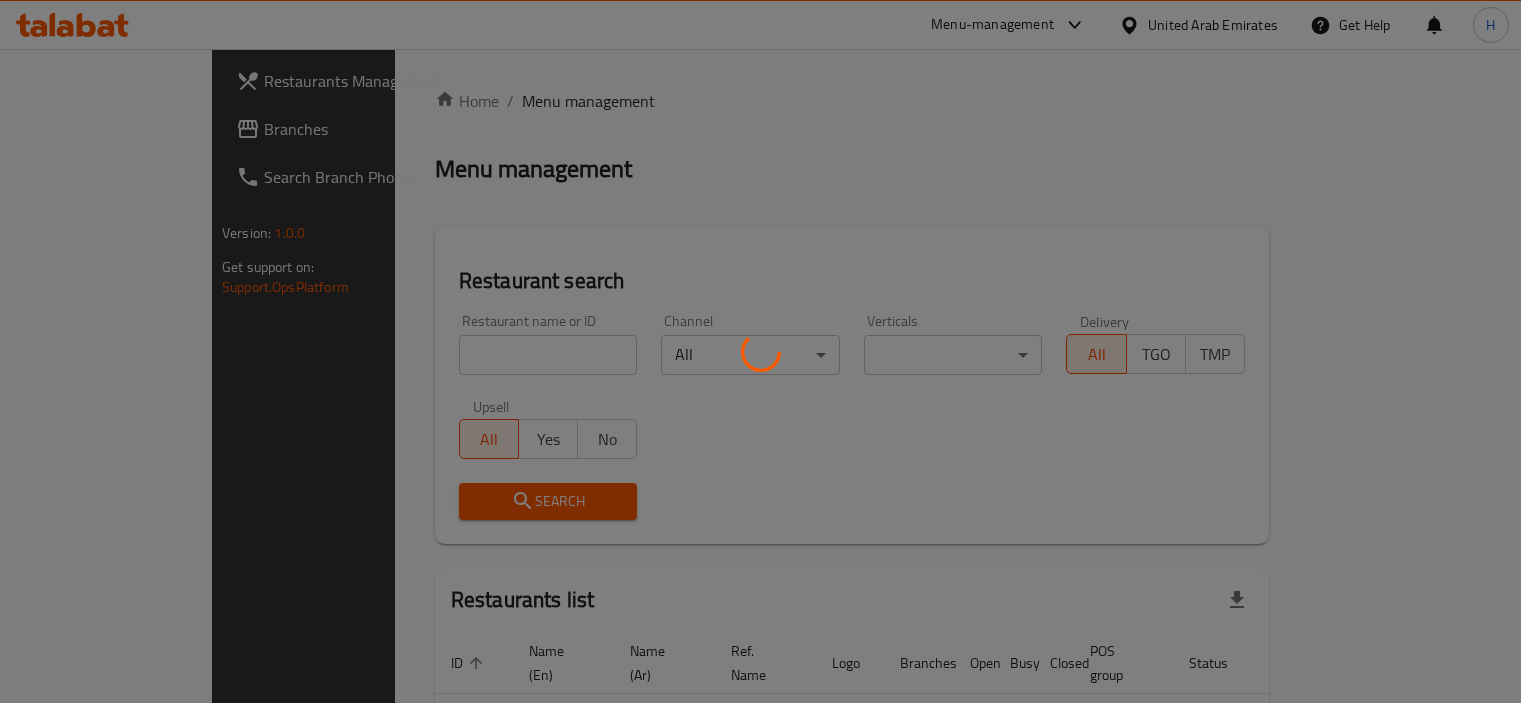 scroll, scrollTop: 0, scrollLeft: 0, axis: both 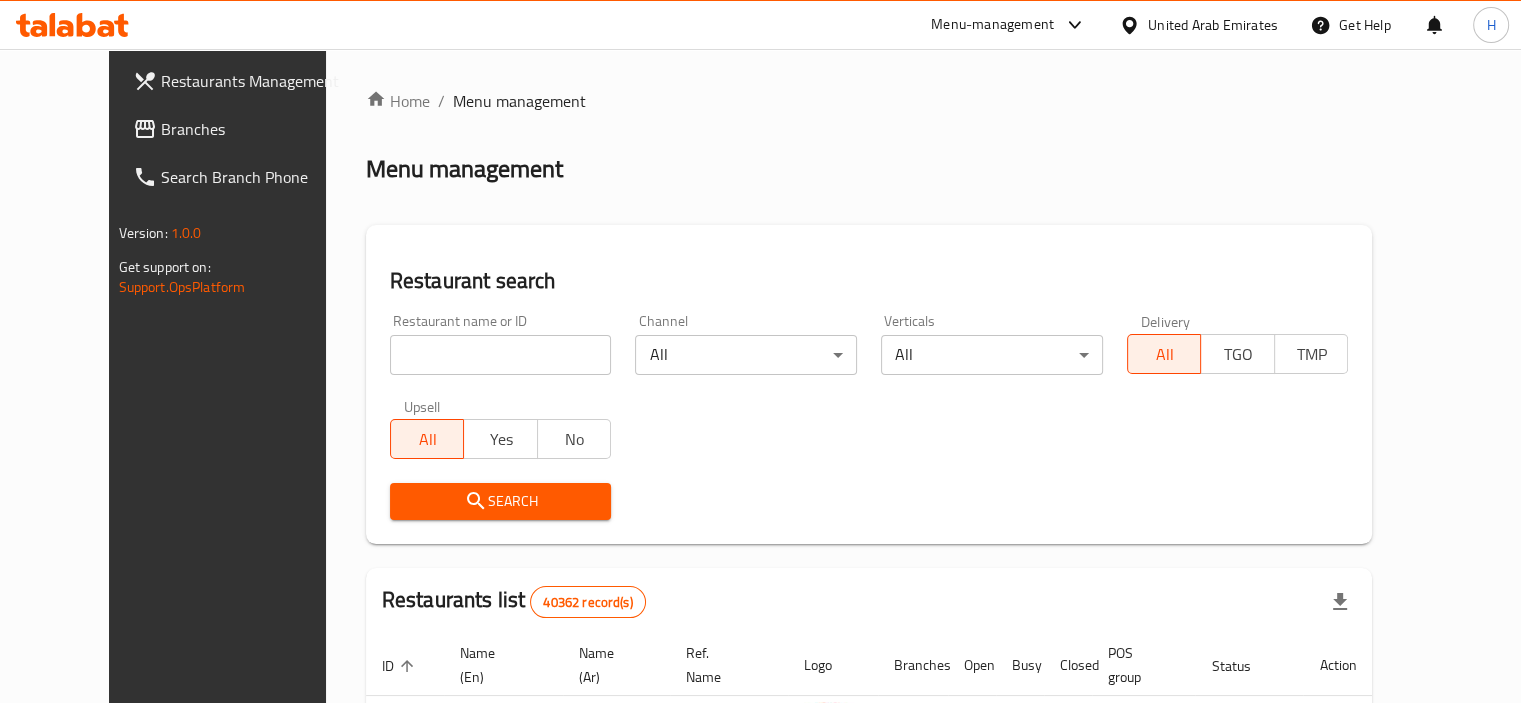 click on "Branches" at bounding box center (240, 129) 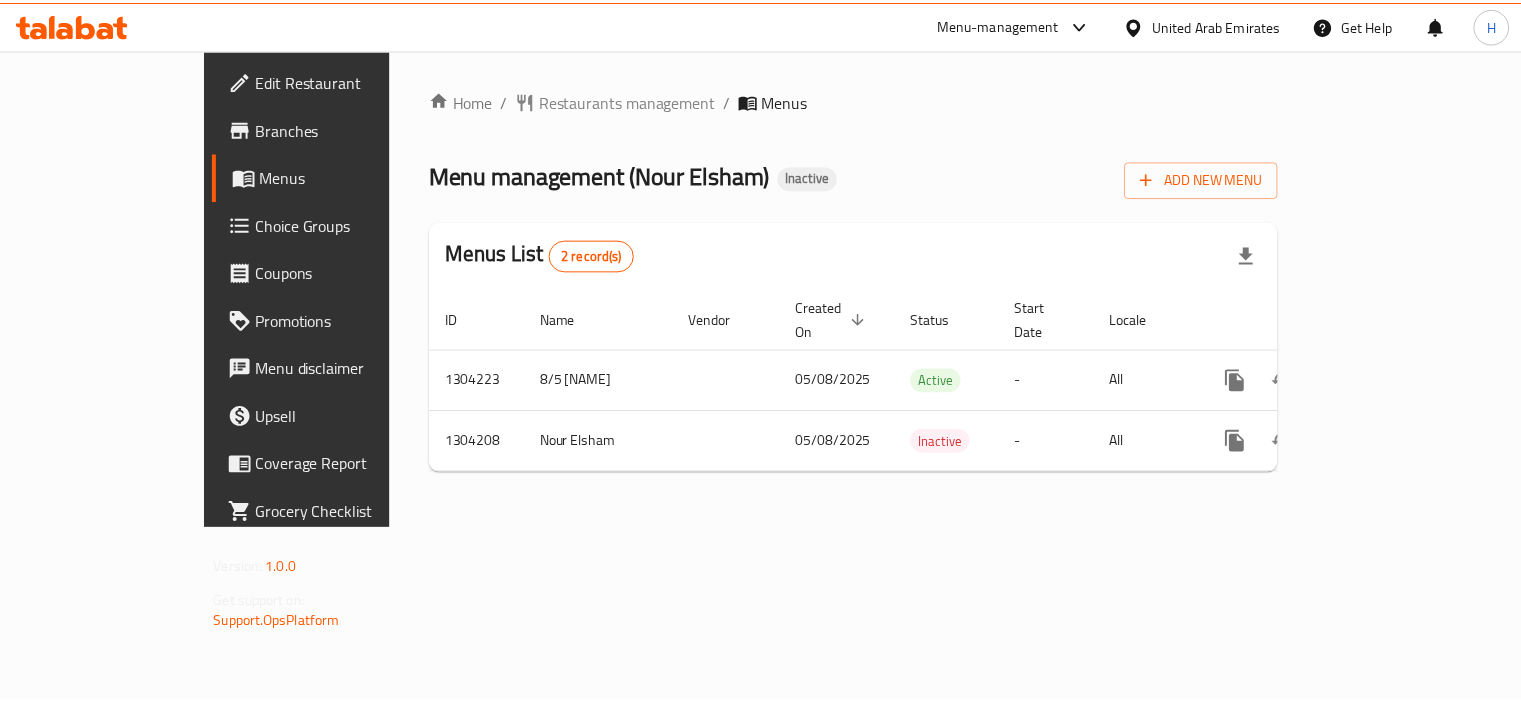 scroll, scrollTop: 0, scrollLeft: 0, axis: both 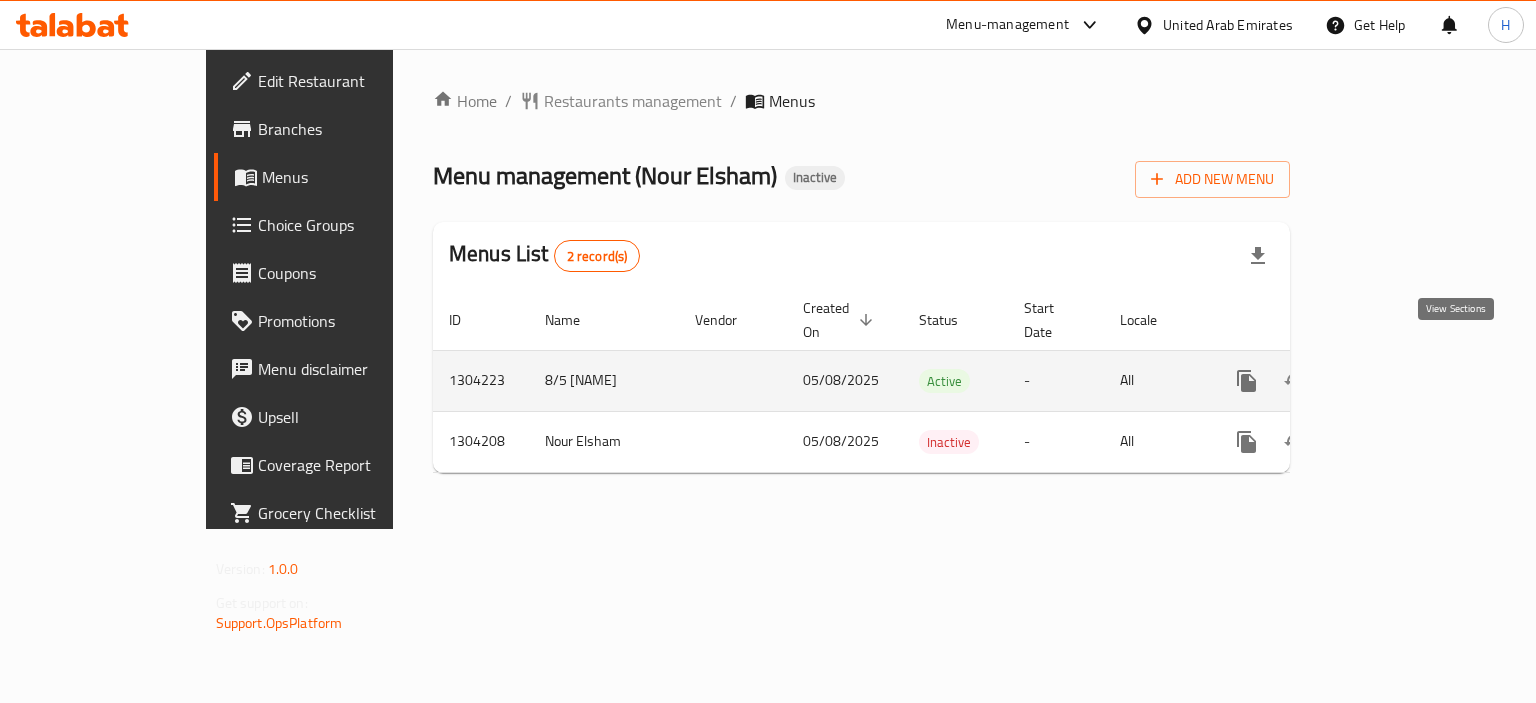 click 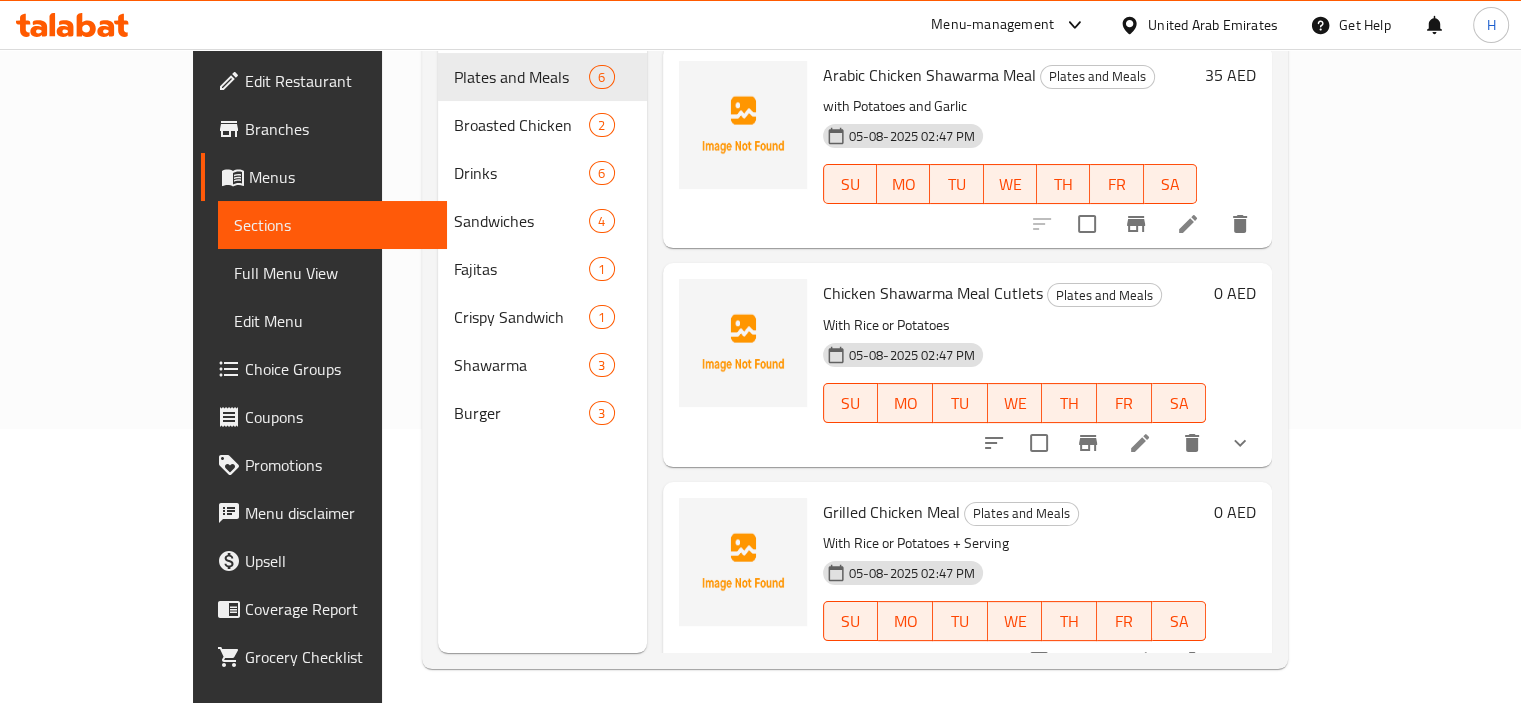 scroll, scrollTop: 280, scrollLeft: 0, axis: vertical 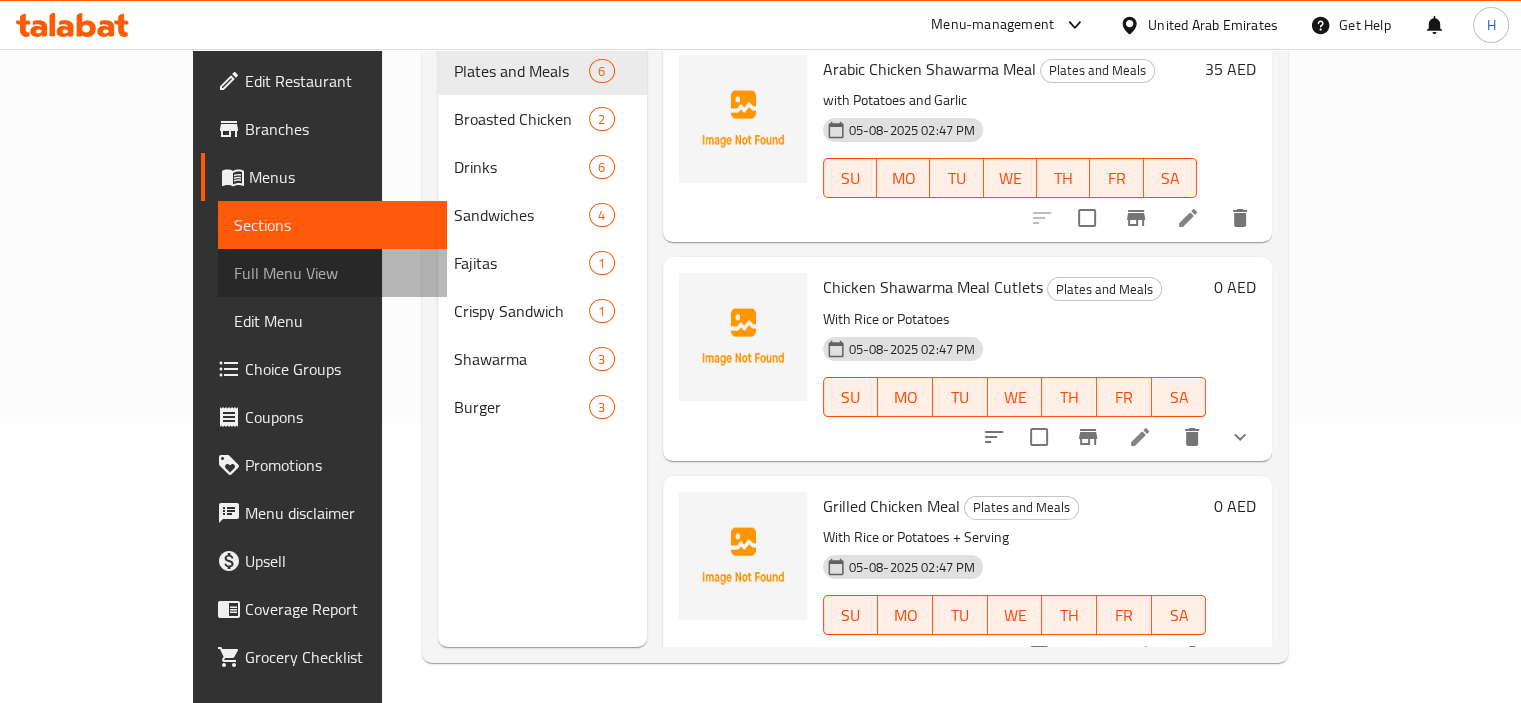 click on "Full Menu View" at bounding box center [332, 273] 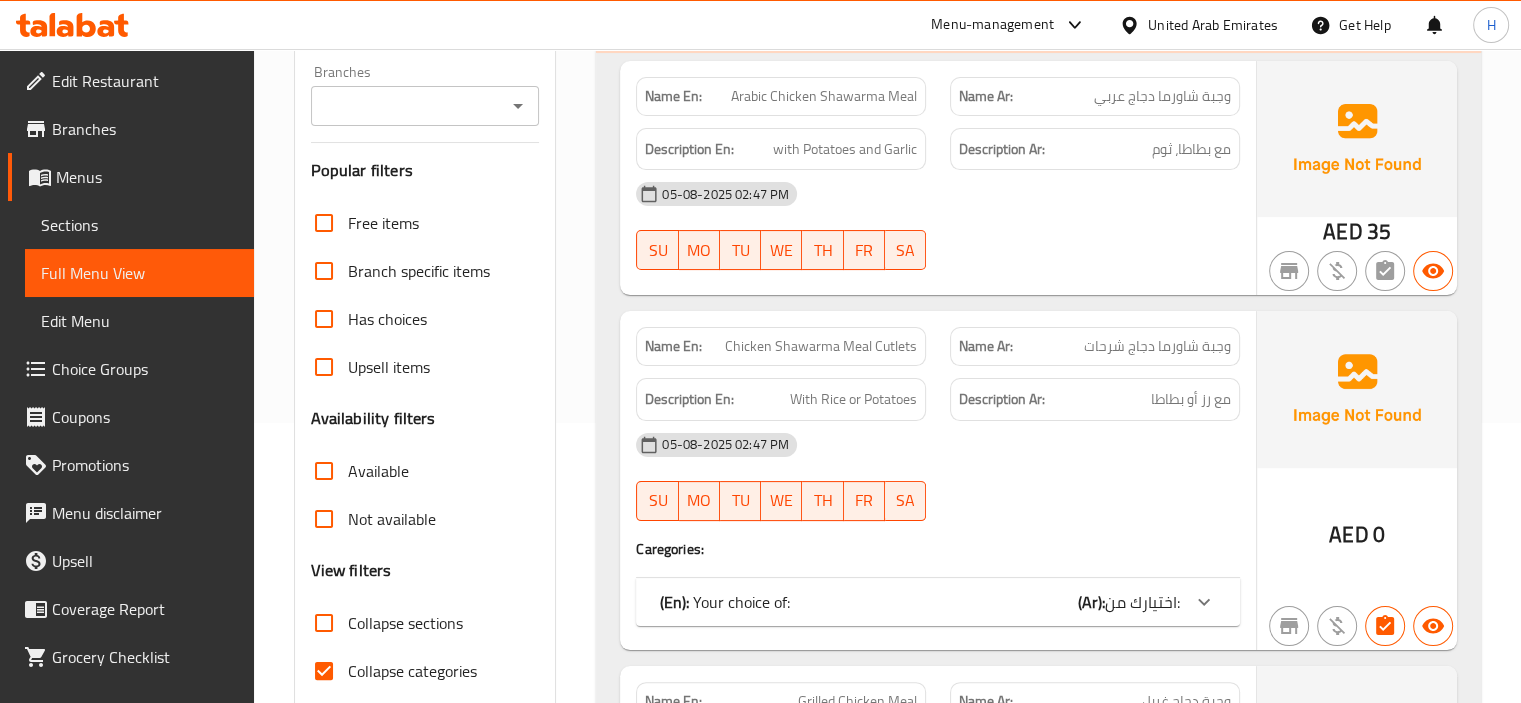 type 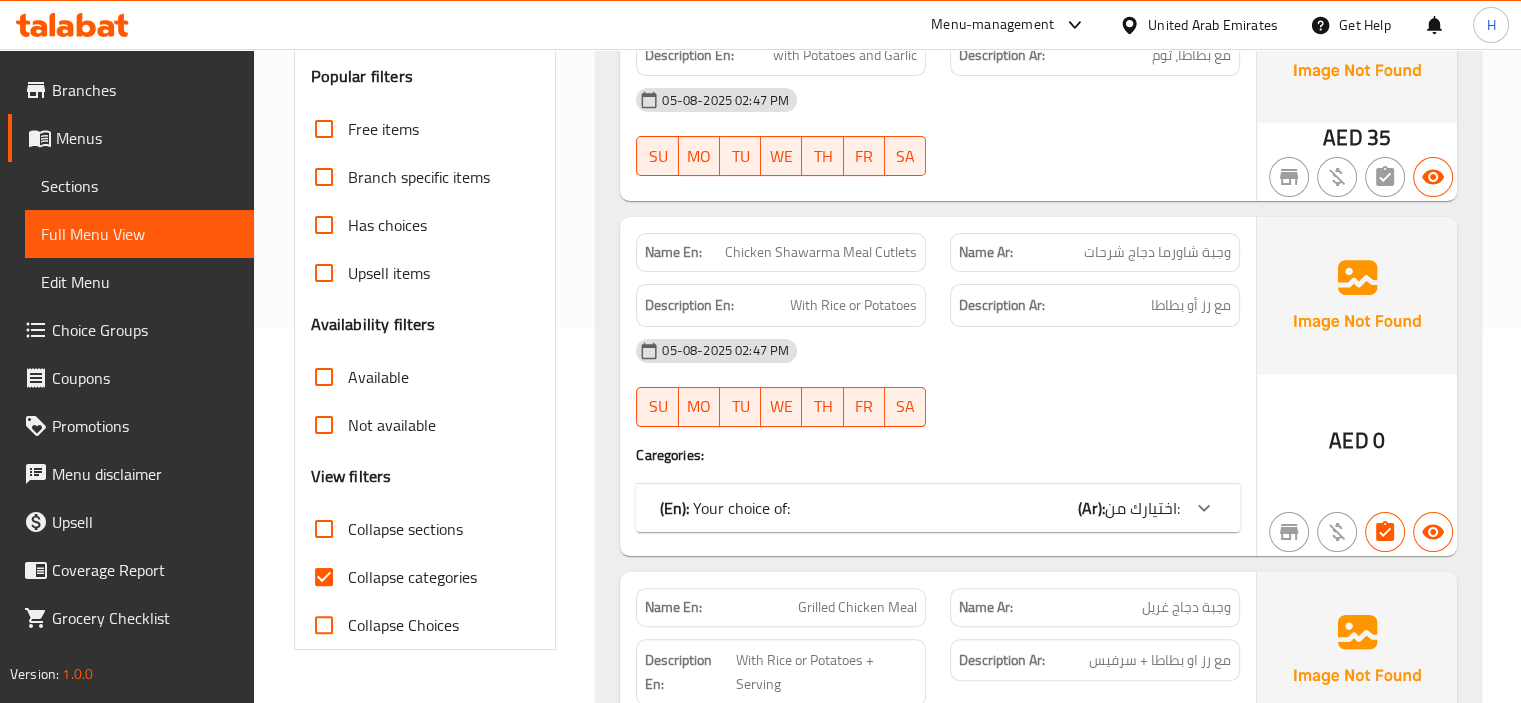 scroll, scrollTop: 594, scrollLeft: 0, axis: vertical 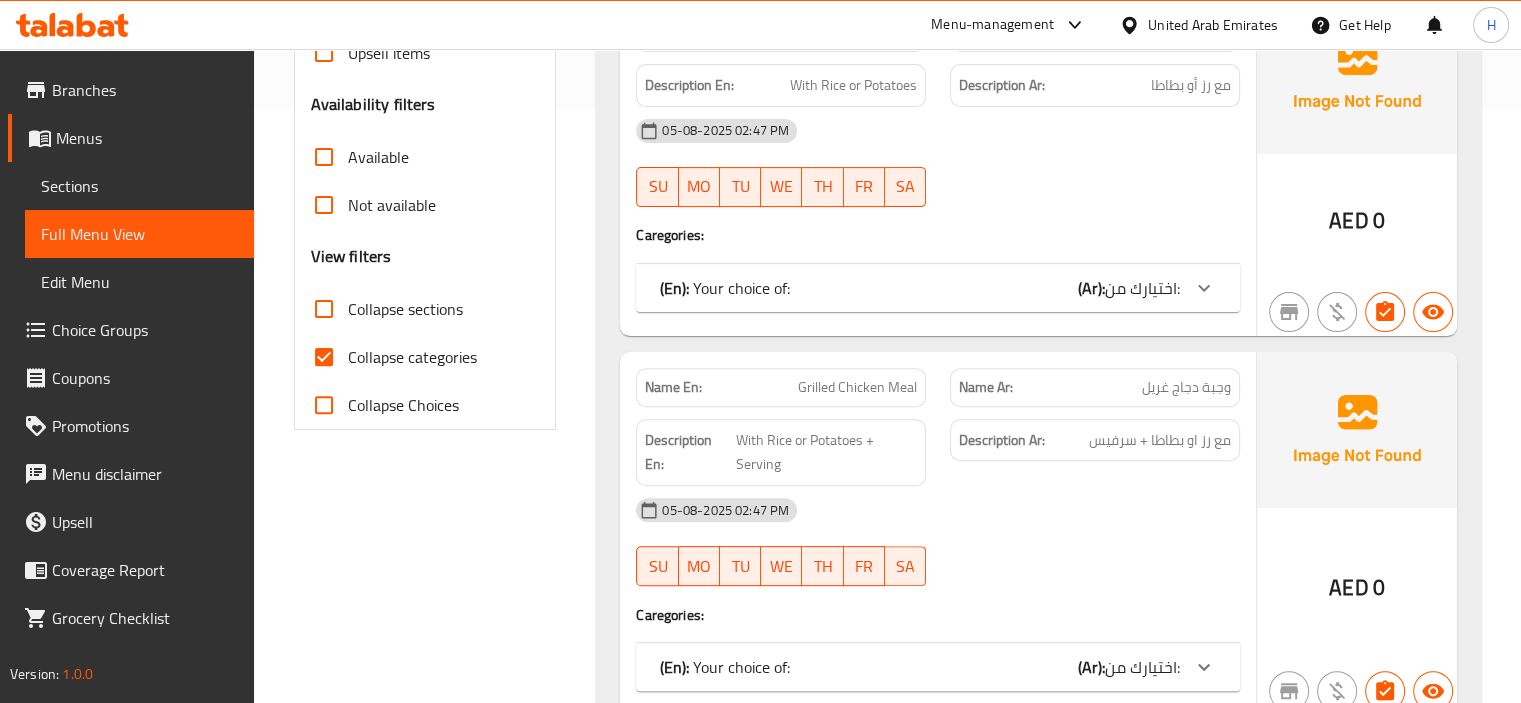 click on "Collapse categories" at bounding box center [324, 357] 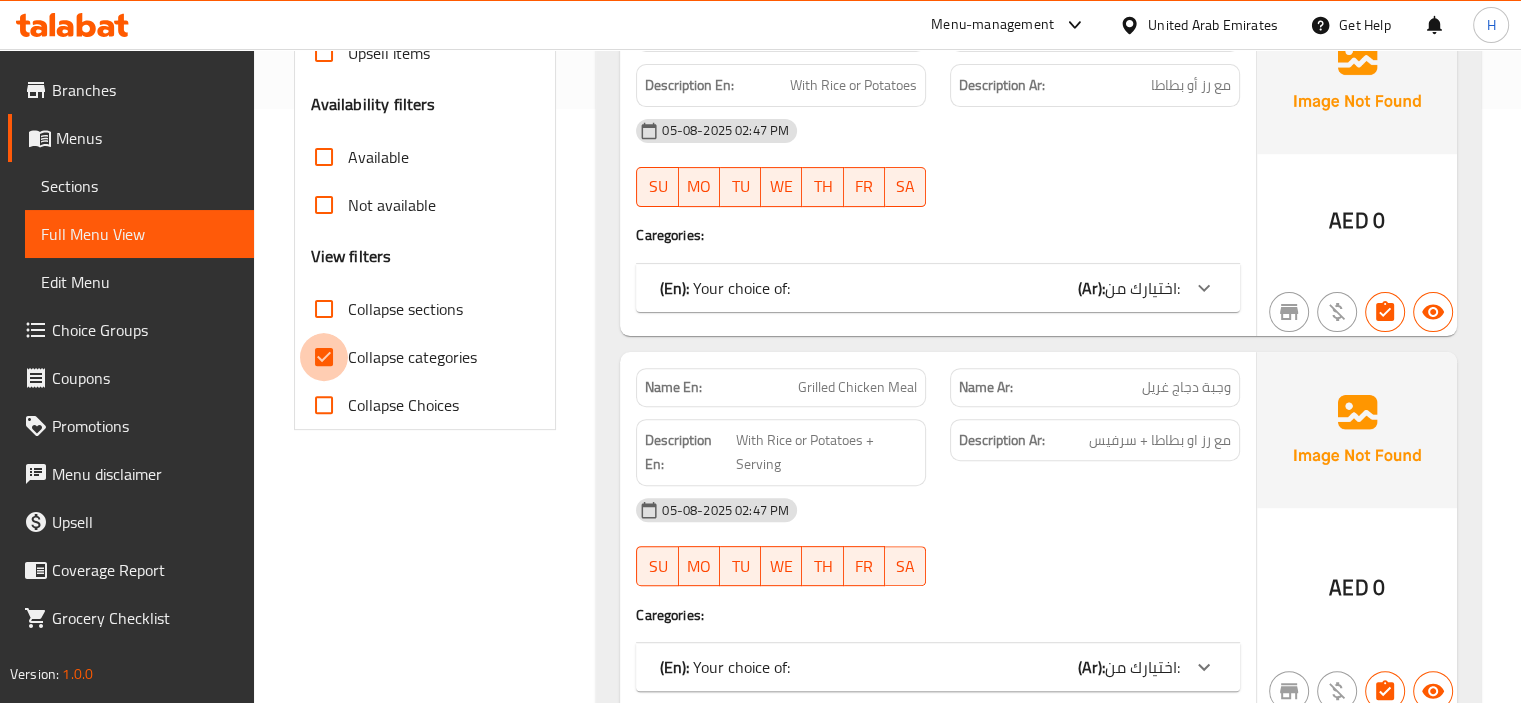 click on "Collapse categories" at bounding box center [324, 357] 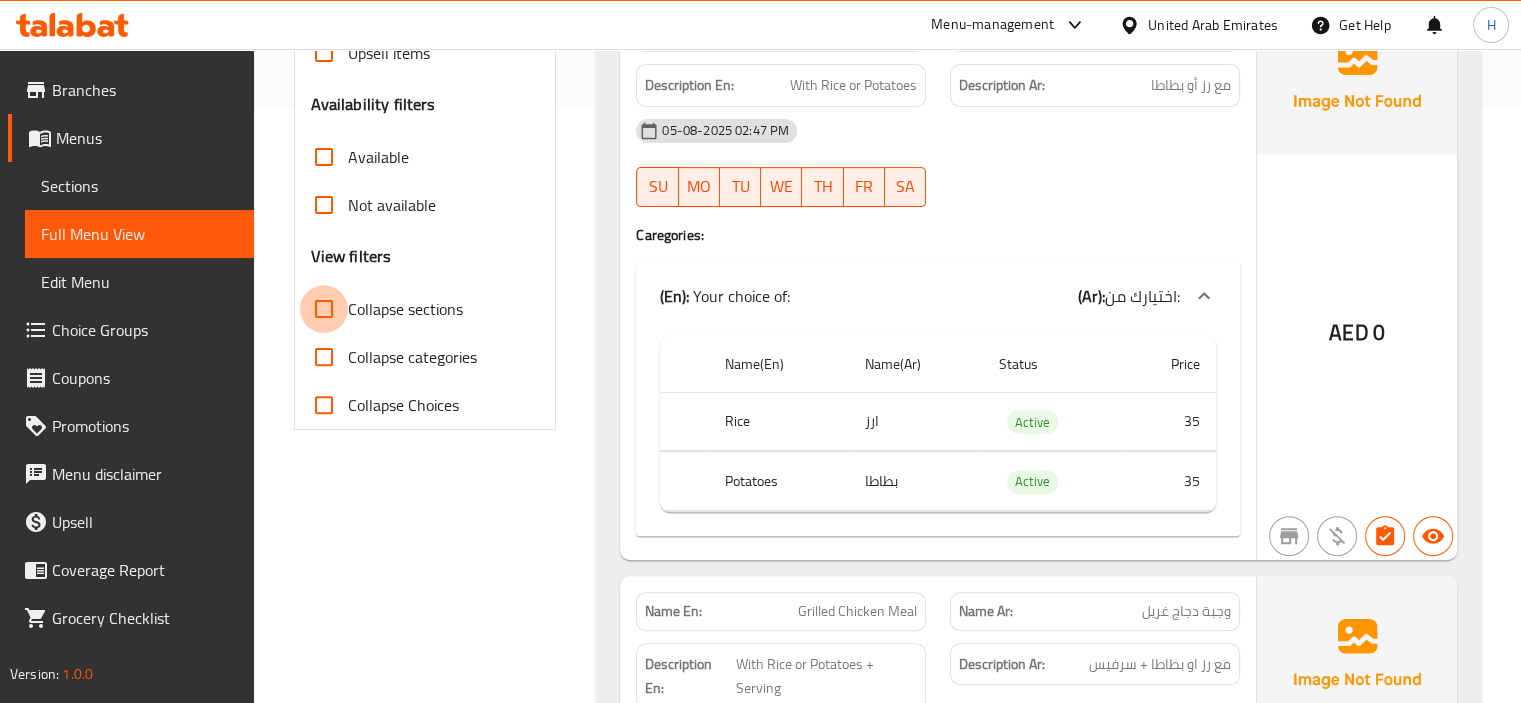click on "Collapse sections" at bounding box center [324, 309] 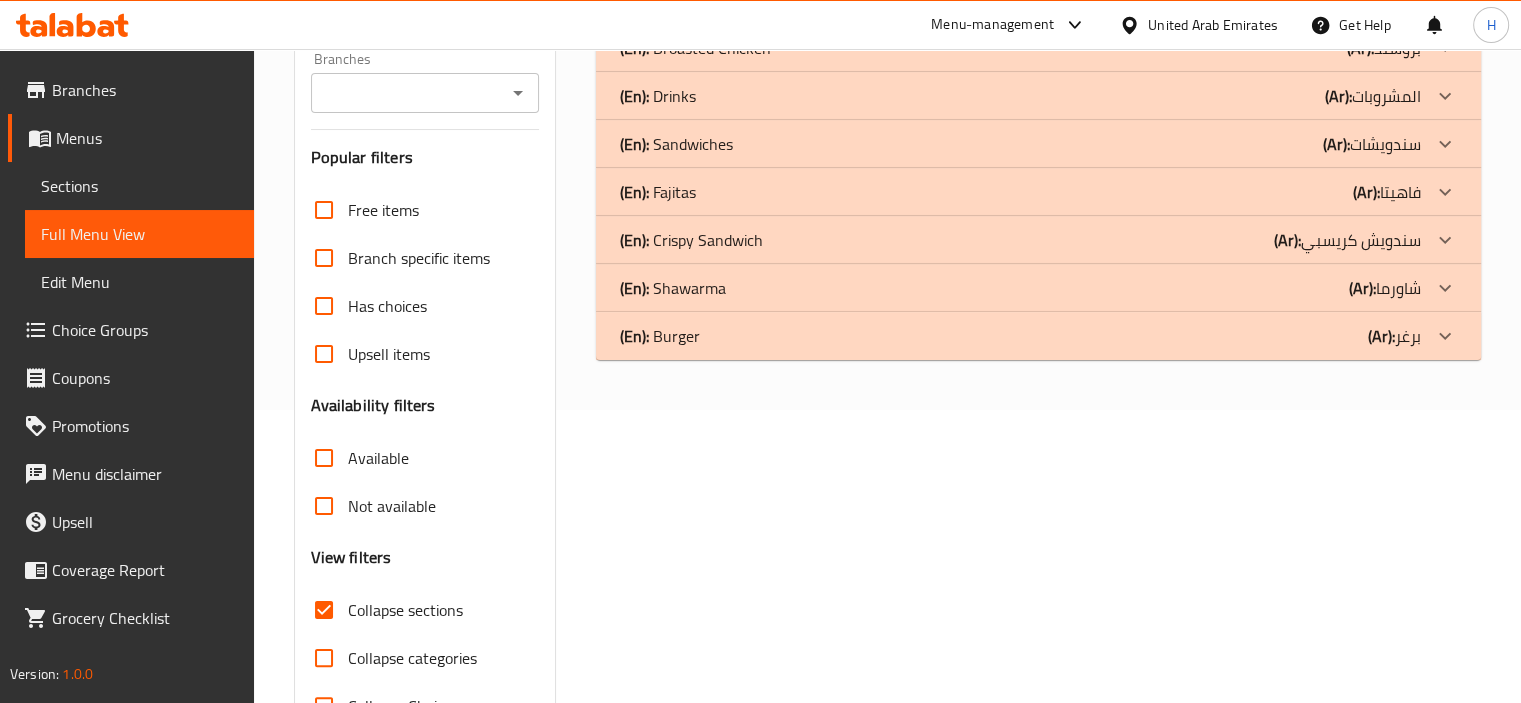 scroll, scrollTop: 292, scrollLeft: 0, axis: vertical 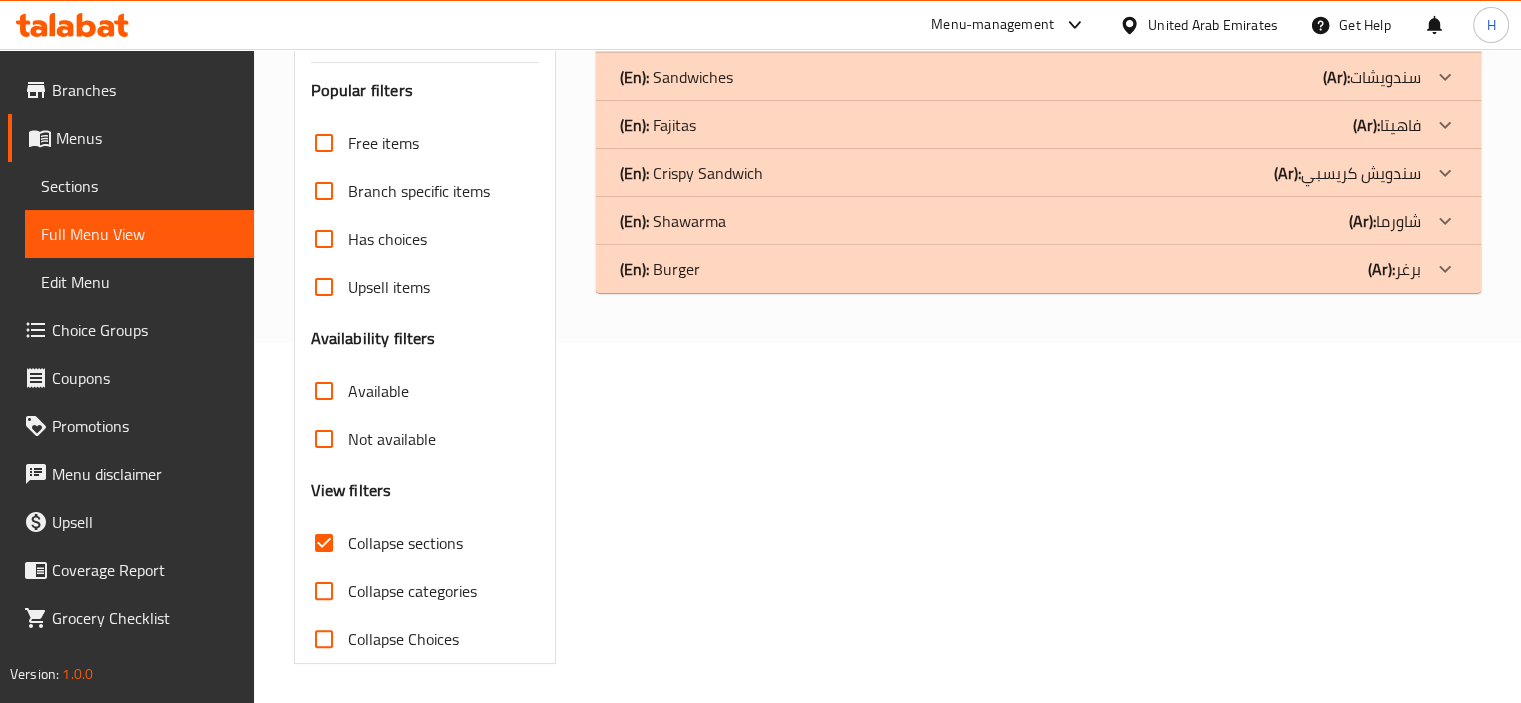 click on "(En):   Burger (Ar): برغر" at bounding box center (1038, -67) 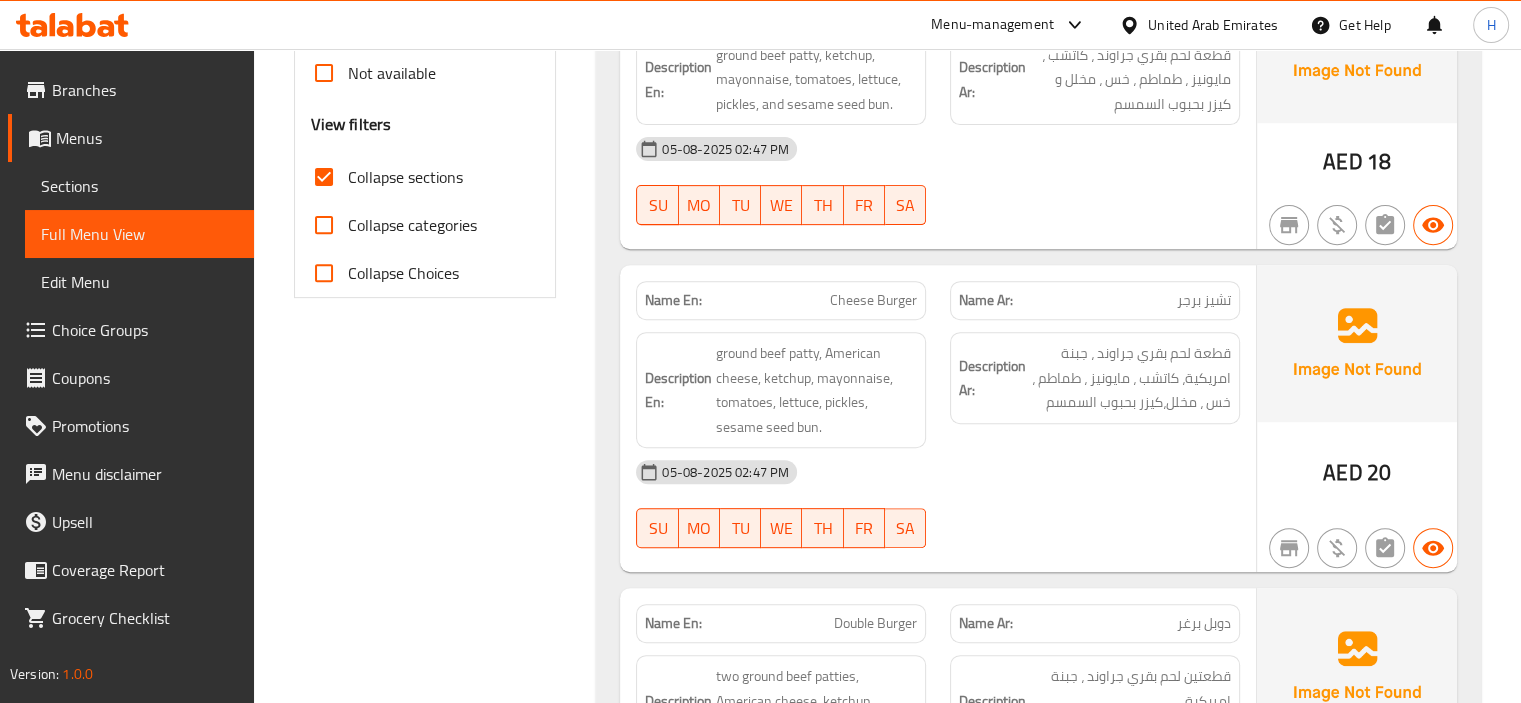 scroll, scrollTop: 599, scrollLeft: 0, axis: vertical 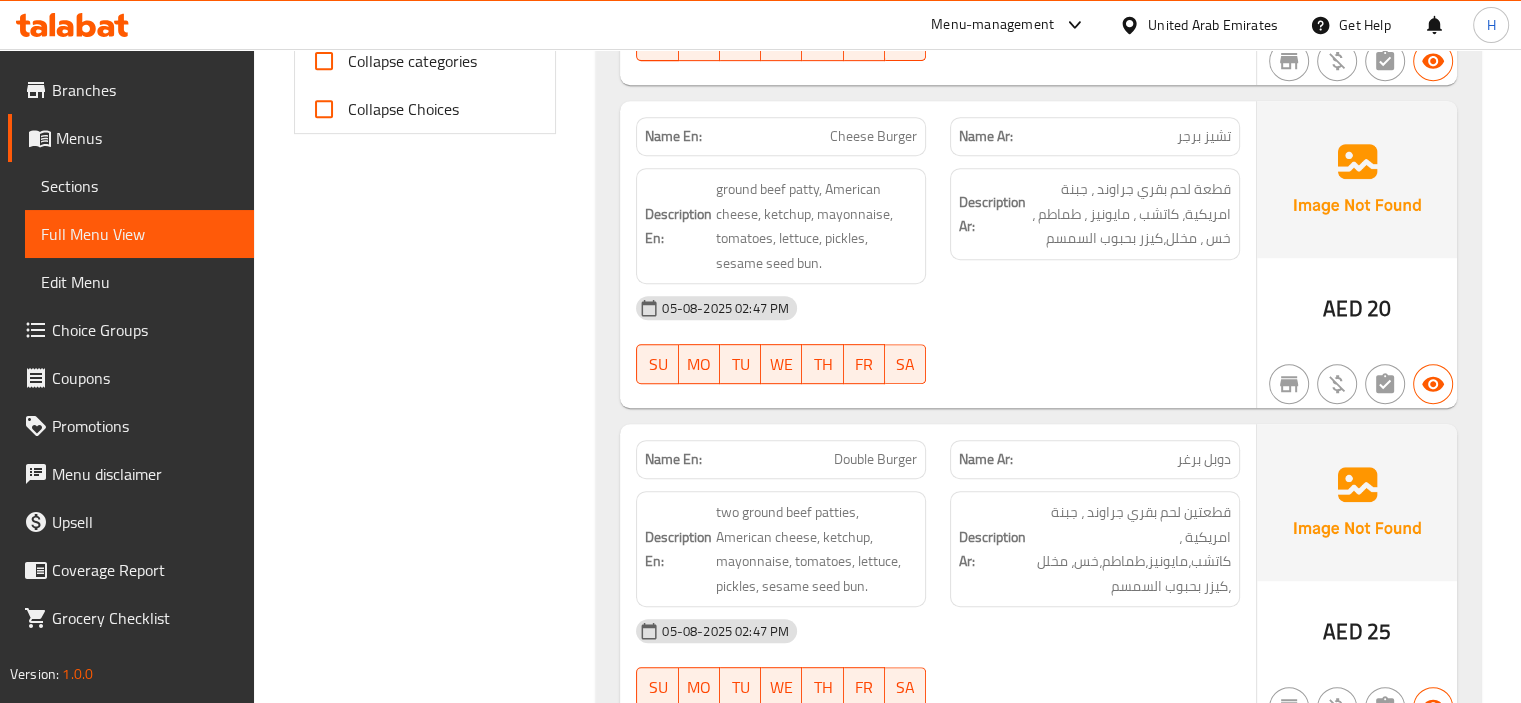 click on "Name Ar: تشيز برجر" at bounding box center [1095, 136] 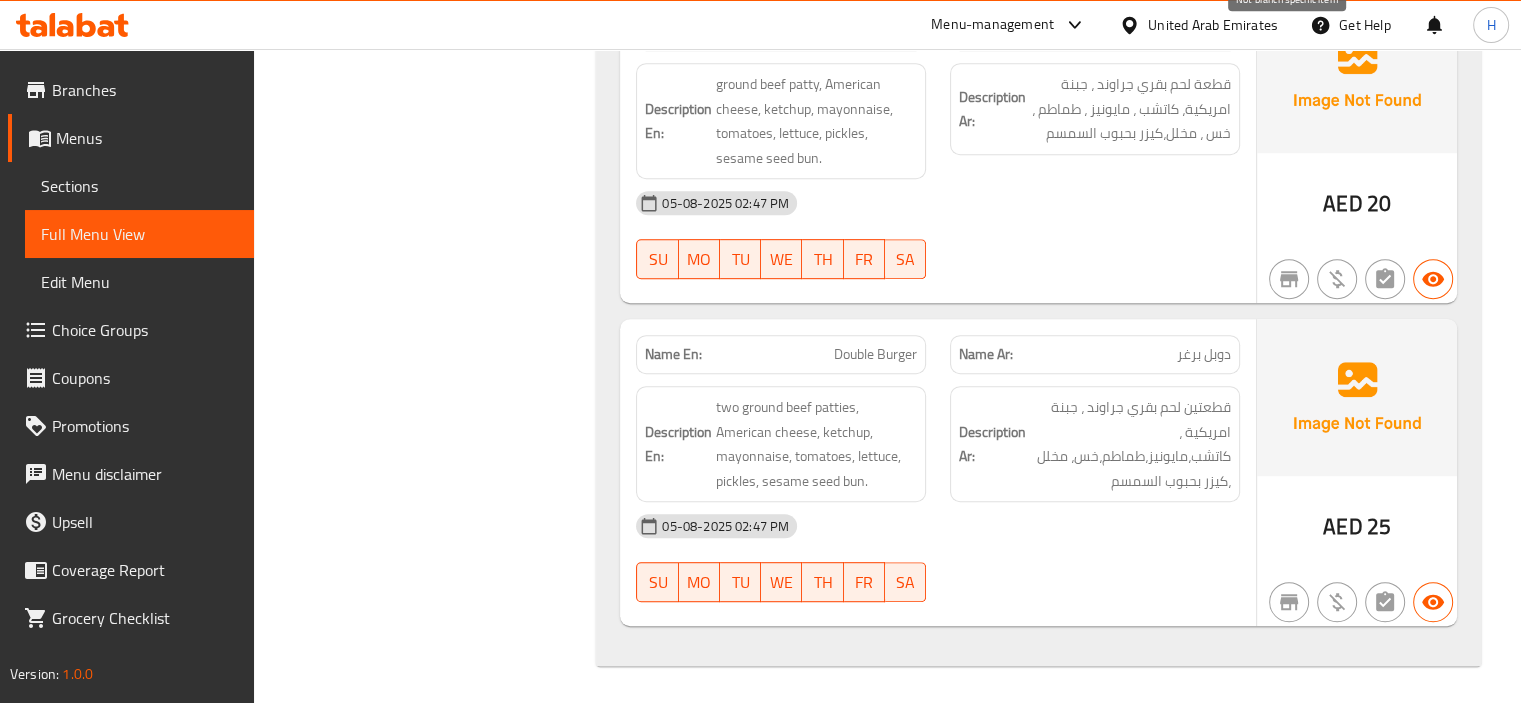 scroll, scrollTop: 996, scrollLeft: 0, axis: vertical 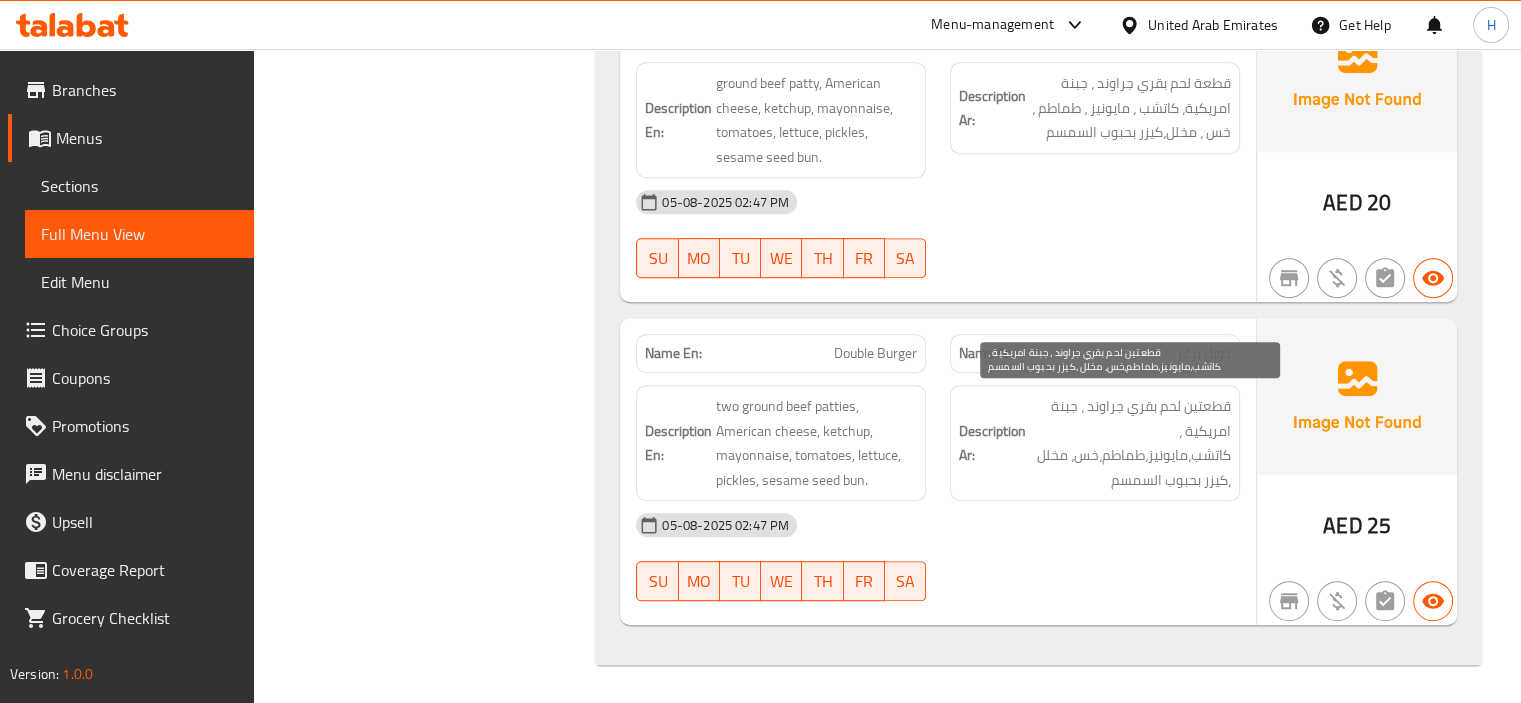 click on "قطعتين لحم بقري جراوند ، جبنة امريكية ، كاتشب،مايونيز،طماطم،خس، مخلل ،كيزر بحبوب السمسم" at bounding box center [1130, 443] 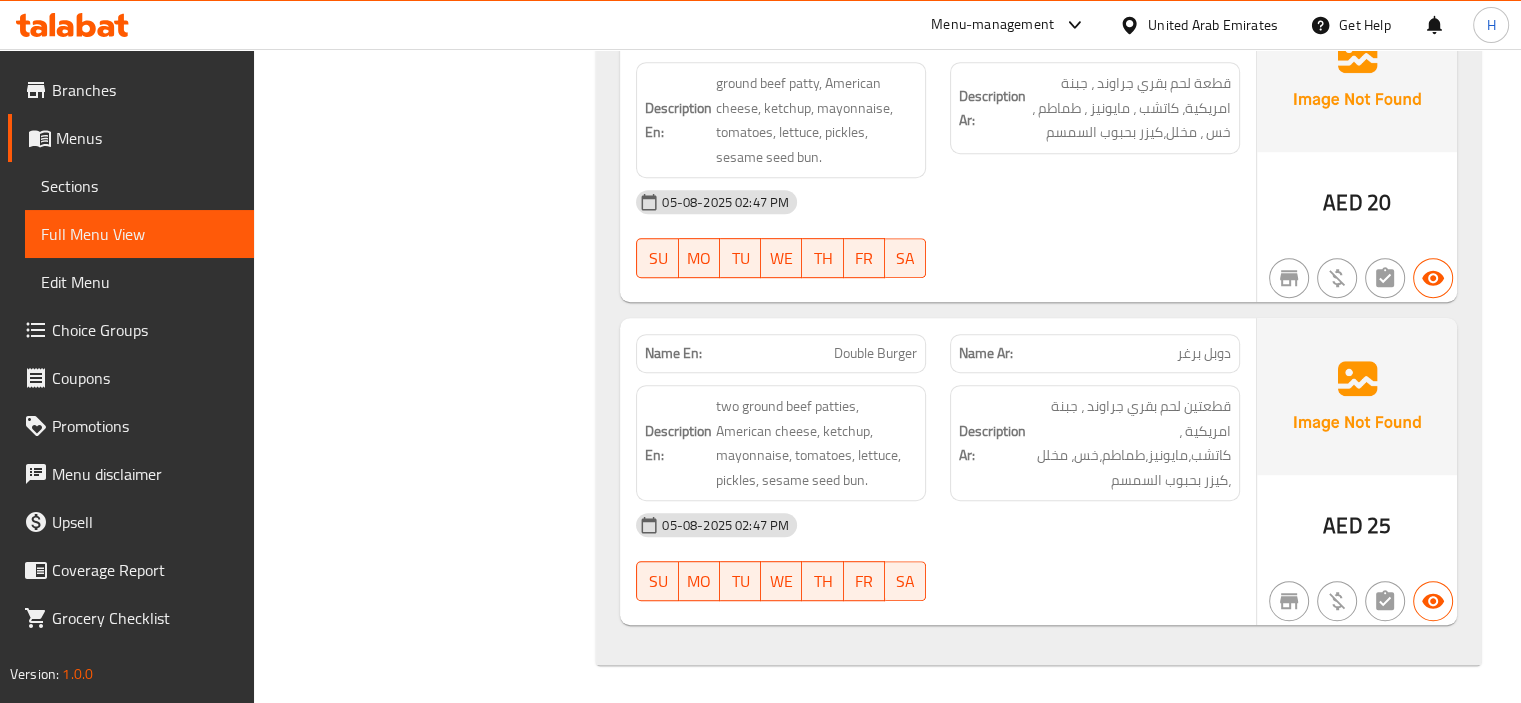 click on "Sections" at bounding box center [139, 186] 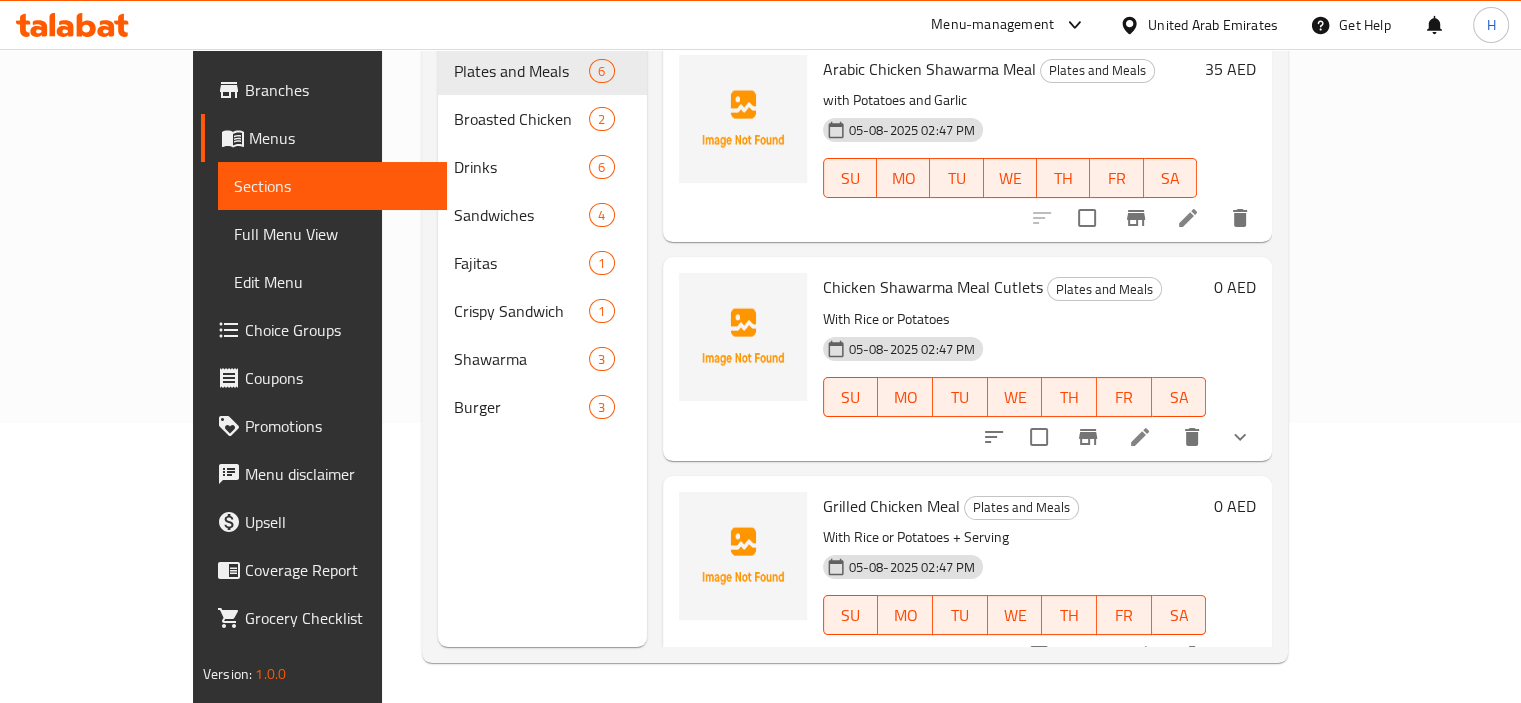 scroll, scrollTop: 280, scrollLeft: 0, axis: vertical 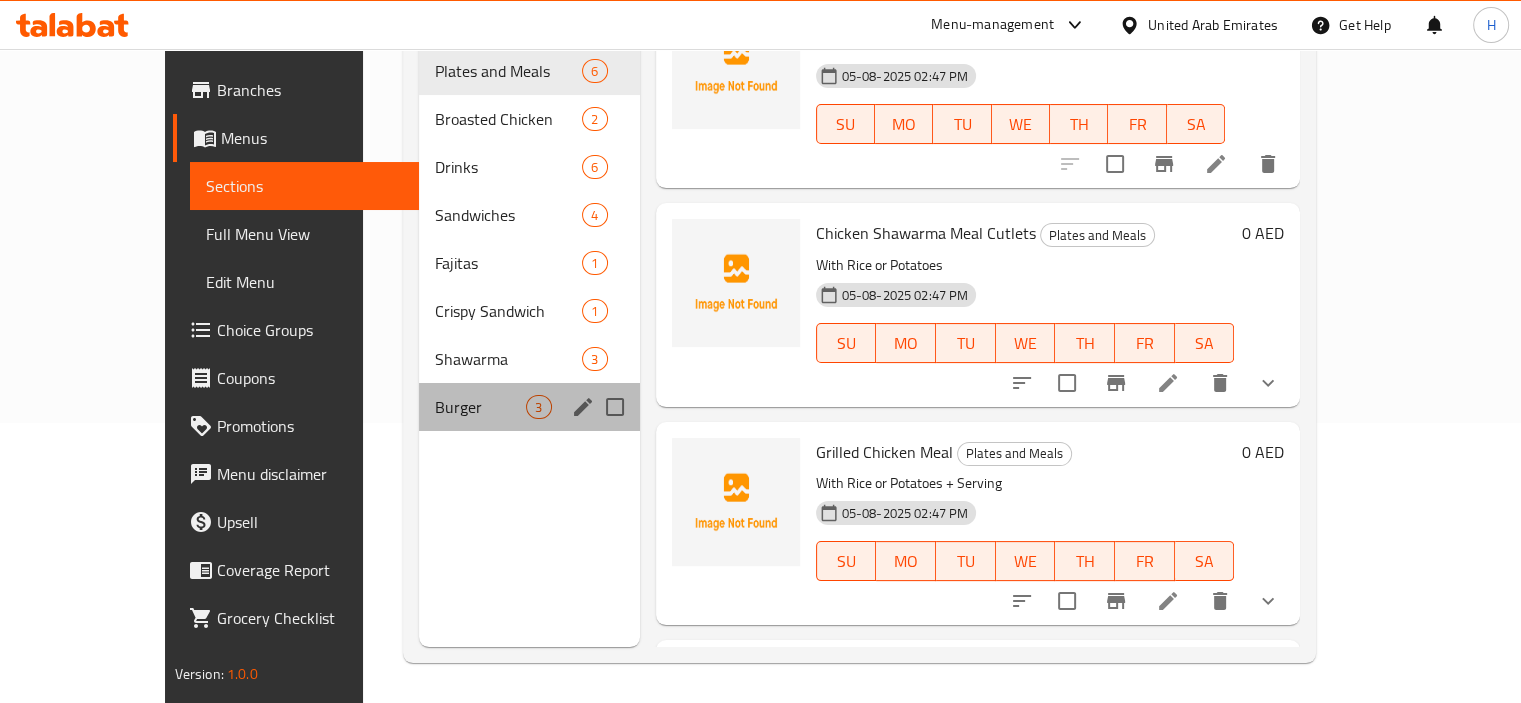 click on "Burger 3" at bounding box center (529, 407) 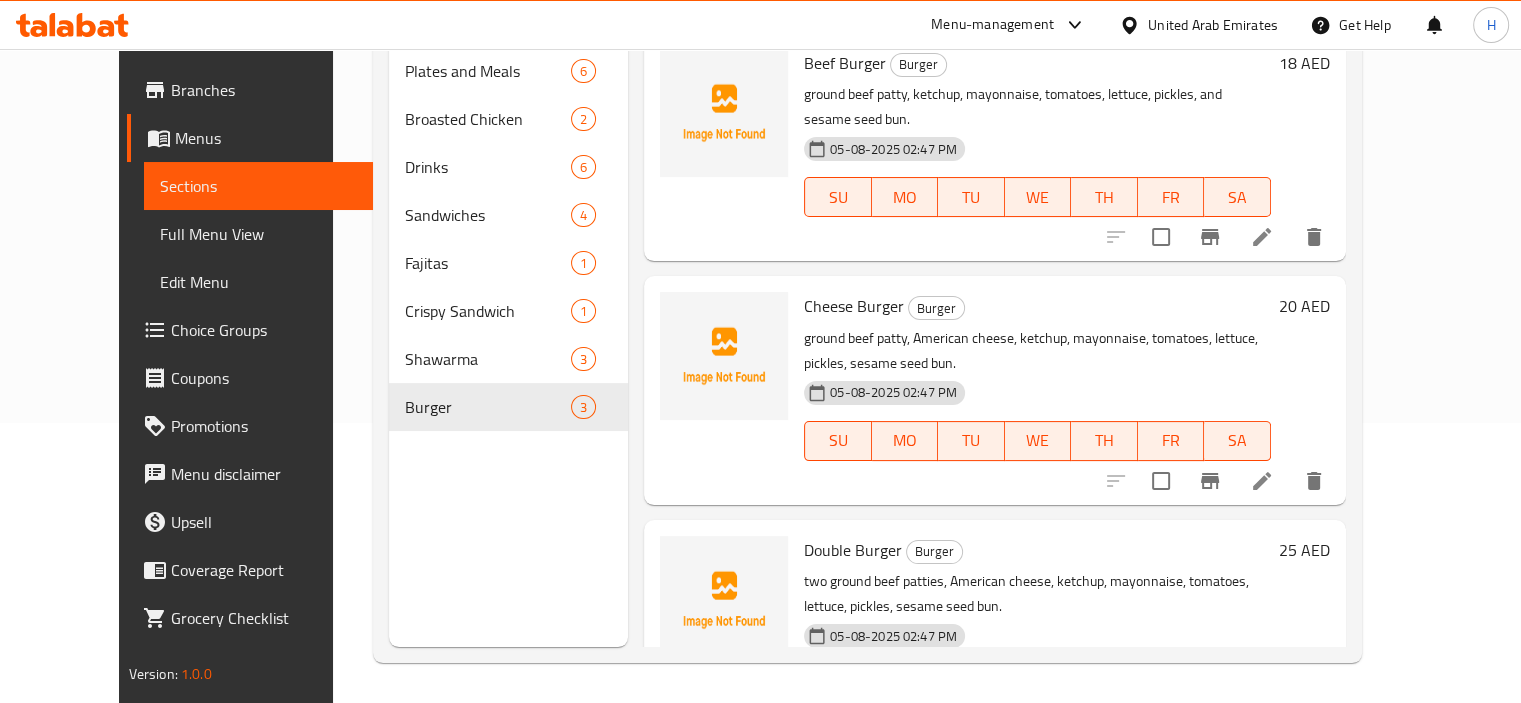 scroll, scrollTop: 0, scrollLeft: 0, axis: both 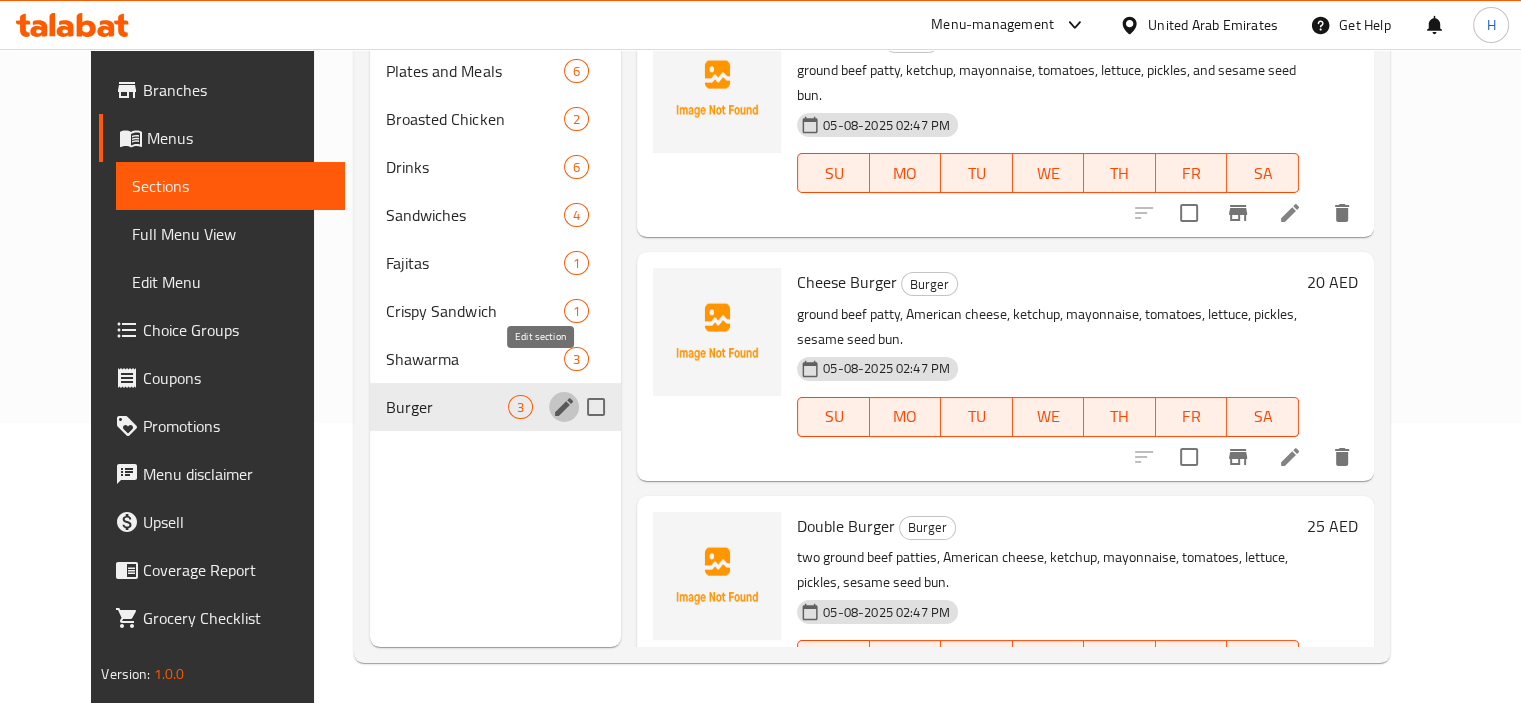 click 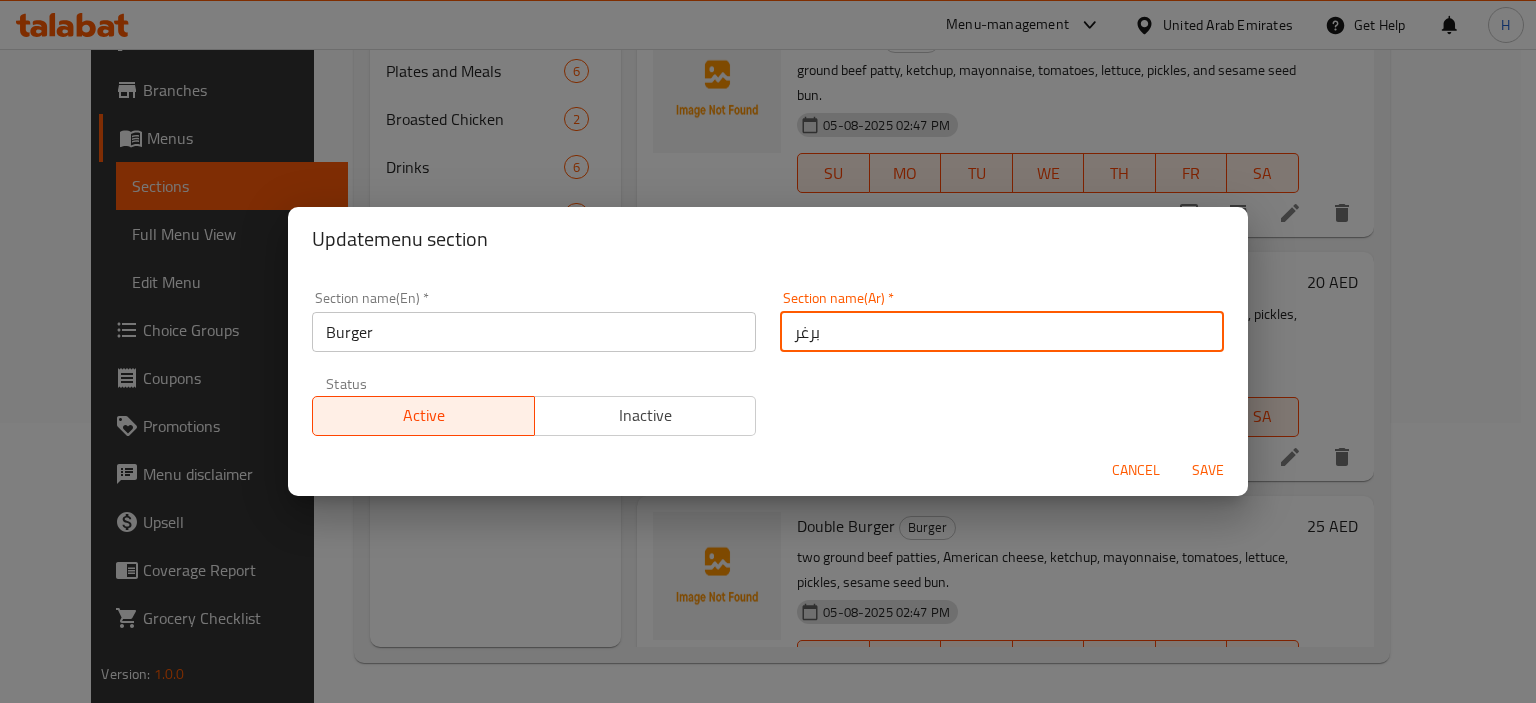 click on "برغر" at bounding box center (1002, 332) 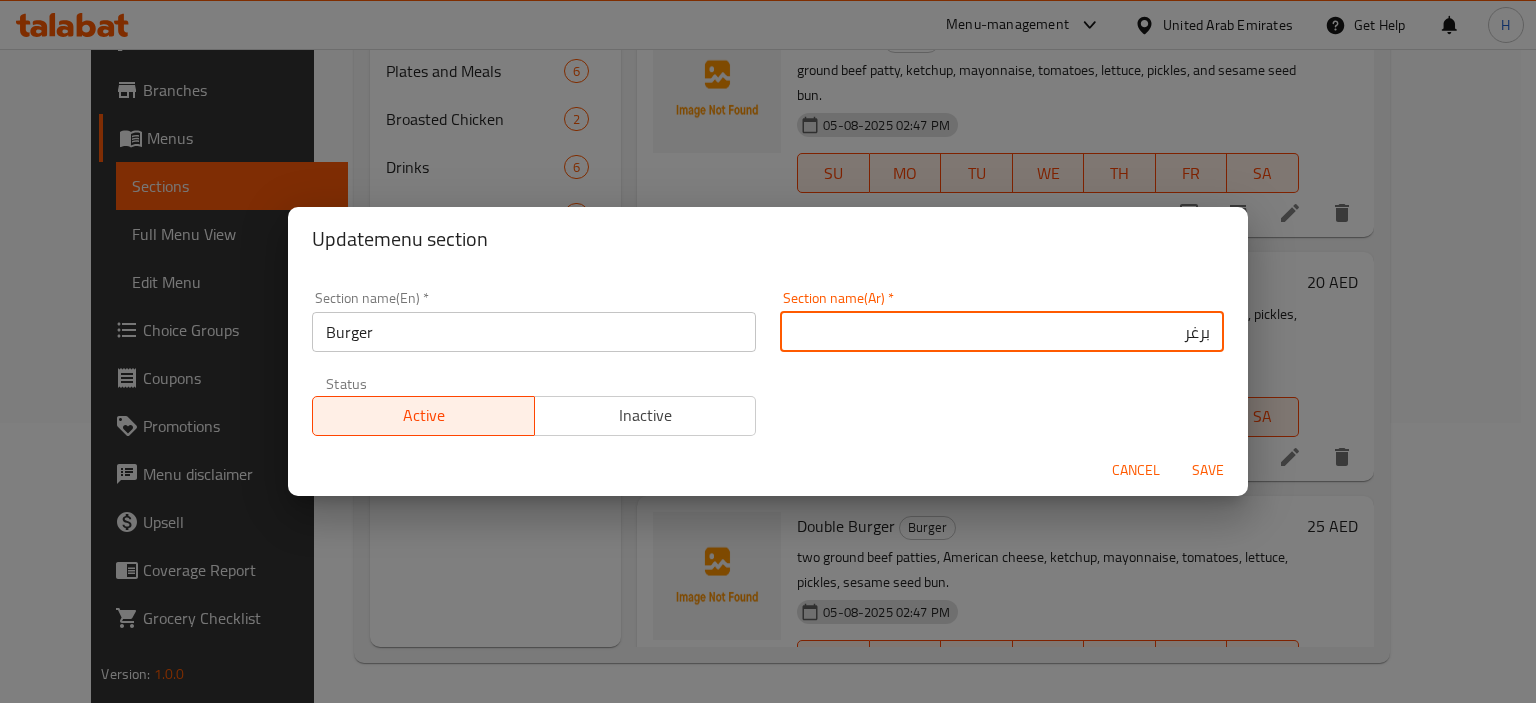 click on "برغر" at bounding box center (1002, 332) 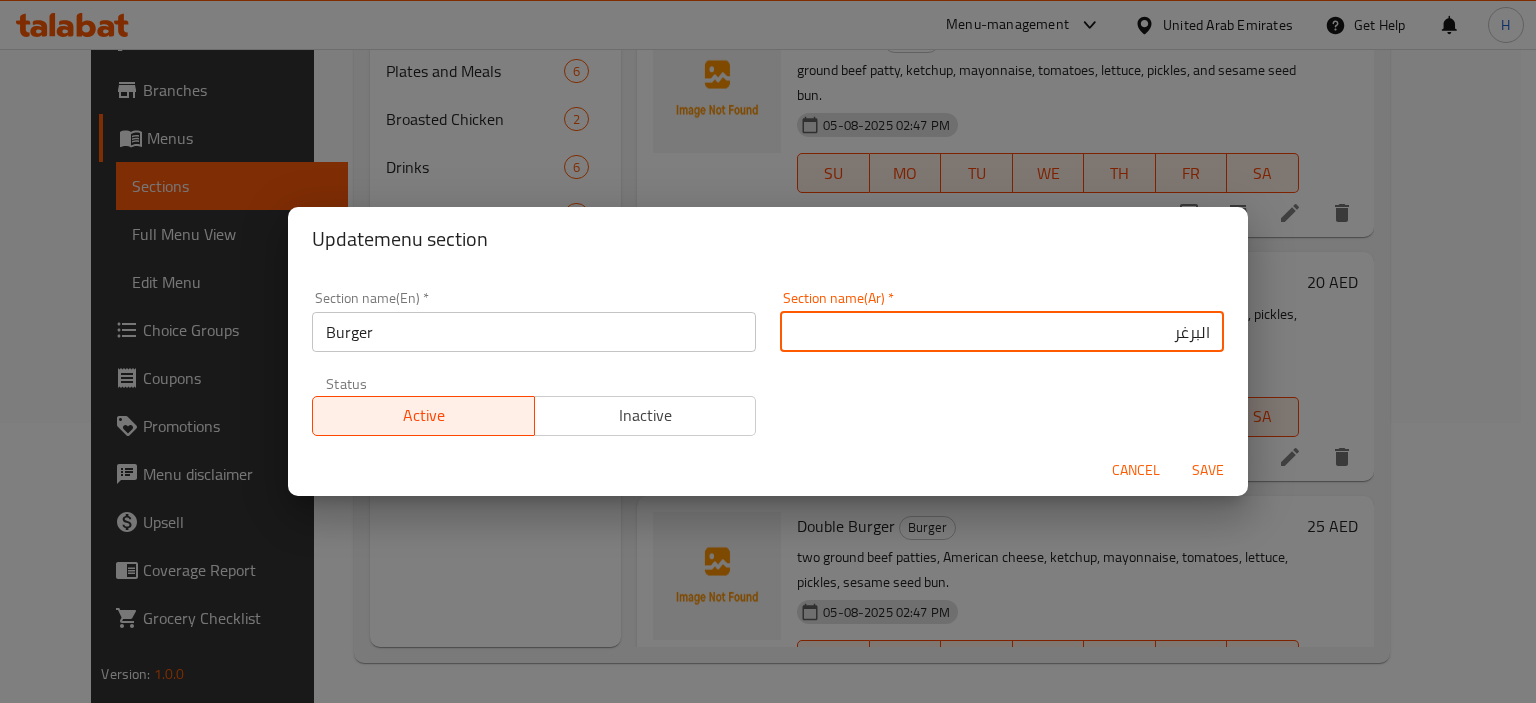 type on "البرغر" 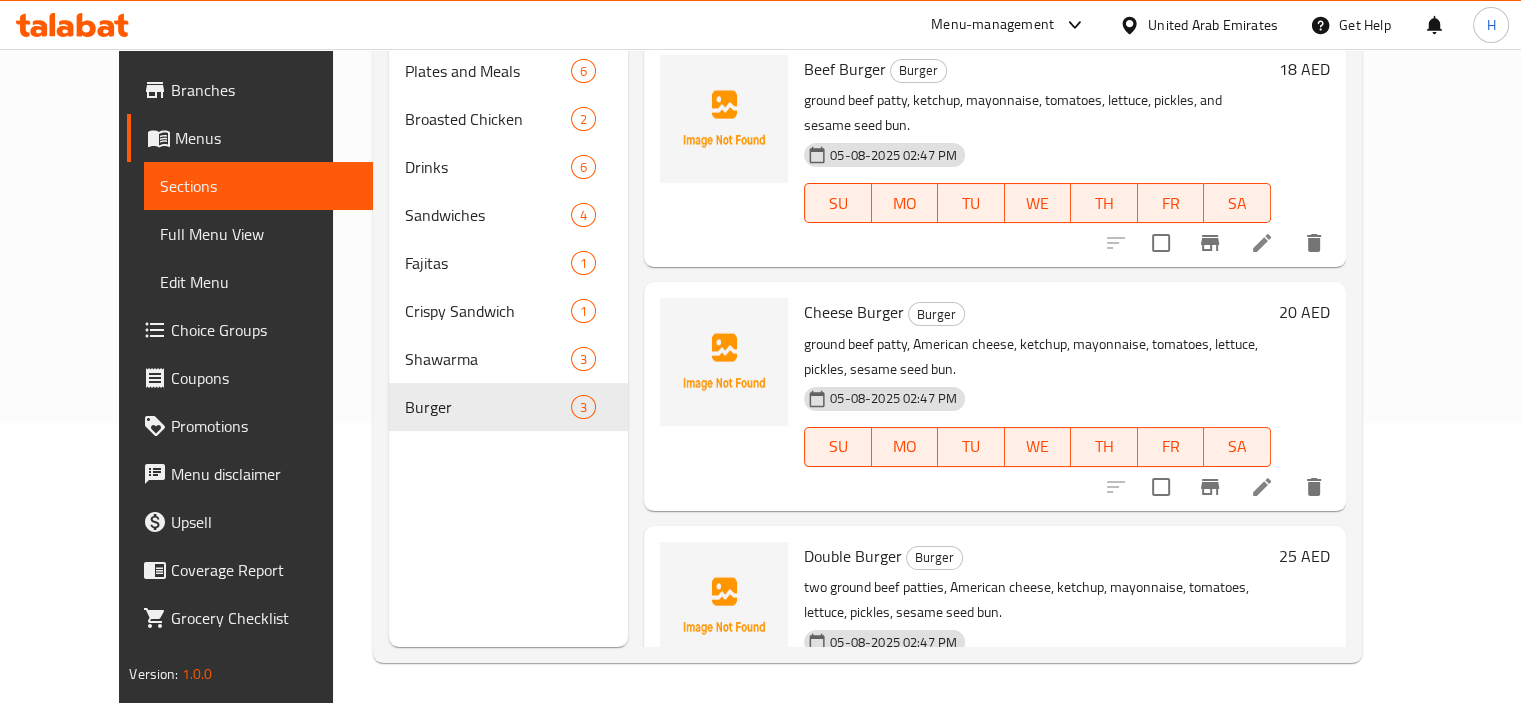 click at bounding box center (724, 640) 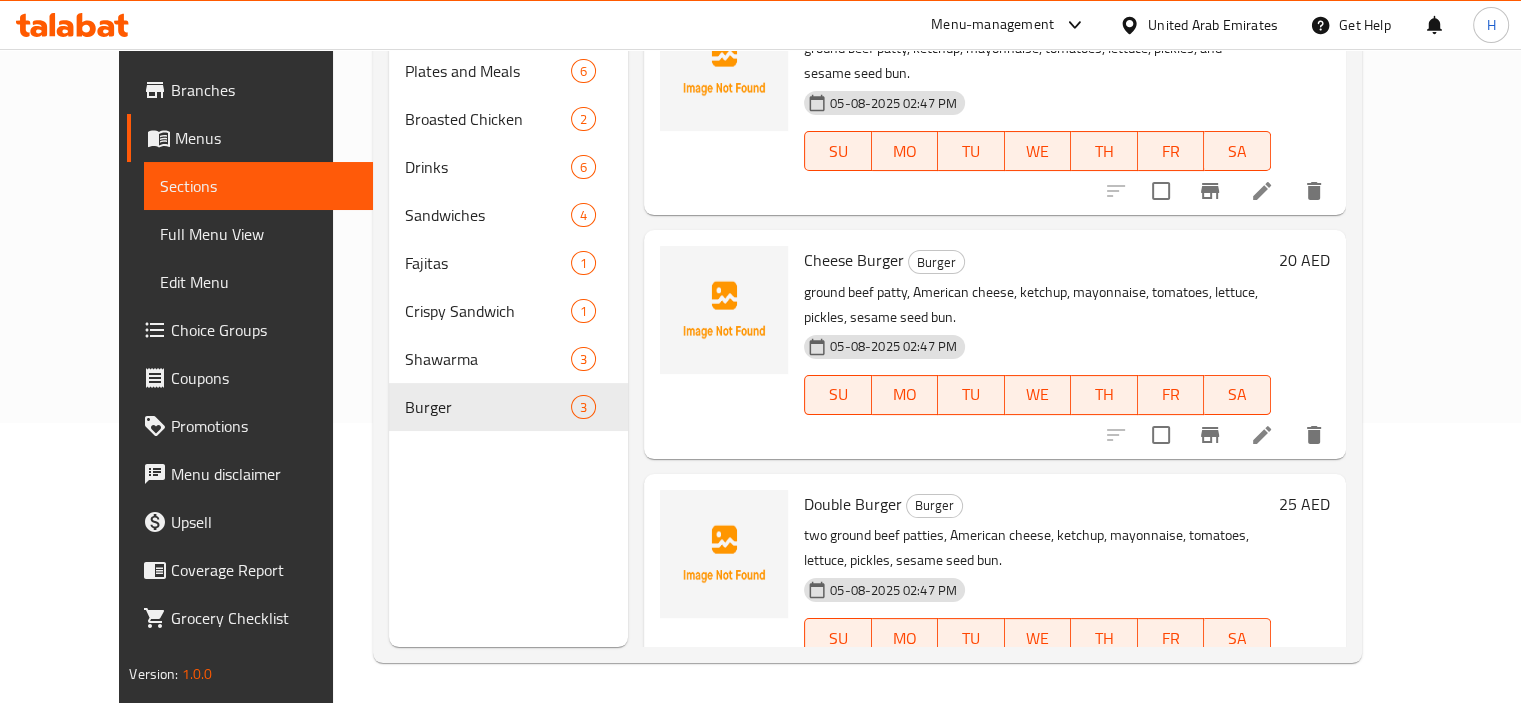 scroll, scrollTop: 0, scrollLeft: 0, axis: both 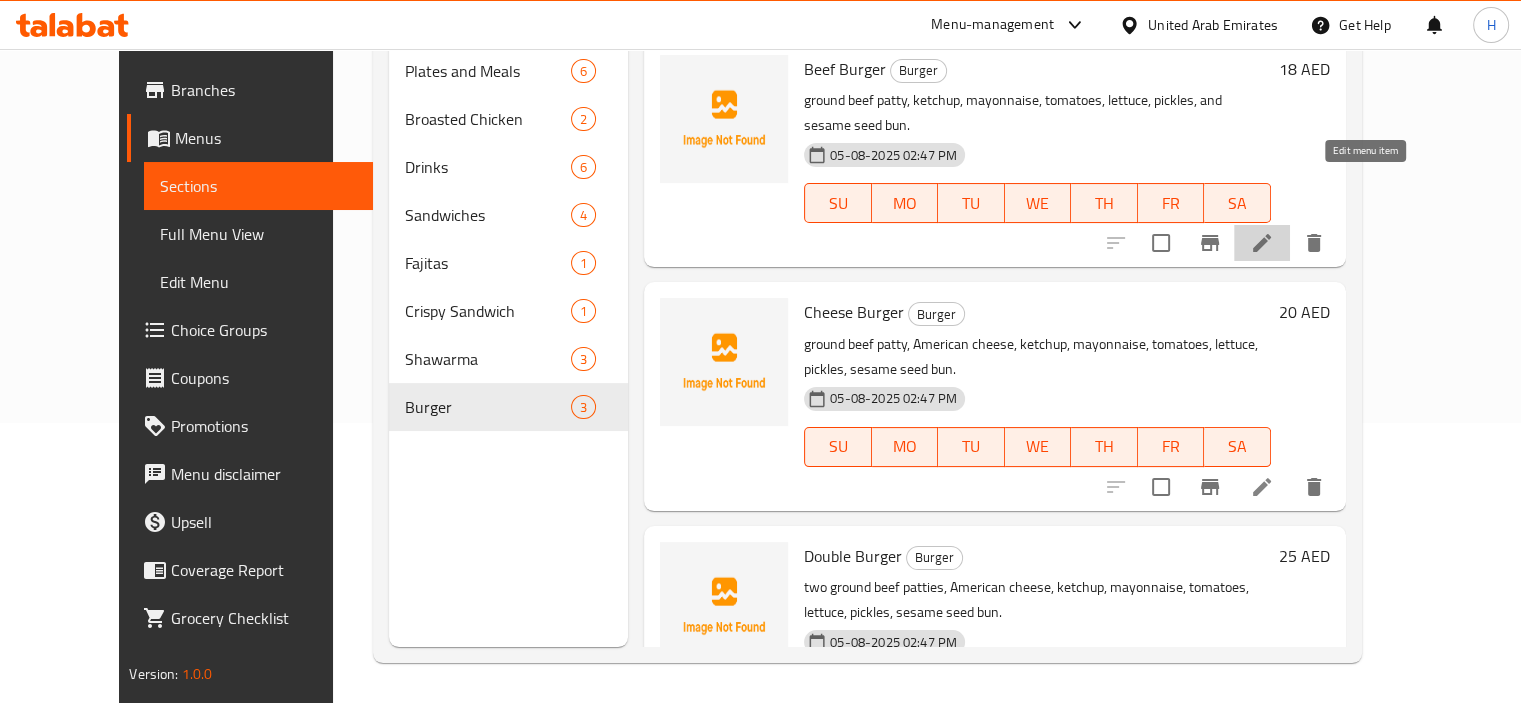 click 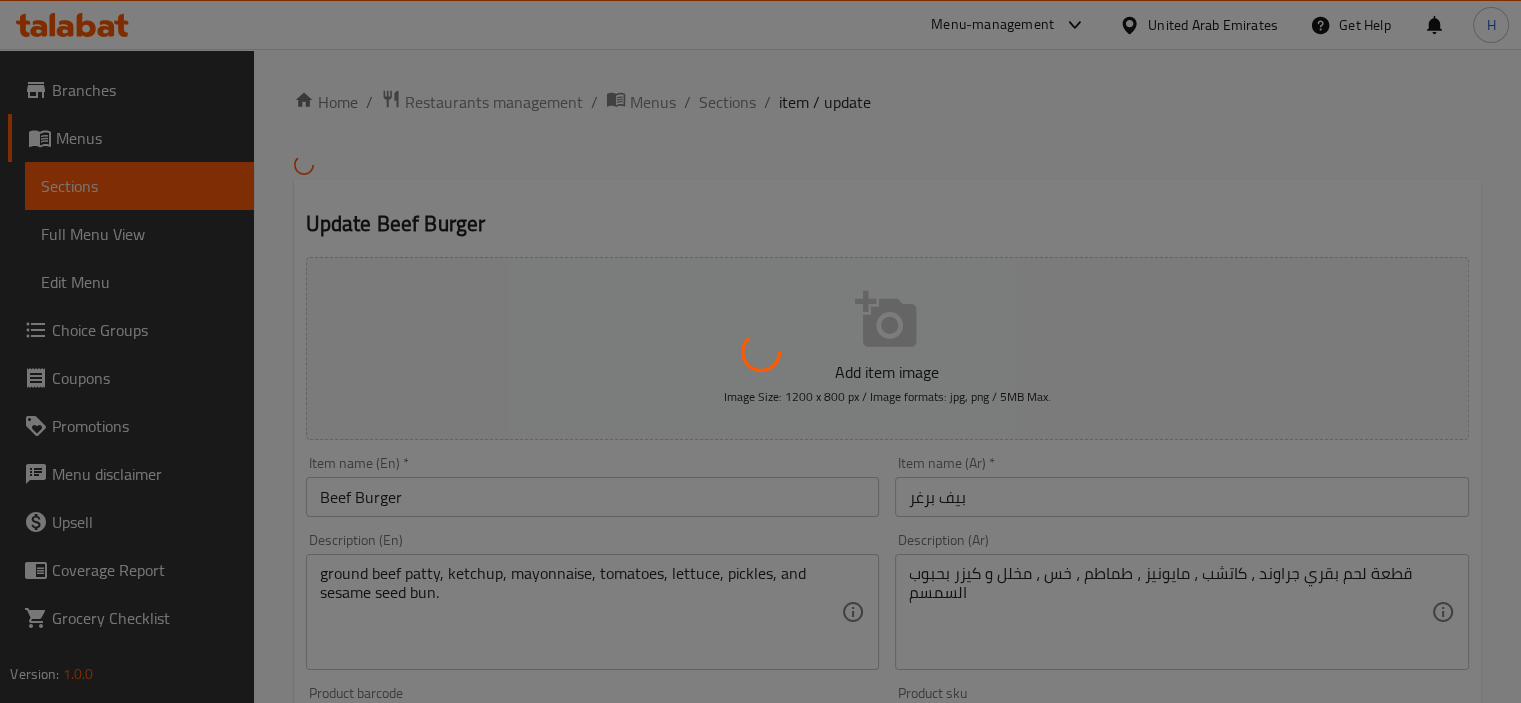 scroll, scrollTop: 2, scrollLeft: 0, axis: vertical 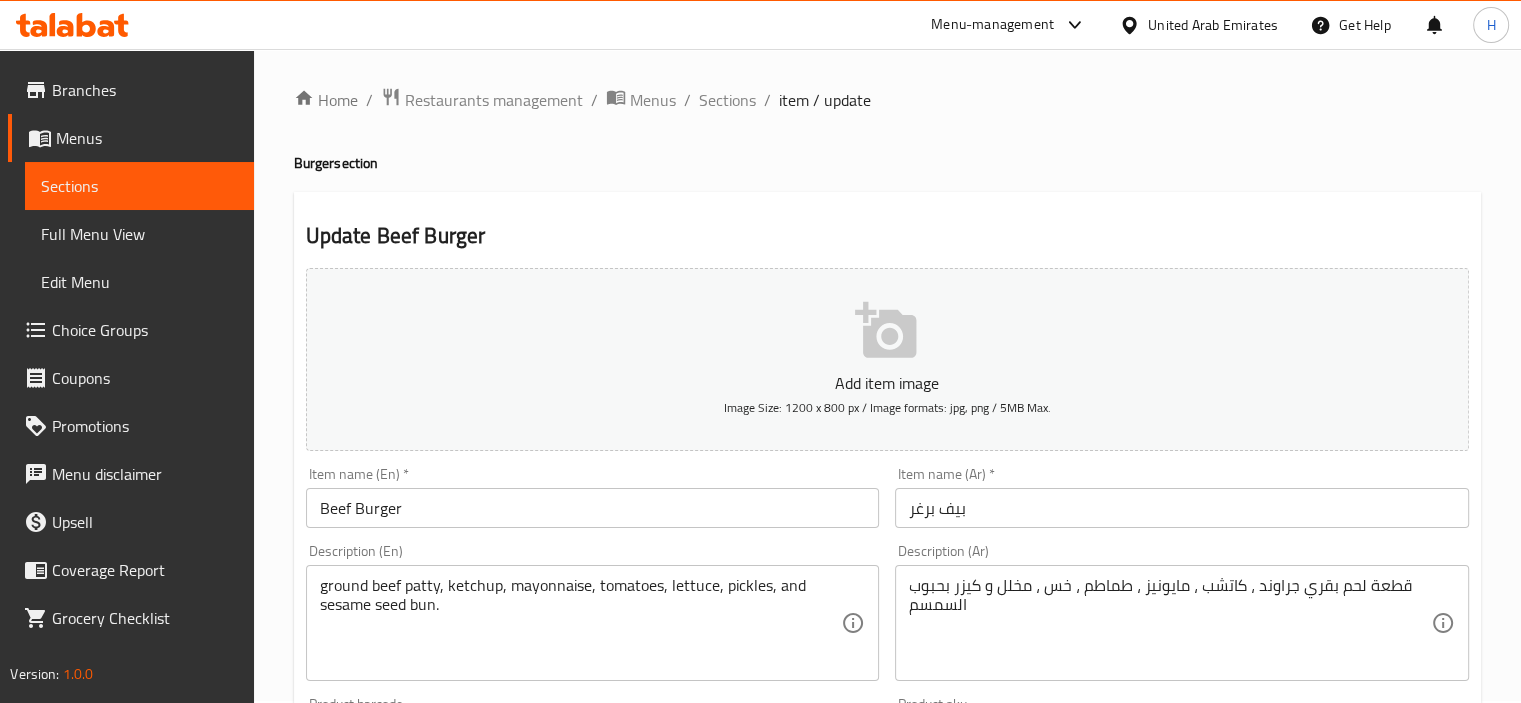 click on "بيف برغر" at bounding box center [1182, 508] 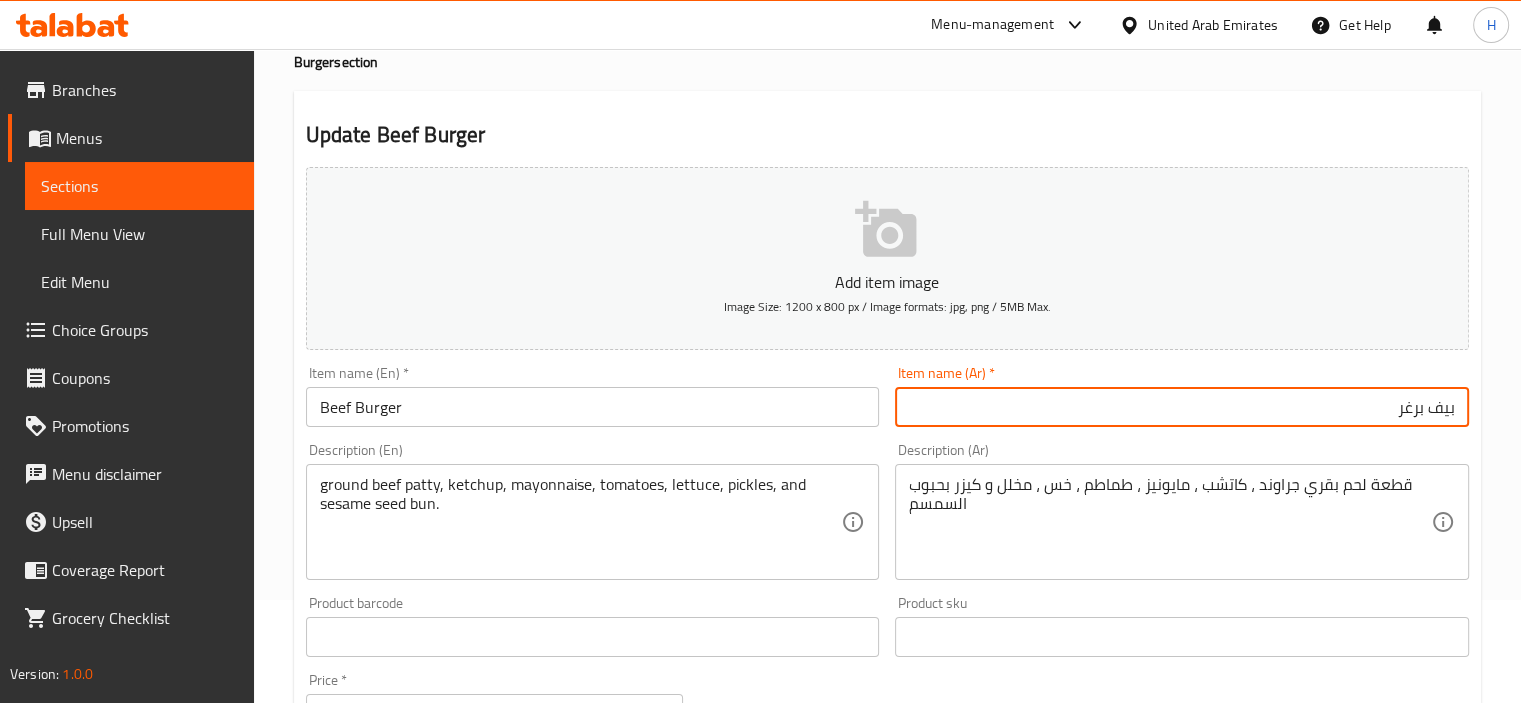 scroll, scrollTop: 106, scrollLeft: 0, axis: vertical 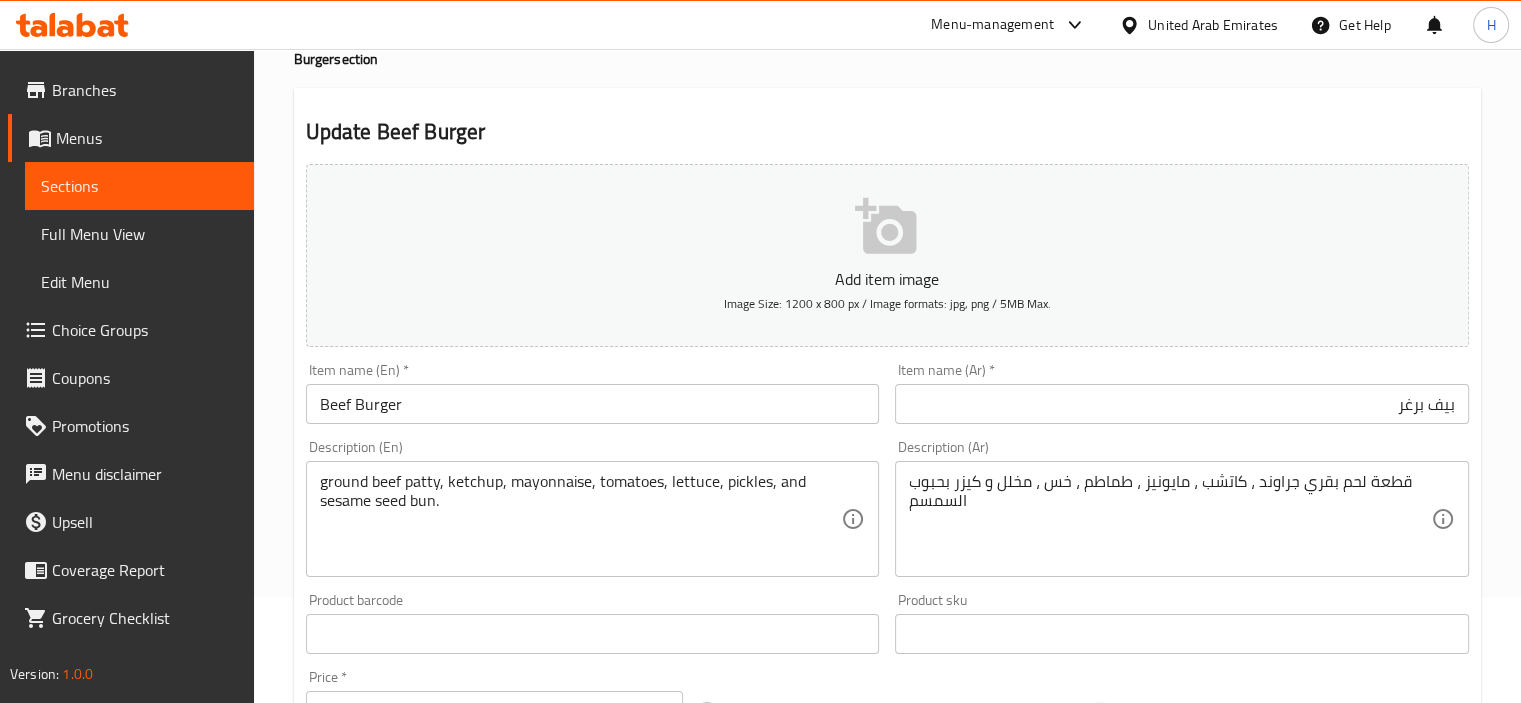 click on "قطعة لحم بقري جراوند ،كاتشب ، مايونيز ، طماطم ، خس ، مخلل و كيزر بحبوب السمسم  Description (Ar)" at bounding box center (1182, 519) 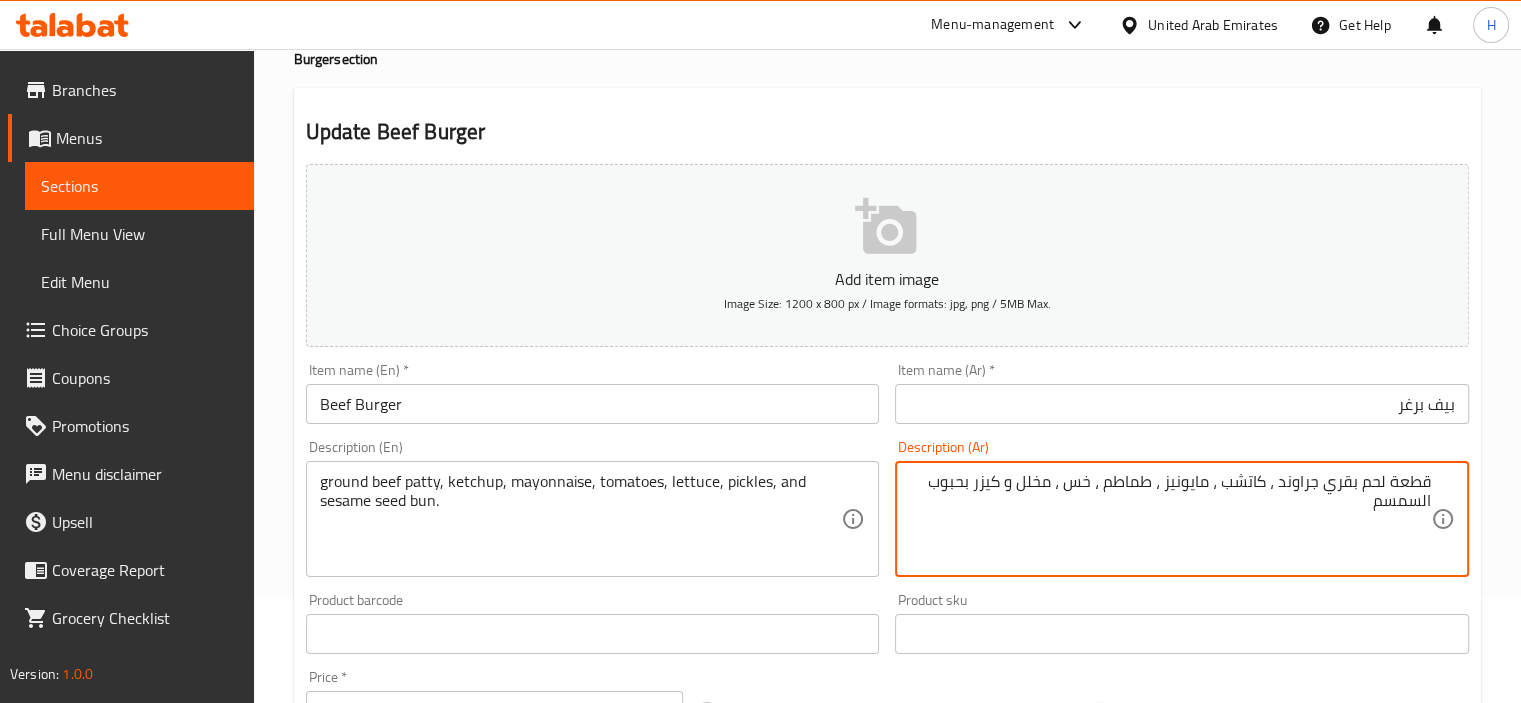 click on "قطعة لحم بقري جراوند ، كاتشب ، مايونيز ، طماطم ، خس ، مخلل و كيزر بحبوب السمسم" at bounding box center [1170, 519] 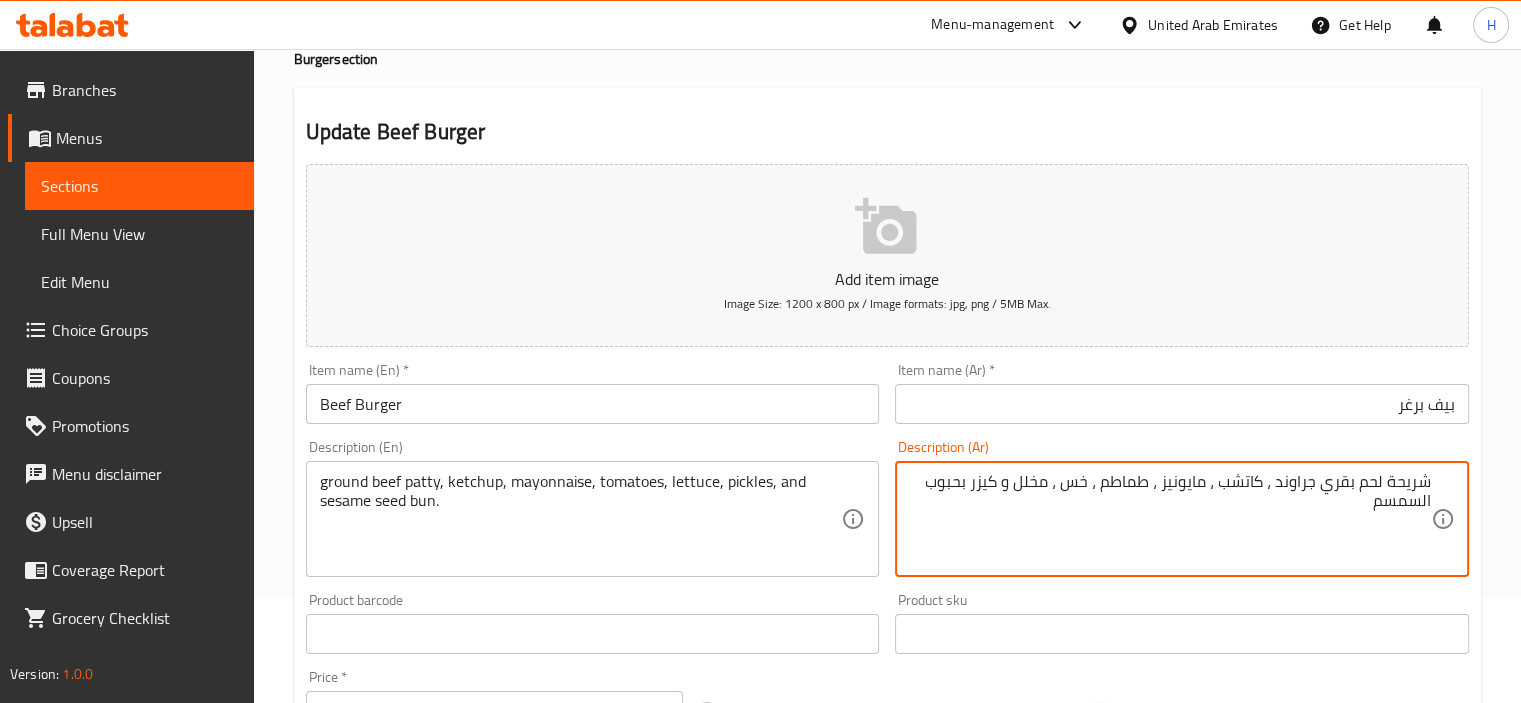 click on "شريحة لحم بقري جراوند ، كاتشب ، مايونيز ، طماطم ، خس ، مخلل و كيزر بحبوب السمسم" at bounding box center [1170, 519] 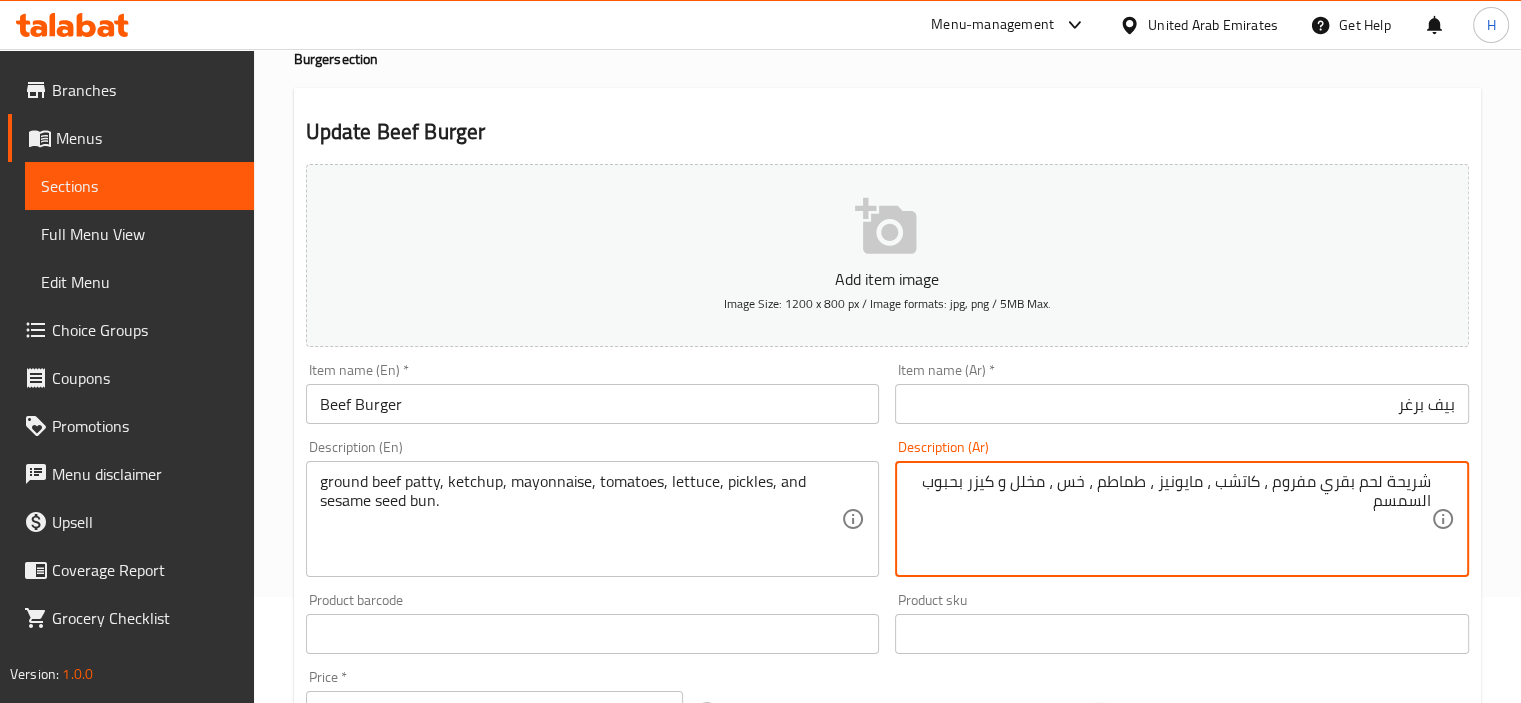 scroll, scrollTop: 709, scrollLeft: 0, axis: vertical 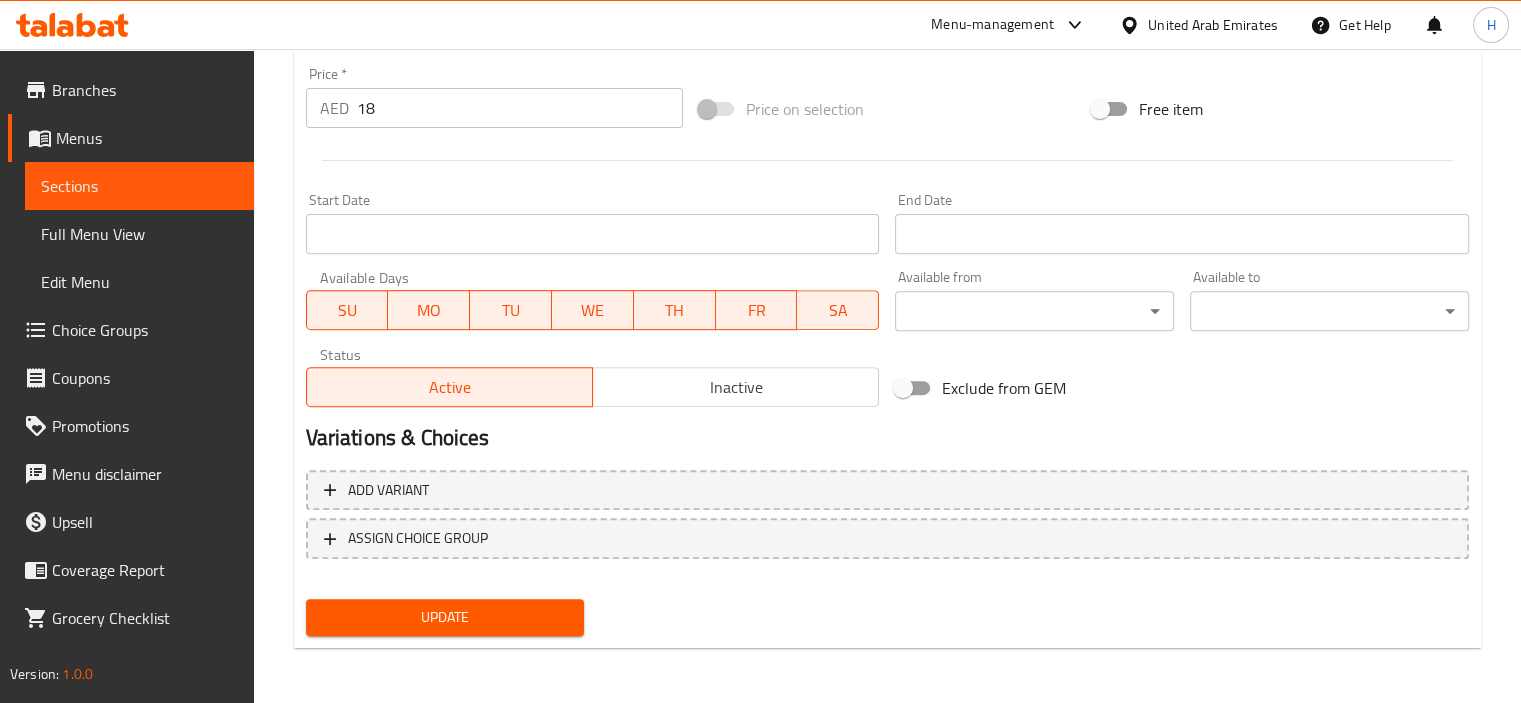 type on "شريحة لحم بقري مفروم ، كاتشب ، مايونيز ، طماطم ، خس ، مخلل و كيزر بحبوب السمسم" 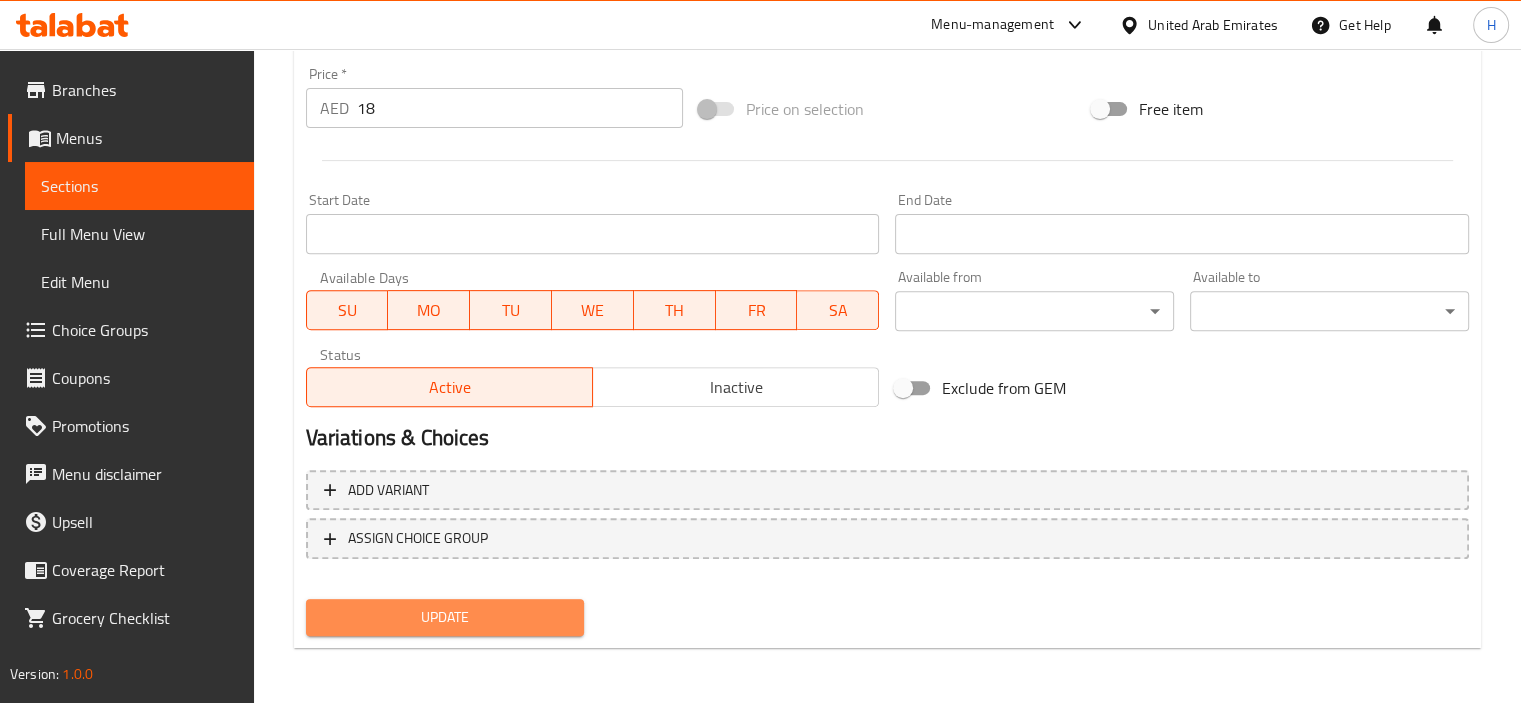 click on "Update" at bounding box center [445, 617] 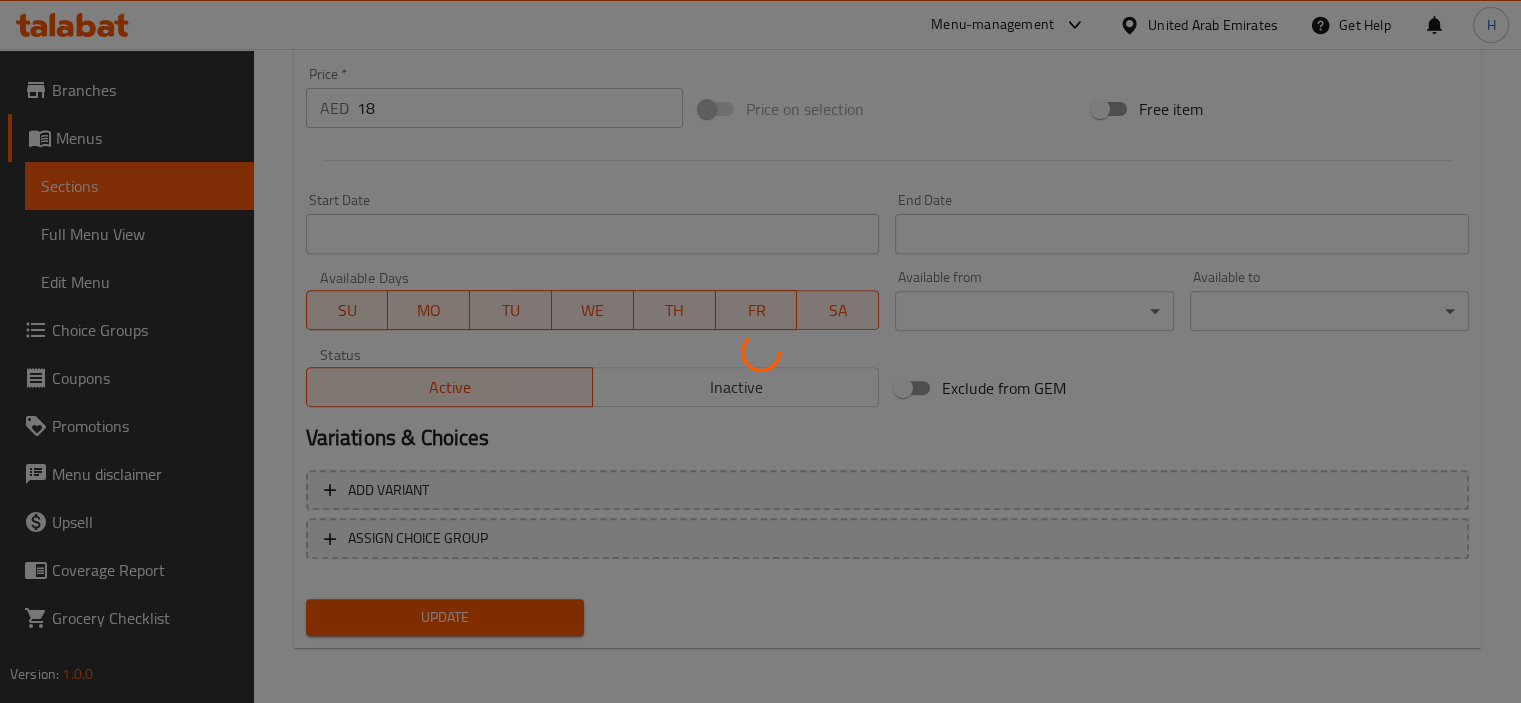 scroll, scrollTop: 0, scrollLeft: 0, axis: both 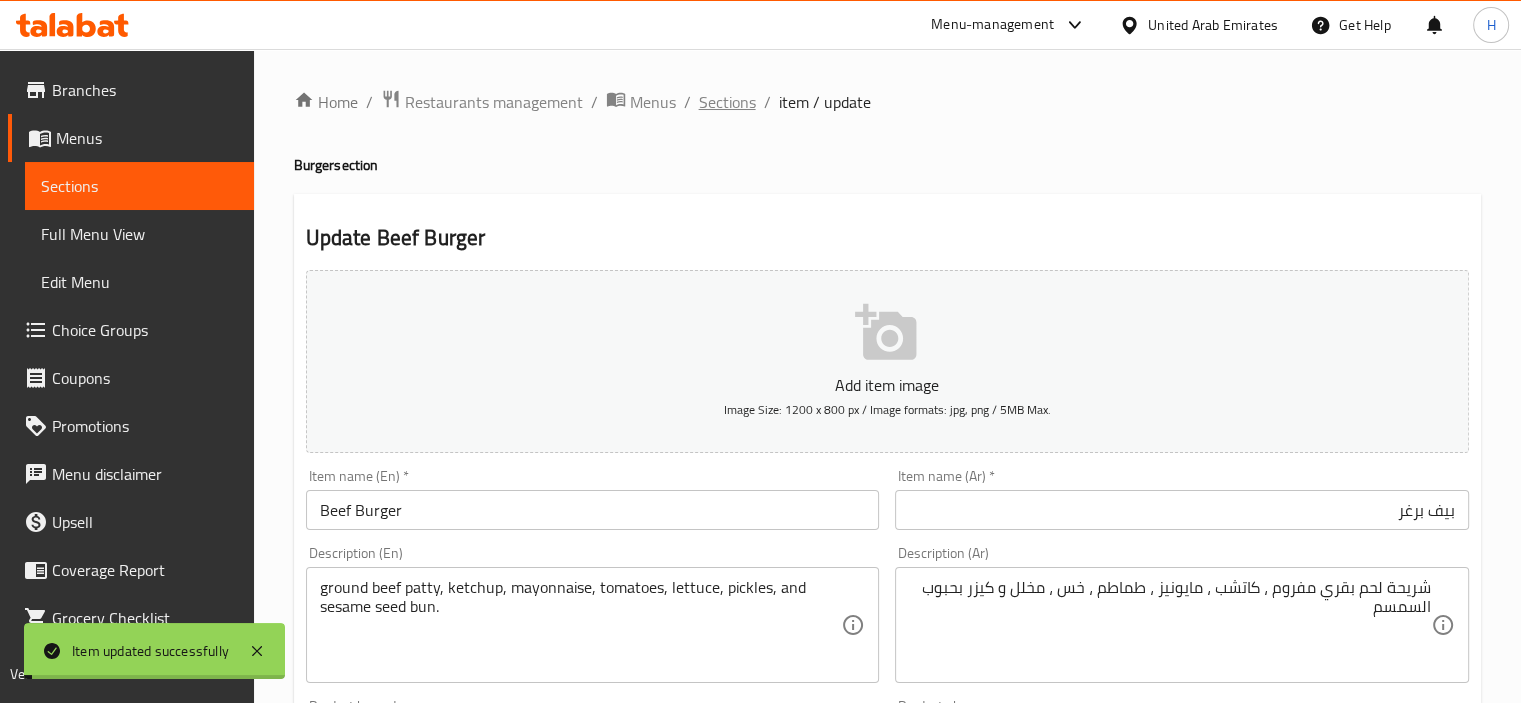 click on "Sections" at bounding box center (727, 102) 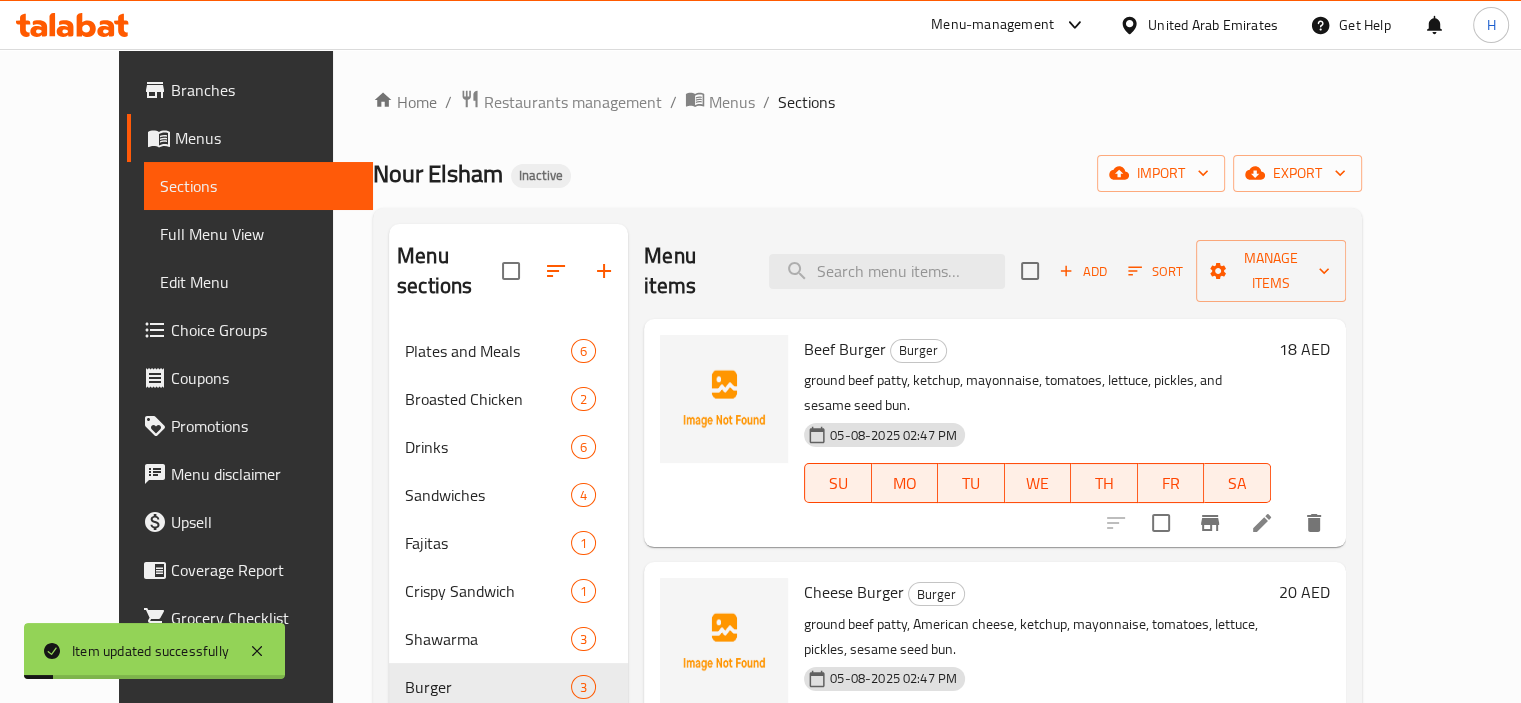 scroll, scrollTop: 52, scrollLeft: 0, axis: vertical 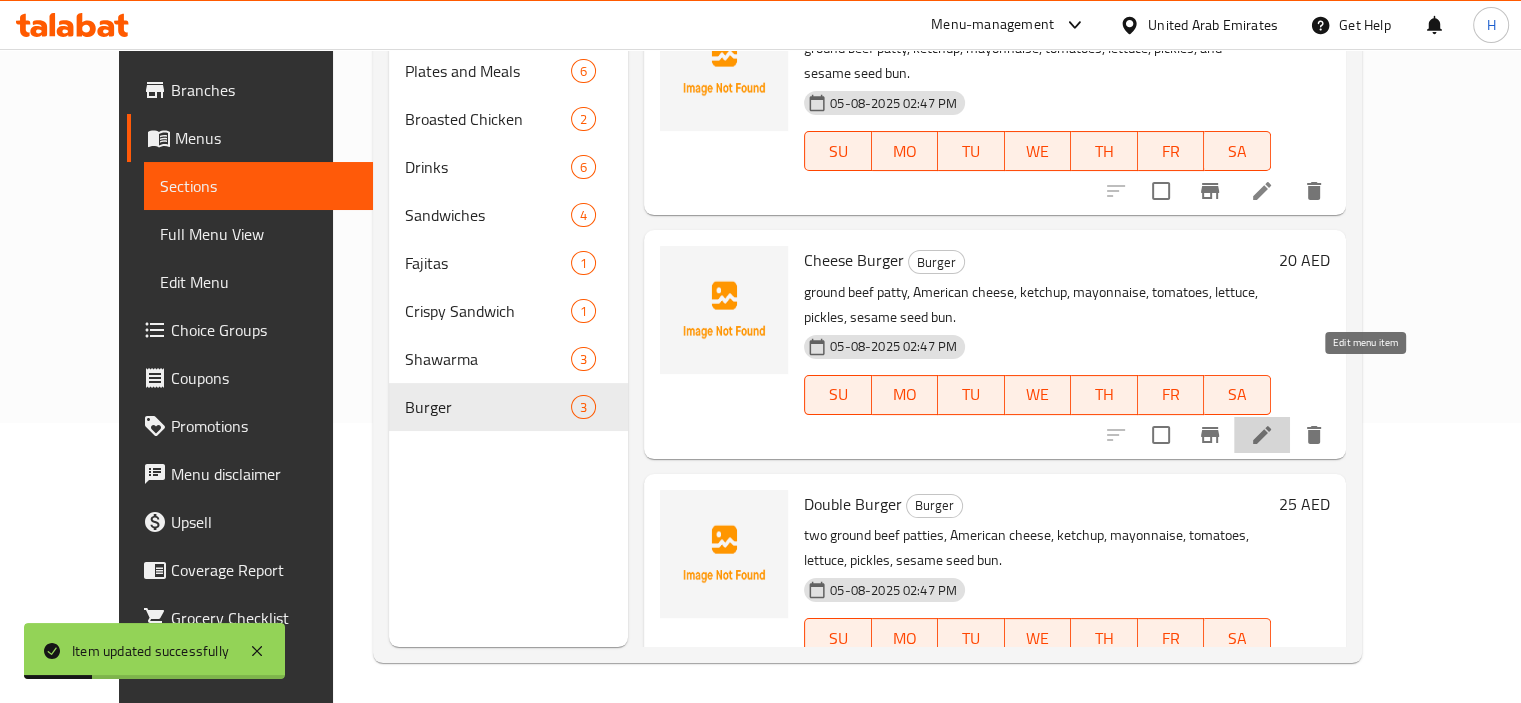 click 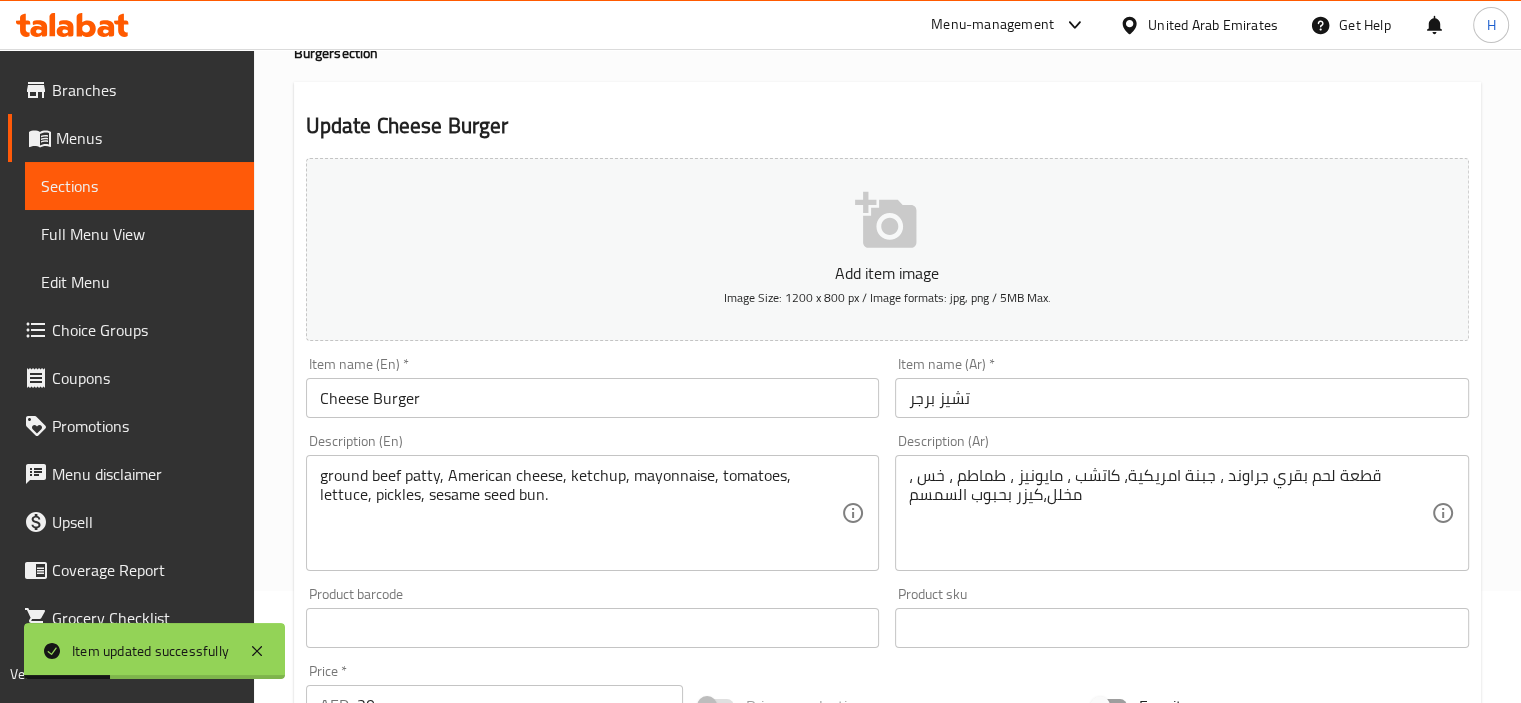 scroll, scrollTop: 143, scrollLeft: 0, axis: vertical 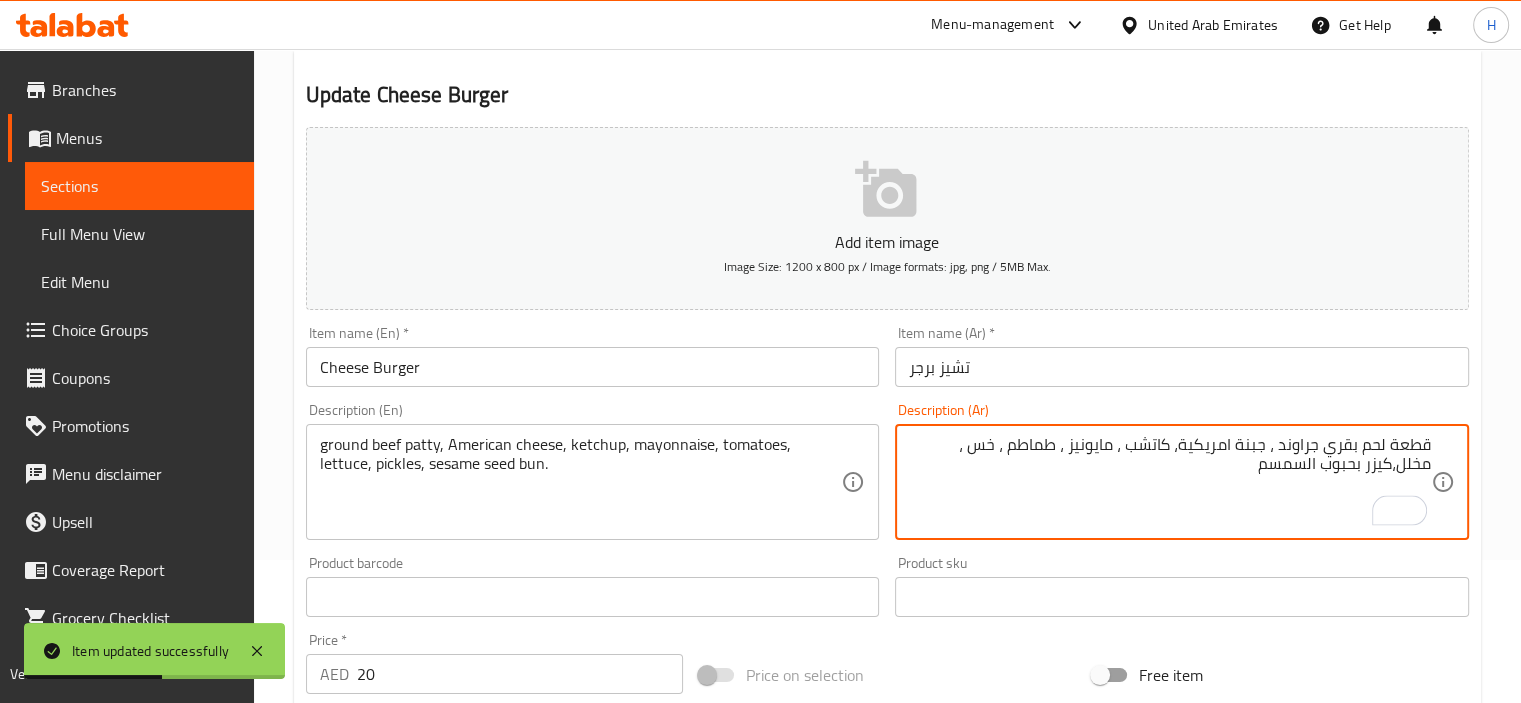 click on "قطعة لحم بقري جراوند ، جبنة امريكية،كاتشب ، مايونيز ، طماطم ، خس ، مخلل،كيزر بحبوب السمسم  Description (Ar)" at bounding box center [1182, 482] 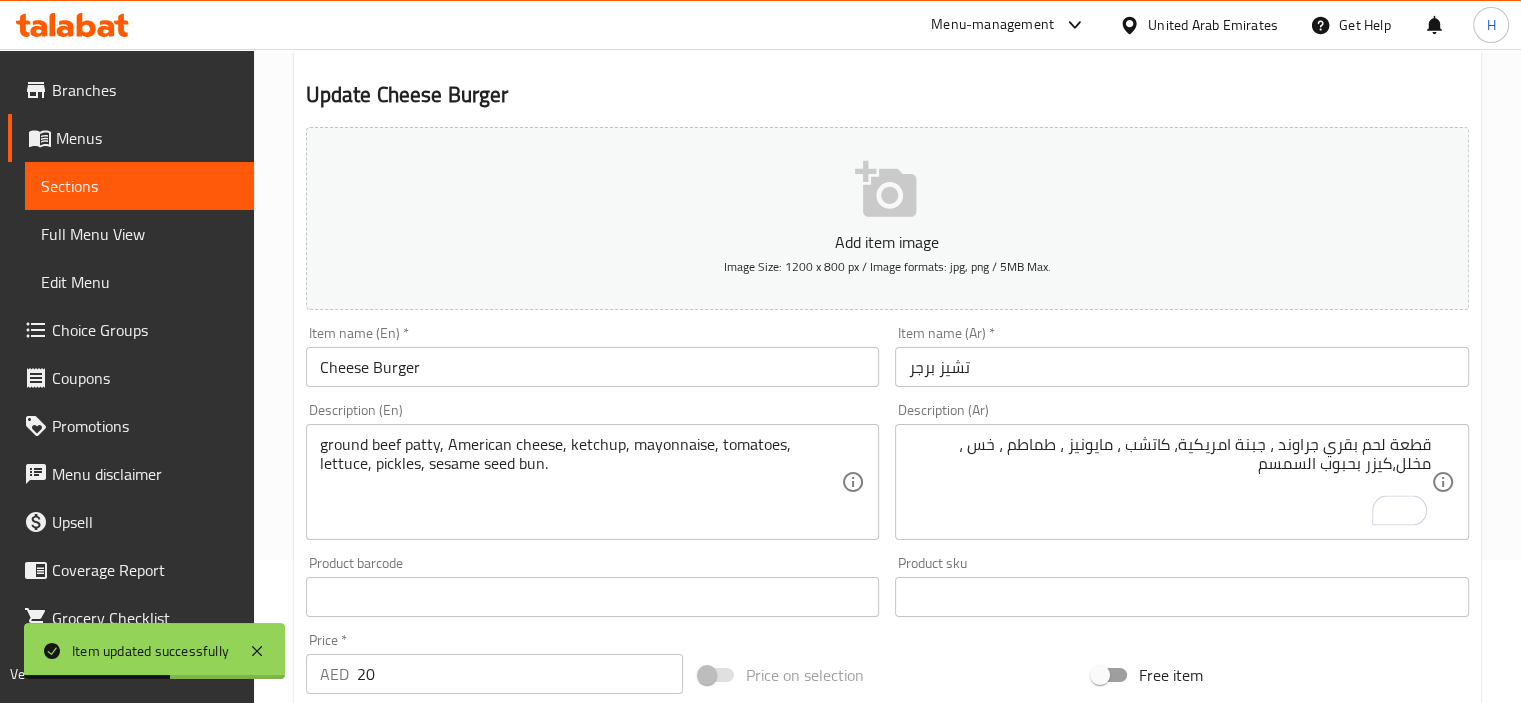 click on "قطعة لحم بقري جراوند ، جبنة امريكية،كاتشب ، مايونيز ، طماطم ، خس ، مخلل،كيزر بحبوب السمسم  Description (Ar)" at bounding box center [1182, 482] 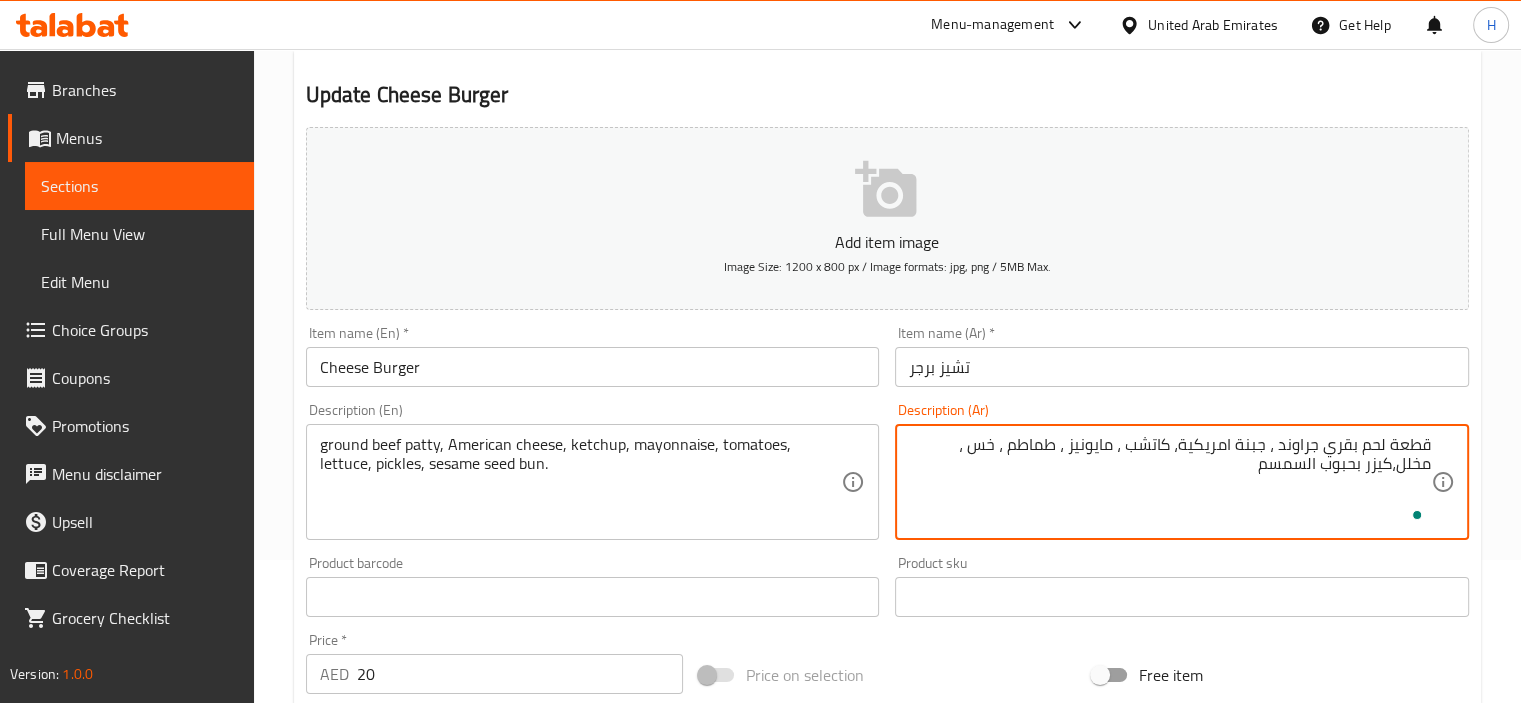 click on "قطعة لحم بقري جراوند ، جبنة امريكية، كاتشب ، مايونيز ، طماطم ، خس ، مخلل،كيزر بحبوب السمسم" at bounding box center [1170, 482] 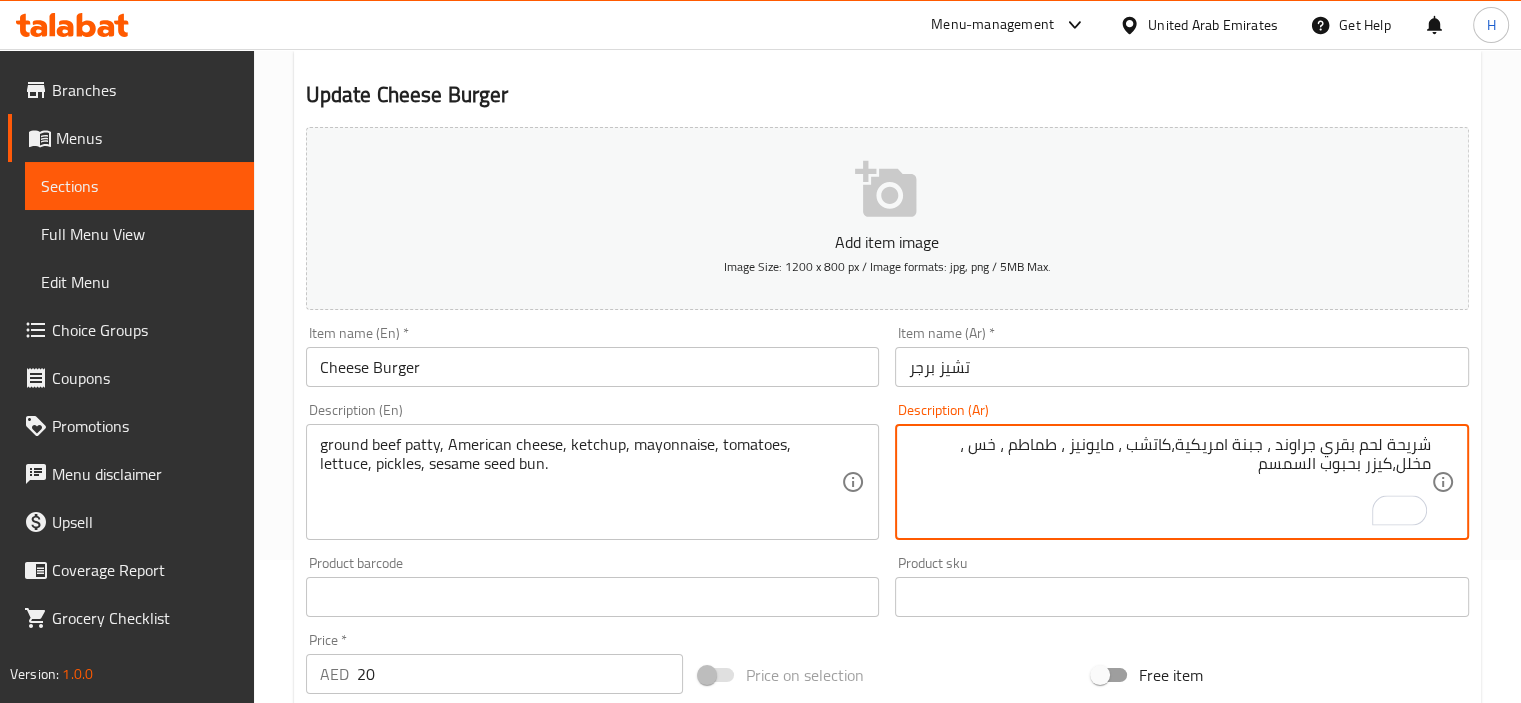 click on "شريحة لحم بقري جراوند ، جبنة امريكية،كاتشب ، مايونيز ، طماطم ، خس ، مخلل،كيزر بحبوب السمسم" at bounding box center [1170, 482] 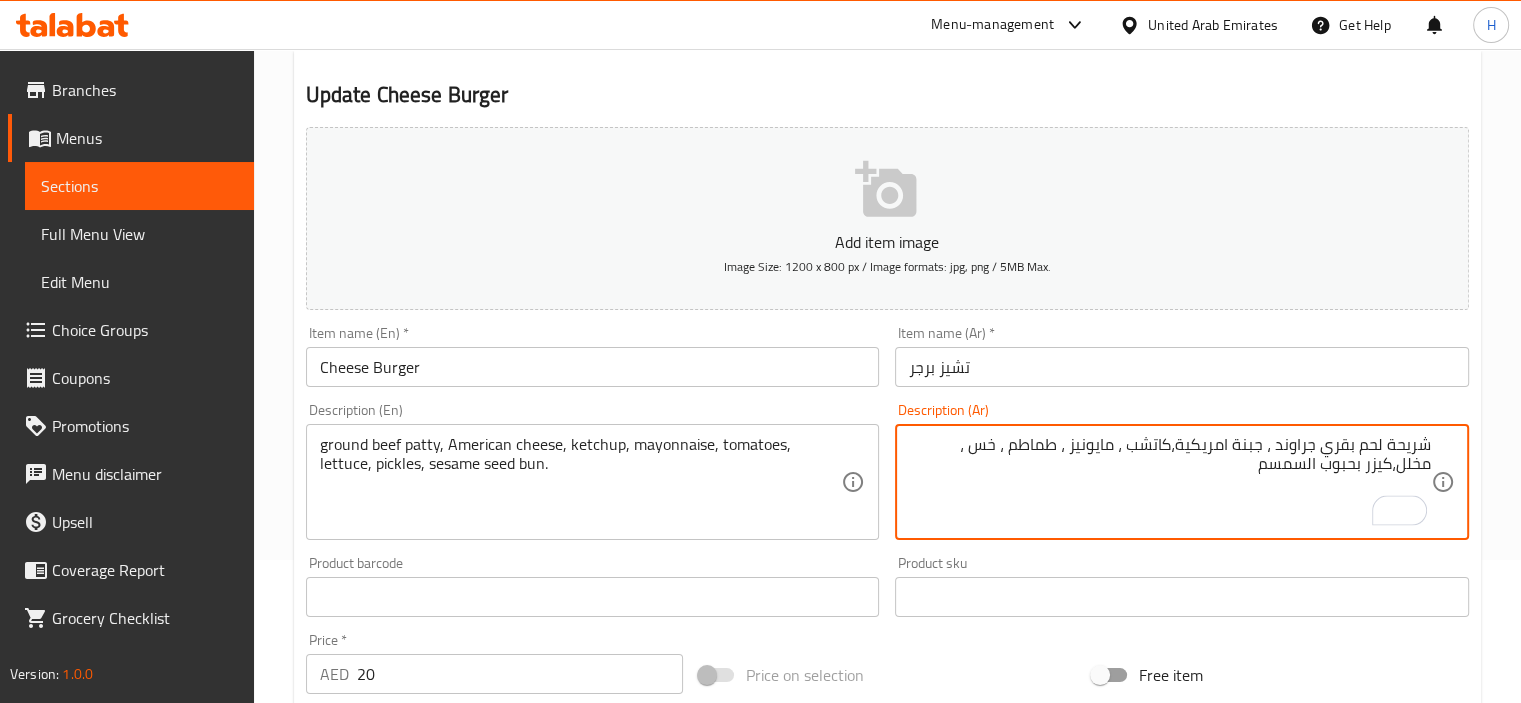 click on "شريحة لحم بقري جراوند ، جبنة امريكية،كاتشب ، مايونيز ، طماطم ، خس ، مخلل،كيزر بحبوب السمسم" at bounding box center (1170, 482) 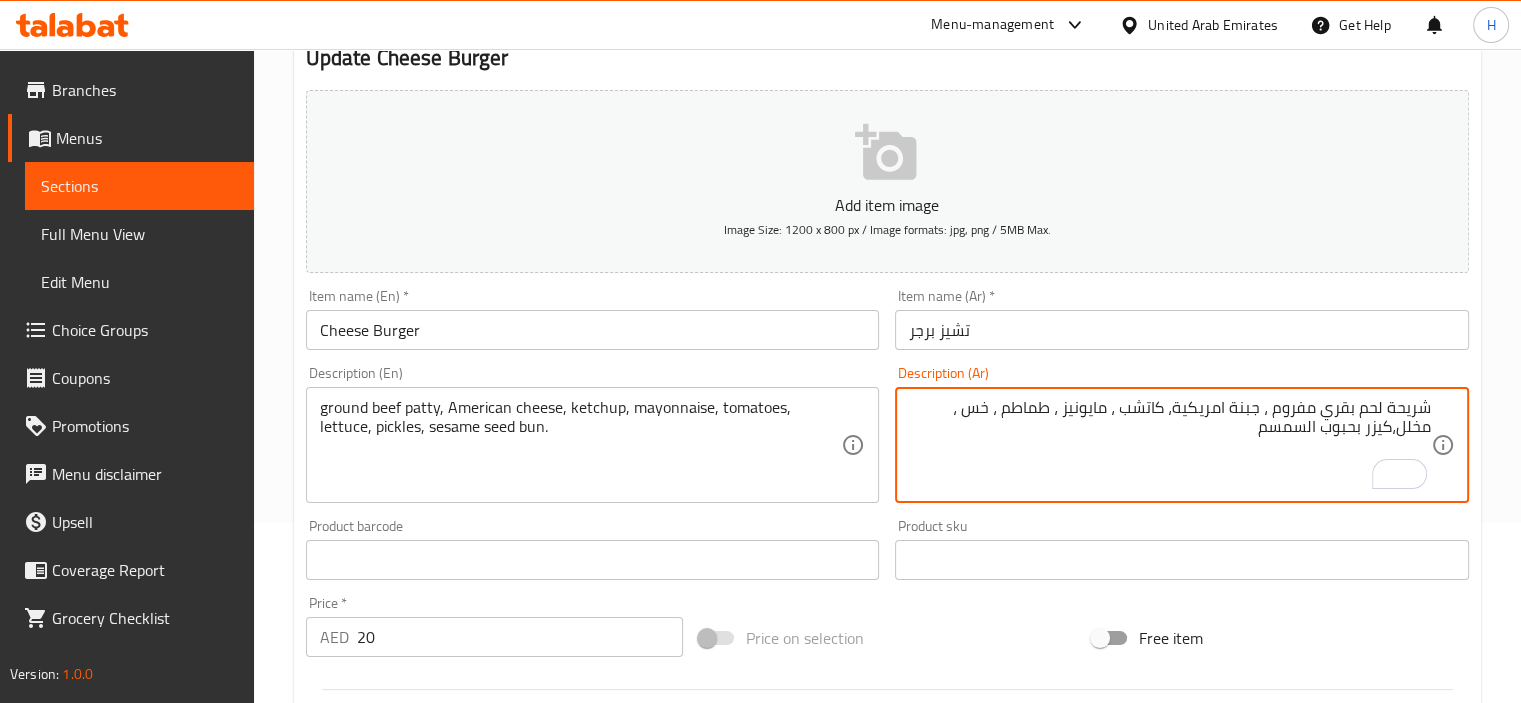 scroll, scrollTop: 709, scrollLeft: 0, axis: vertical 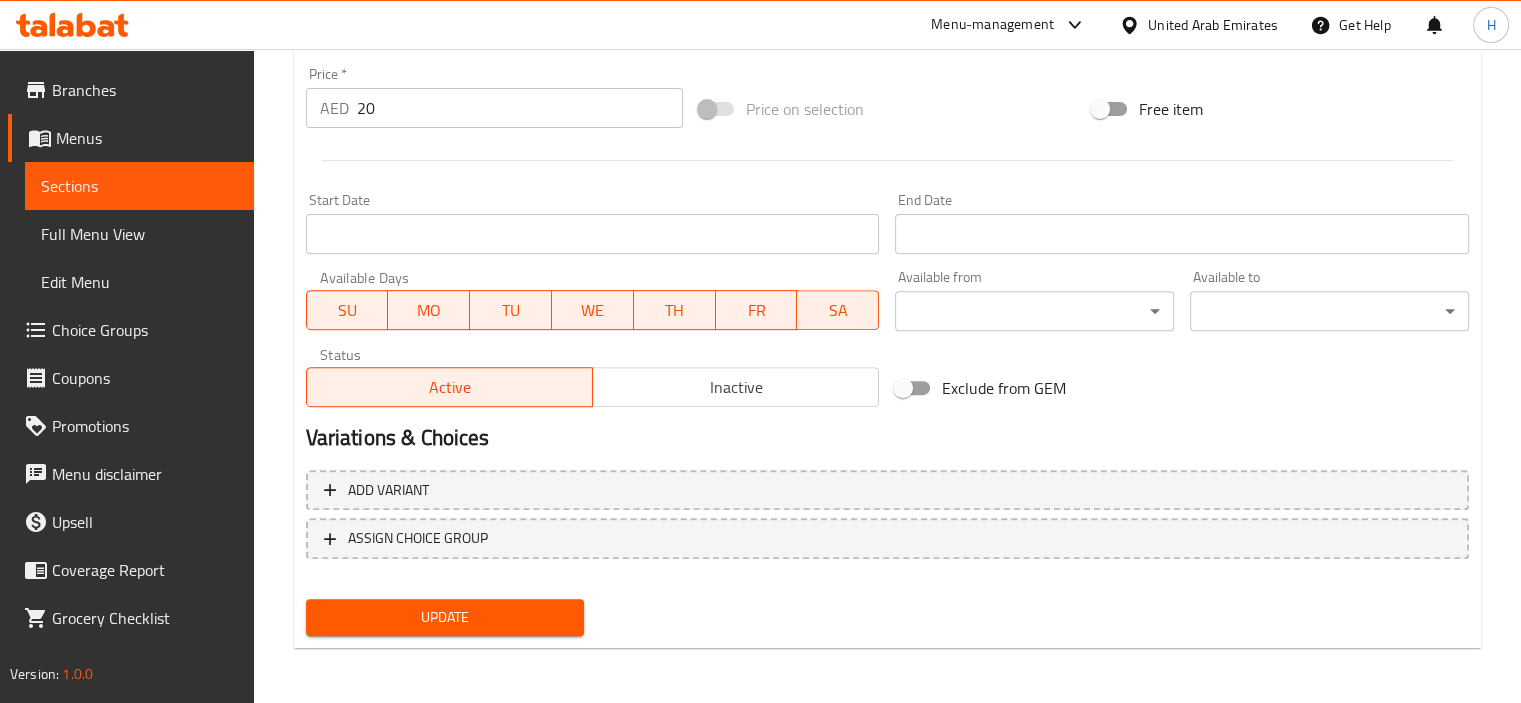 type on "شريحة لحم بقري مفروم ، جبنة امريكية، كاتشب ، مايونيز ، طماطم ، خس ، مخلل،كيزر بحبوب السمسم" 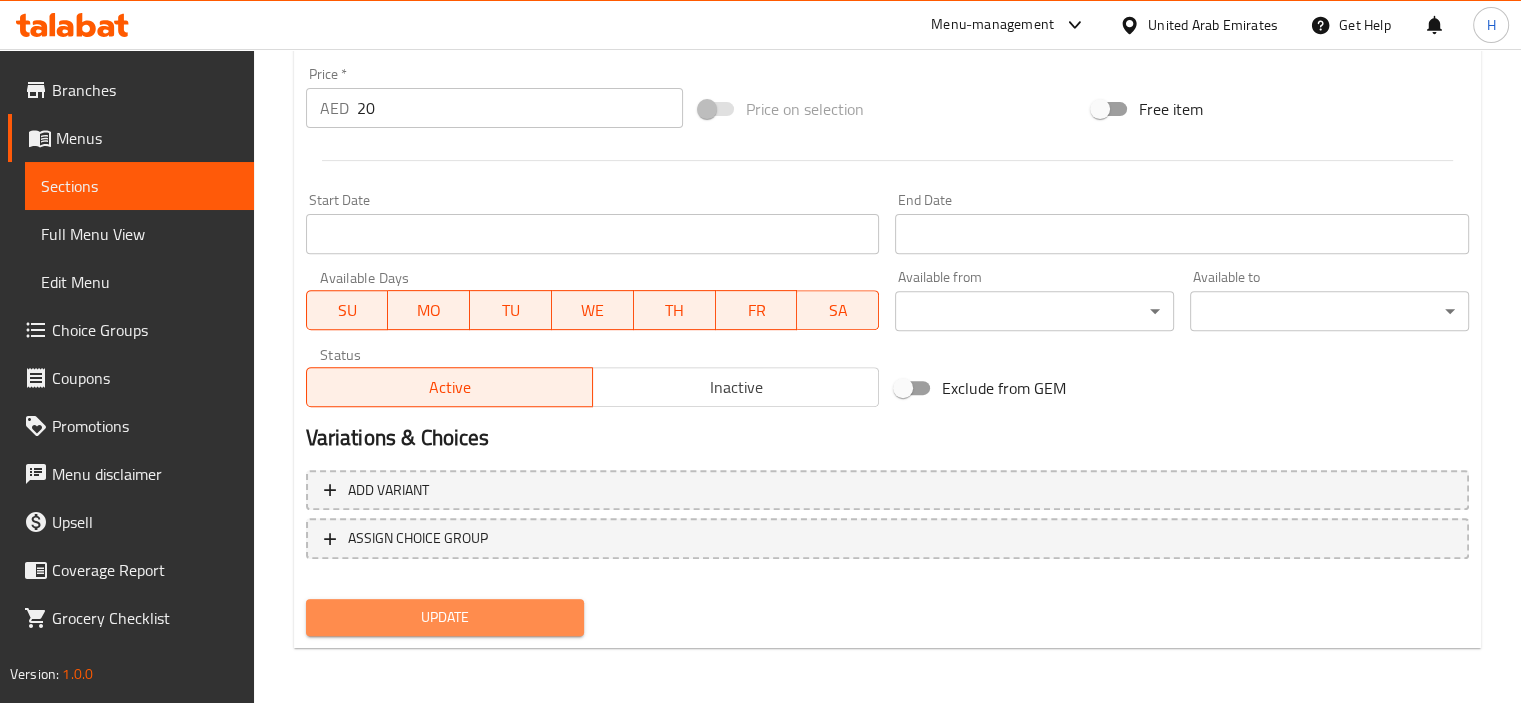 click on "Update" at bounding box center [445, 617] 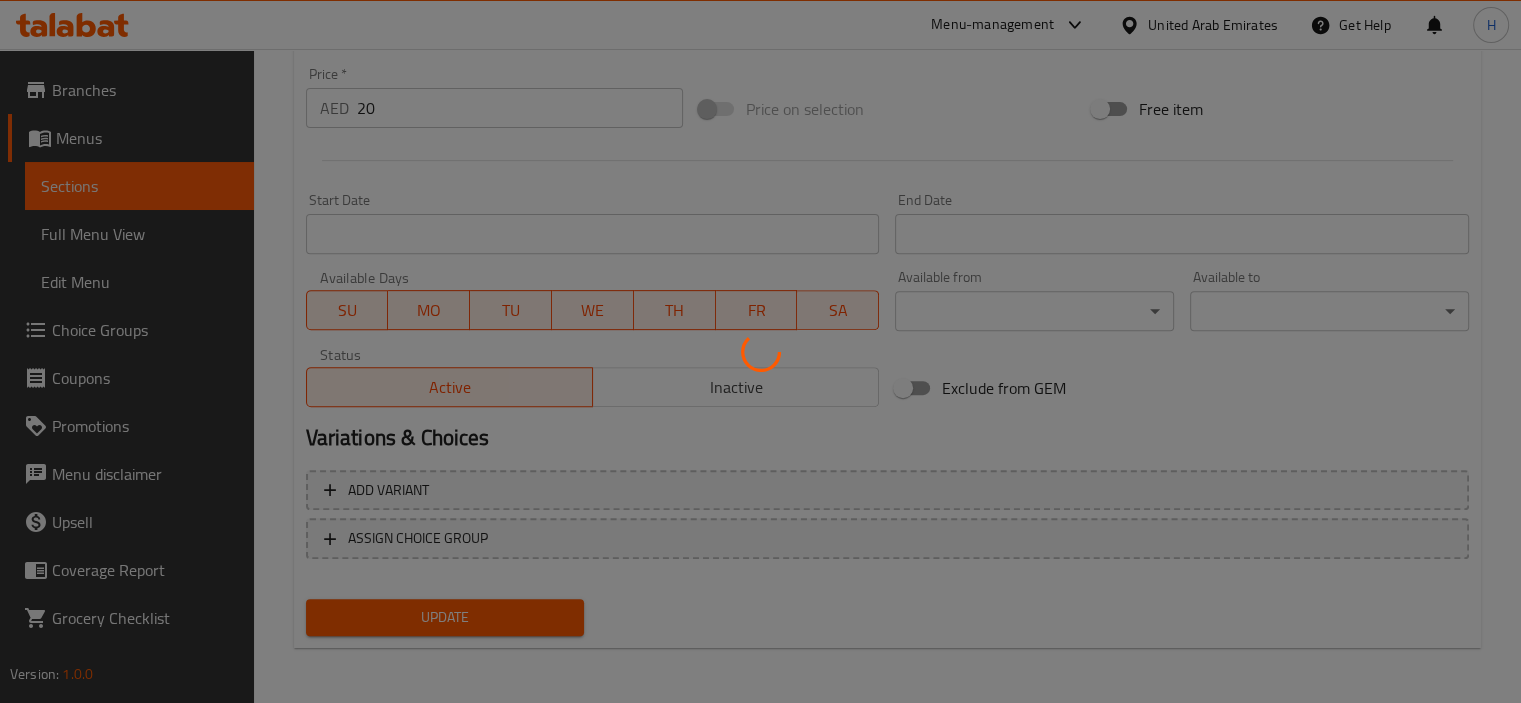 scroll, scrollTop: 0, scrollLeft: 0, axis: both 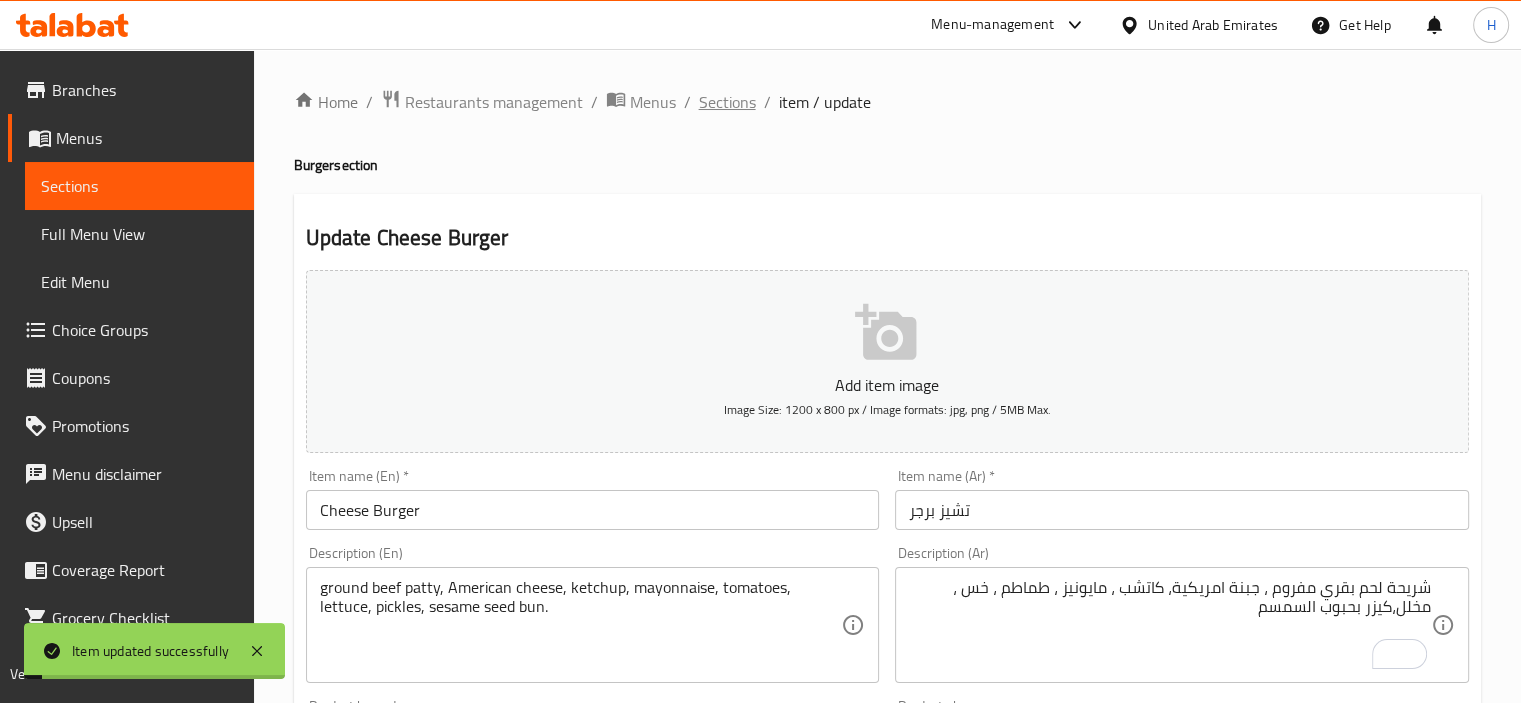 click on "Sections" at bounding box center [727, 102] 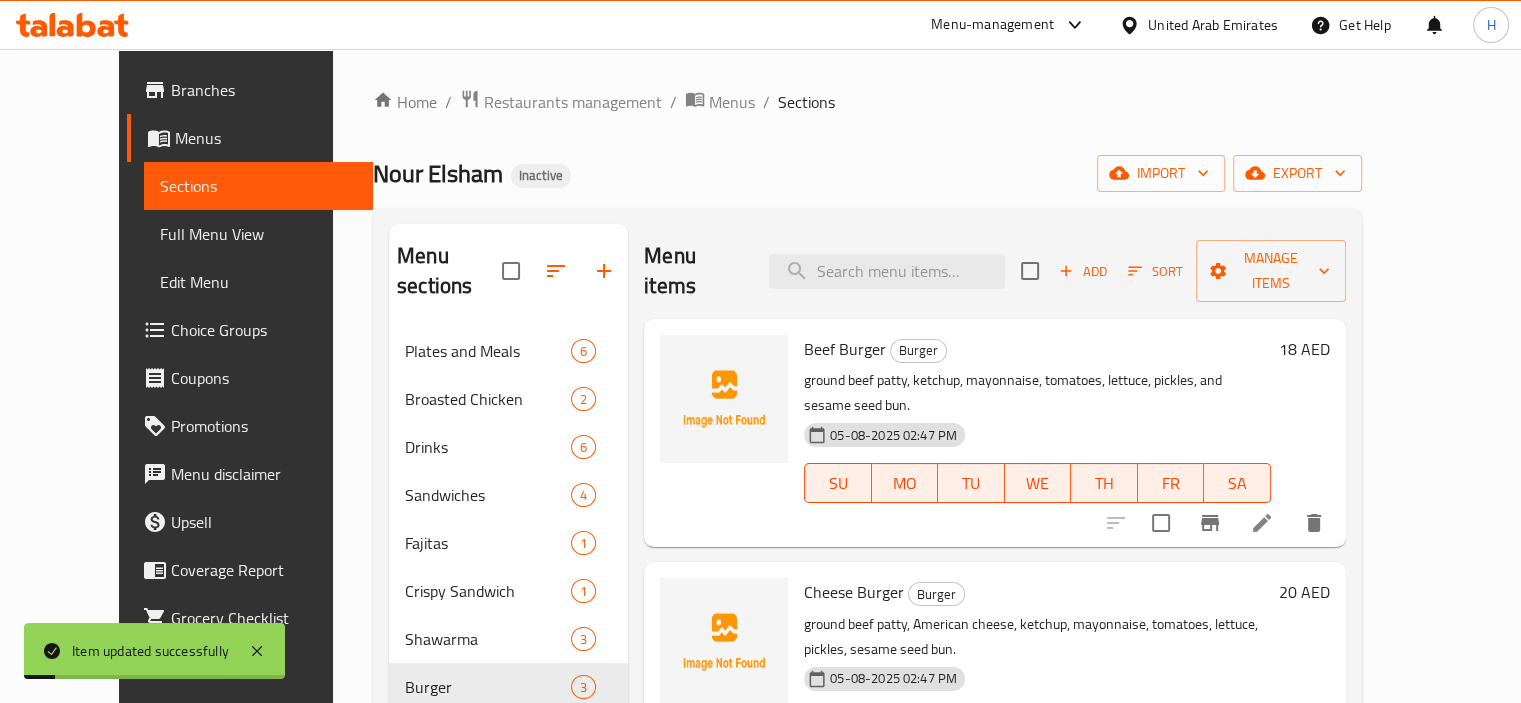 scroll, scrollTop: 52, scrollLeft: 0, axis: vertical 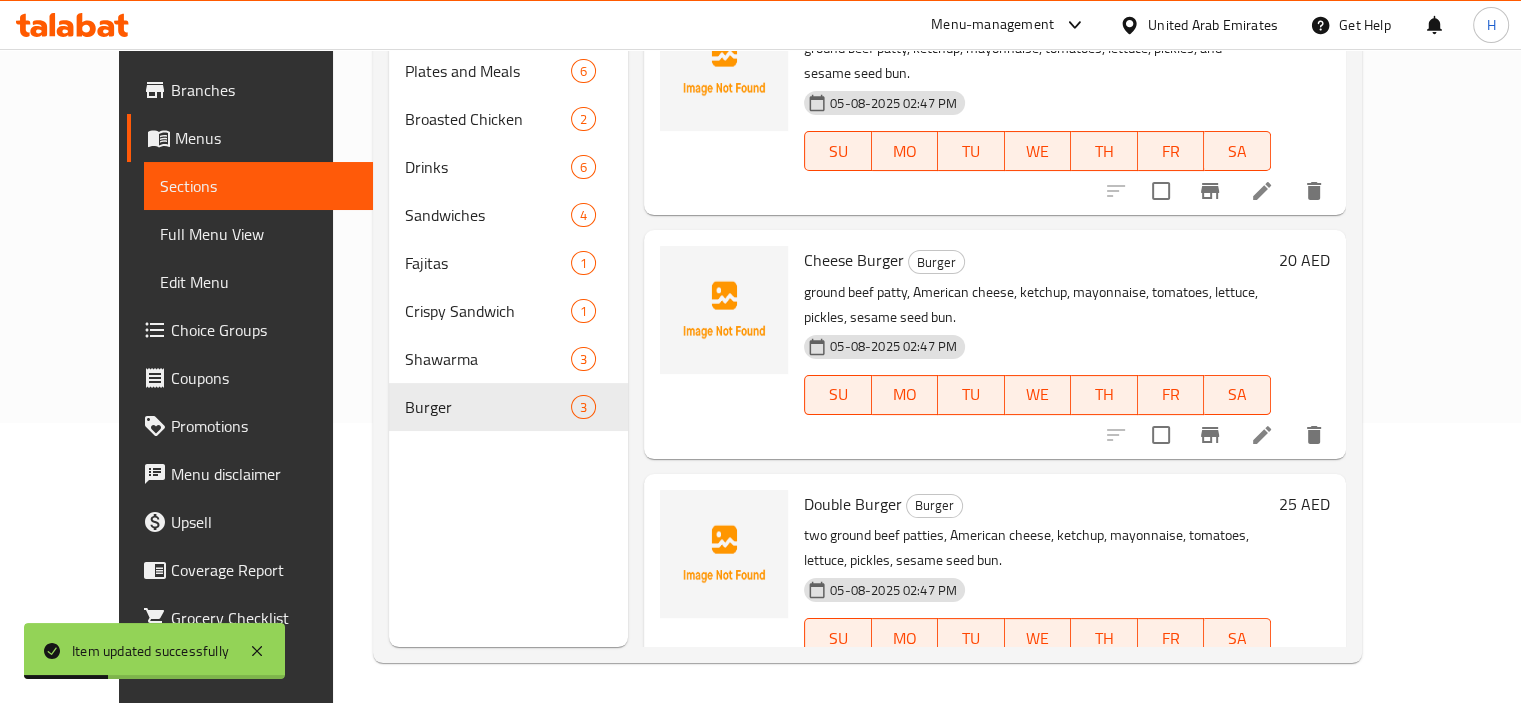click at bounding box center (1262, 678) 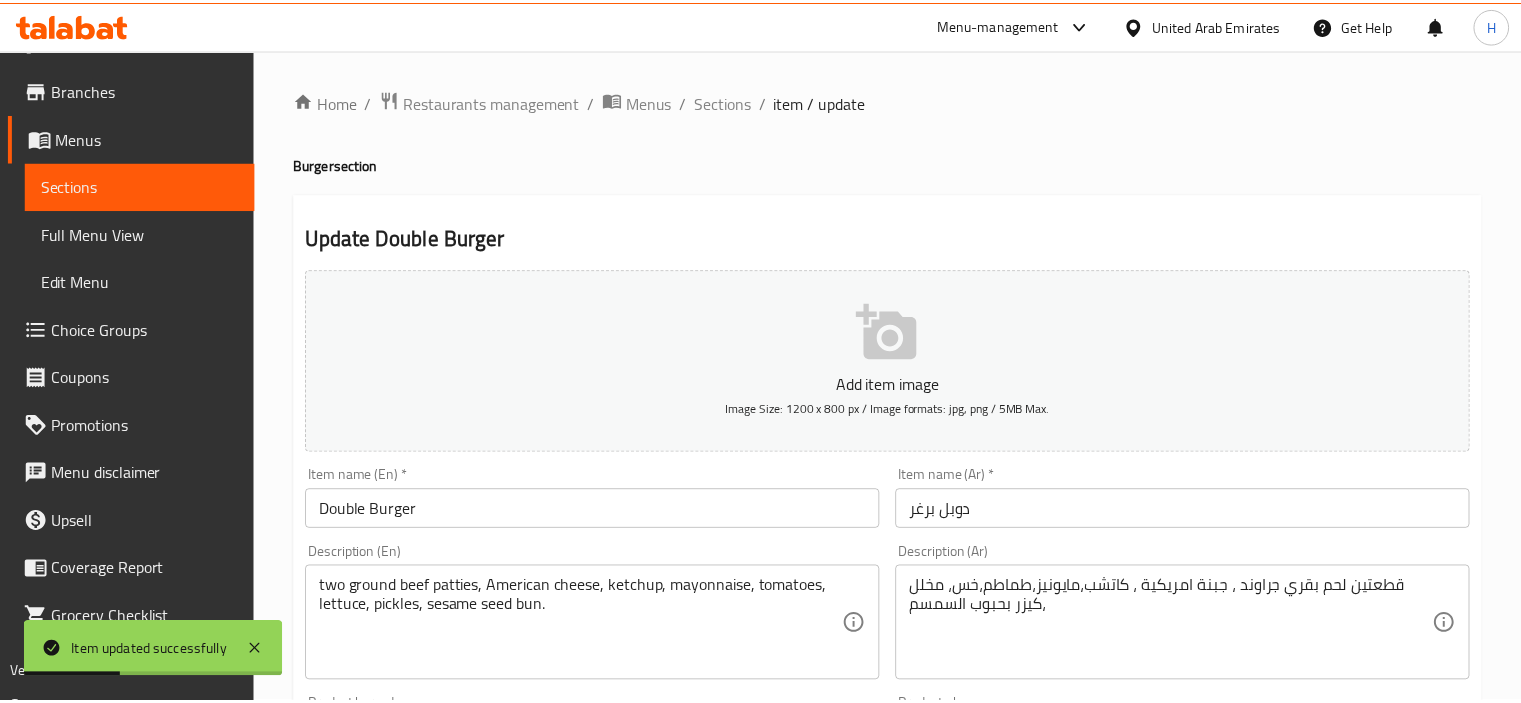 scroll, scrollTop: 91, scrollLeft: 0, axis: vertical 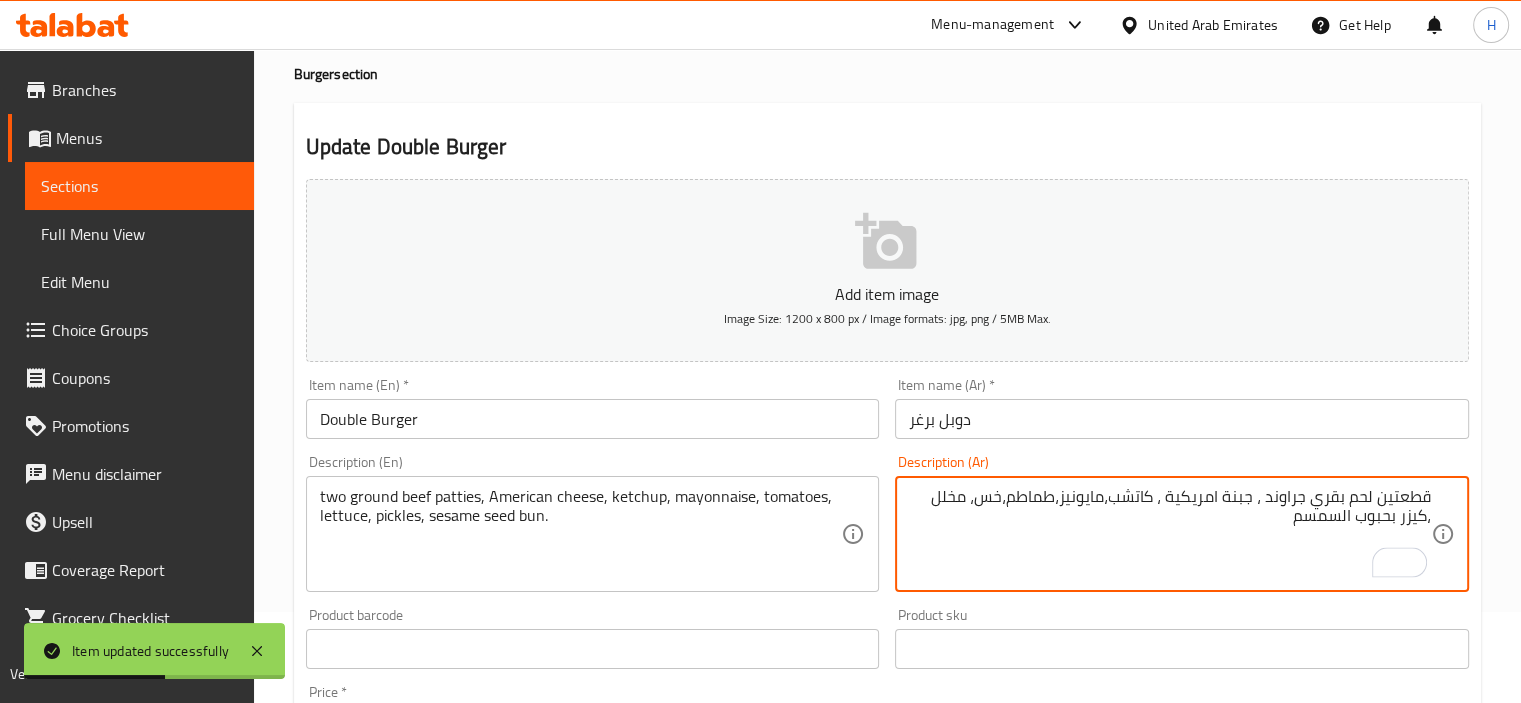 click on "قطعتين لحم بقري جراوند ، جبنة امريكية ، كاتشب،مايونيز،طماطم،خس، مخلل ،كيزر بحبوب السمسم" at bounding box center (1170, 534) 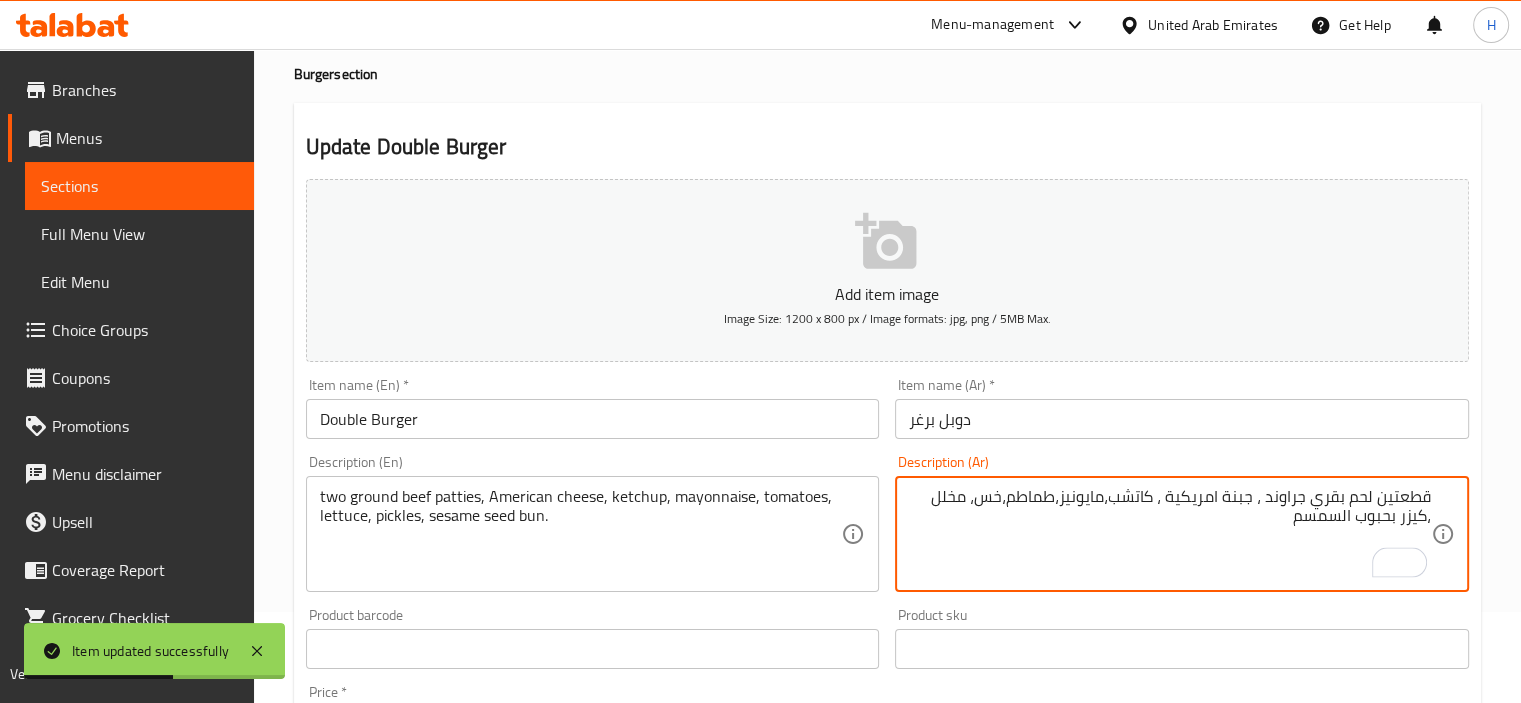 click on "قطعتين لحم بقري جراوند ، جبنة امريكية ، كاتشب،مايونيز،طماطم،خس، مخلل ،كيزر بحبوب السمسم" at bounding box center [1170, 534] 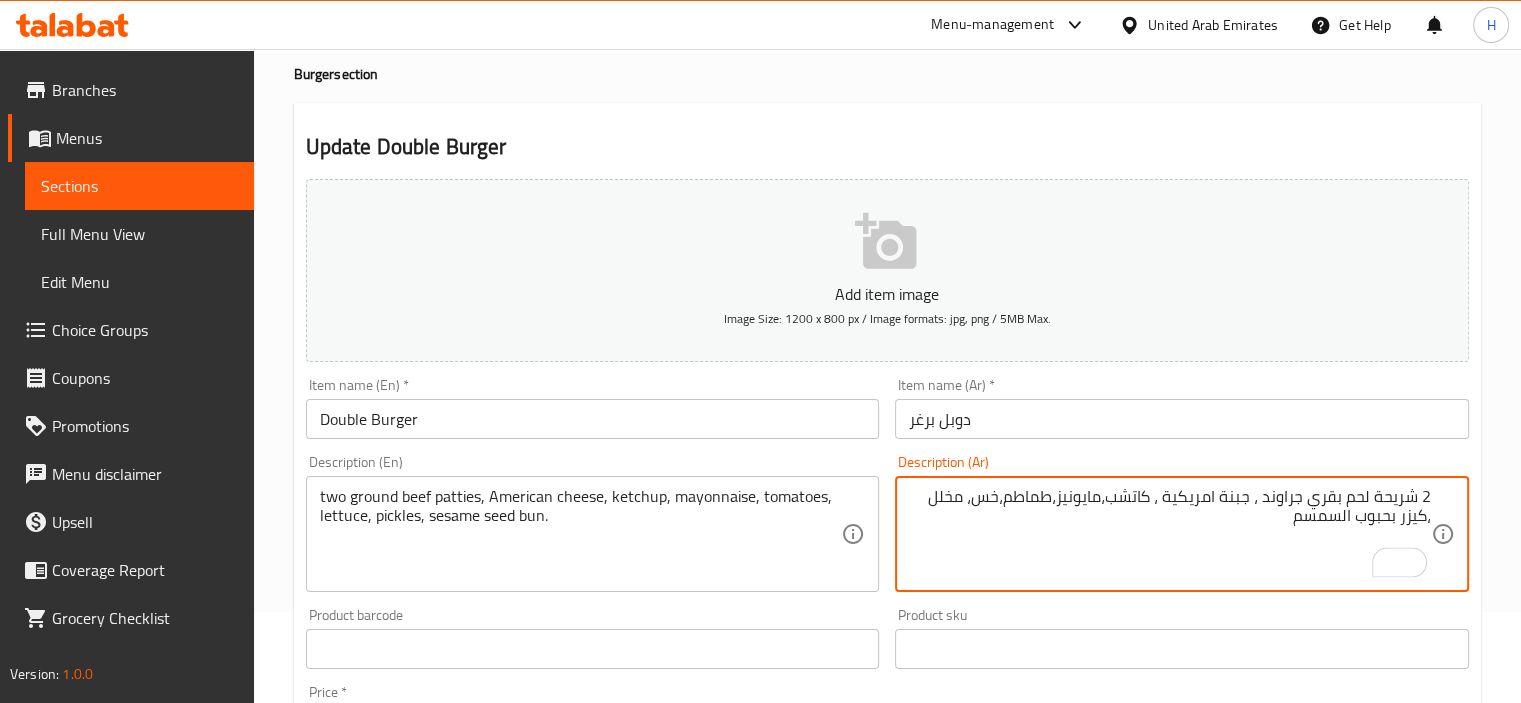 click on "2 شريحة لحم بقري جراوند ، جبنة امريكية ، كاتشب،مايونيز،طماطم،خس، مخلل ،كيزر بحبوب السمسم" at bounding box center [1170, 534] 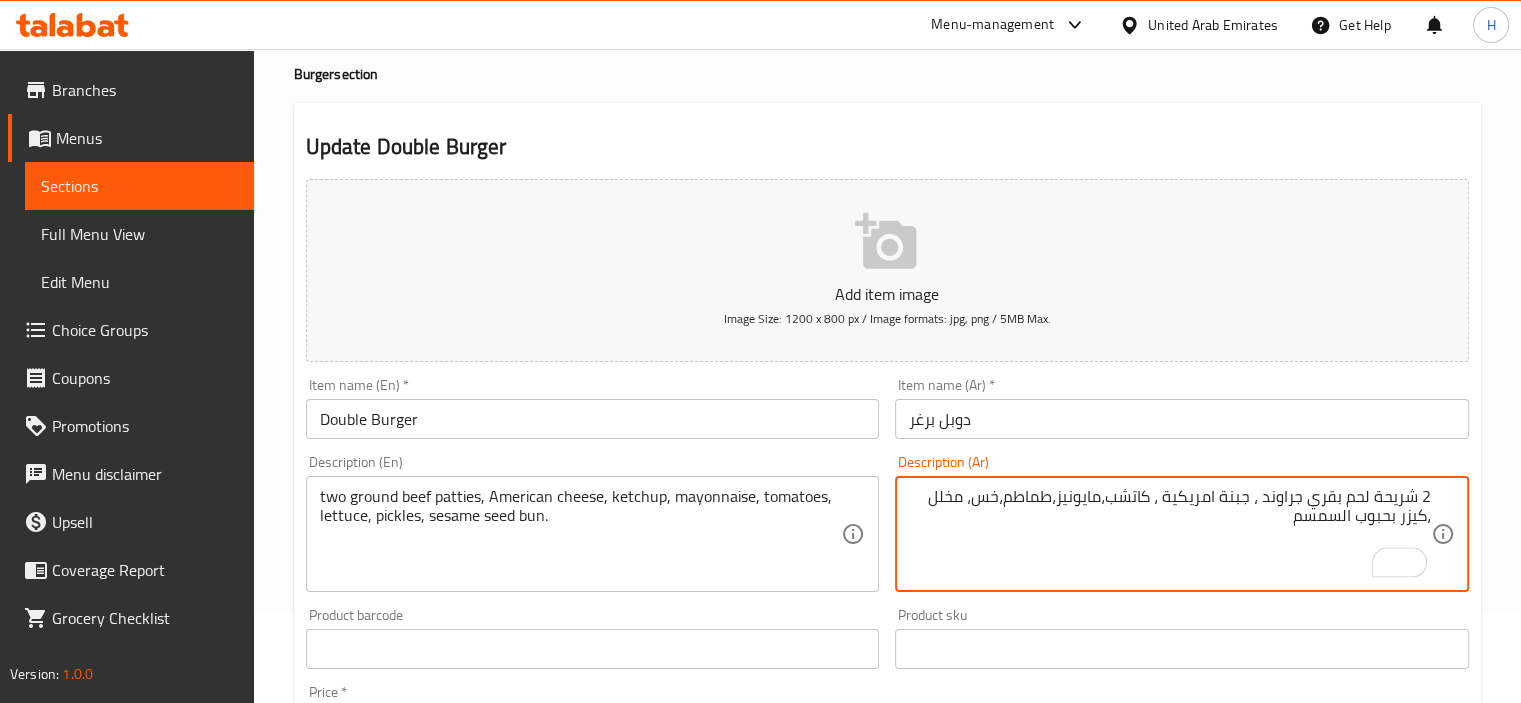 click on "2 شريحة لحم بقري جراوند ، جبنة امريكية ، كاتشب،مايونيز،طماطم،خس، مخلل ،كيزر بحبوب السمسم" at bounding box center [1170, 534] 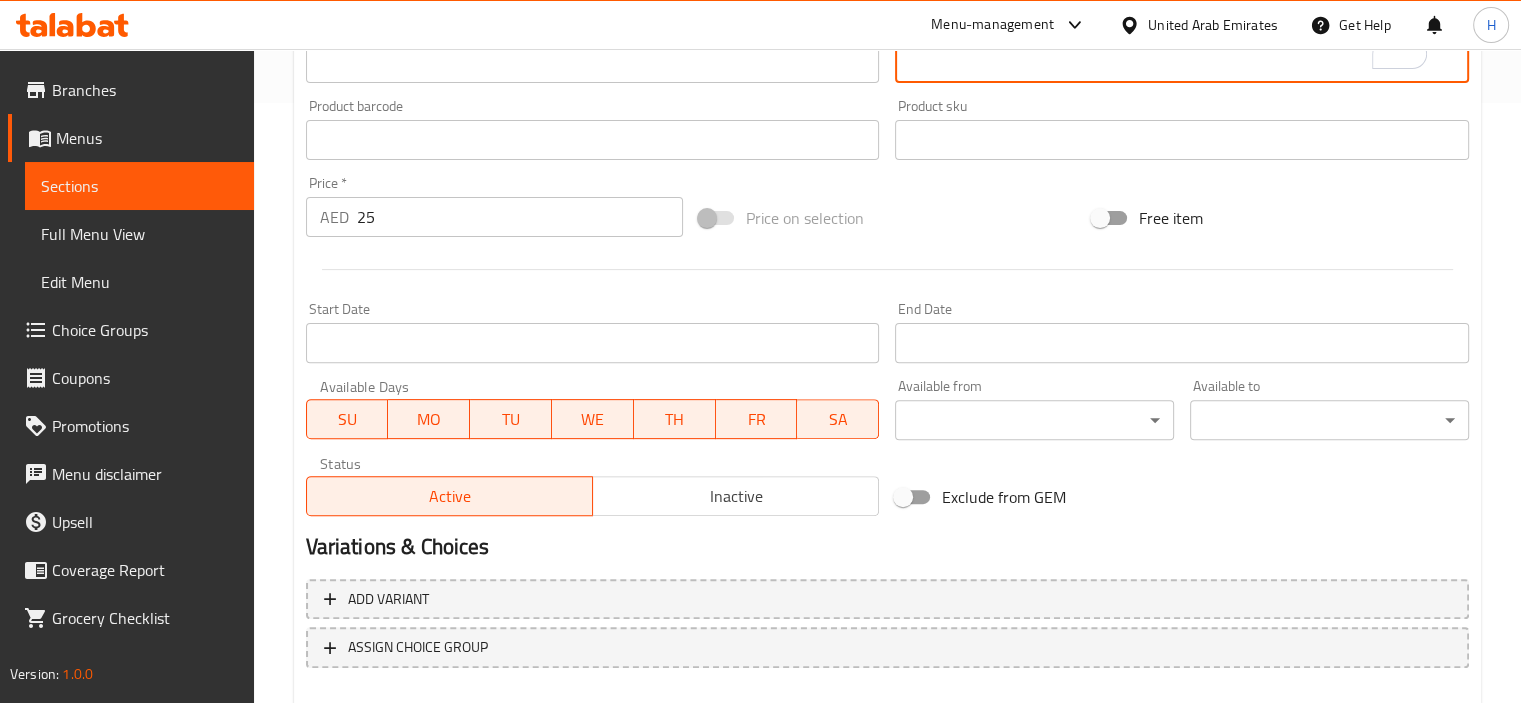 scroll, scrollTop: 676, scrollLeft: 0, axis: vertical 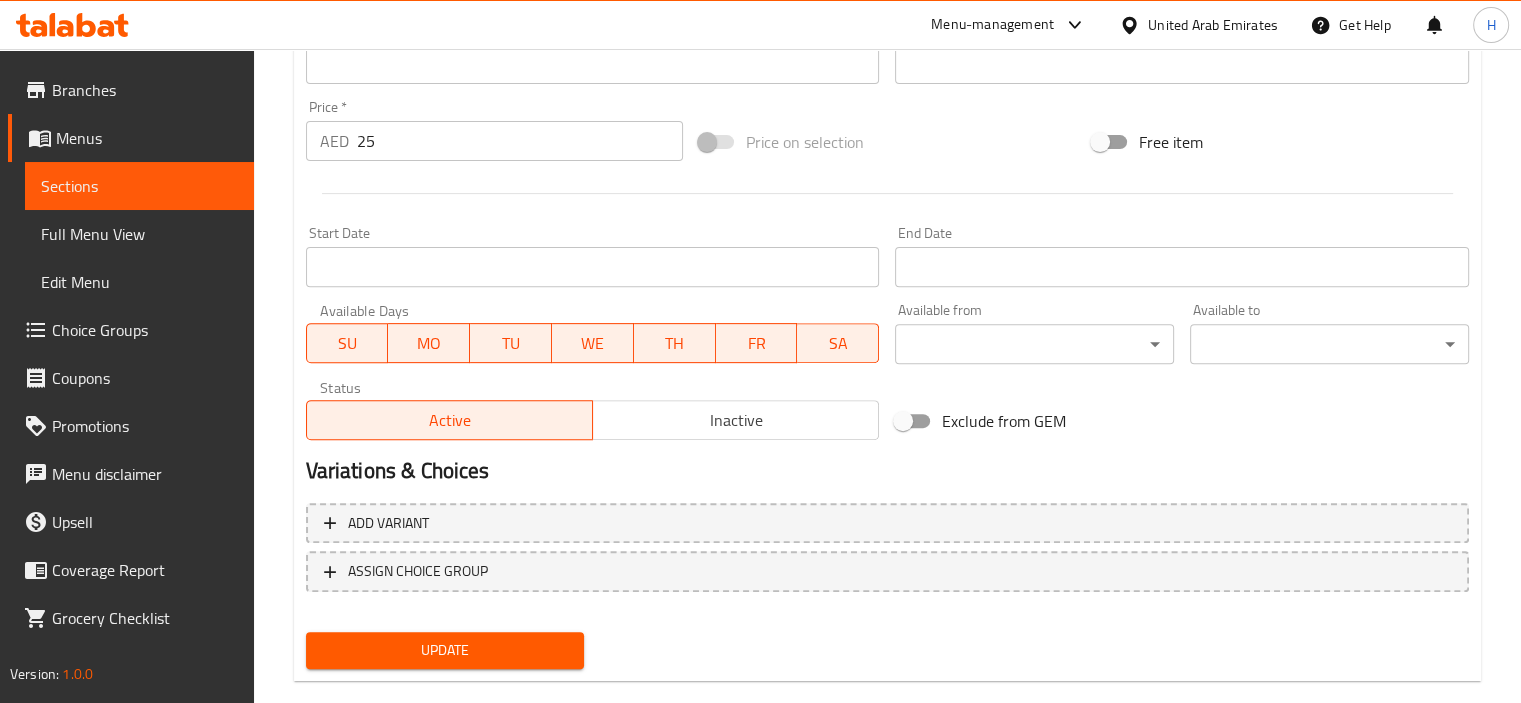 type on "2 شريحة لحم بقري مفروم ، جبنة امريكية ، كاتشب،مايونيز،طماطم،خس، مخلل ،كيزر بحبوب السمسم" 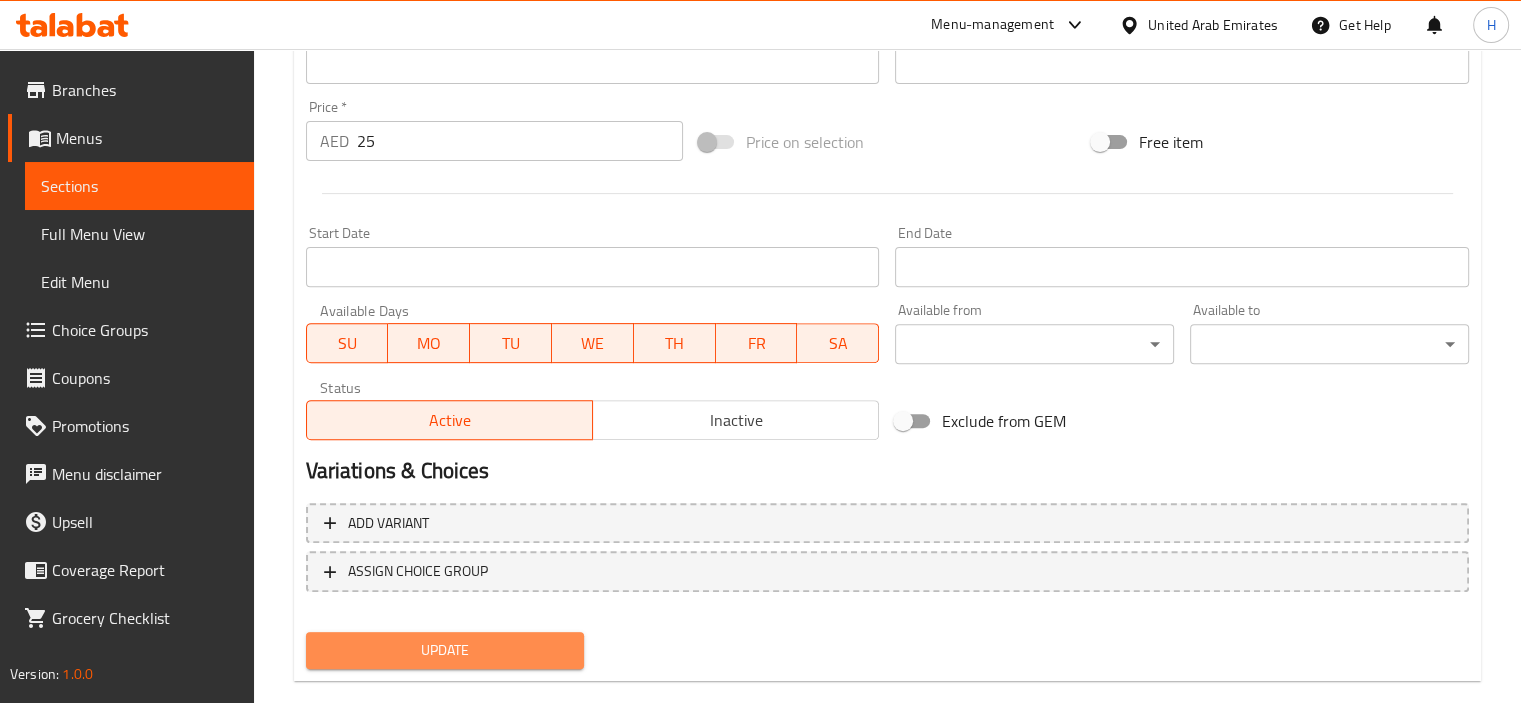 click on "Update" at bounding box center (445, 650) 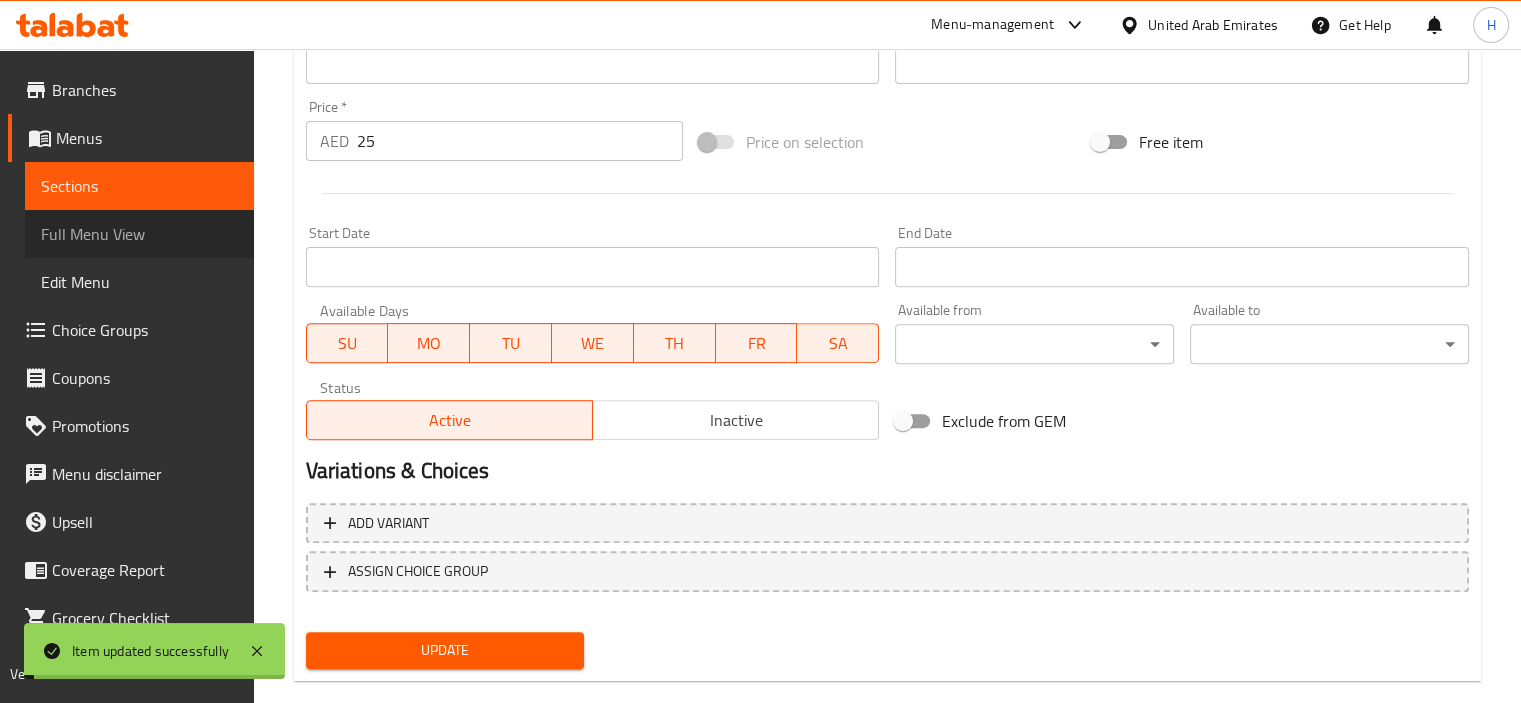 click on "Full Menu View" at bounding box center [139, 234] 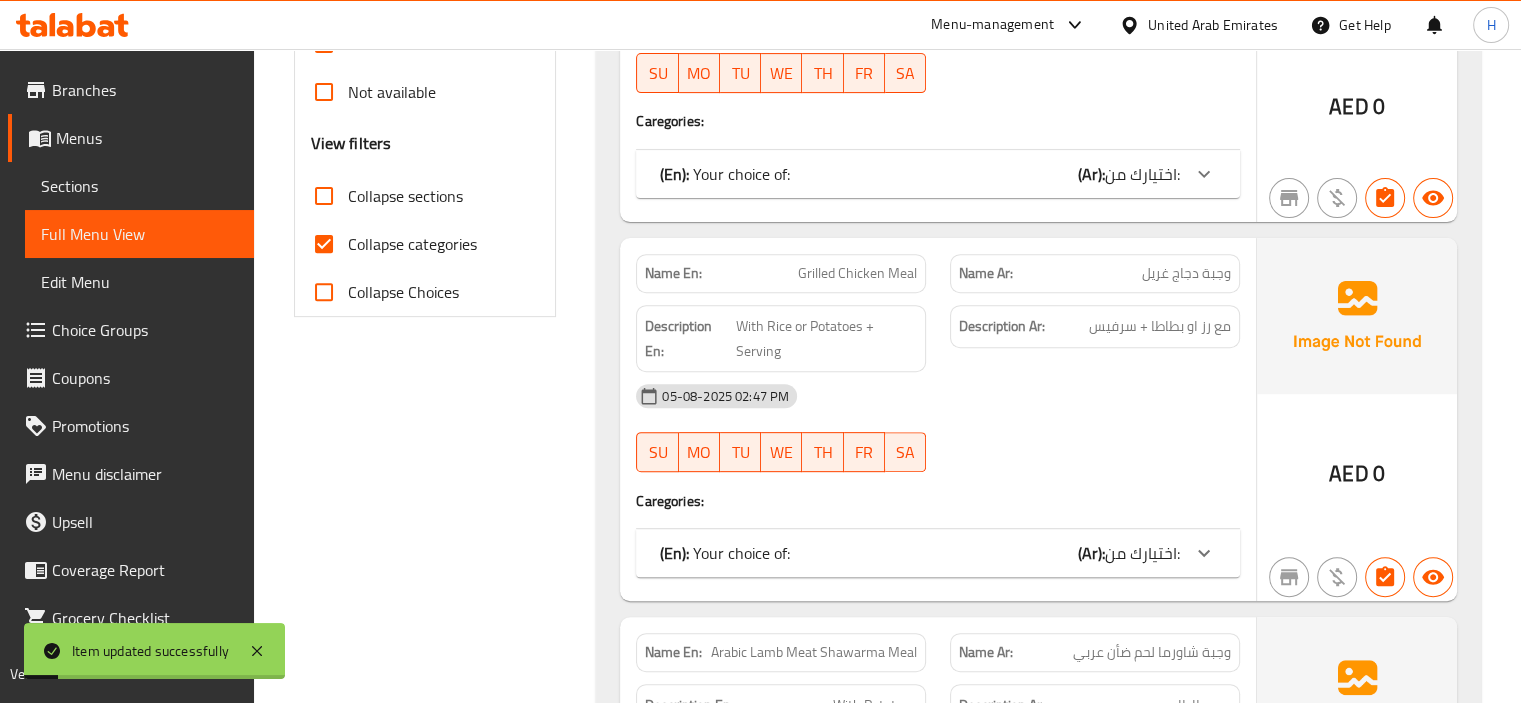 scroll, scrollTop: 708, scrollLeft: 0, axis: vertical 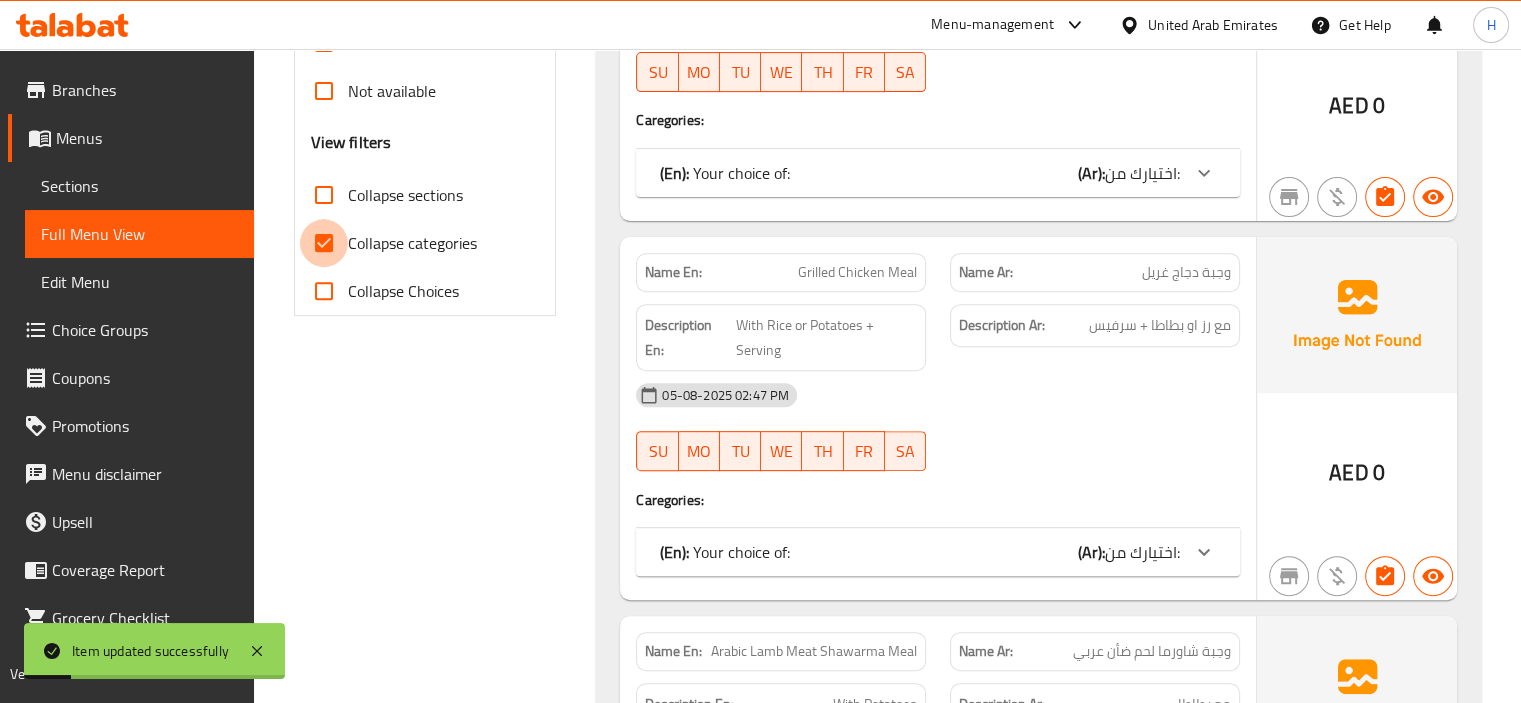 click on "Collapse categories" at bounding box center [324, 243] 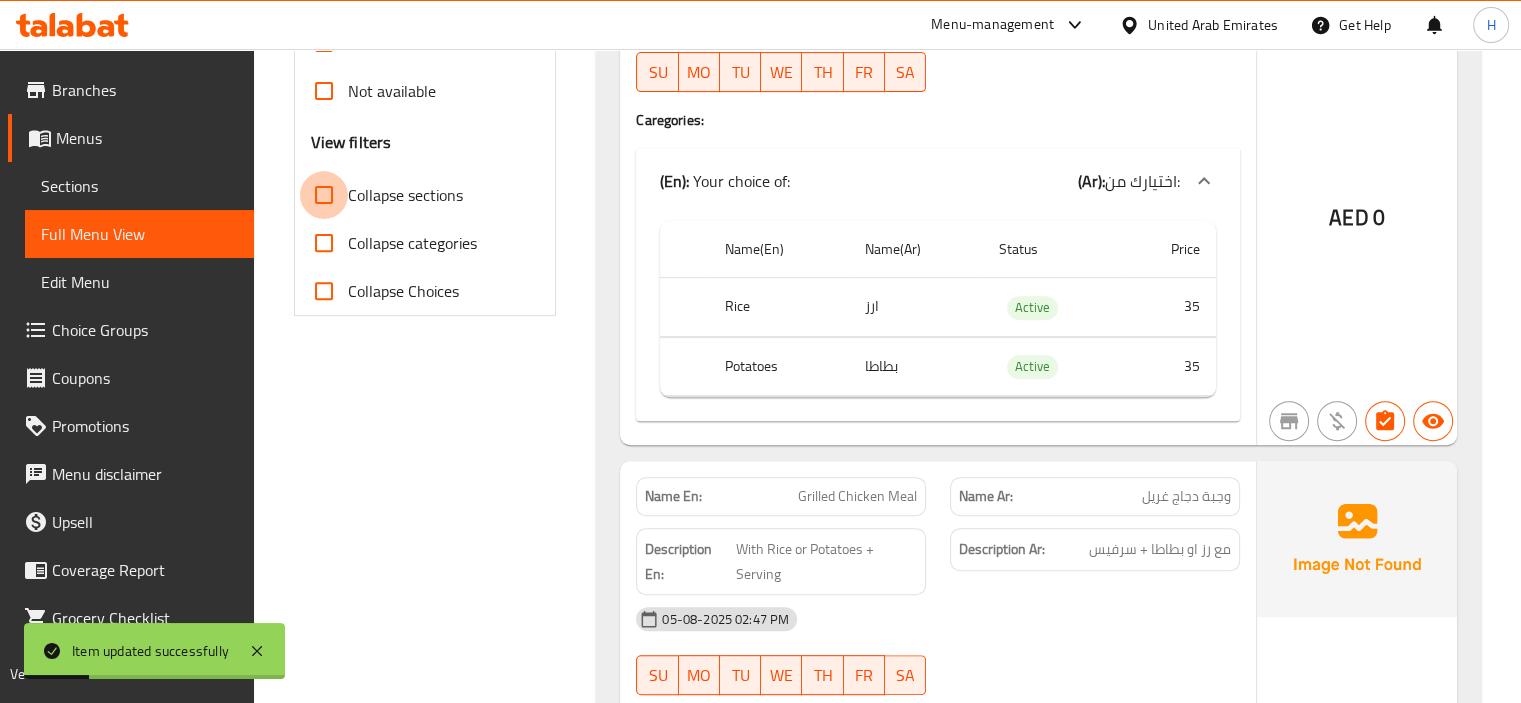click on "Collapse sections" at bounding box center [324, 195] 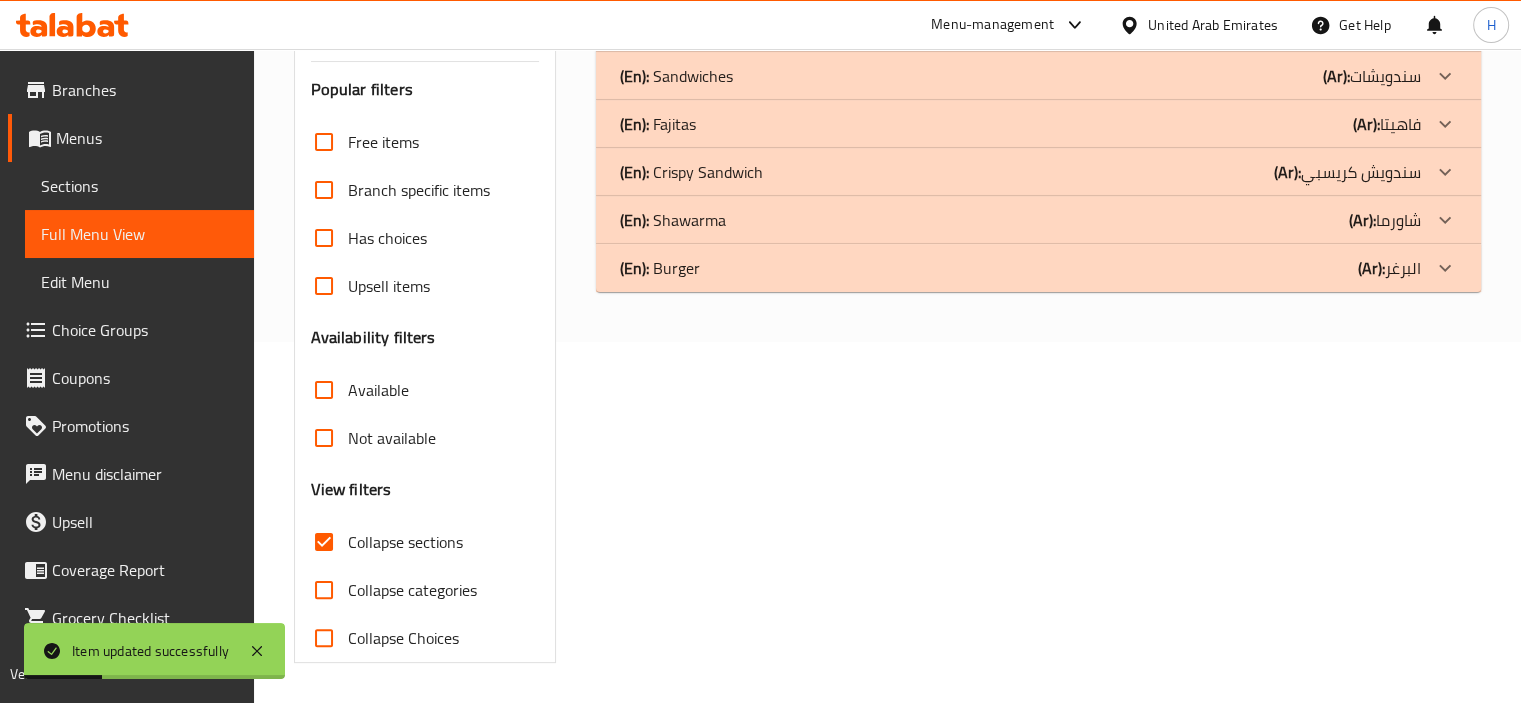 scroll, scrollTop: 360, scrollLeft: 0, axis: vertical 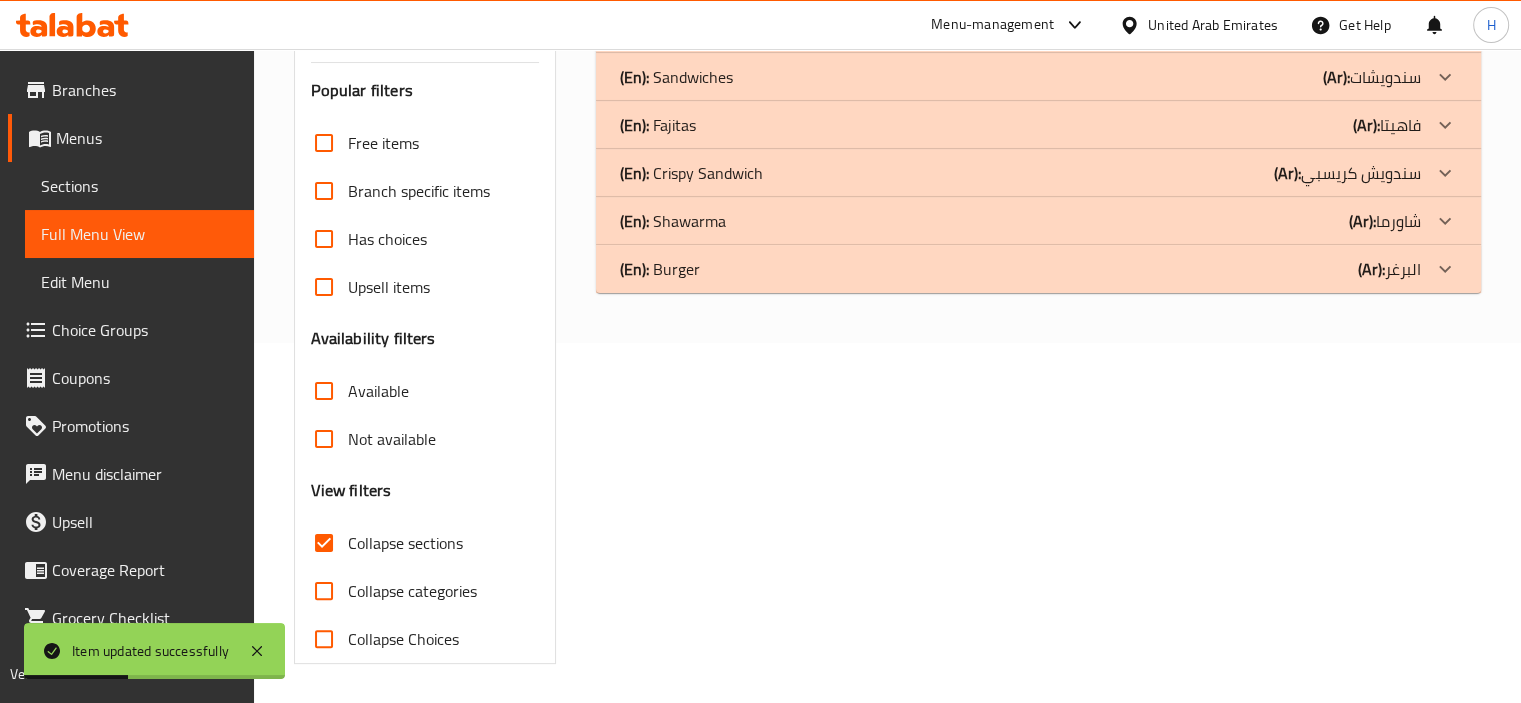 click on "(En):   Burger (Ar): البرغر" at bounding box center [1038, -67] 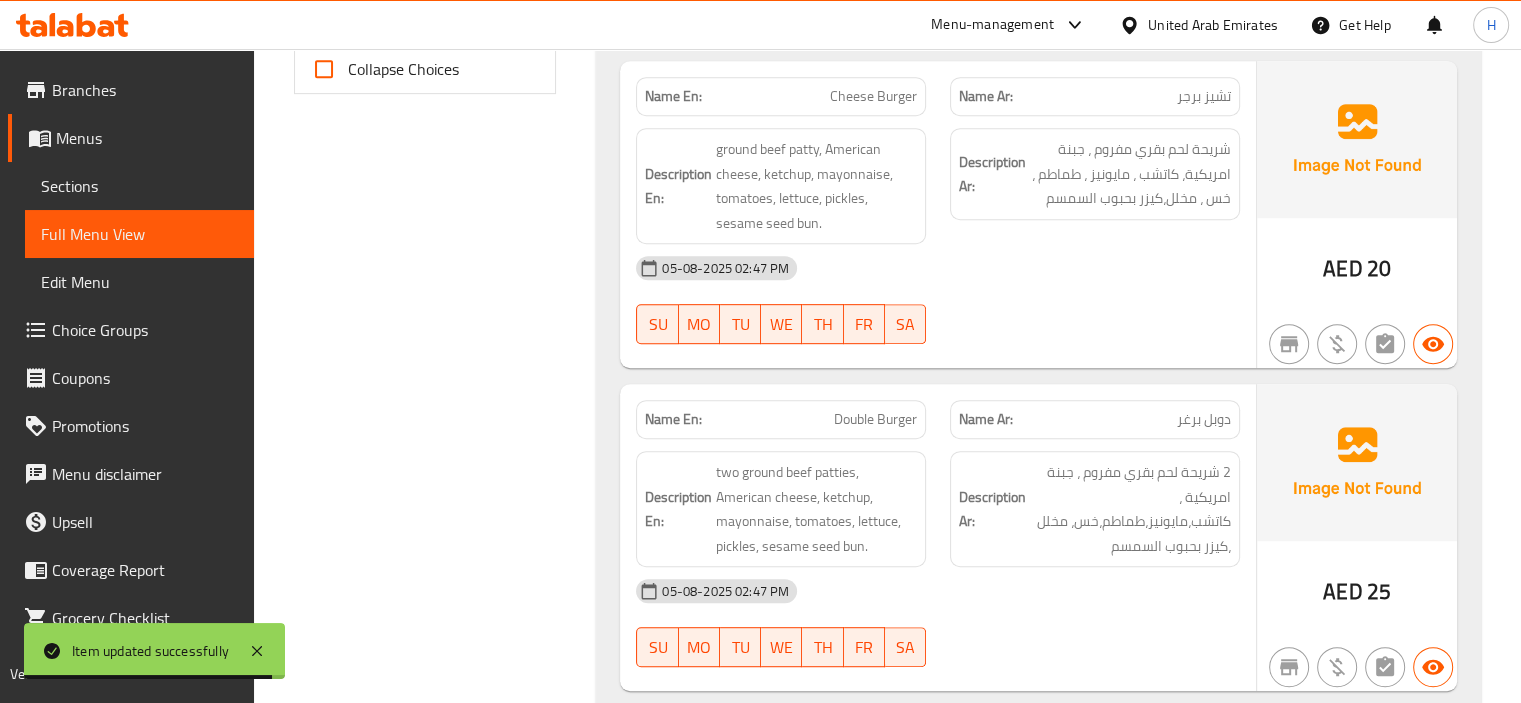 scroll, scrollTop: 996, scrollLeft: 0, axis: vertical 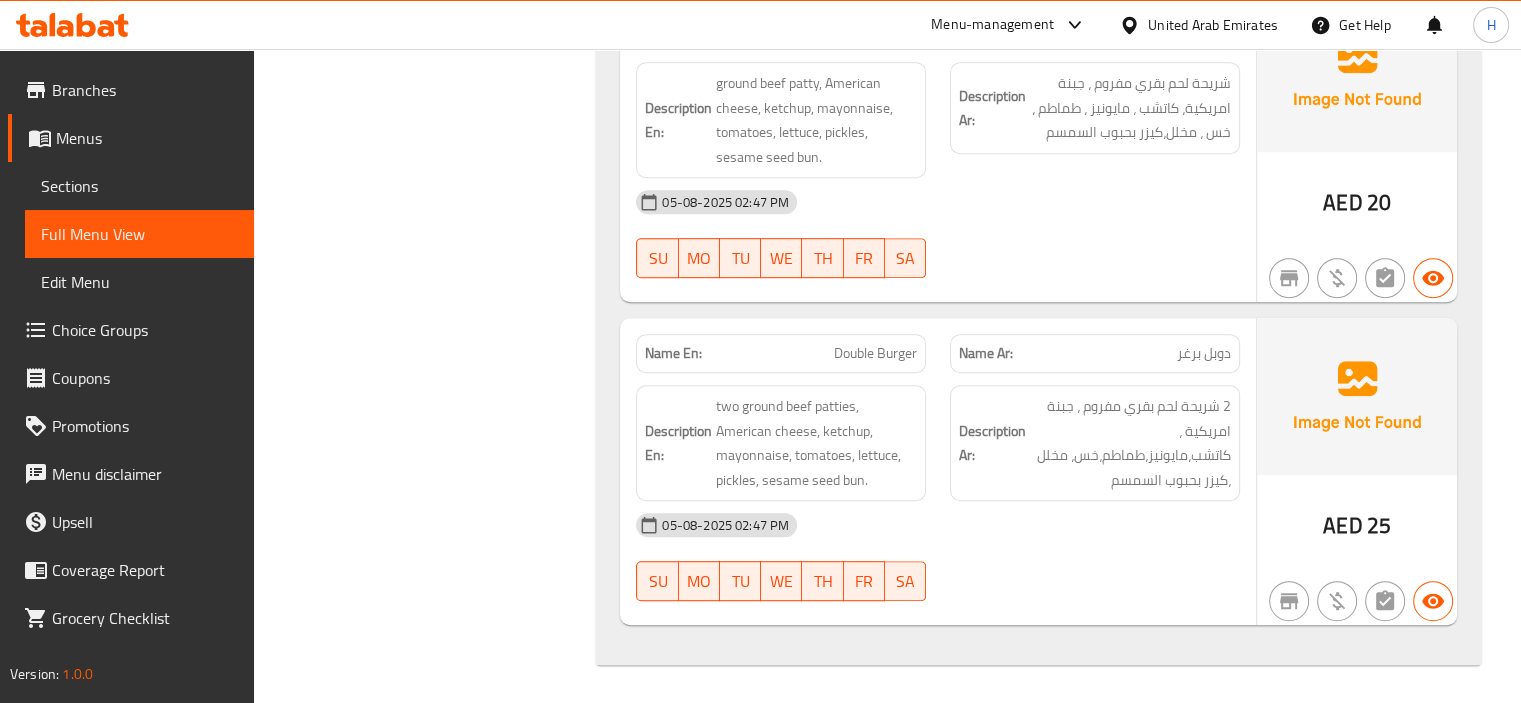 click at bounding box center [1095, 601] 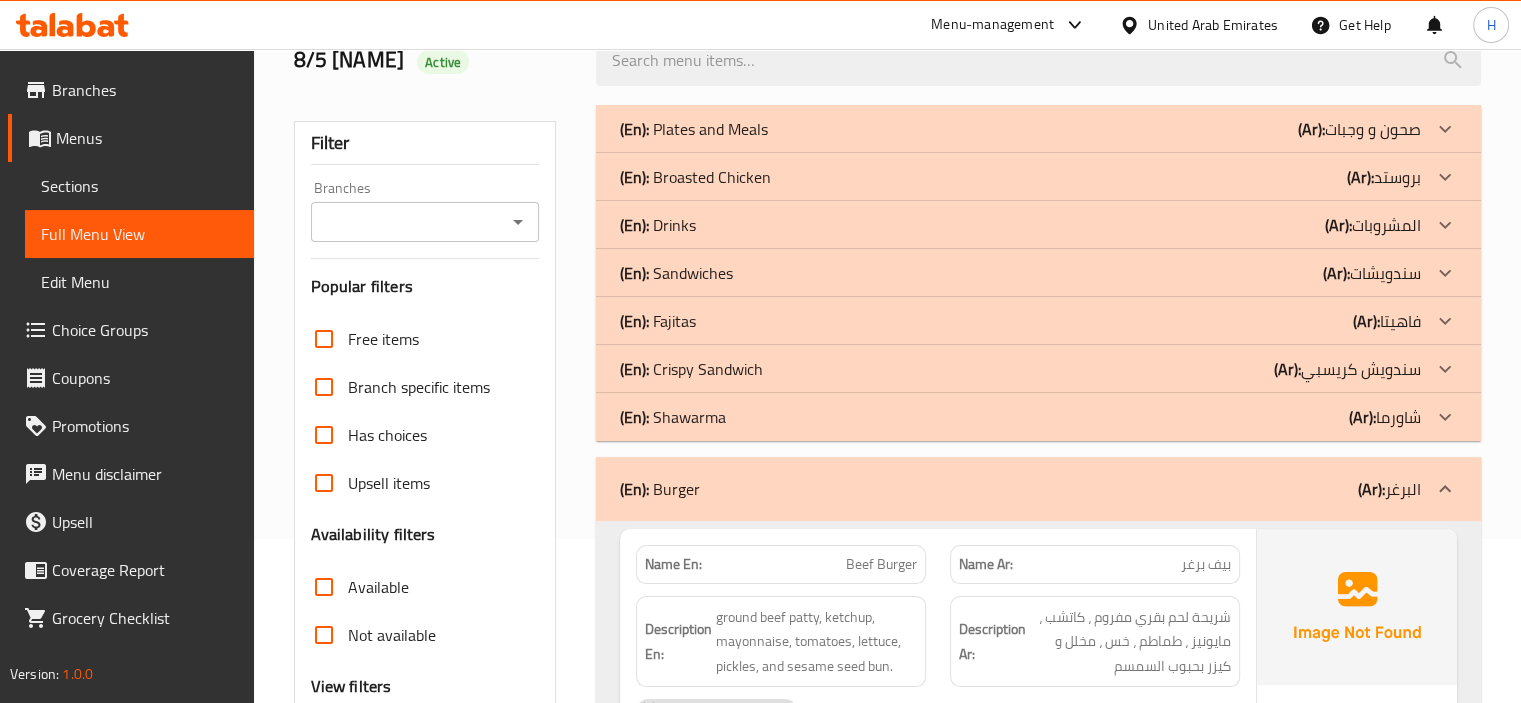 scroll, scrollTop: 116, scrollLeft: 0, axis: vertical 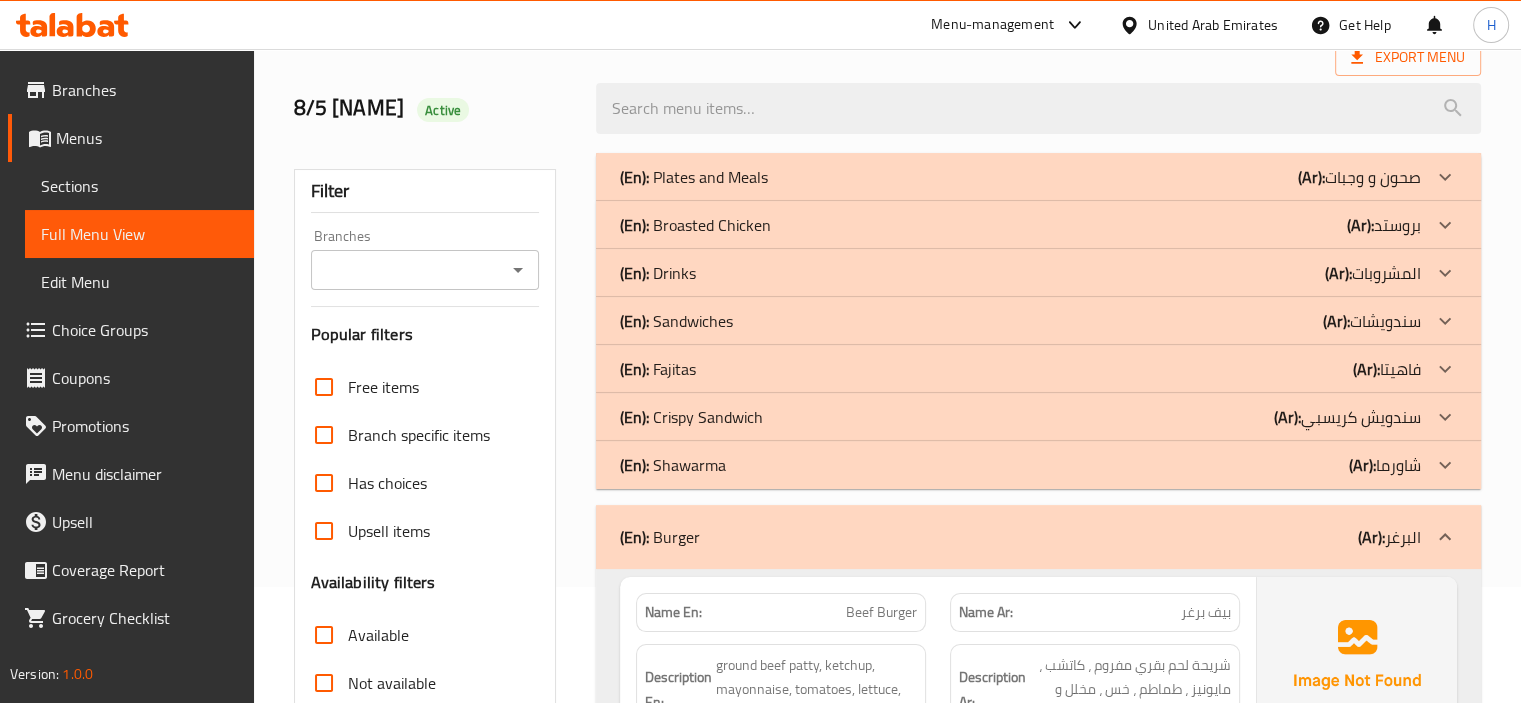 click on "(En):   Shawarma (Ar): شاورما" at bounding box center [1020, 177] 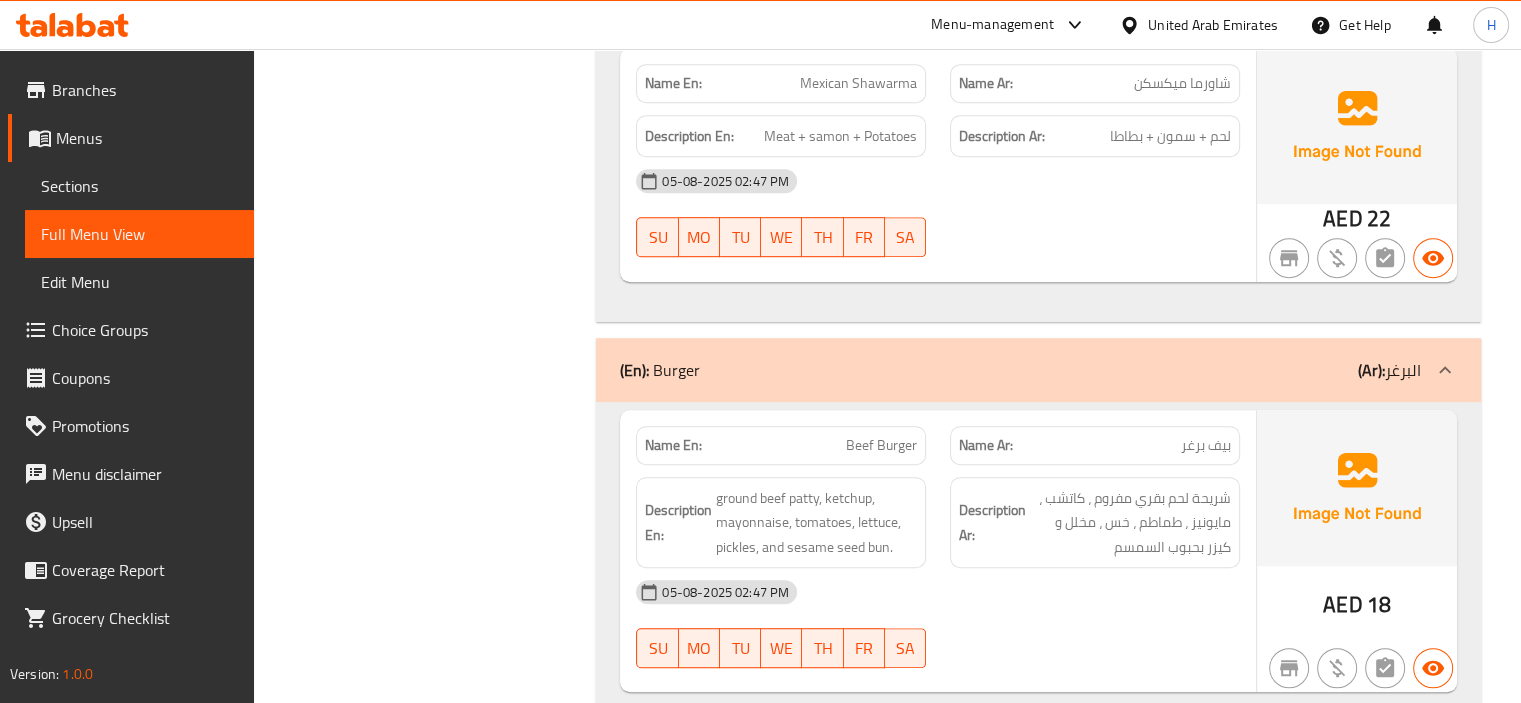 scroll, scrollTop: 1099, scrollLeft: 0, axis: vertical 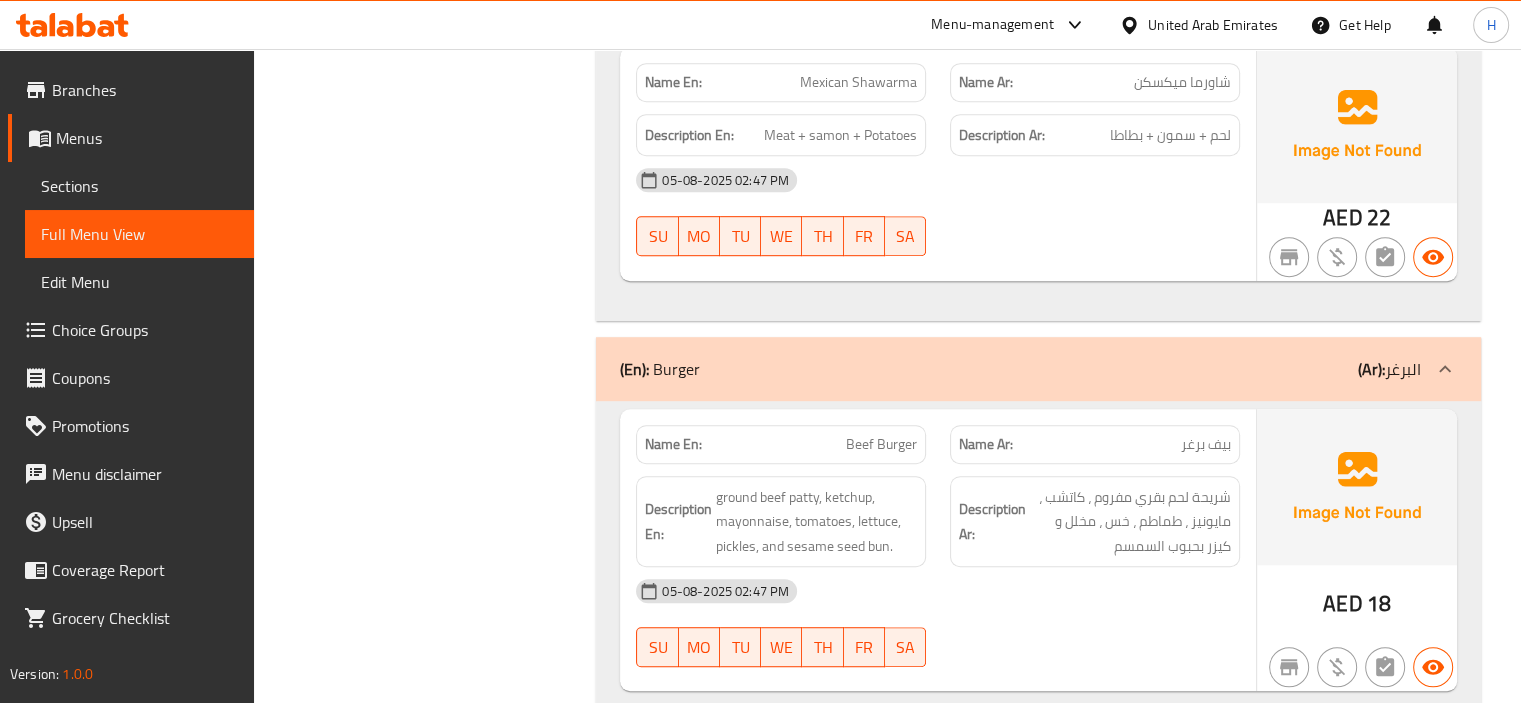 click on "Mexican Shawarma" at bounding box center (858, 82) 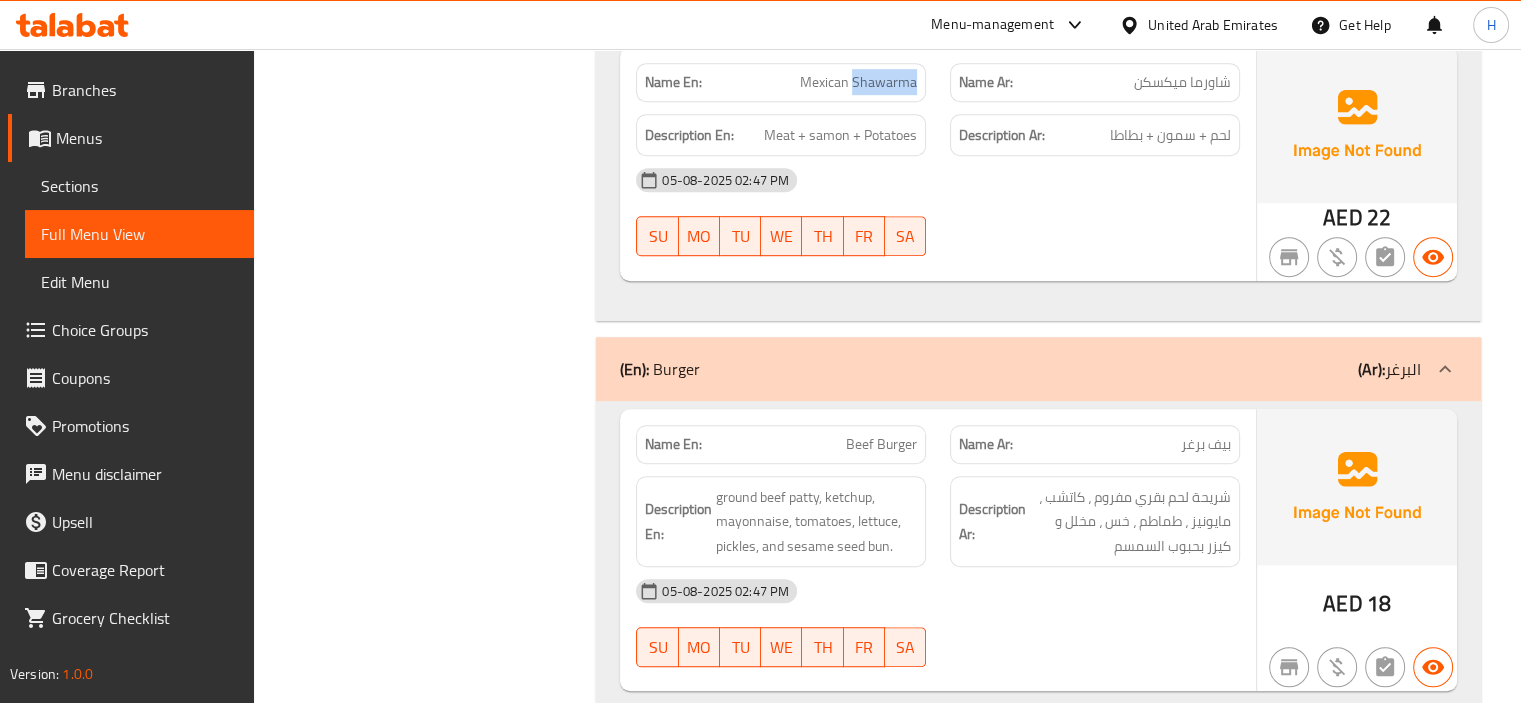 click on "Mexican Shawarma" at bounding box center [858, 82] 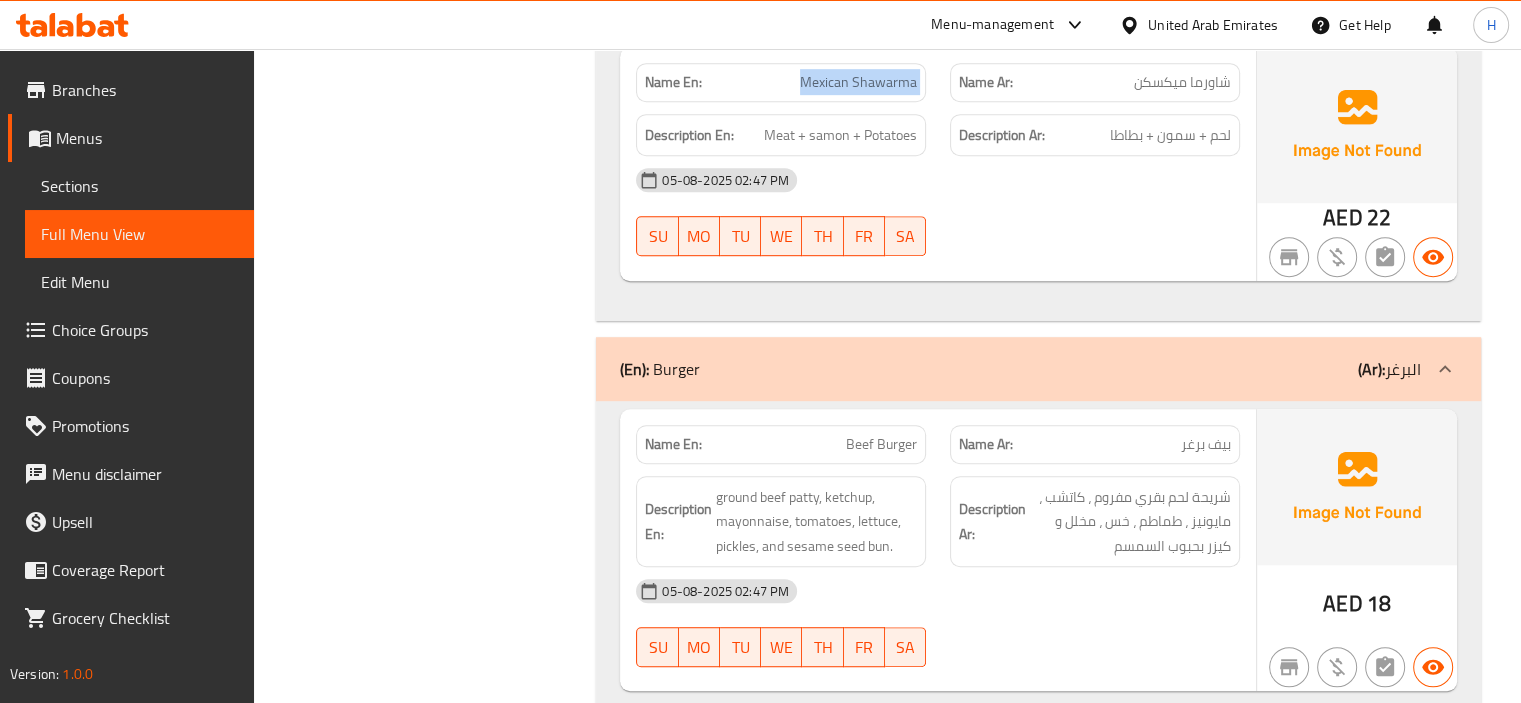 click on "Mexican Shawarma" at bounding box center [858, 82] 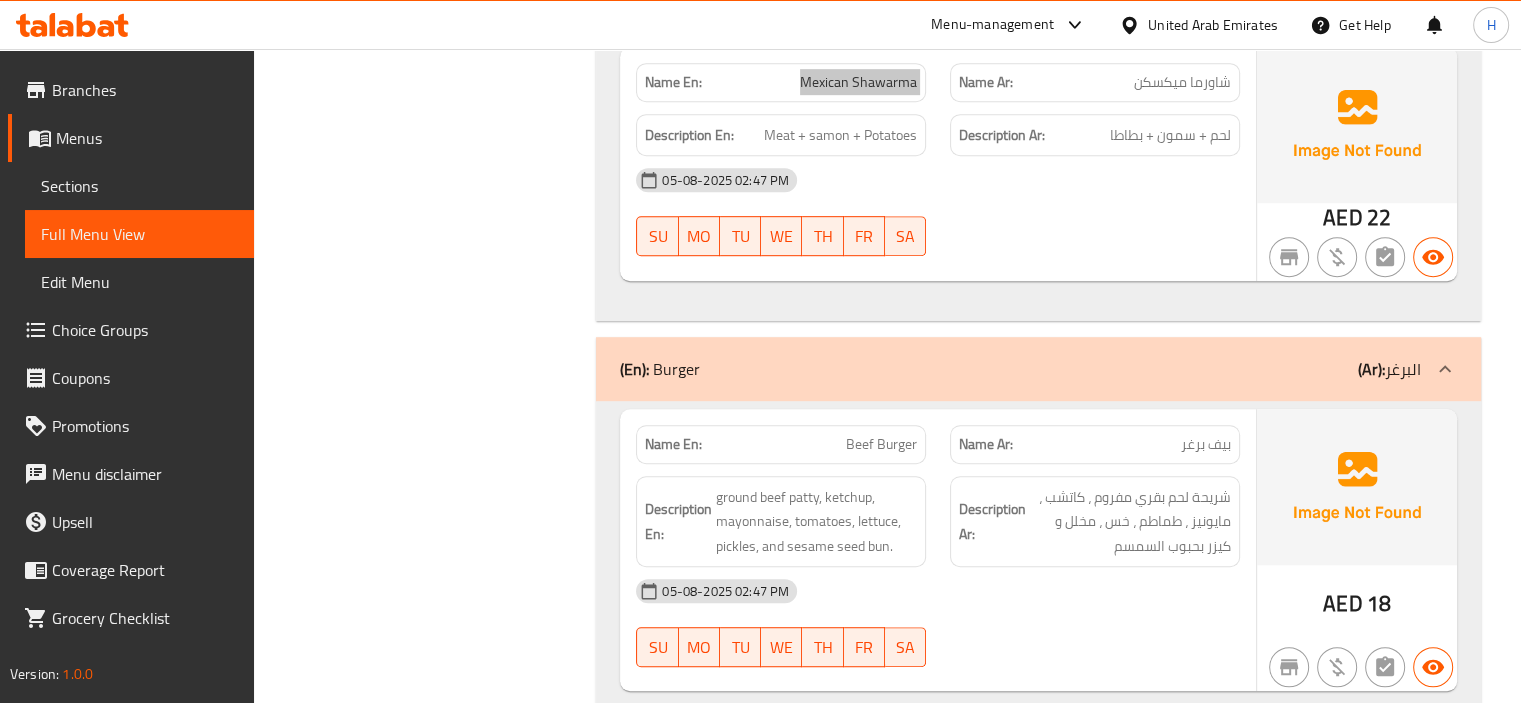 scroll, scrollTop: 1072, scrollLeft: 0, axis: vertical 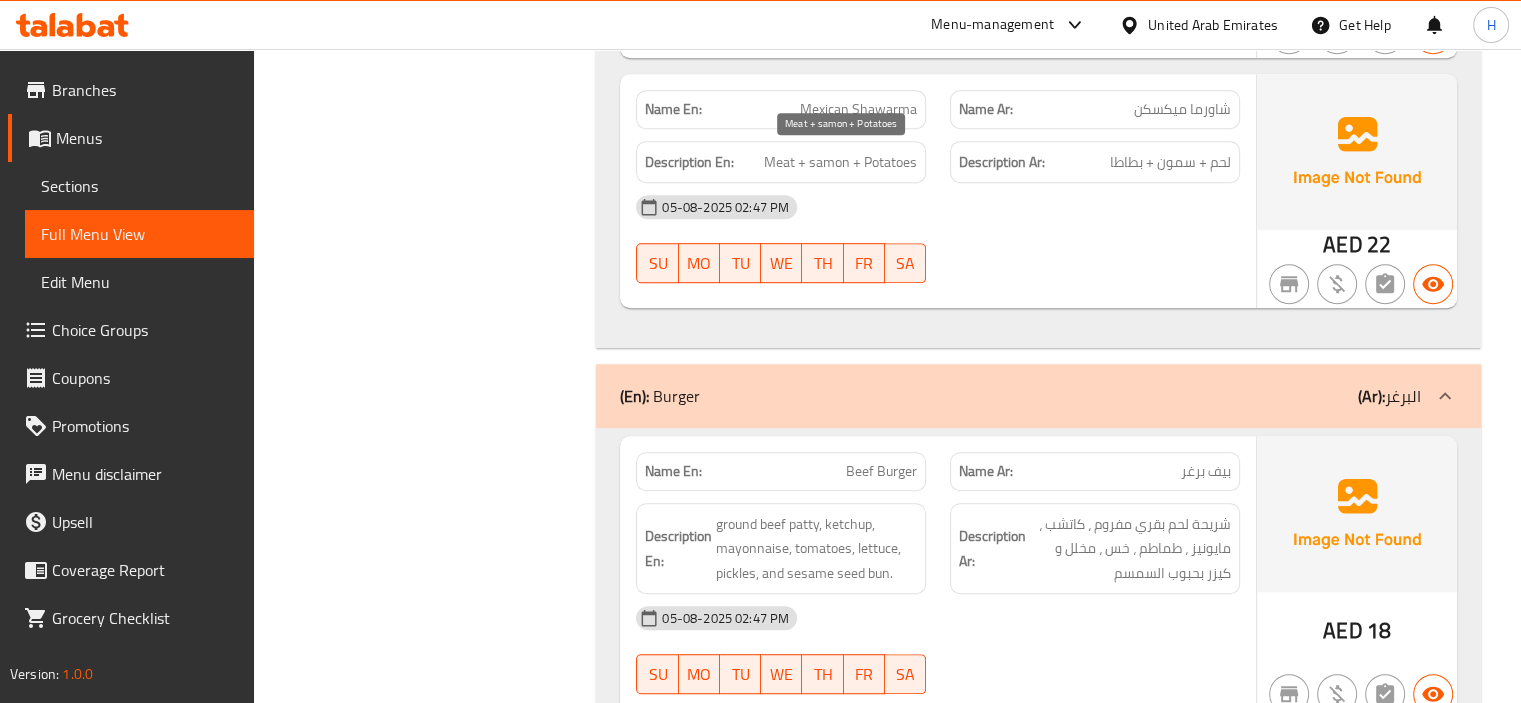 click on "Meat + samon + Potatoes" at bounding box center (840, 162) 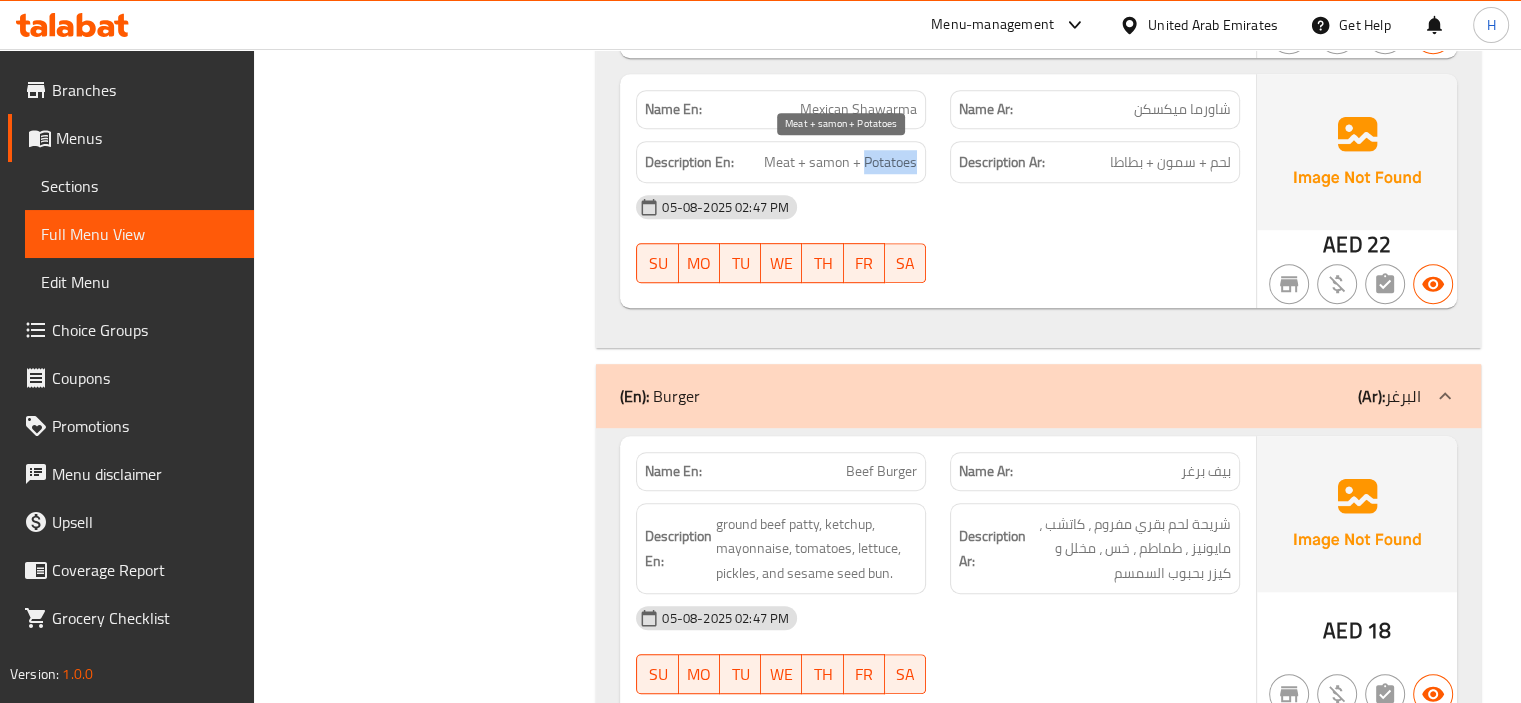 click on "Meat + samon + Potatoes" at bounding box center [840, 162] 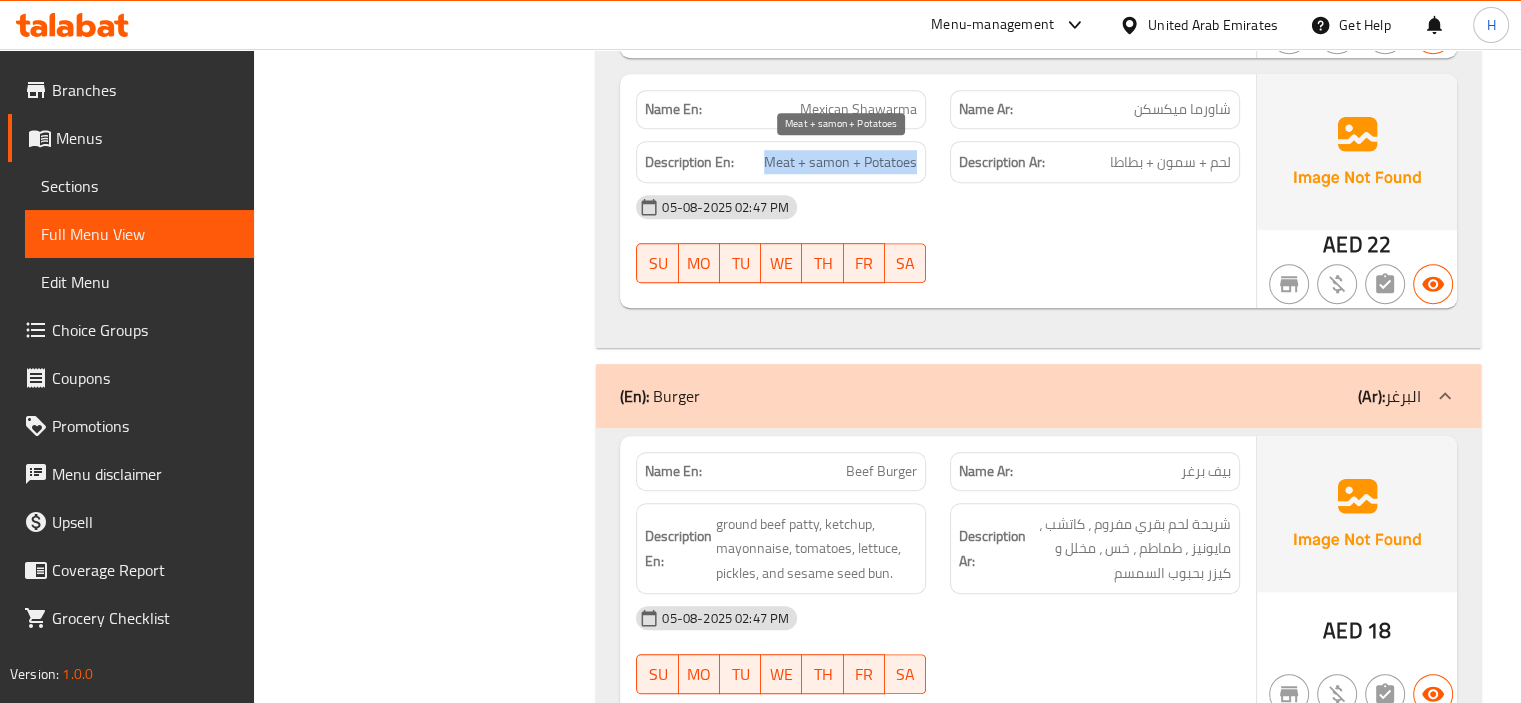 click on "Meat + samon + Potatoes" at bounding box center (840, 162) 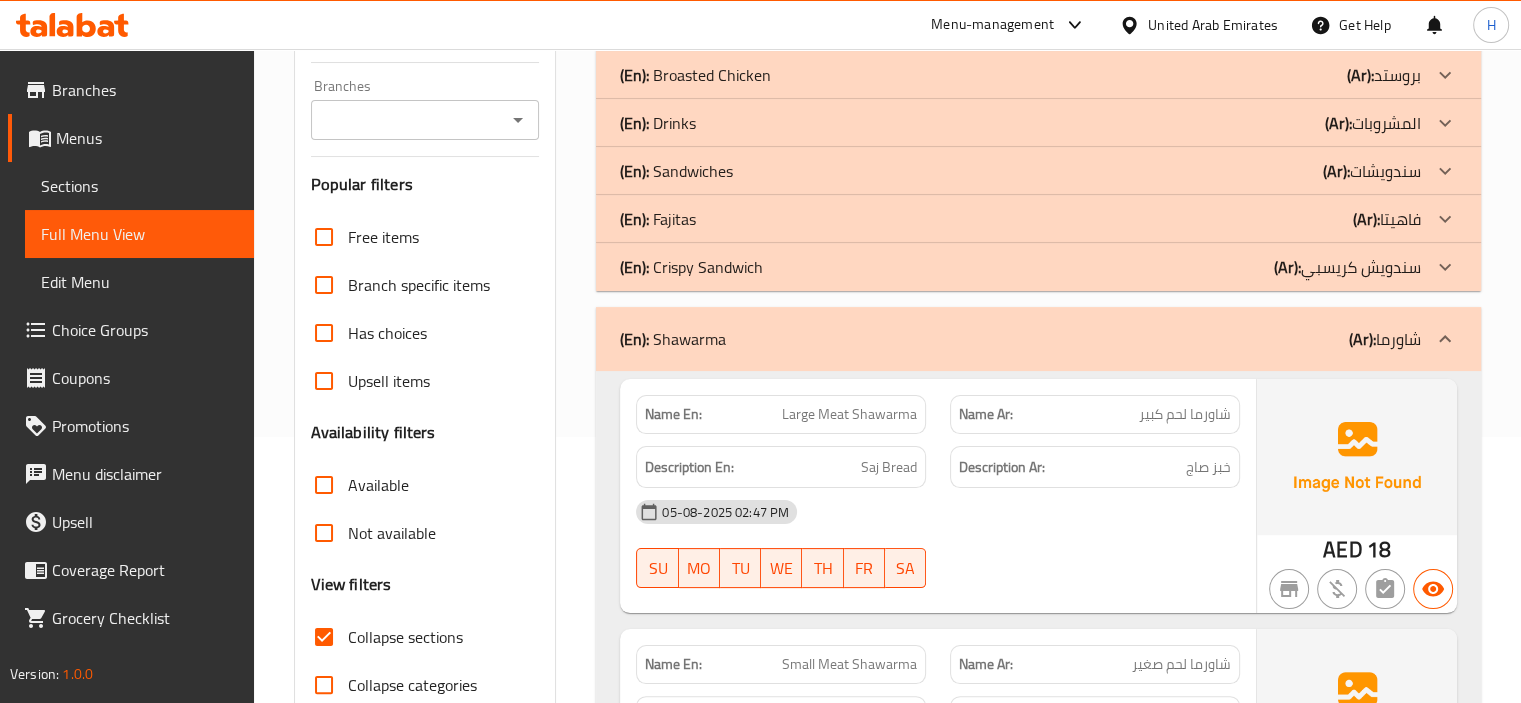 scroll, scrollTop: 264, scrollLeft: 0, axis: vertical 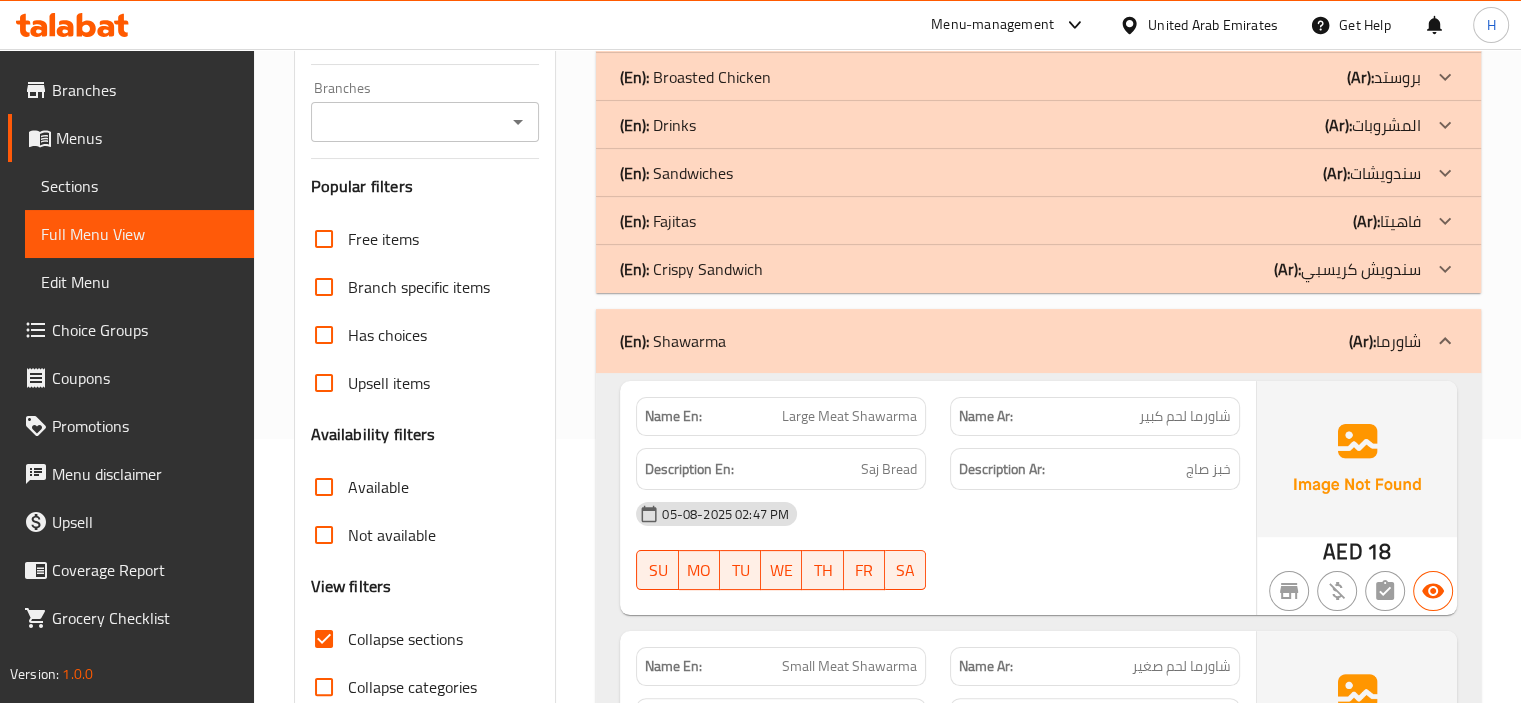 click on "(Ar): سندويش كريسبي" at bounding box center [1359, 29] 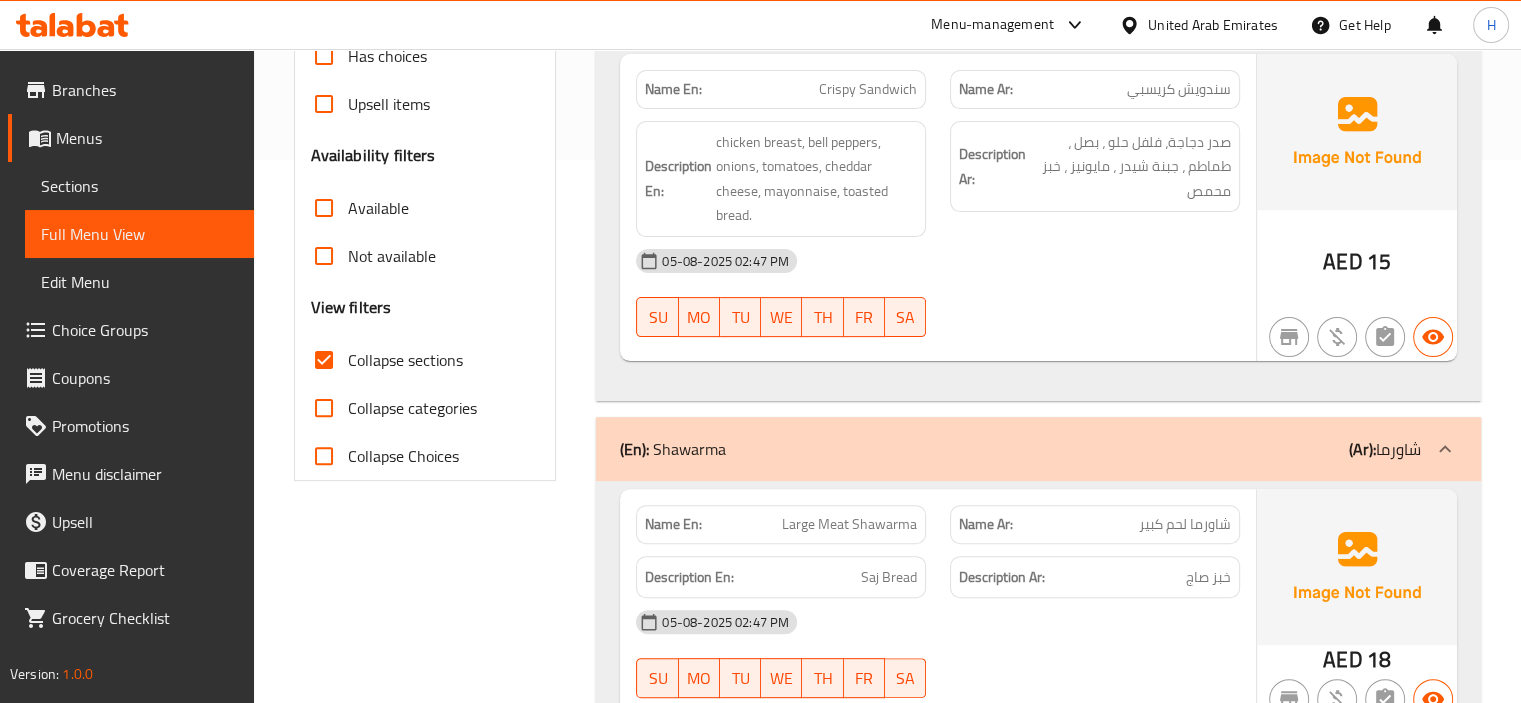 scroll, scrollTop: 544, scrollLeft: 0, axis: vertical 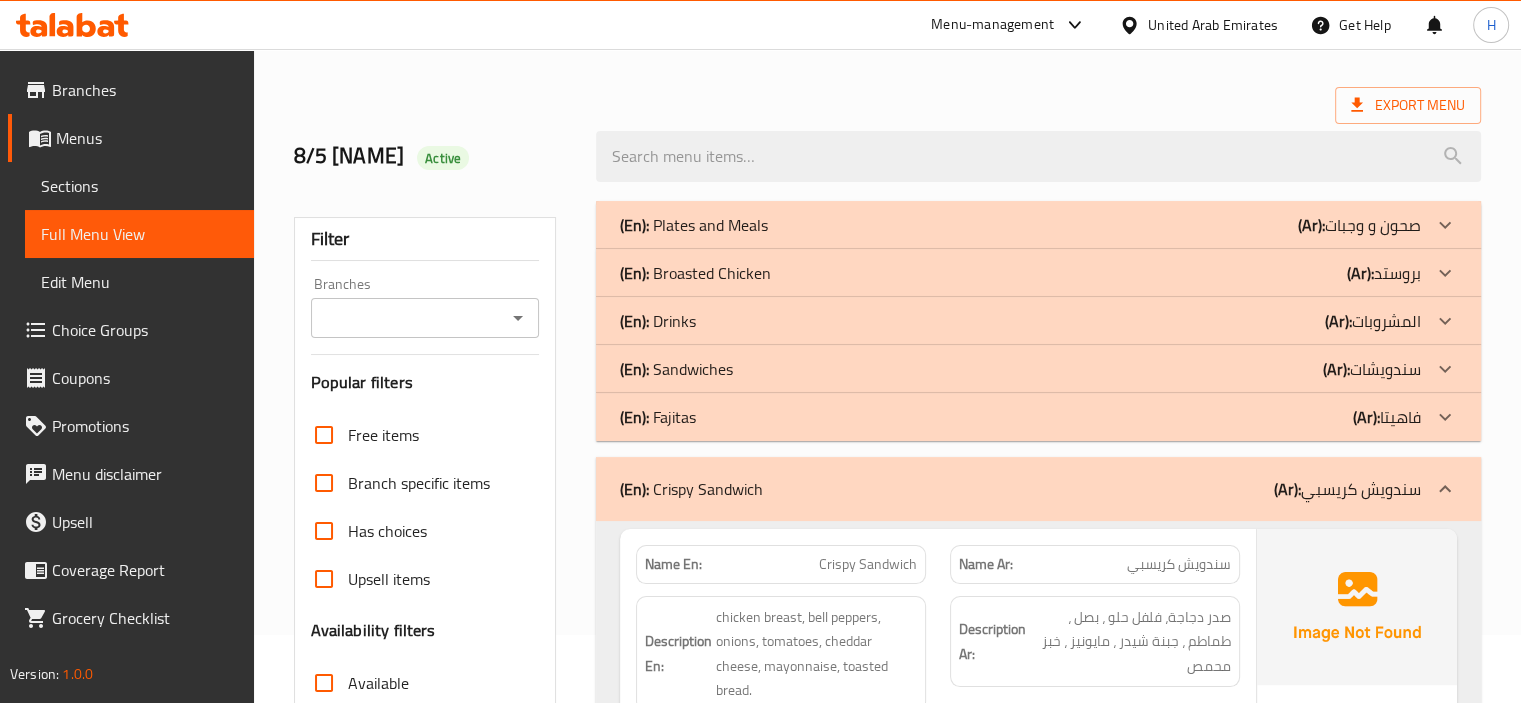 click on "(En):   Fajitas (Ar): فاهيتا" at bounding box center (1020, 225) 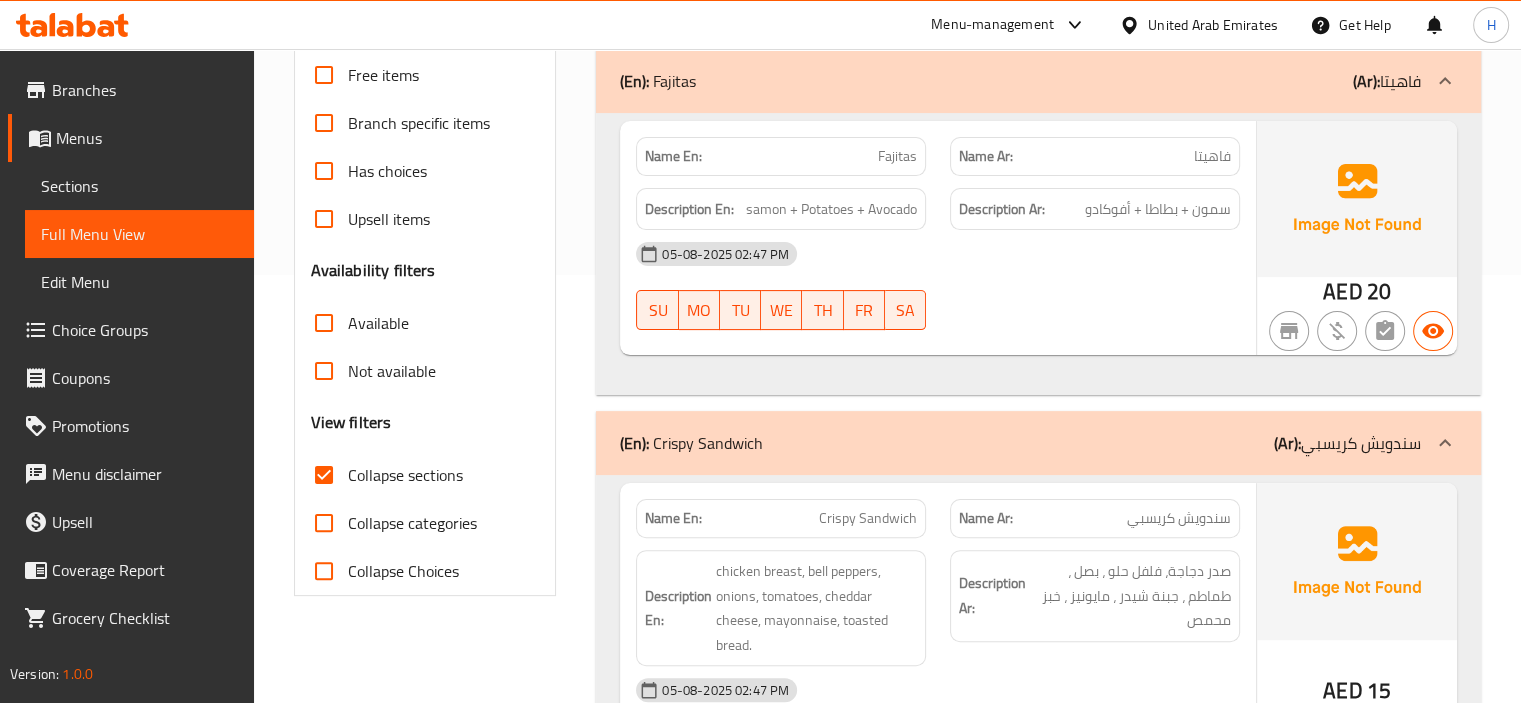 scroll, scrollTop: 424, scrollLeft: 0, axis: vertical 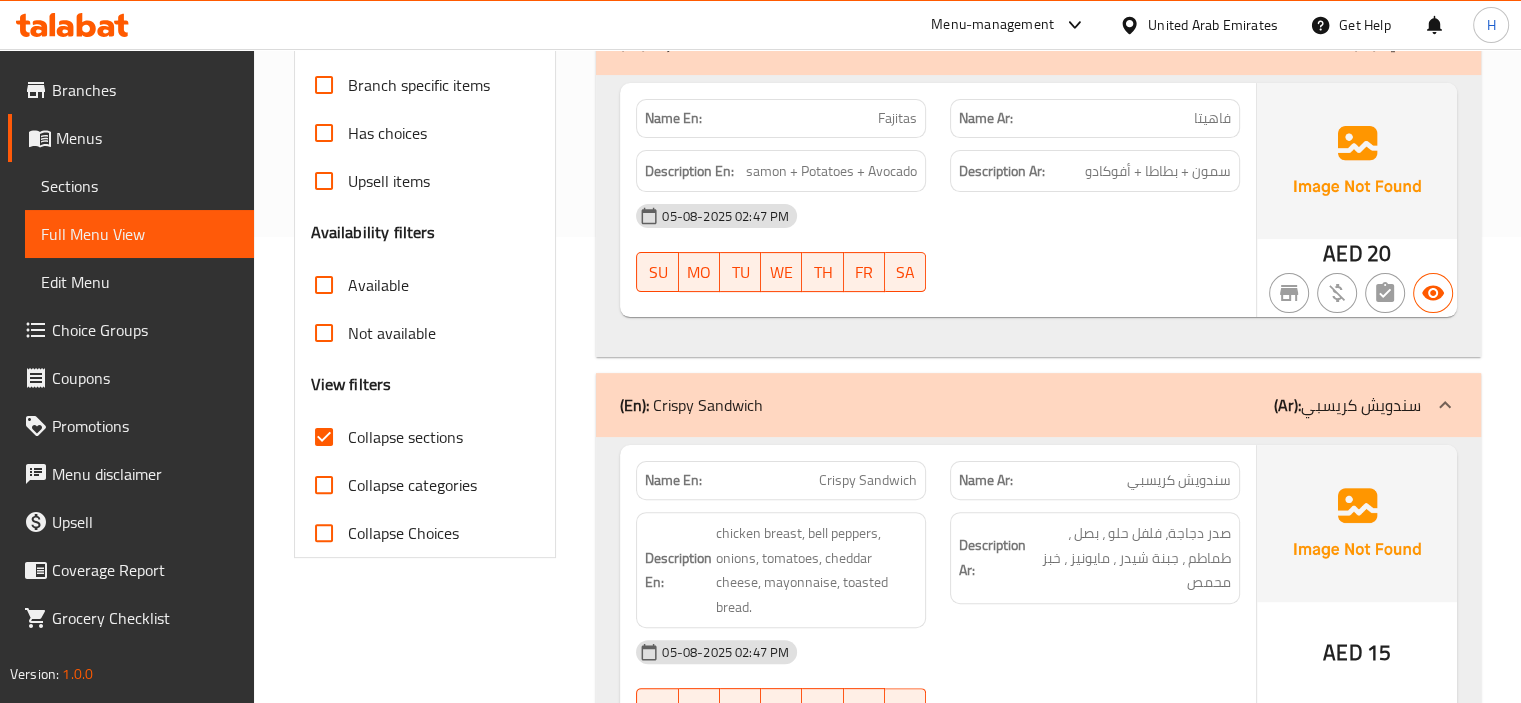 click on "Description Ar: سمون + بطاطا + أفوكادو" at bounding box center [1095, 171] 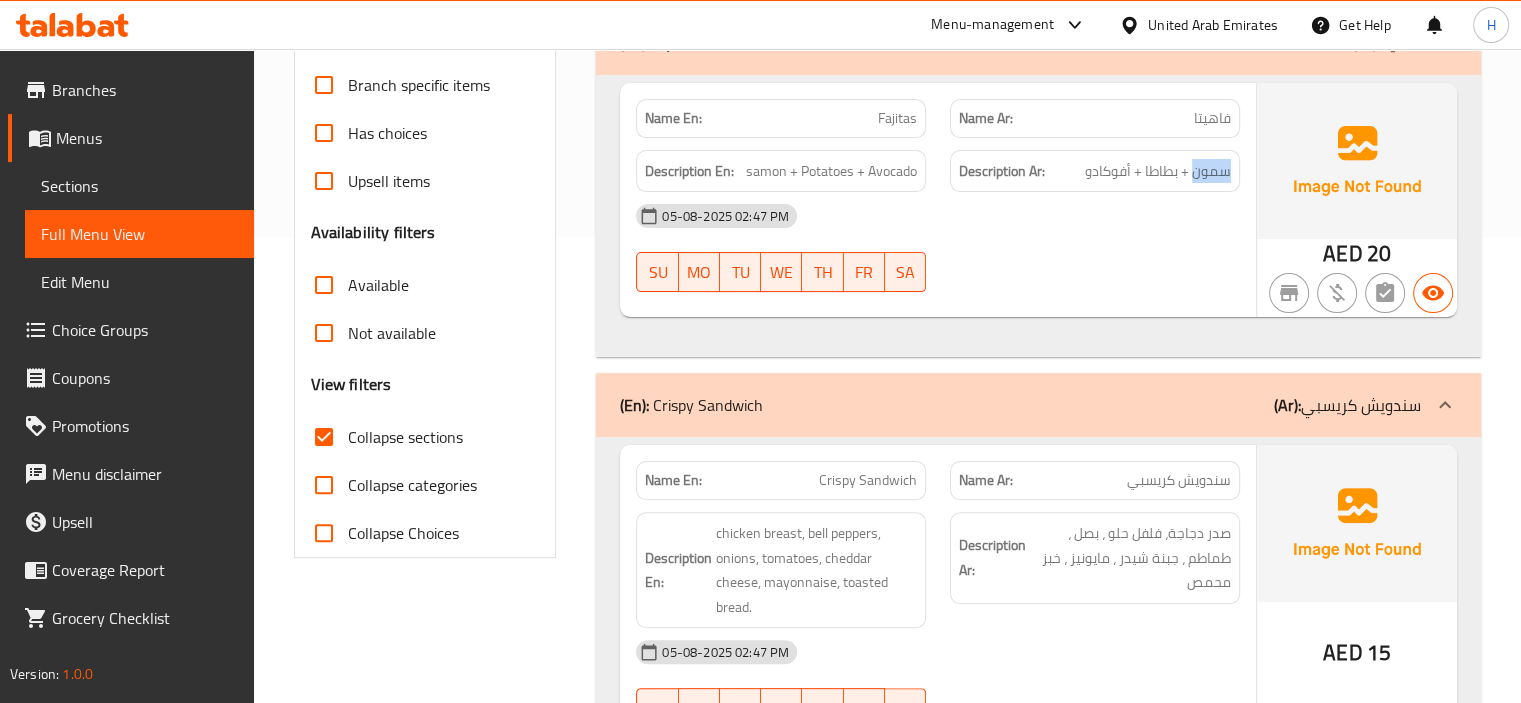 click on "Description Ar: سمون + بطاطا + أفوكادو" at bounding box center [1095, 171] 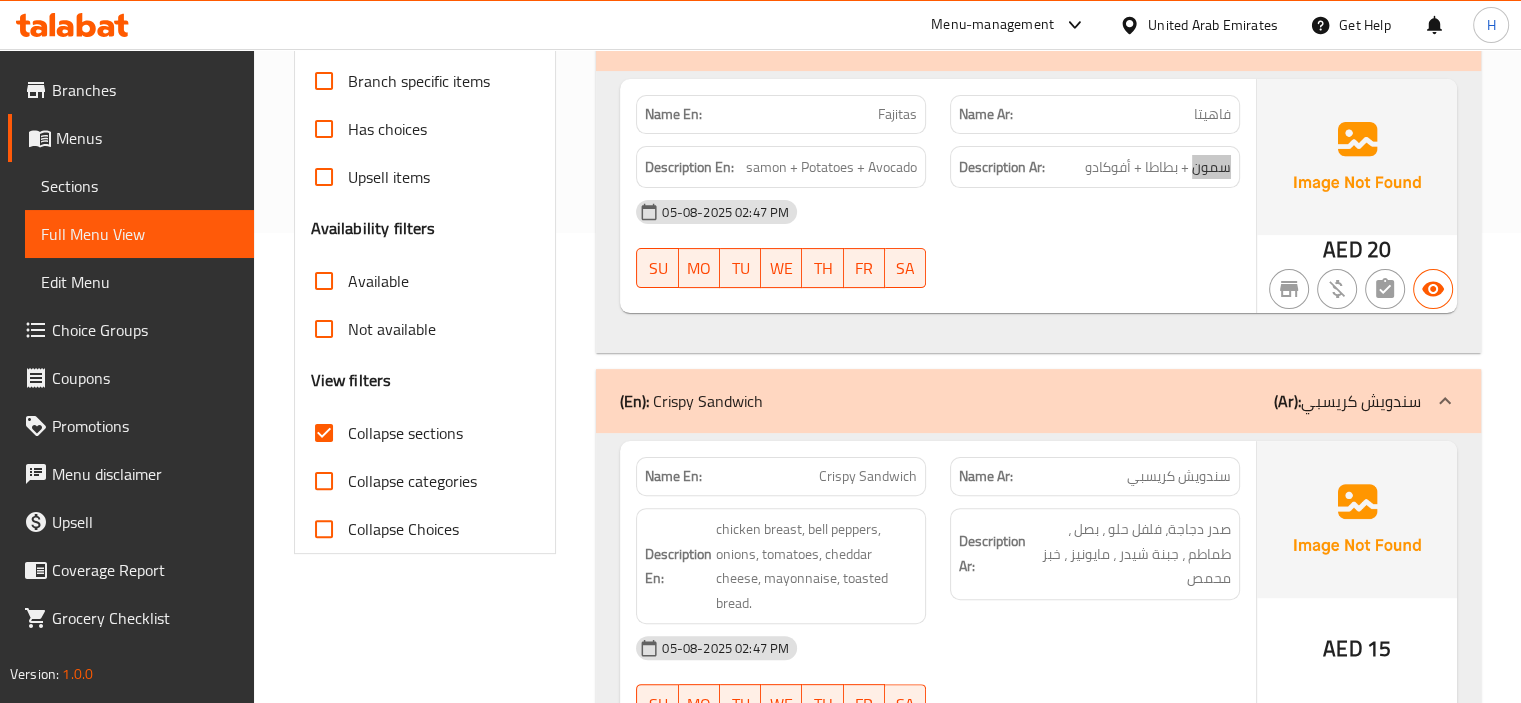 scroll, scrollTop: 466, scrollLeft: 0, axis: vertical 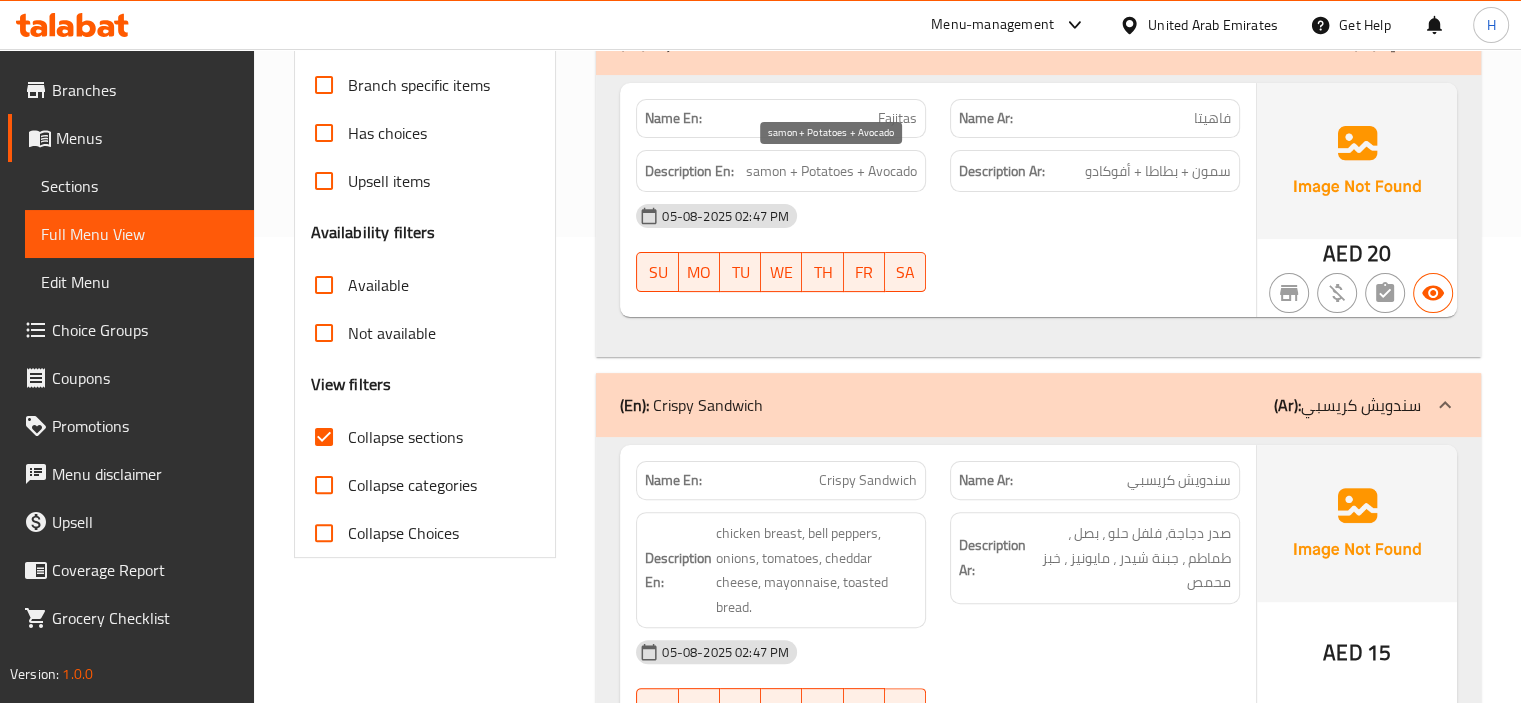 click on "samon + Potatoes + Avocado" at bounding box center (831, 171) 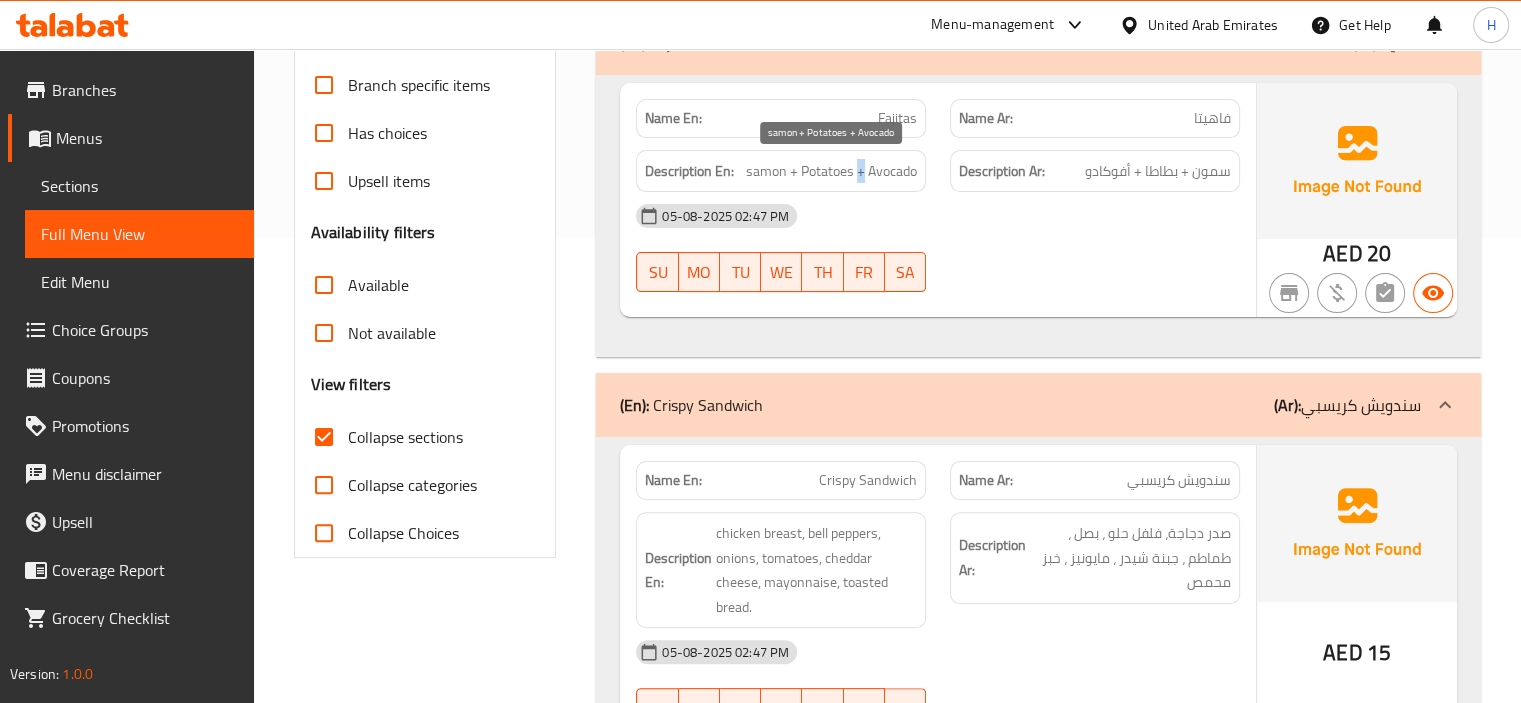 click on "samon + Potatoes + Avocado" at bounding box center (831, 171) 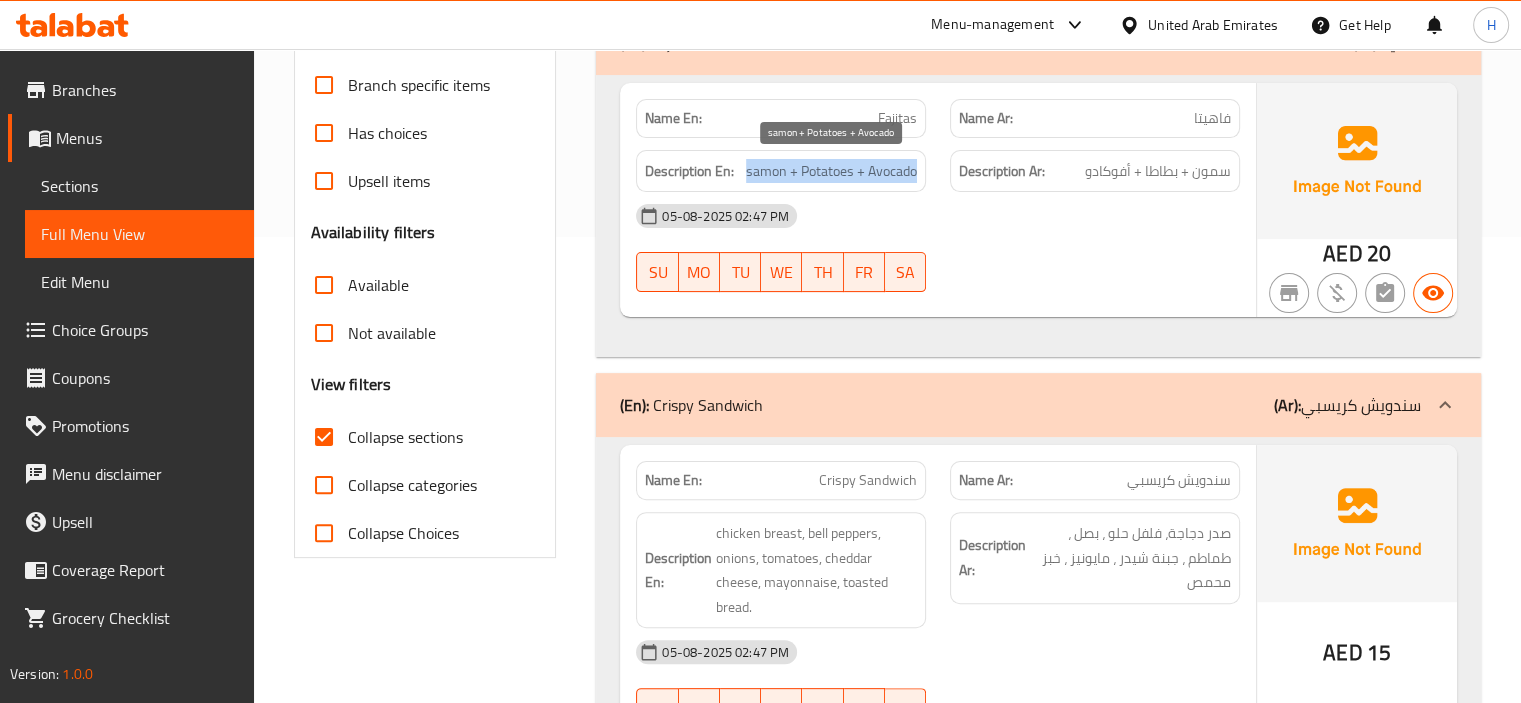 copy on "samon + Potatoes + Avocado" 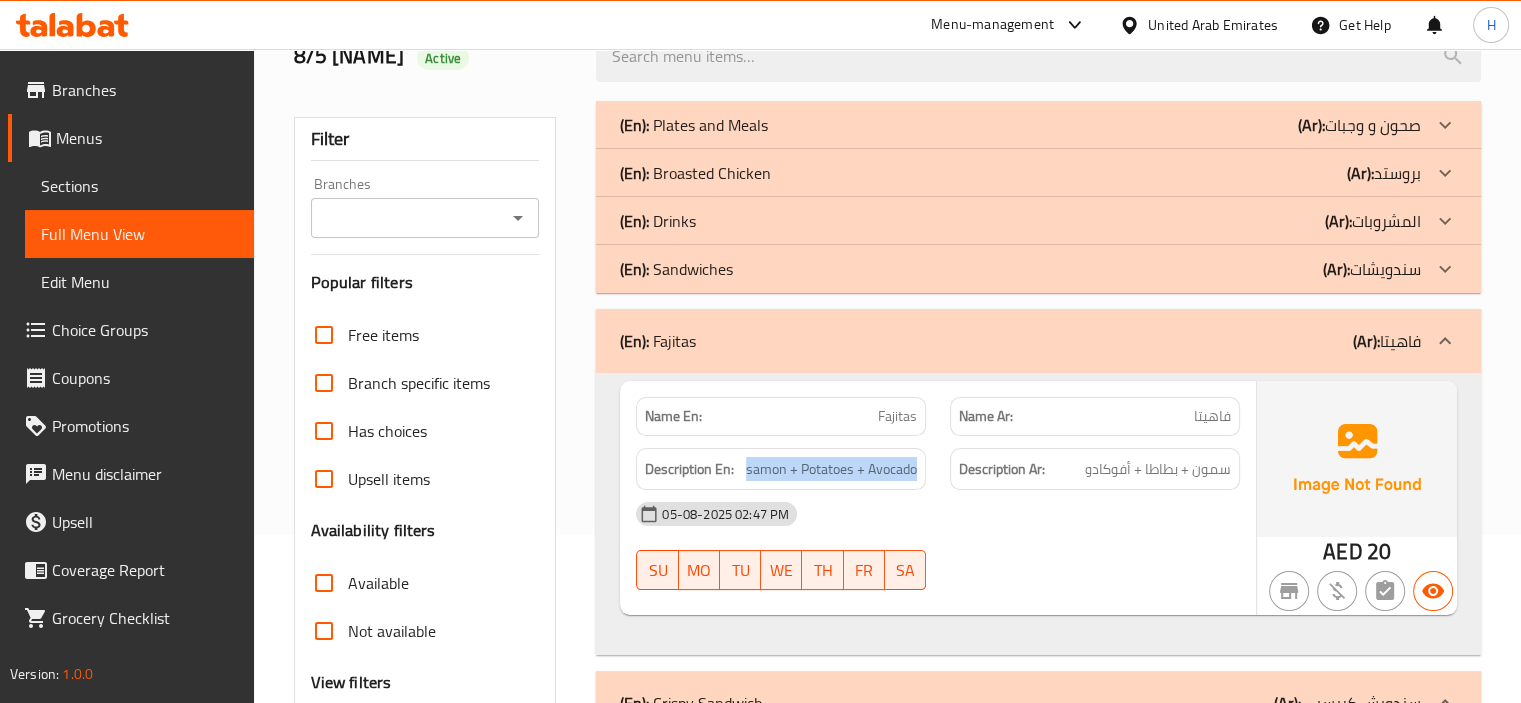 scroll, scrollTop: 166, scrollLeft: 0, axis: vertical 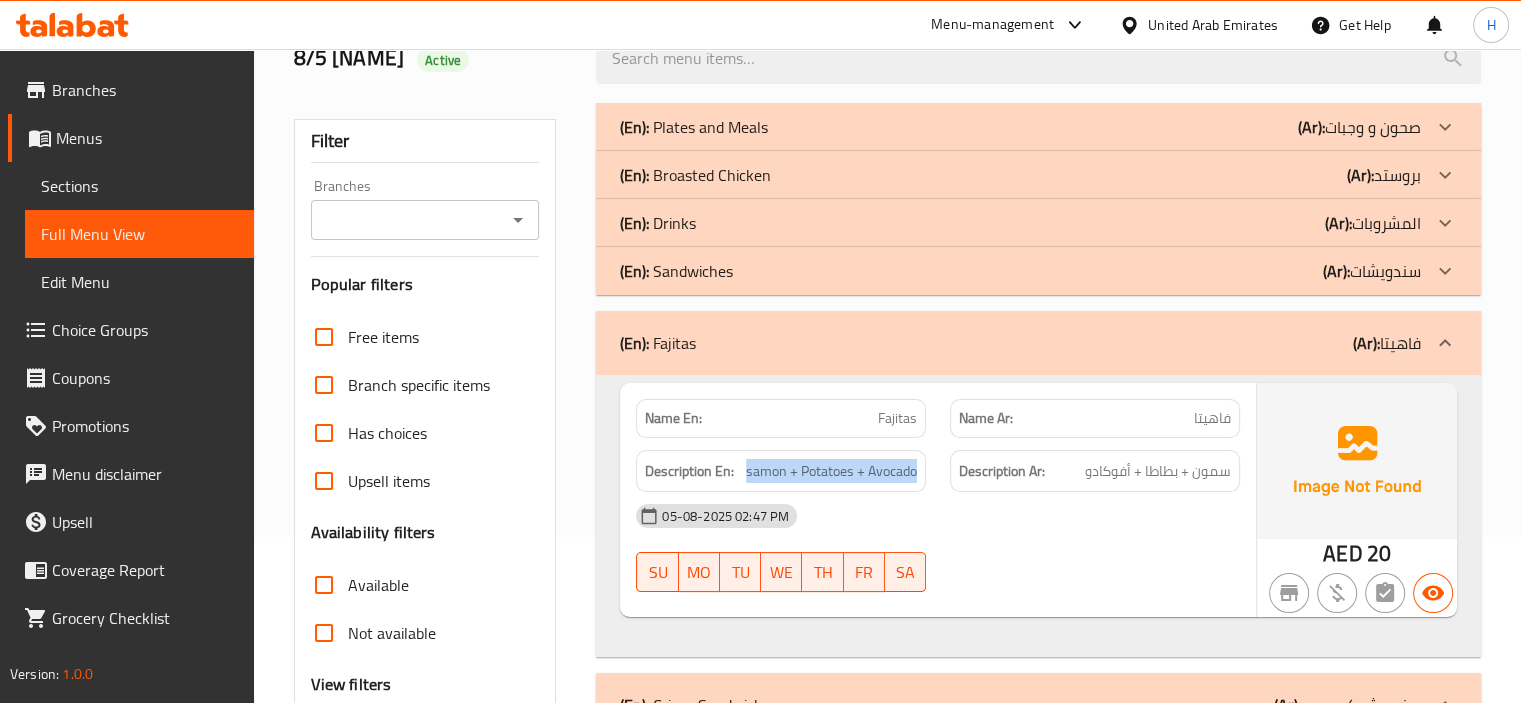 click on "(En):   Sandwiches (Ar): سندويشات" at bounding box center (1038, 127) 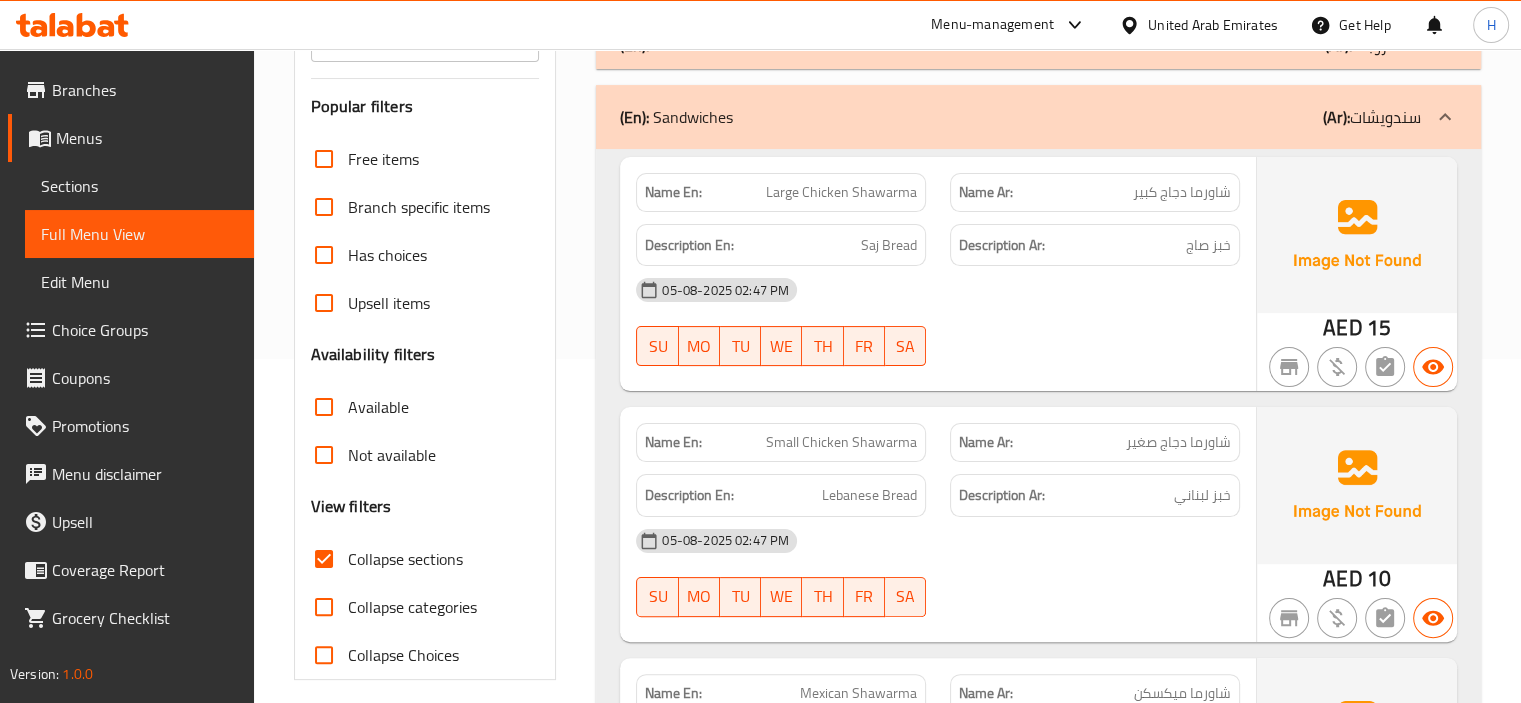 scroll, scrollTop: 344, scrollLeft: 0, axis: vertical 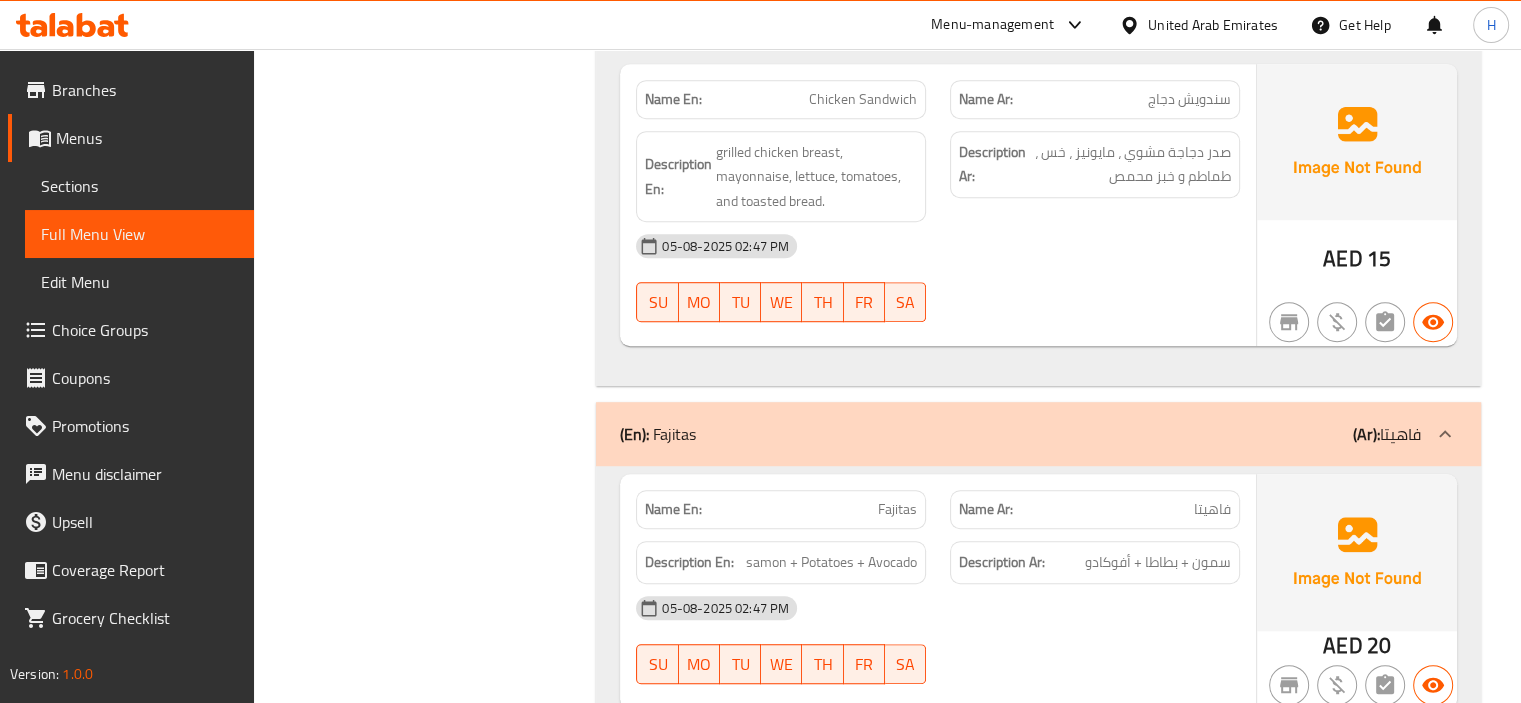 click on "05-08-2025 02:47 PM SU MO TU WE TH FR SA" at bounding box center (938, 278) 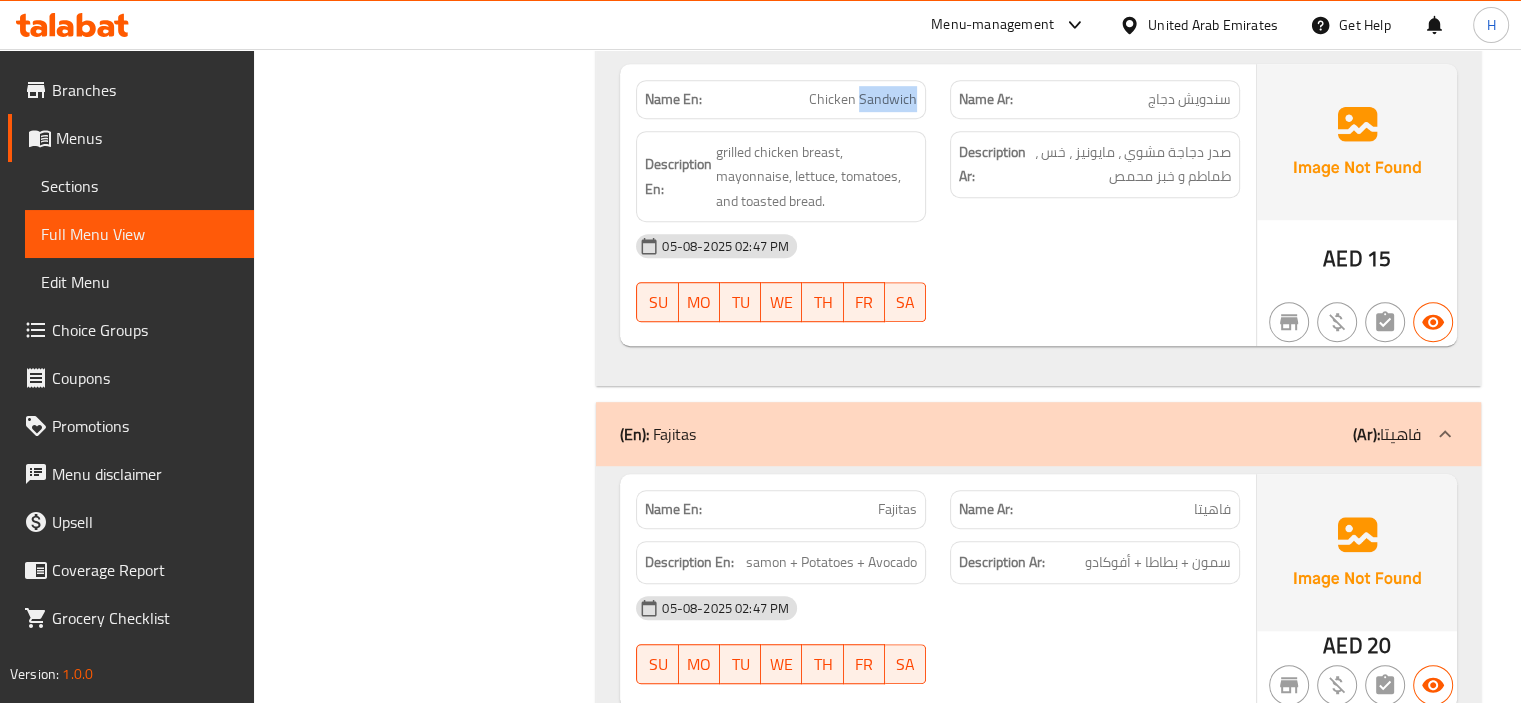 click on "Chicken Sandwich" at bounding box center (863, 99) 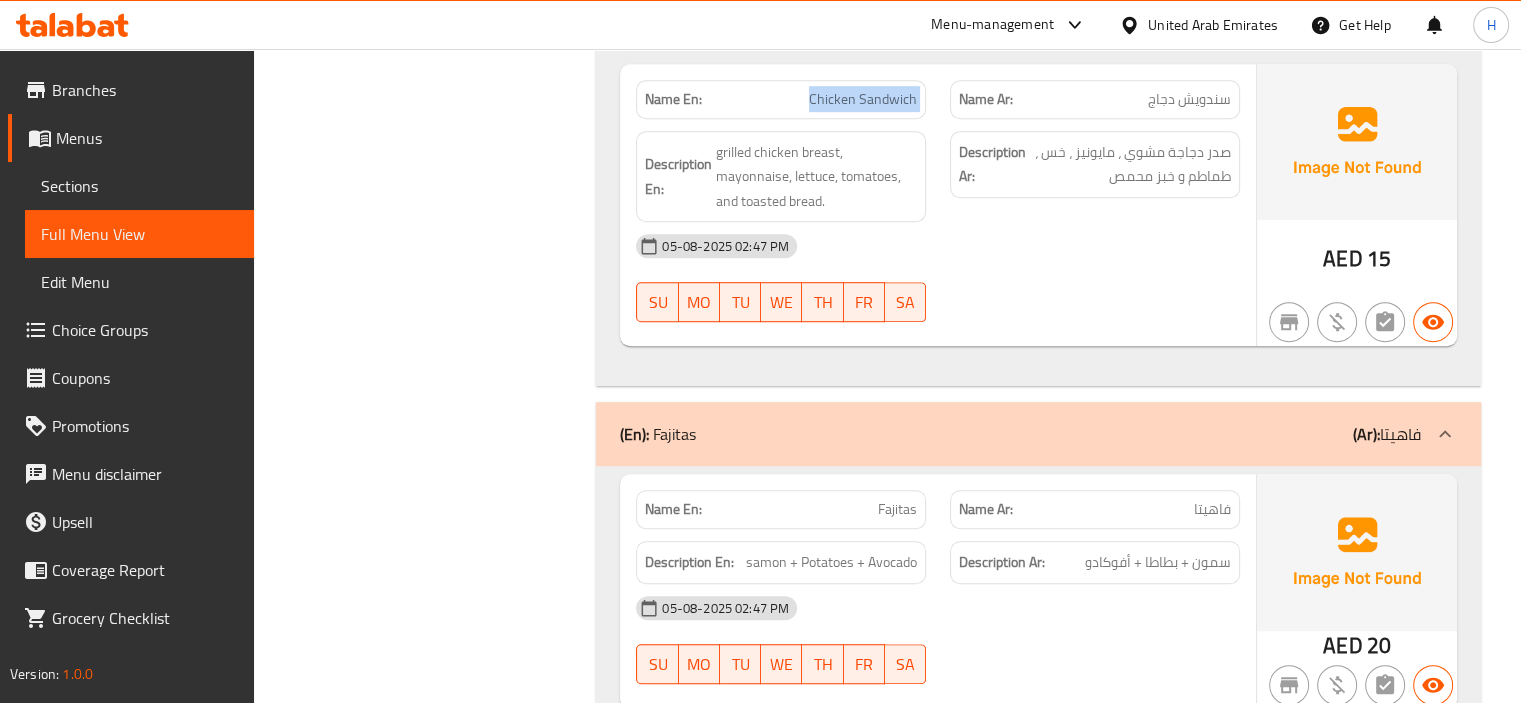 copy on "Chicken Sandwich" 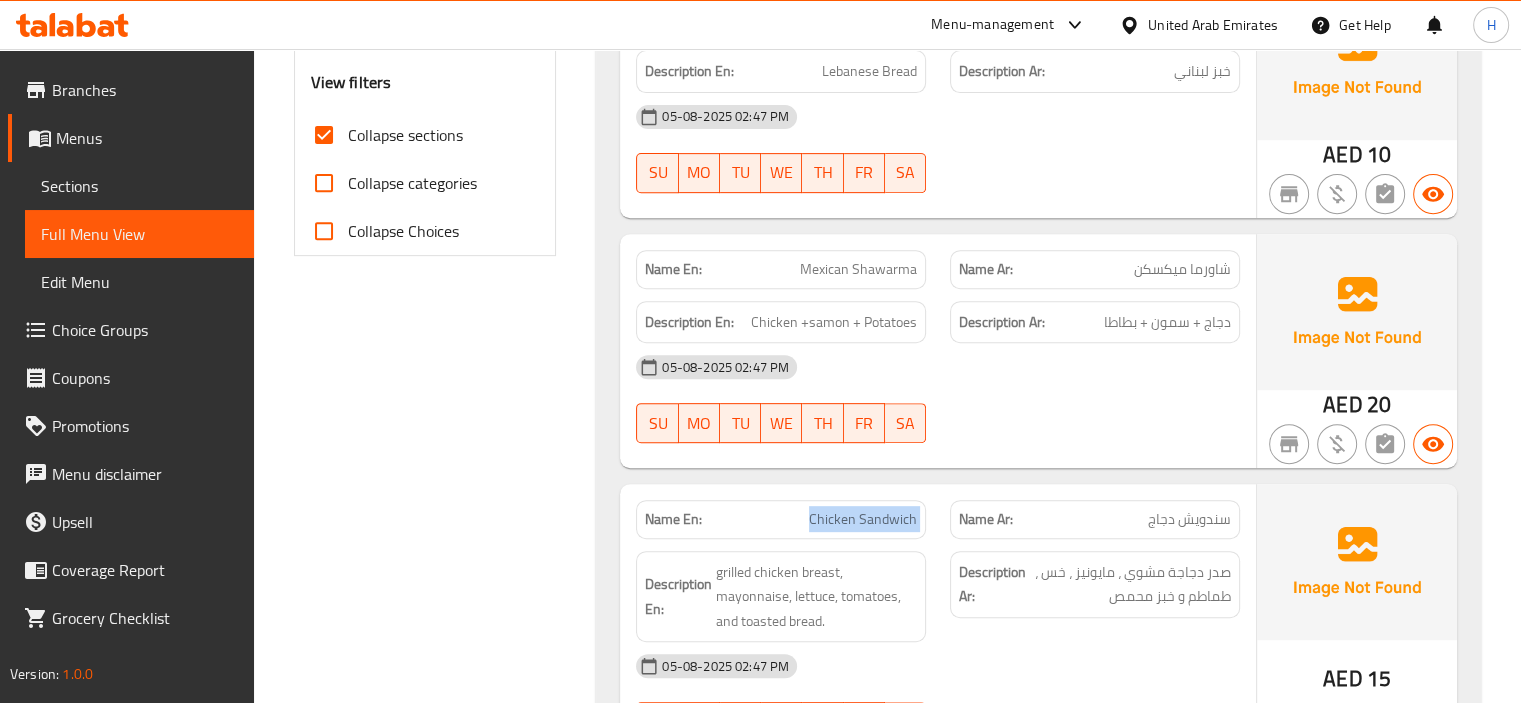 scroll, scrollTop: 700, scrollLeft: 0, axis: vertical 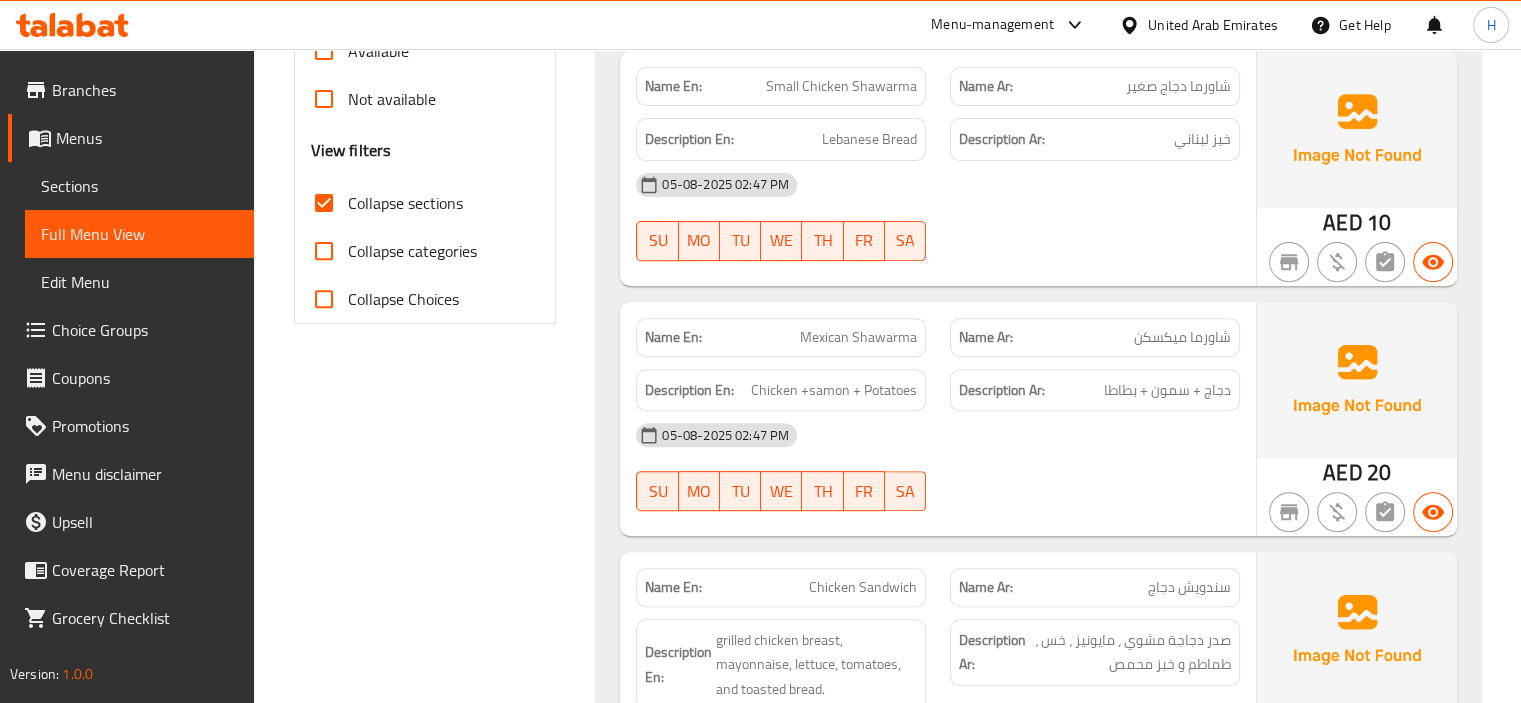 click on "Mexican Shawarma" at bounding box center (858, 337) 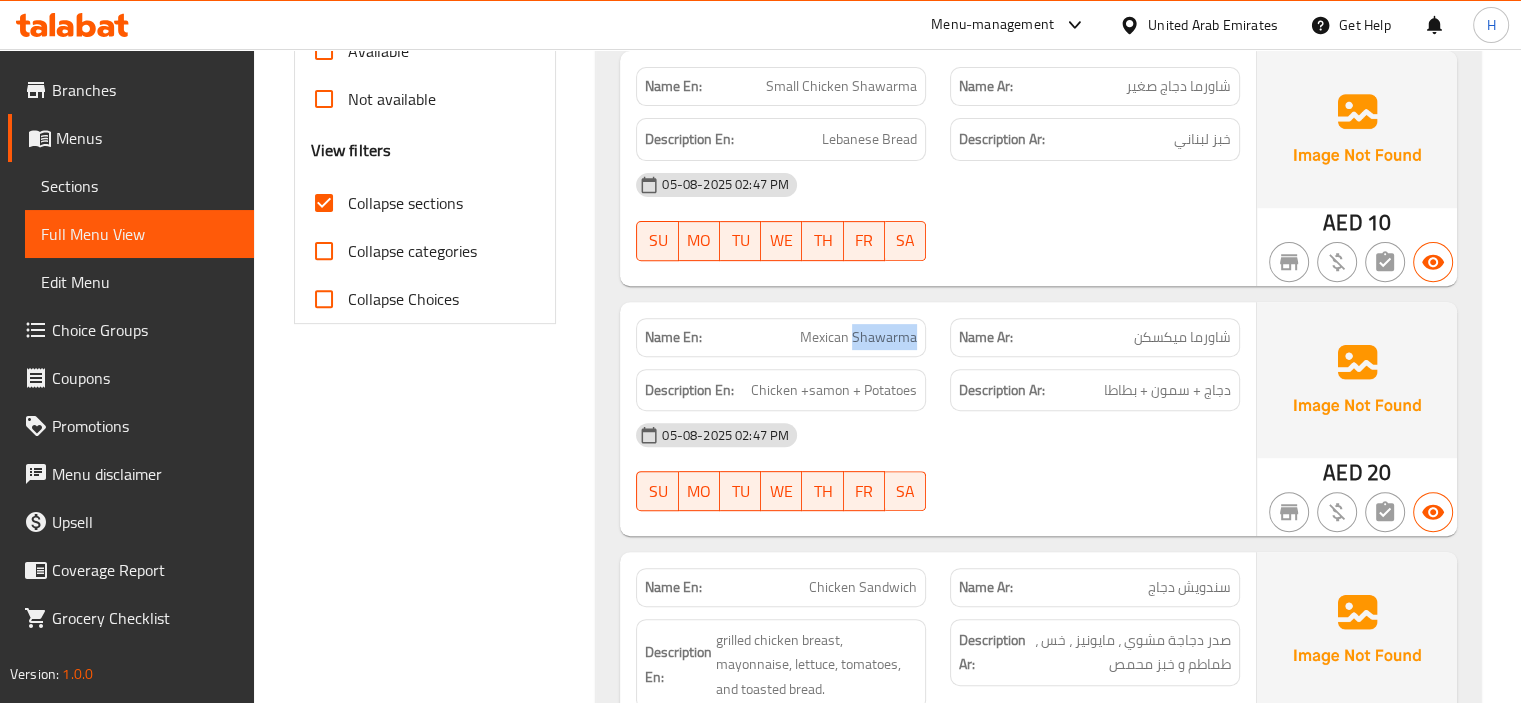 click on "Mexican Shawarma" at bounding box center [858, 337] 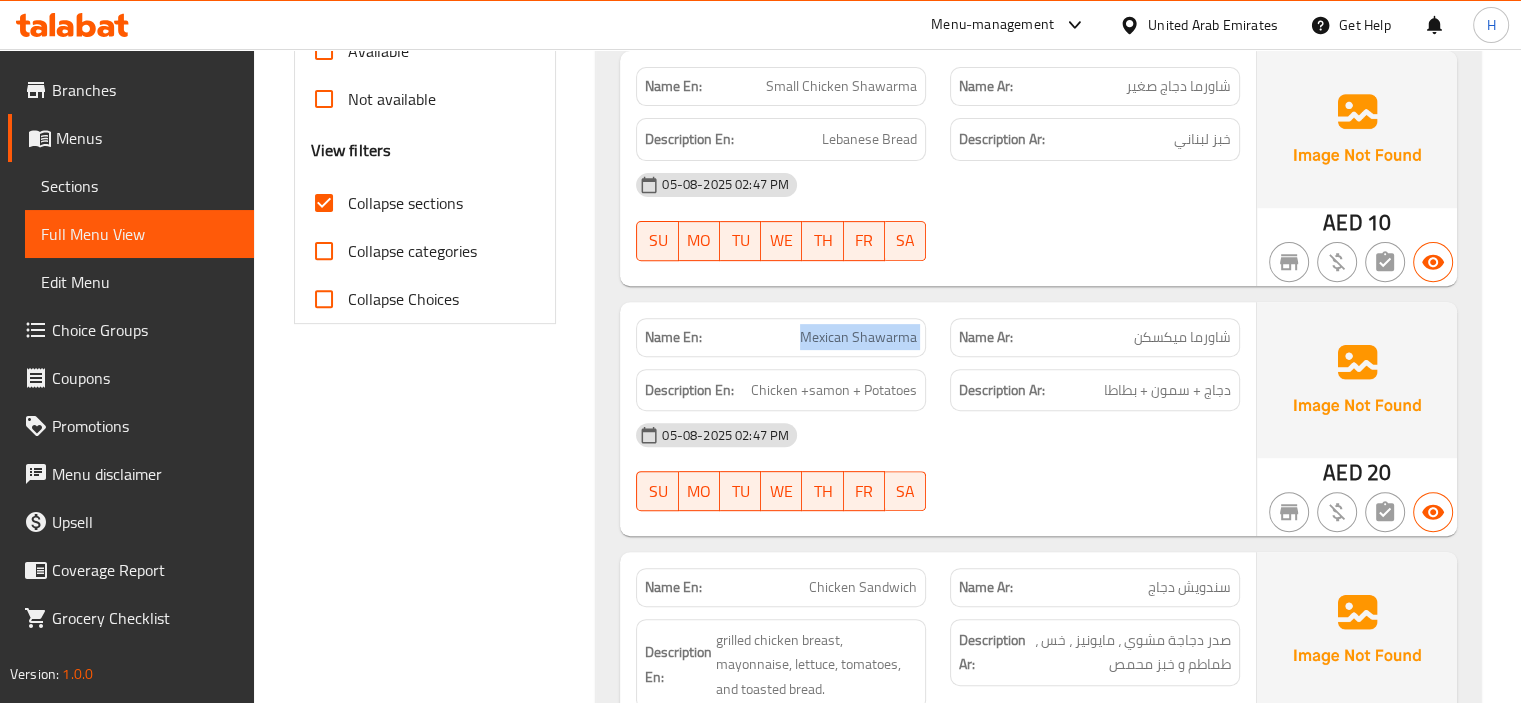 copy on "Mexican Shawarma" 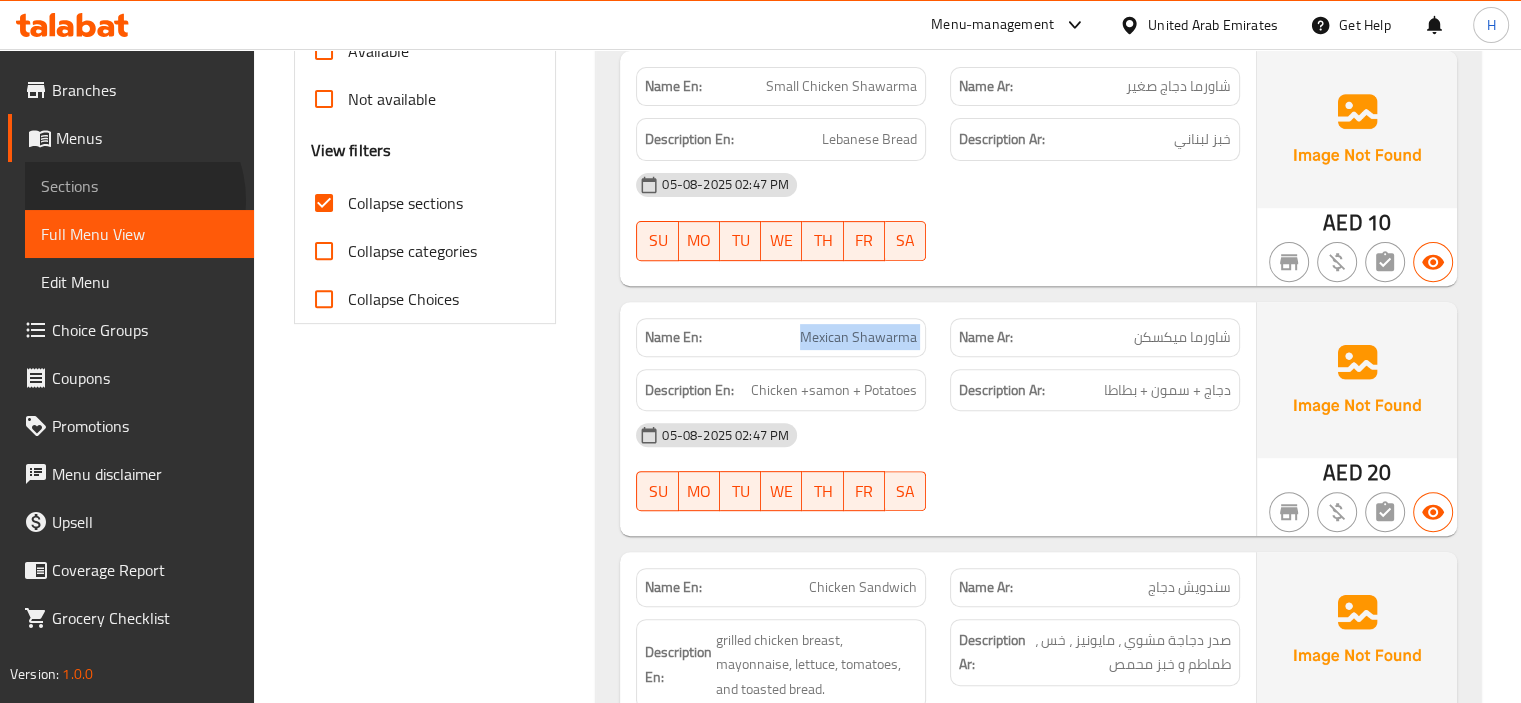 click on "Sections" at bounding box center (139, 186) 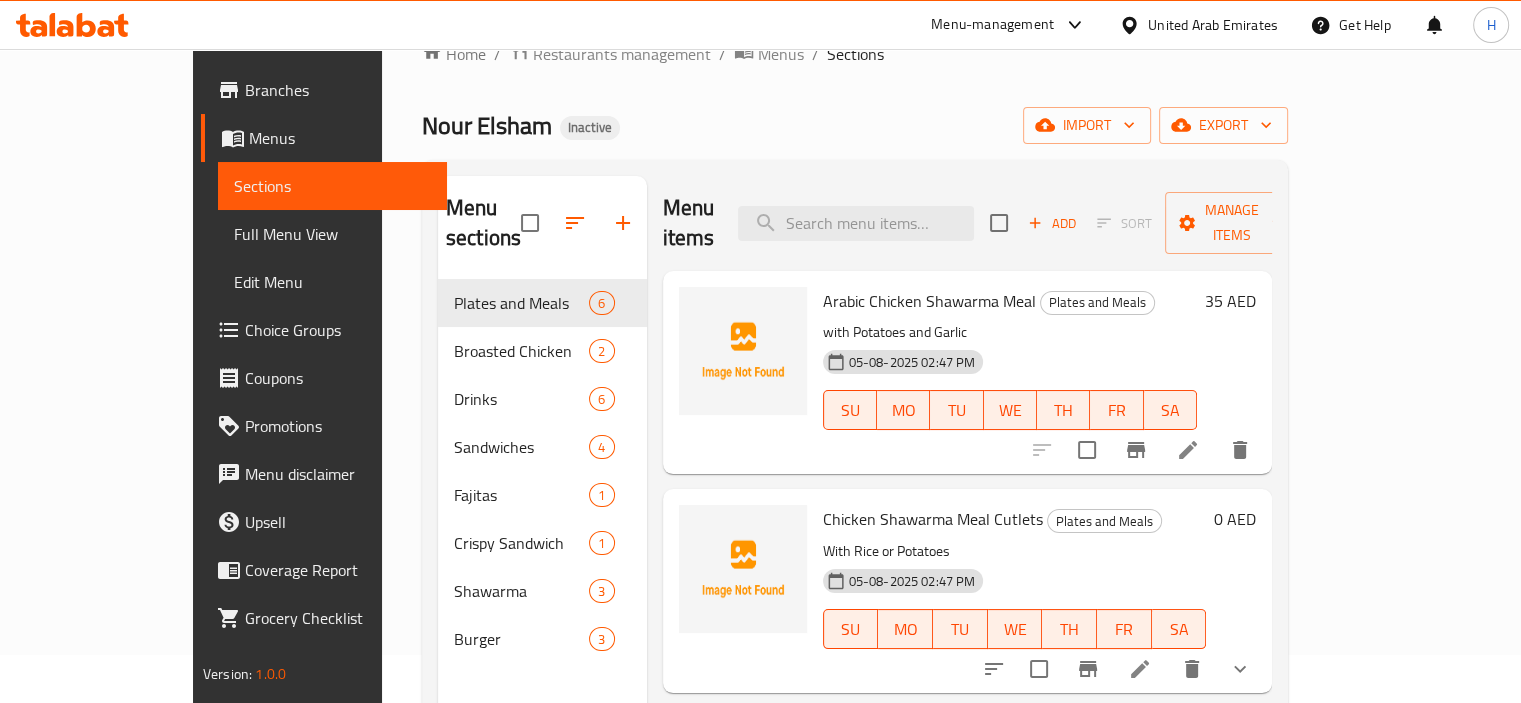 scroll, scrollTop: 0, scrollLeft: 0, axis: both 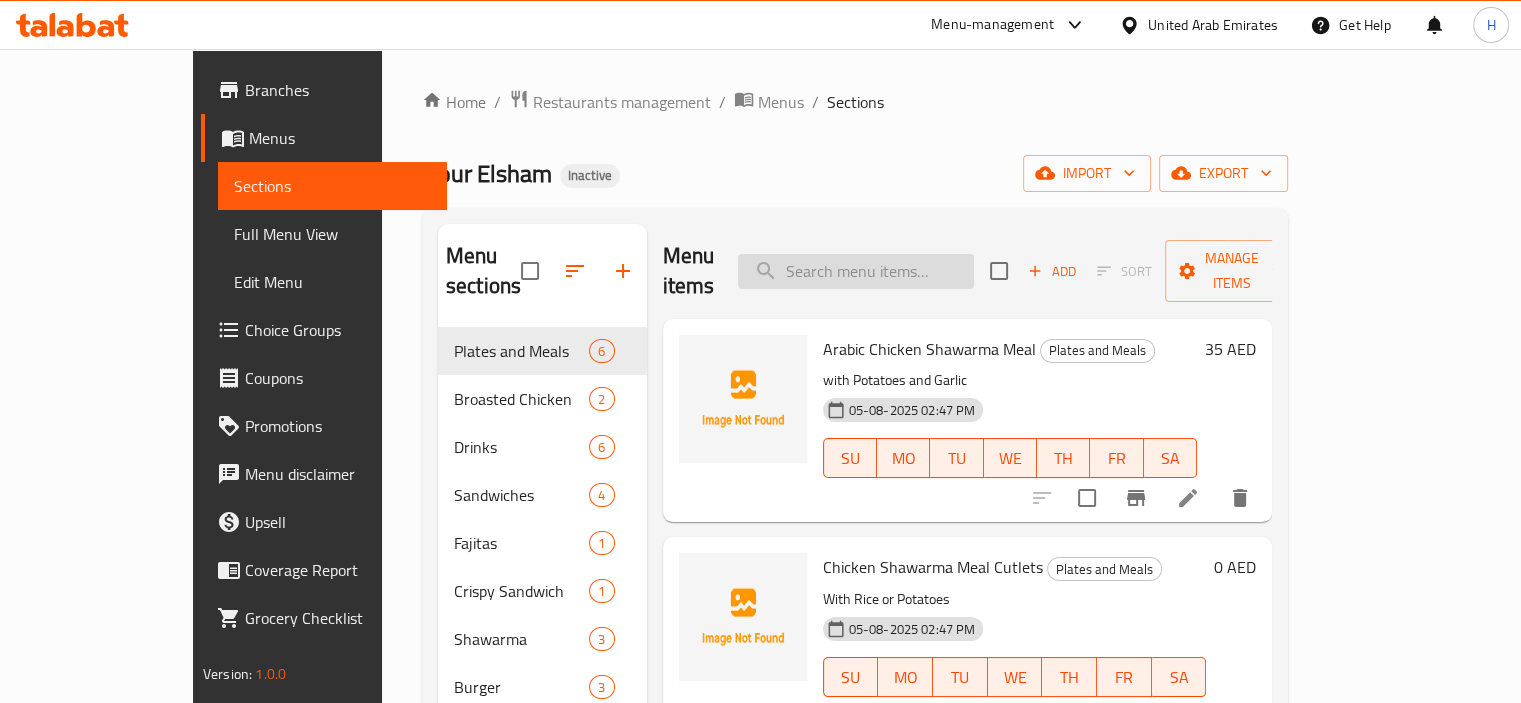 paste on "Mexican Shawarma" 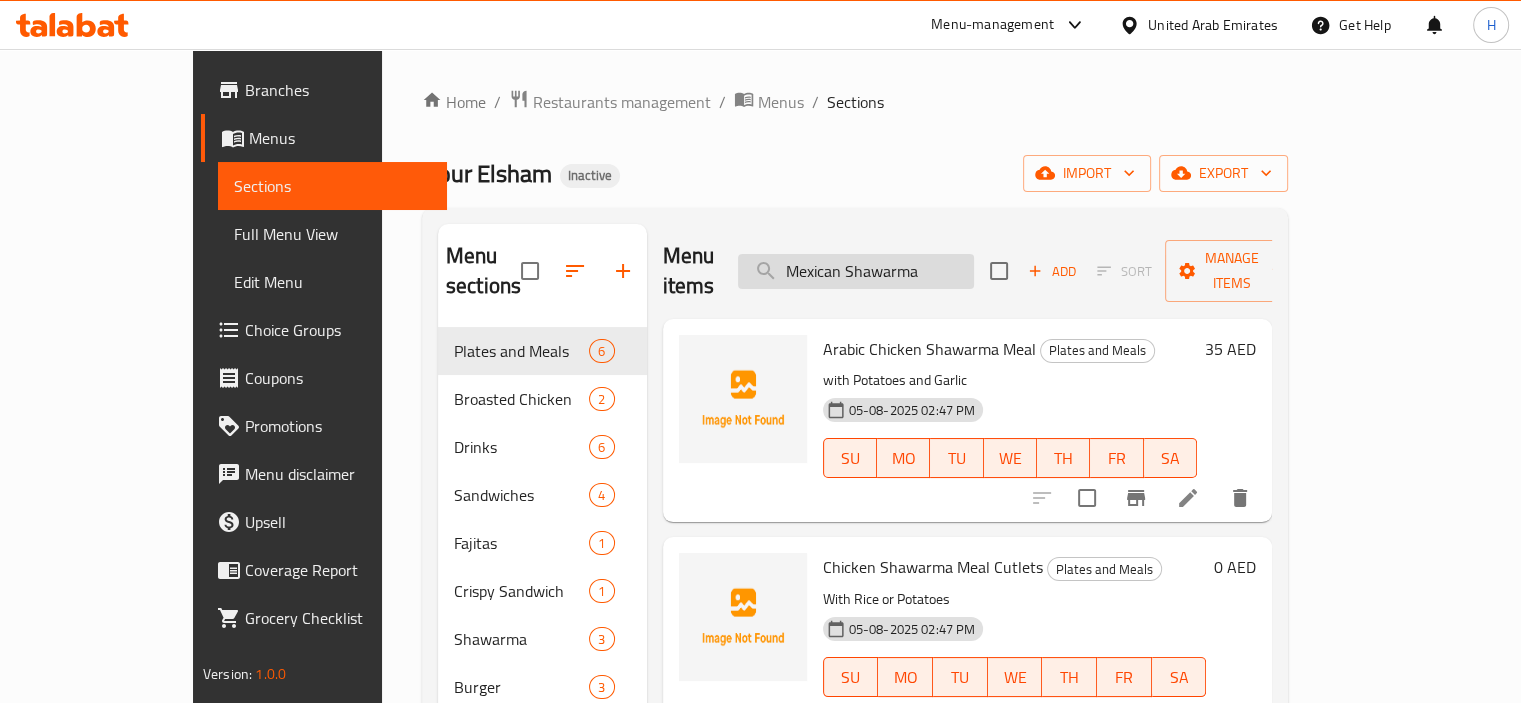 click on "Mexican Shawarma" at bounding box center (856, 271) 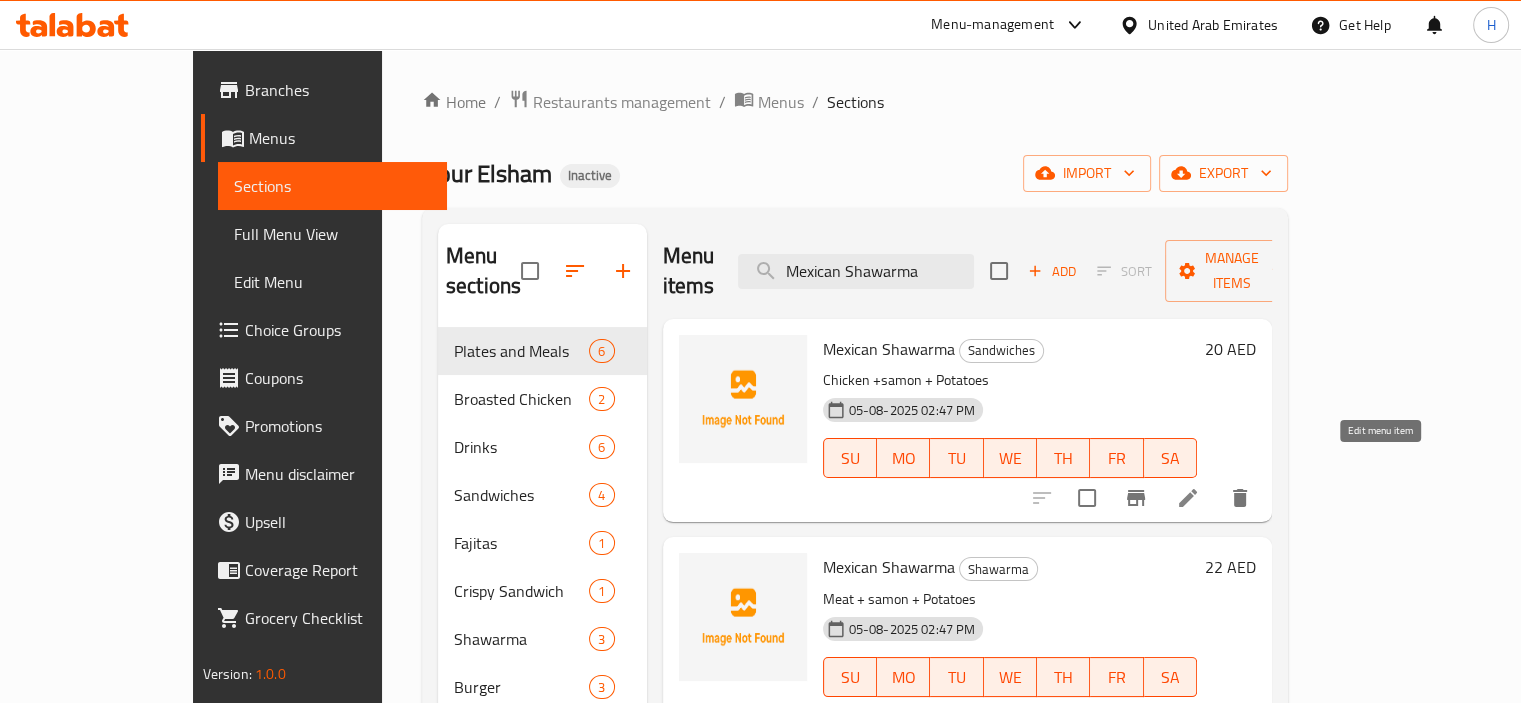 type on "Mexican Shawarma" 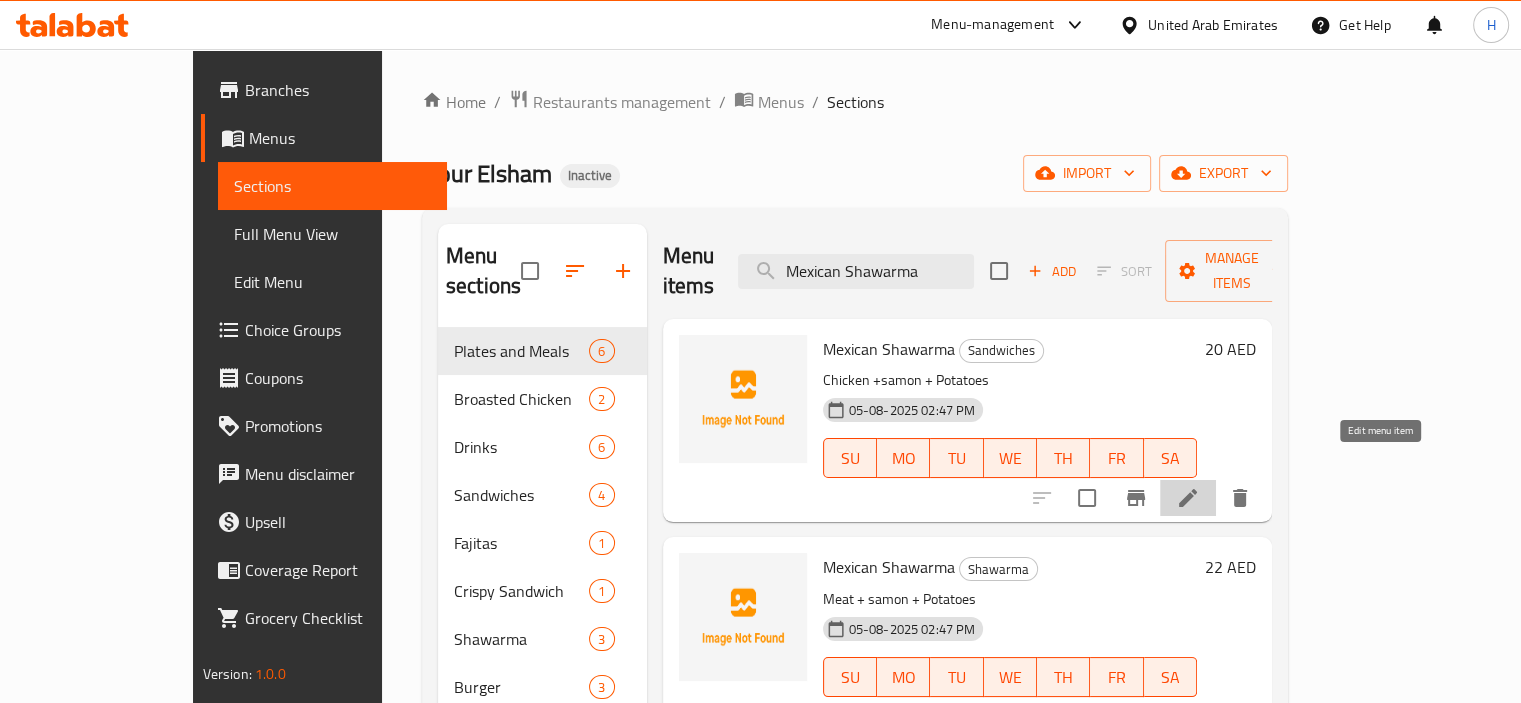 click 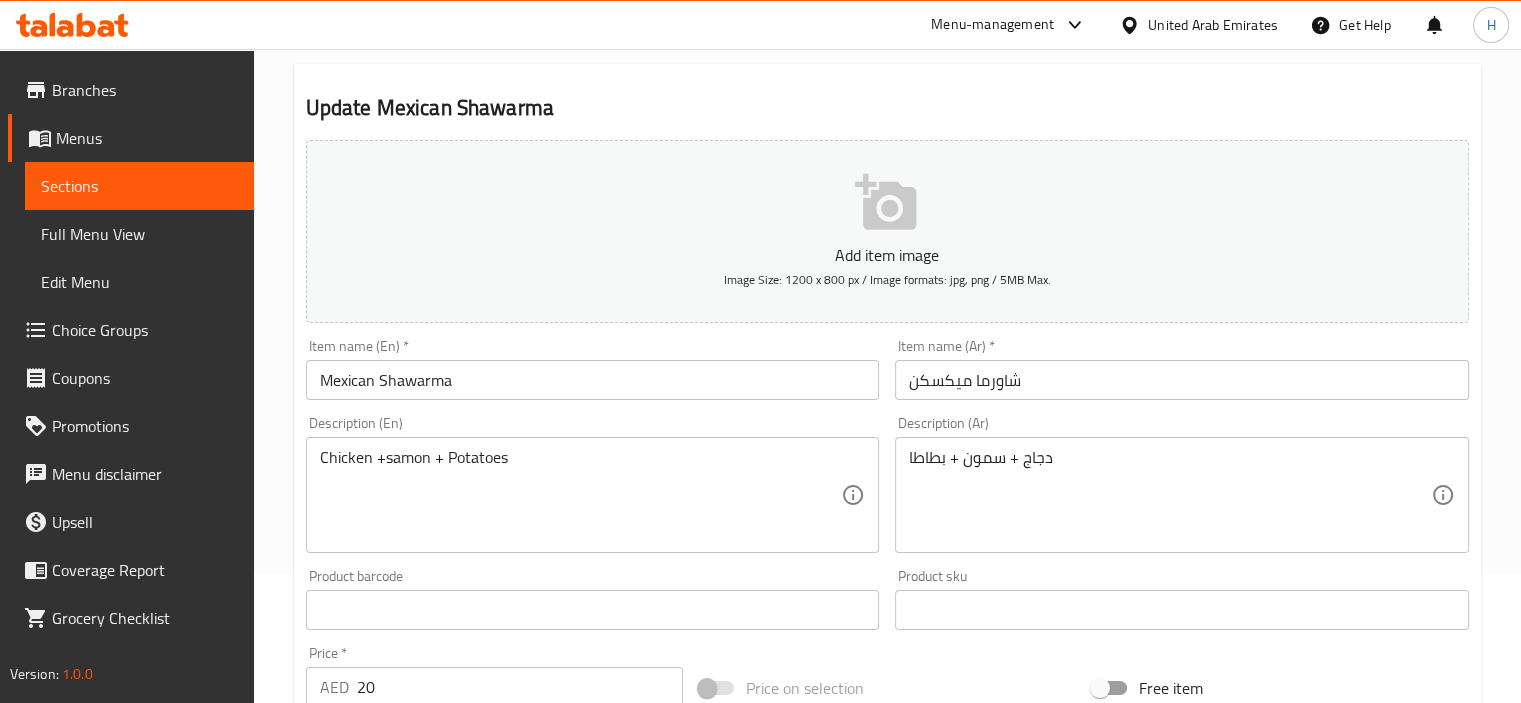 scroll, scrollTop: 136, scrollLeft: 0, axis: vertical 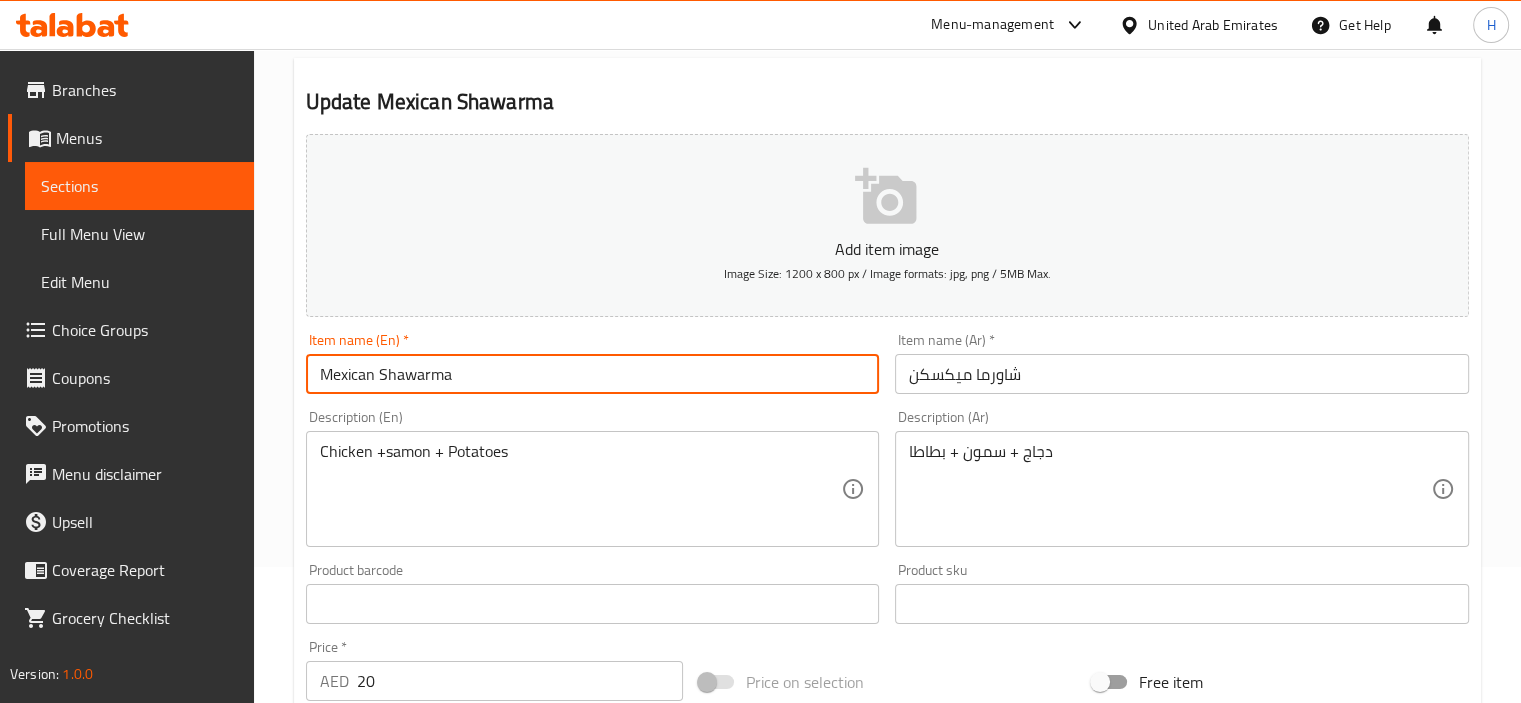 click on "Mexican Shawarma" at bounding box center (593, 374) 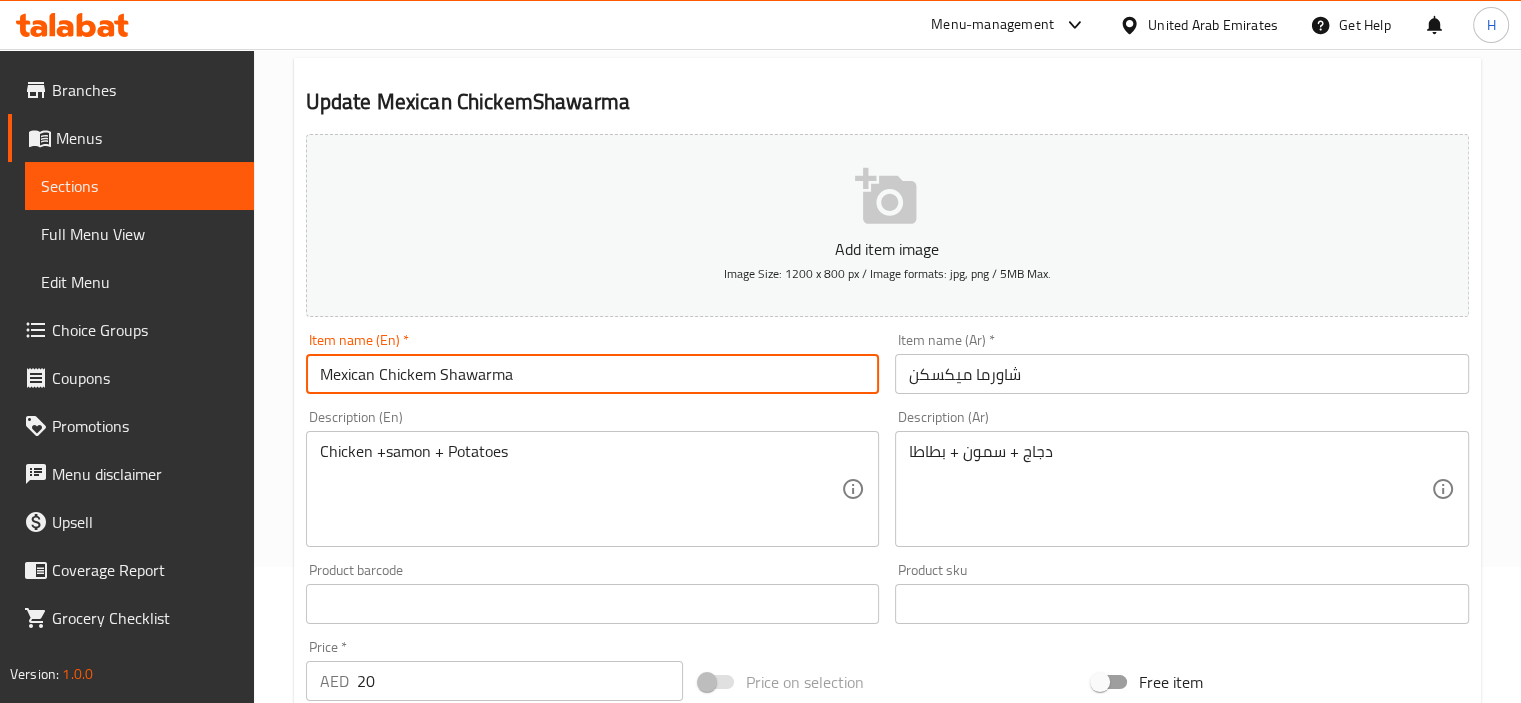 click on "Mexican Chickem Shawarma" at bounding box center [593, 374] 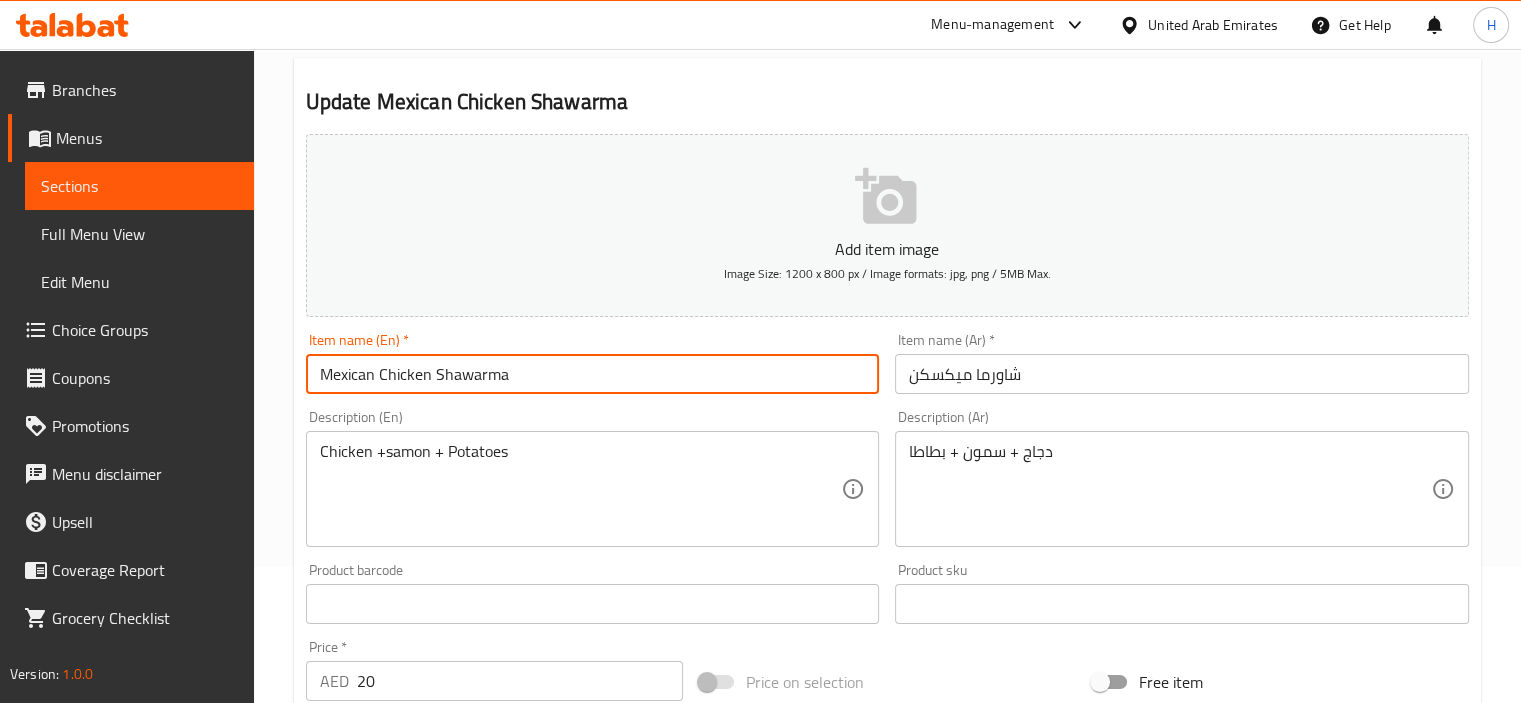type on "Mexican Chicken Shawarma" 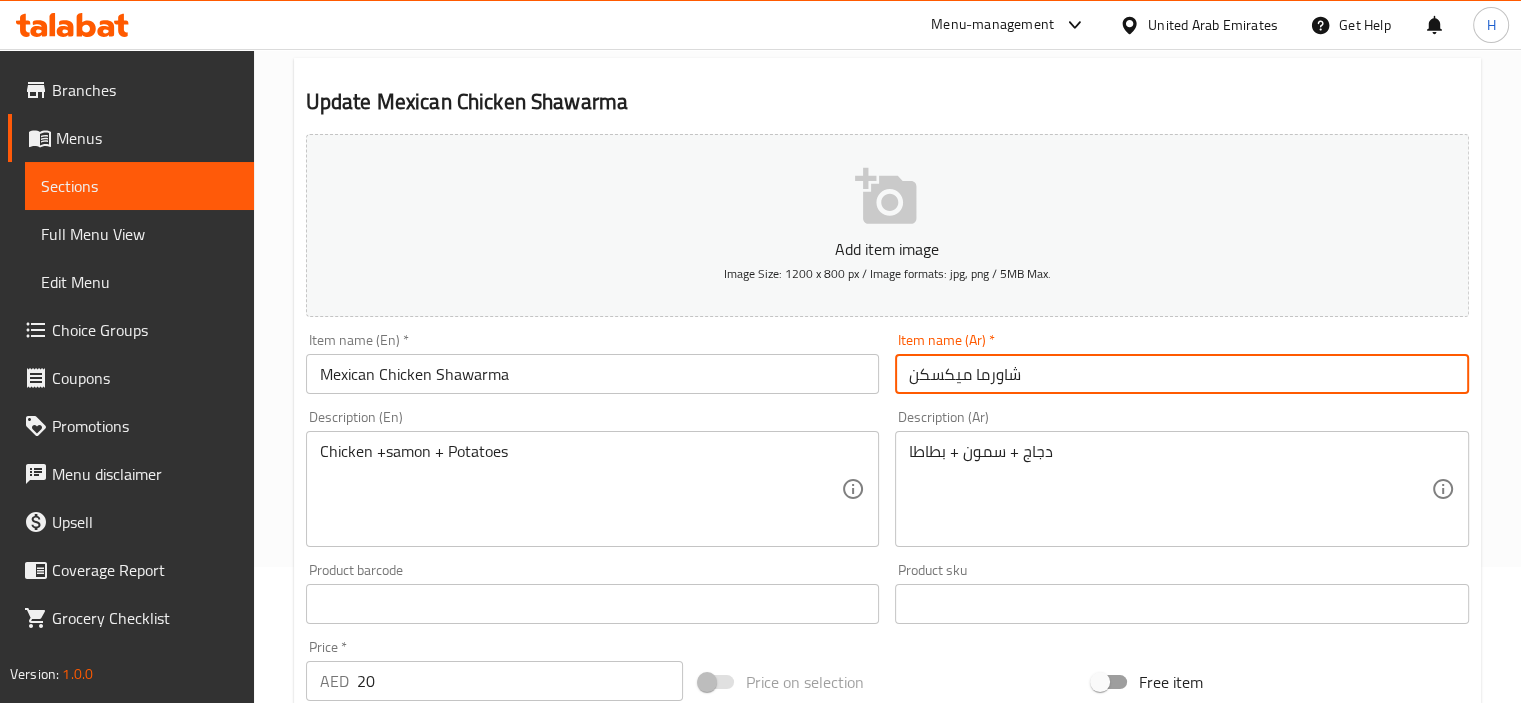 click on "شاورما ميكسكن" at bounding box center [1182, 374] 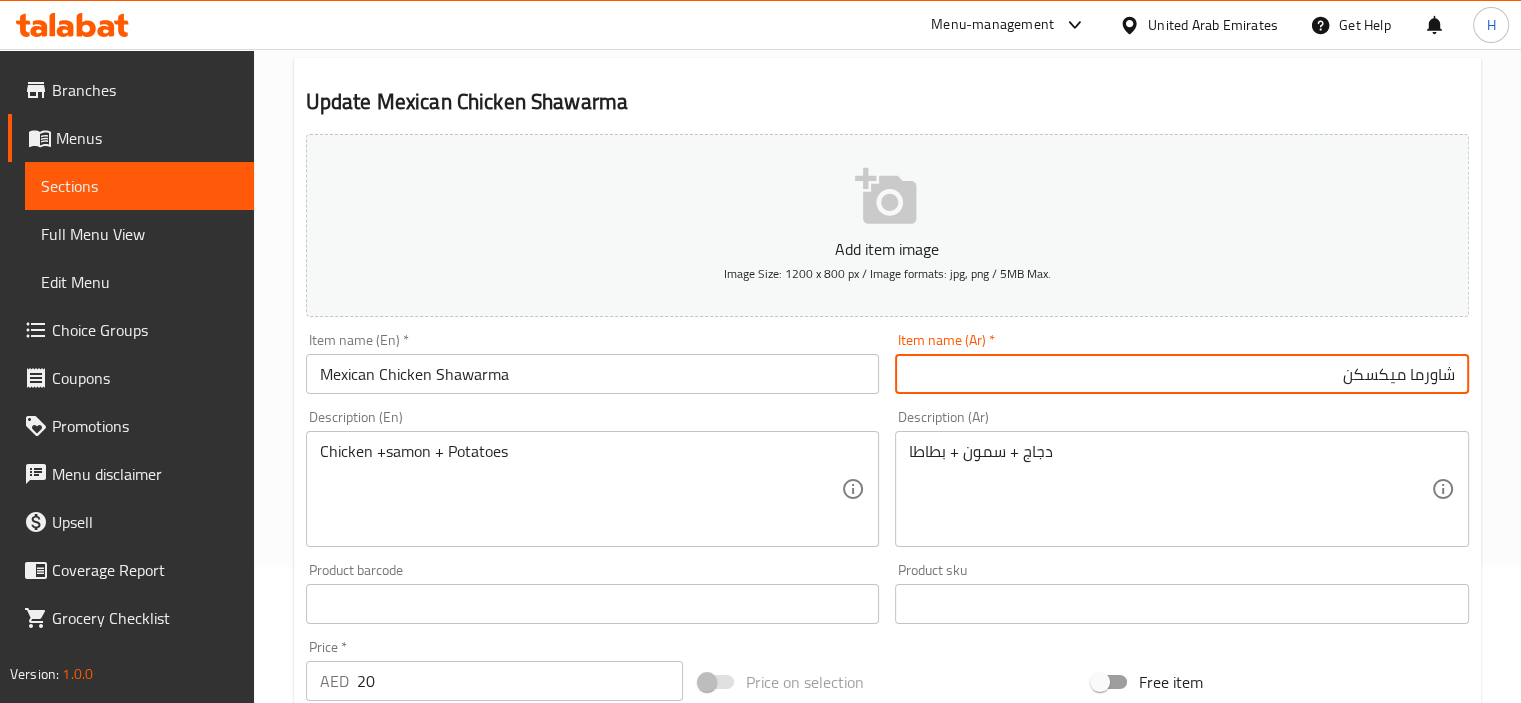 click on "شاورما ميكسكن" at bounding box center [1182, 374] 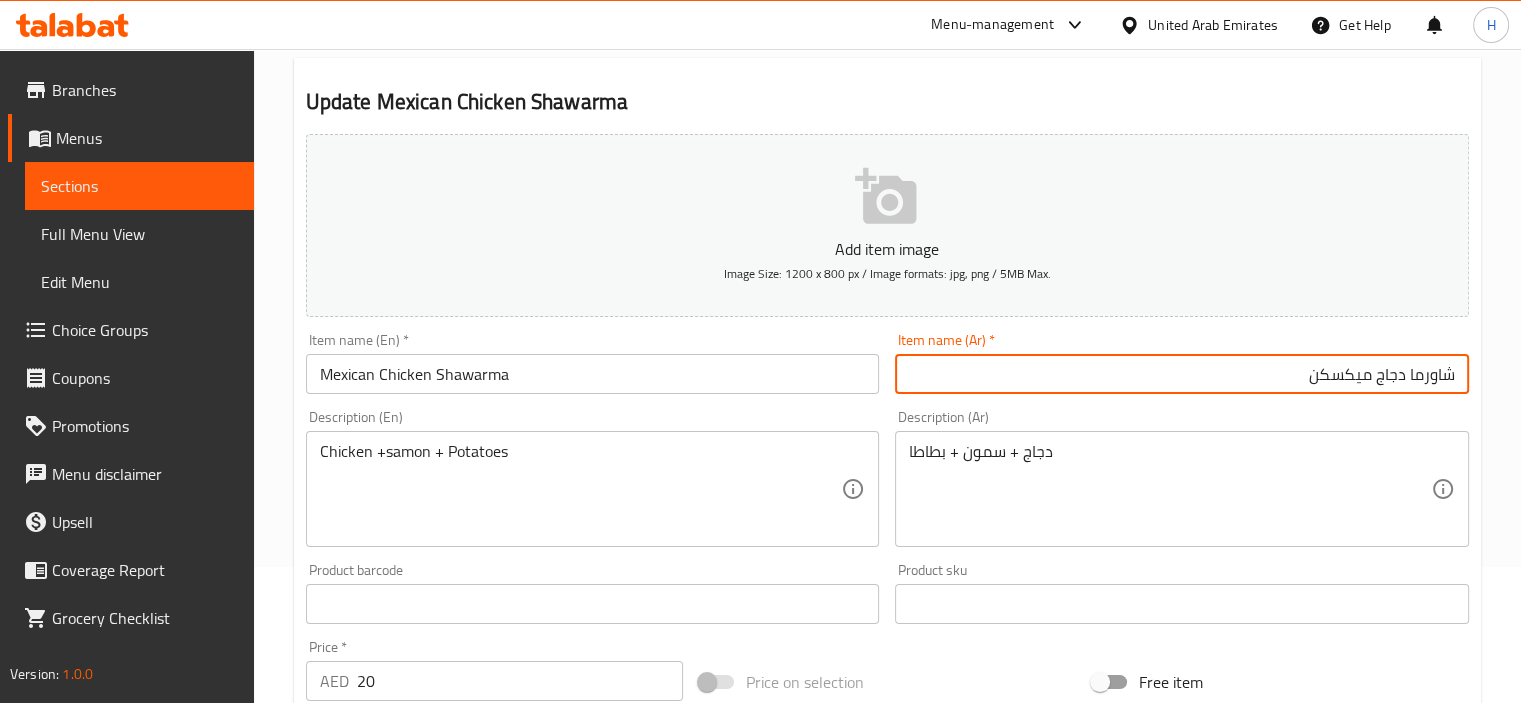scroll, scrollTop: 709, scrollLeft: 0, axis: vertical 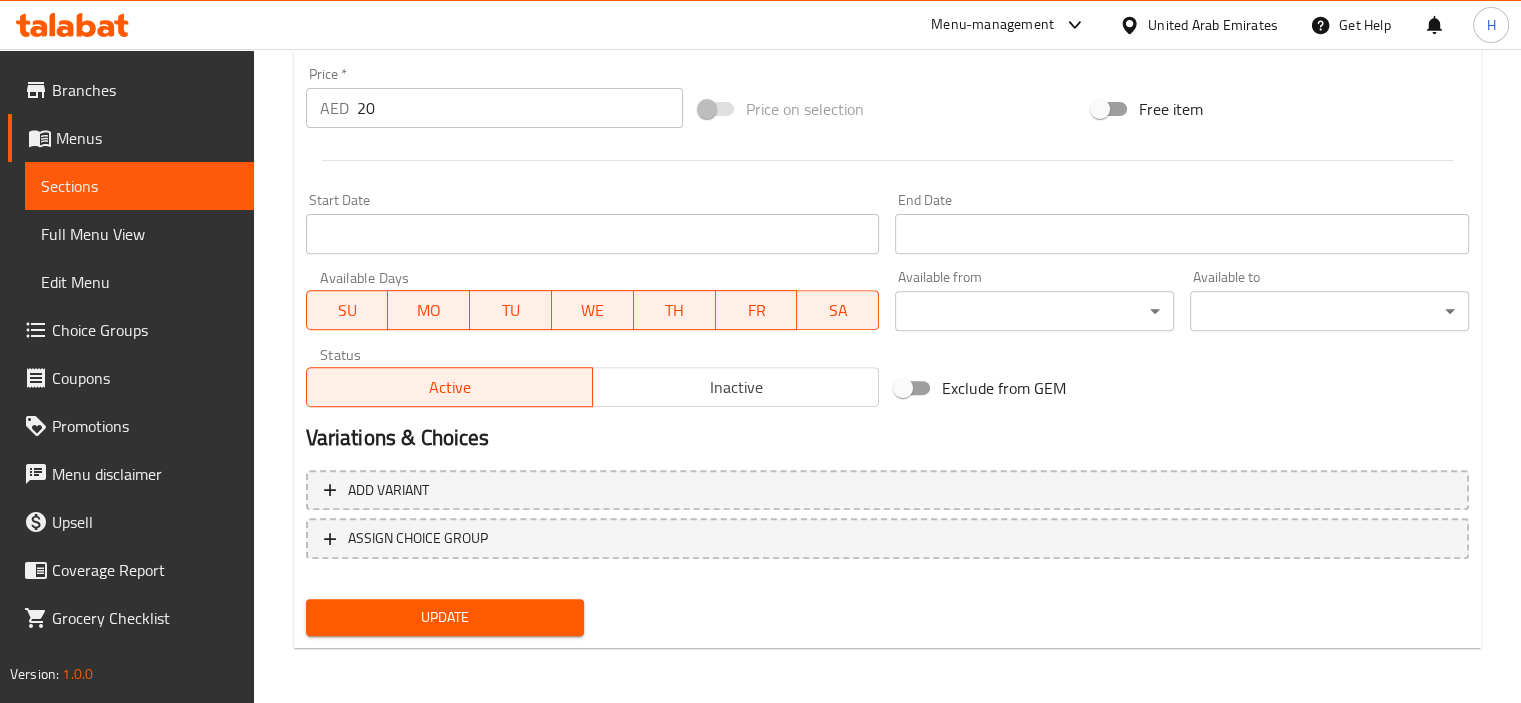 type on "شاورما دجاج ميكسكن" 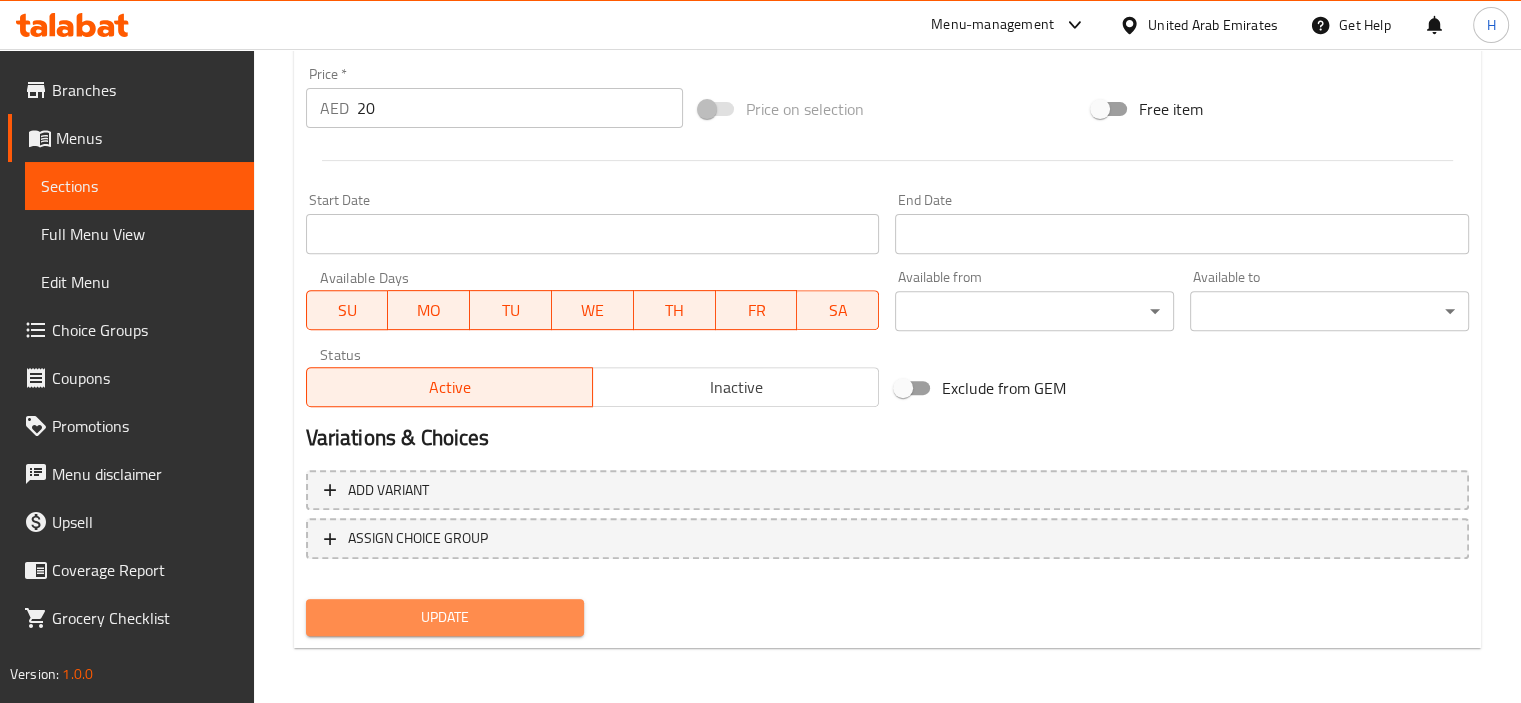 click on "Update" at bounding box center [445, 617] 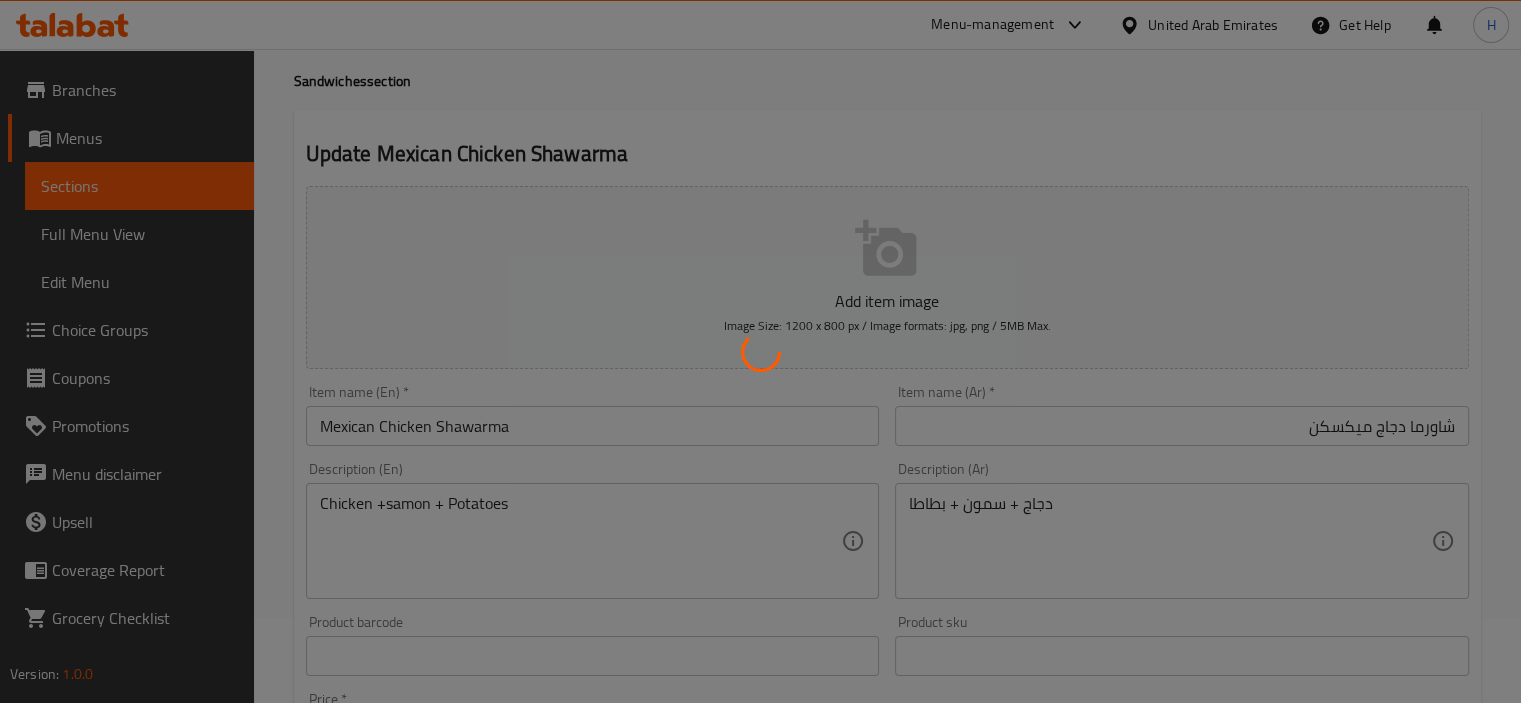 scroll, scrollTop: 0, scrollLeft: 0, axis: both 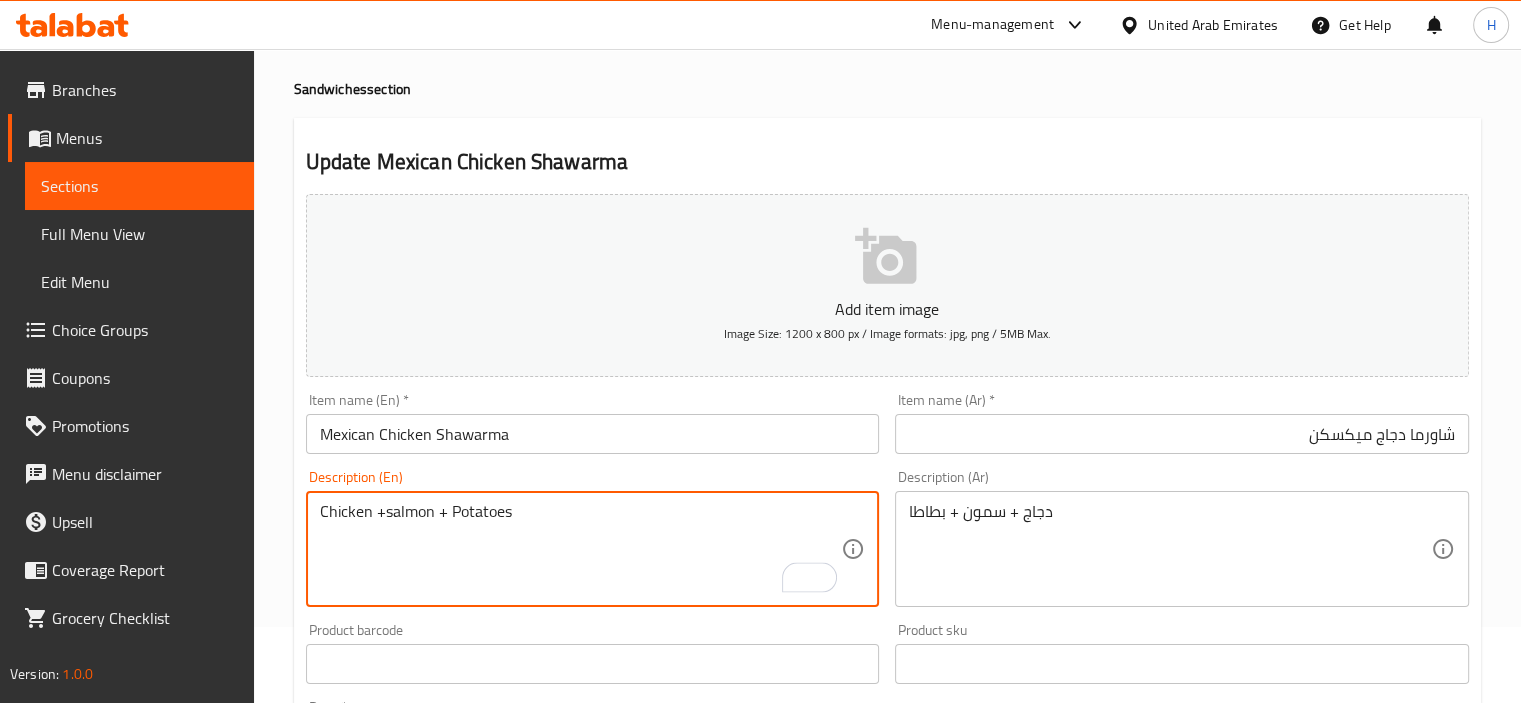 type on "Chicken +salmon + Potatoes" 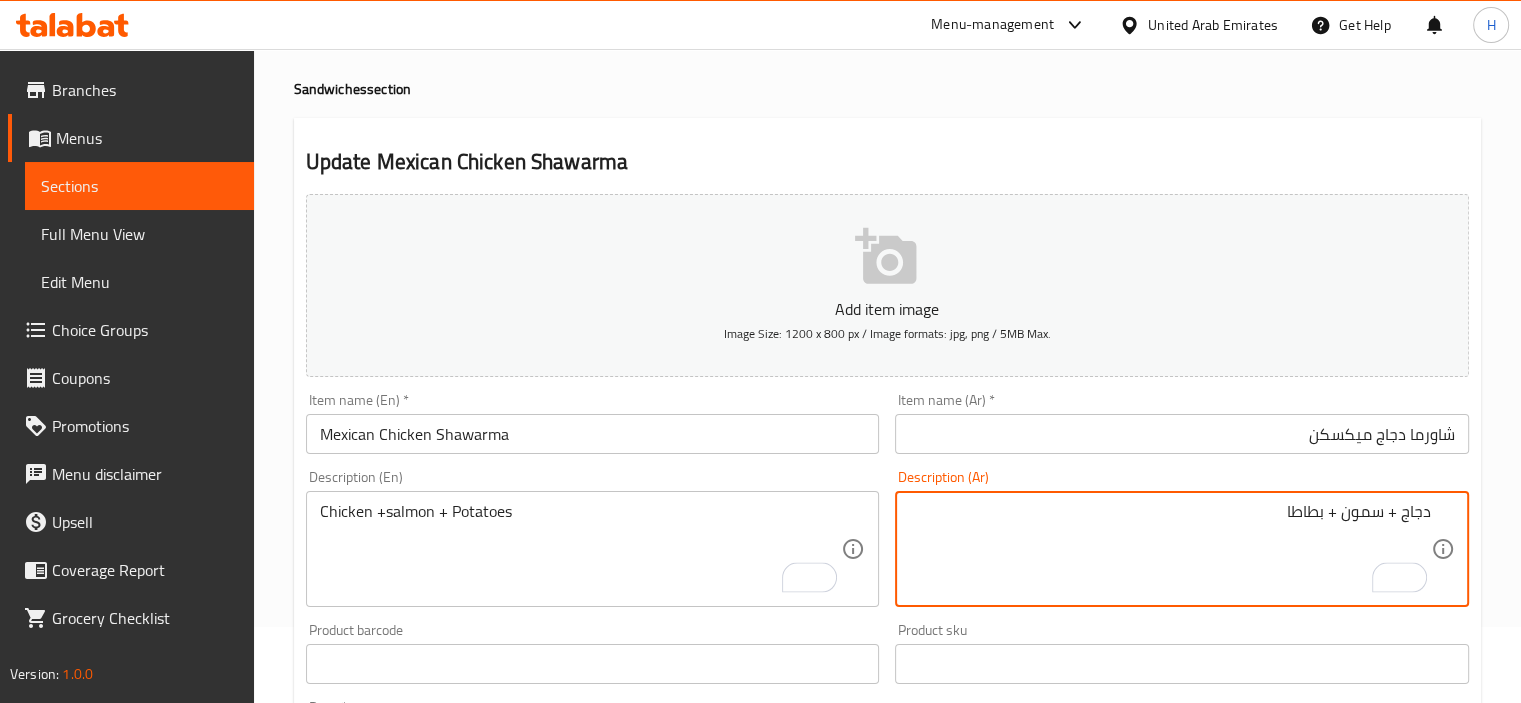 click on "دجاج + سمون + بطاطا" at bounding box center (1170, 549) 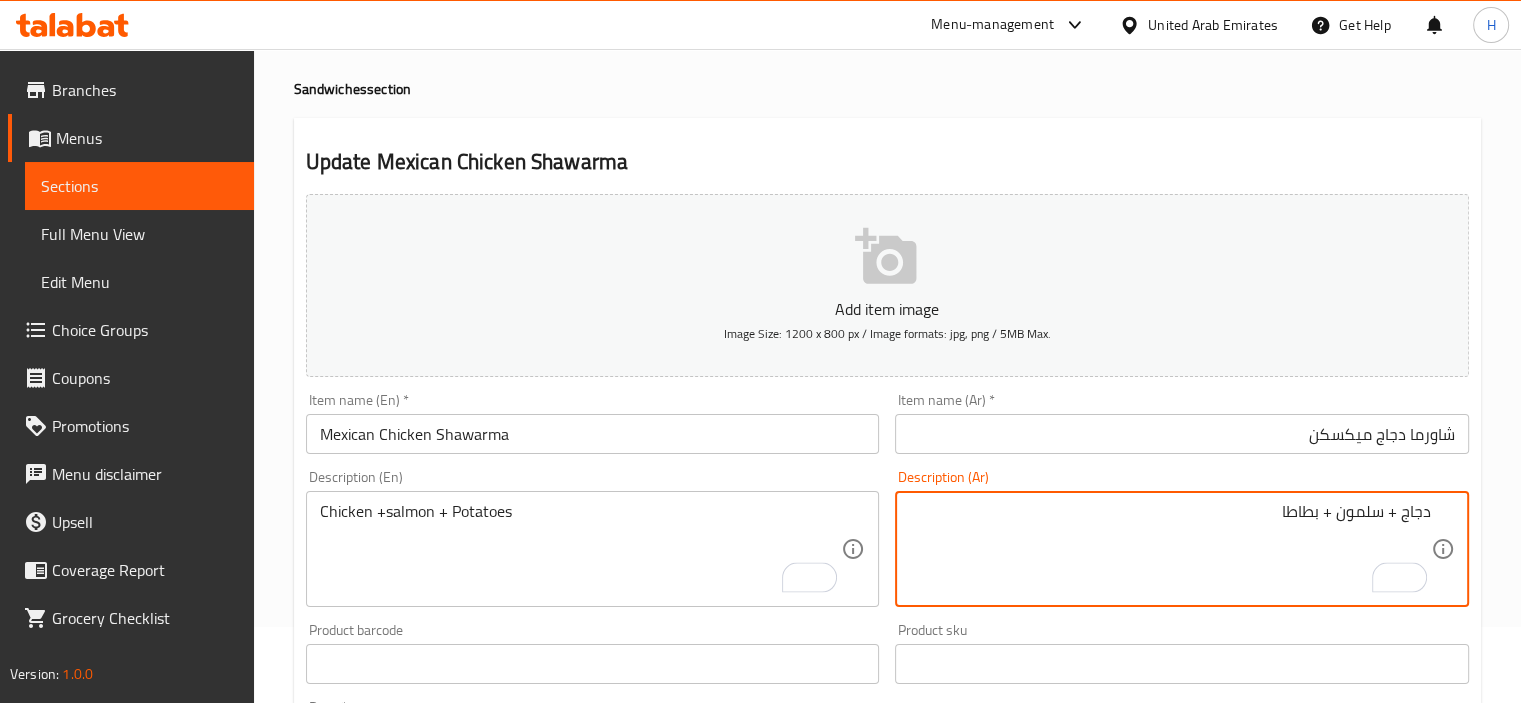 type on "دجاج + سلمون + بطاطا" 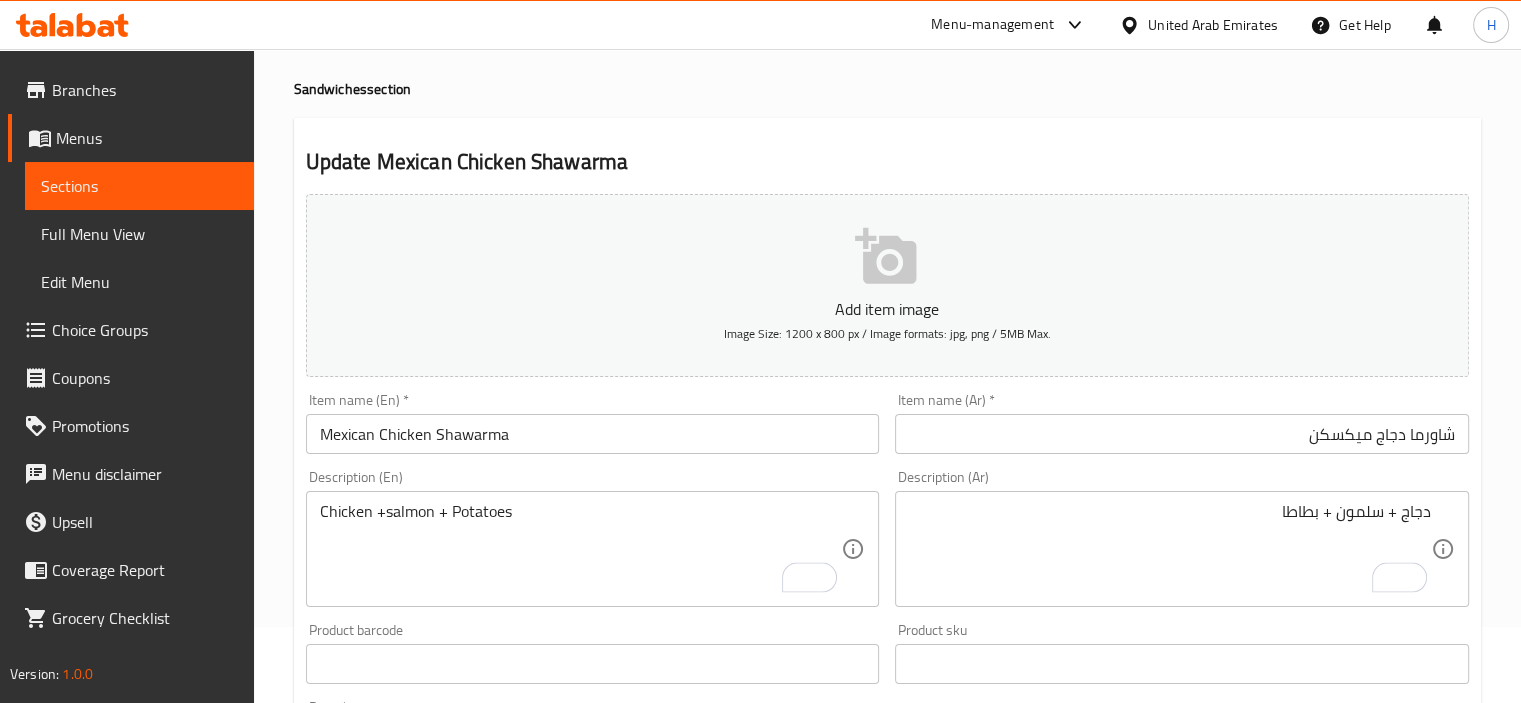 click on "Product sku Product sku" at bounding box center (1182, 653) 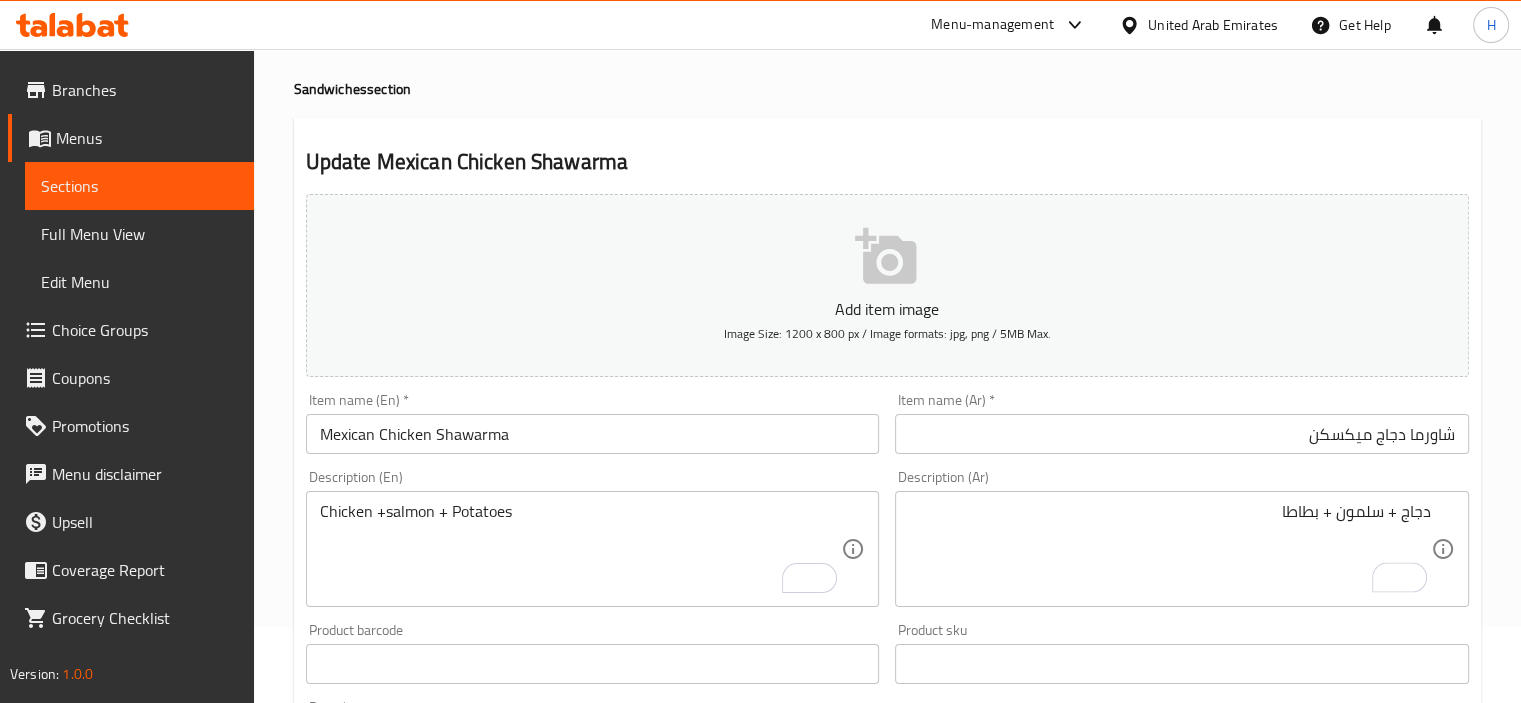 scroll, scrollTop: 709, scrollLeft: 0, axis: vertical 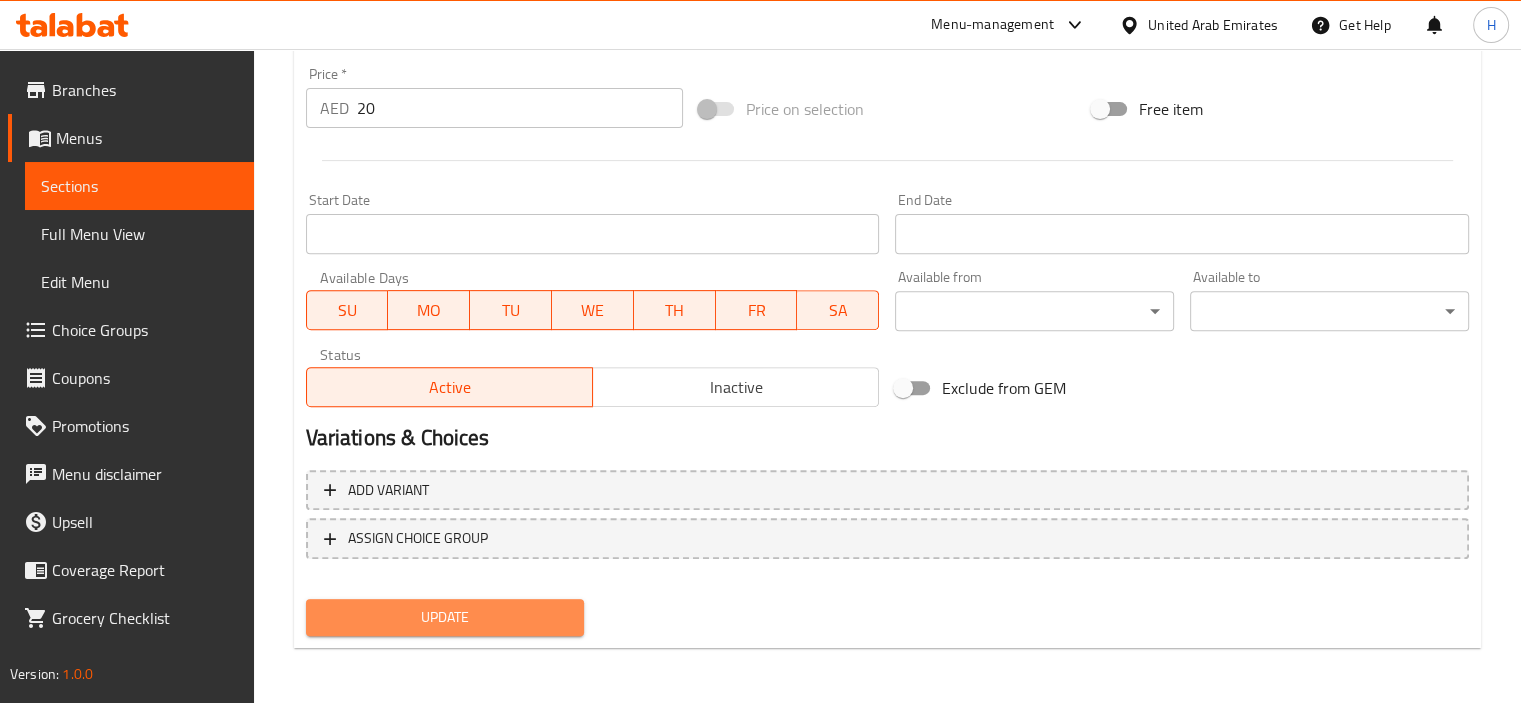 click on "Update" at bounding box center [445, 617] 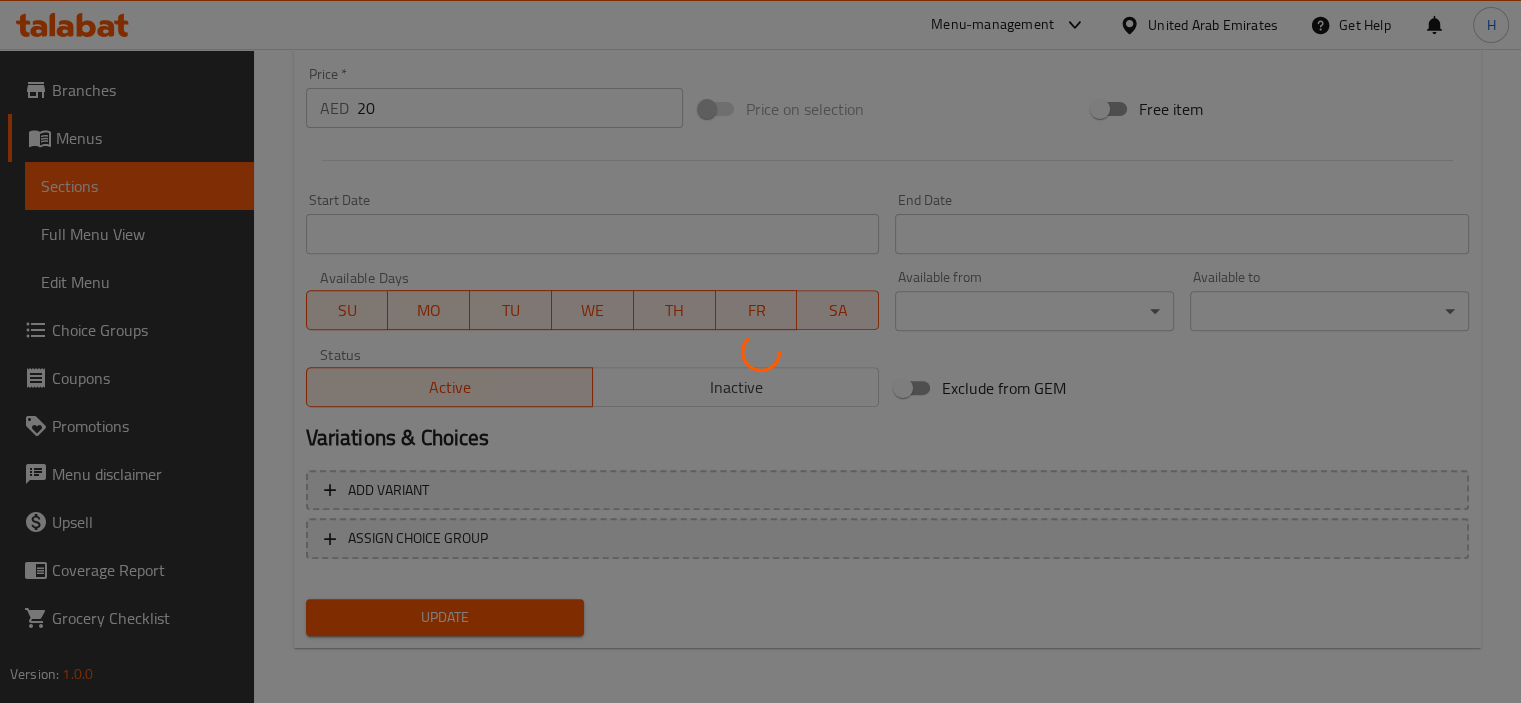 scroll, scrollTop: 0, scrollLeft: 0, axis: both 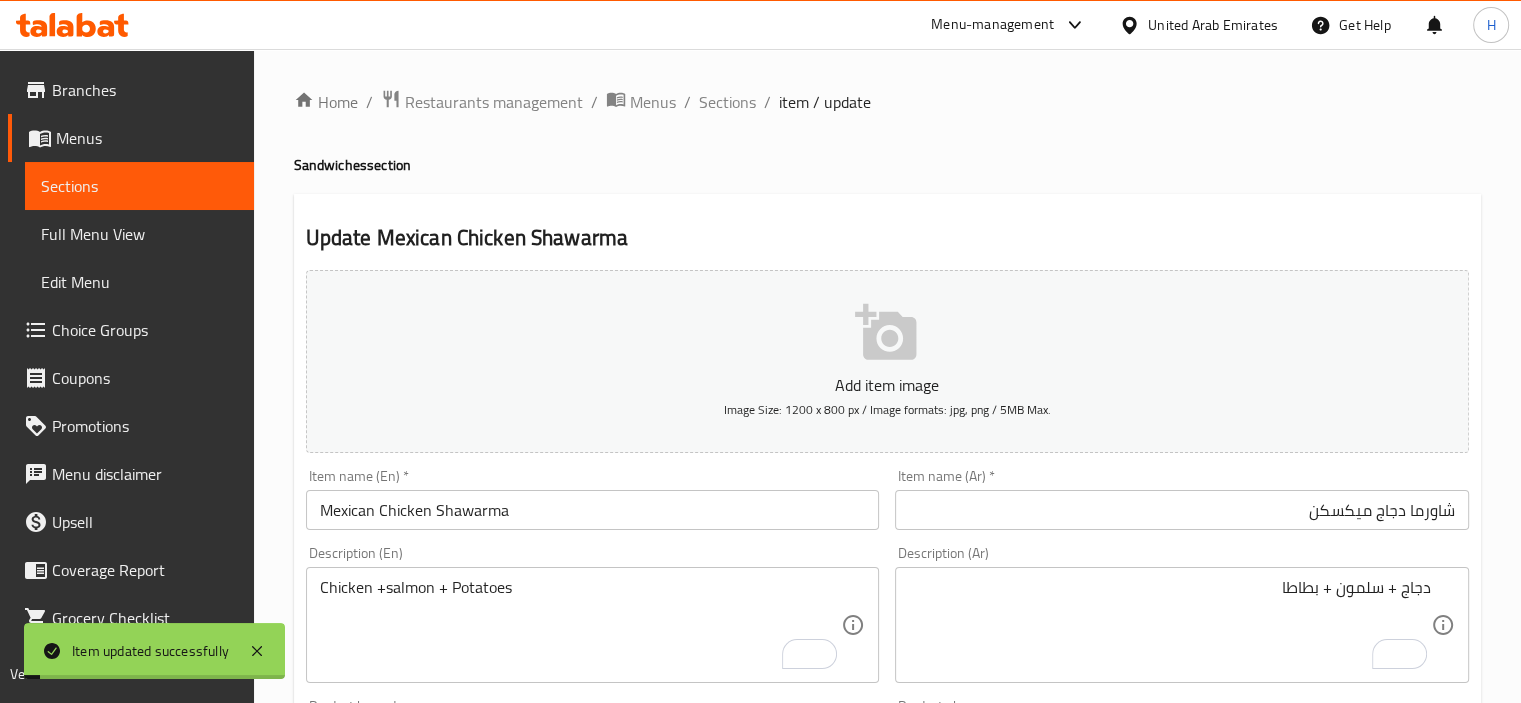 click on "Sections" at bounding box center [727, 102] 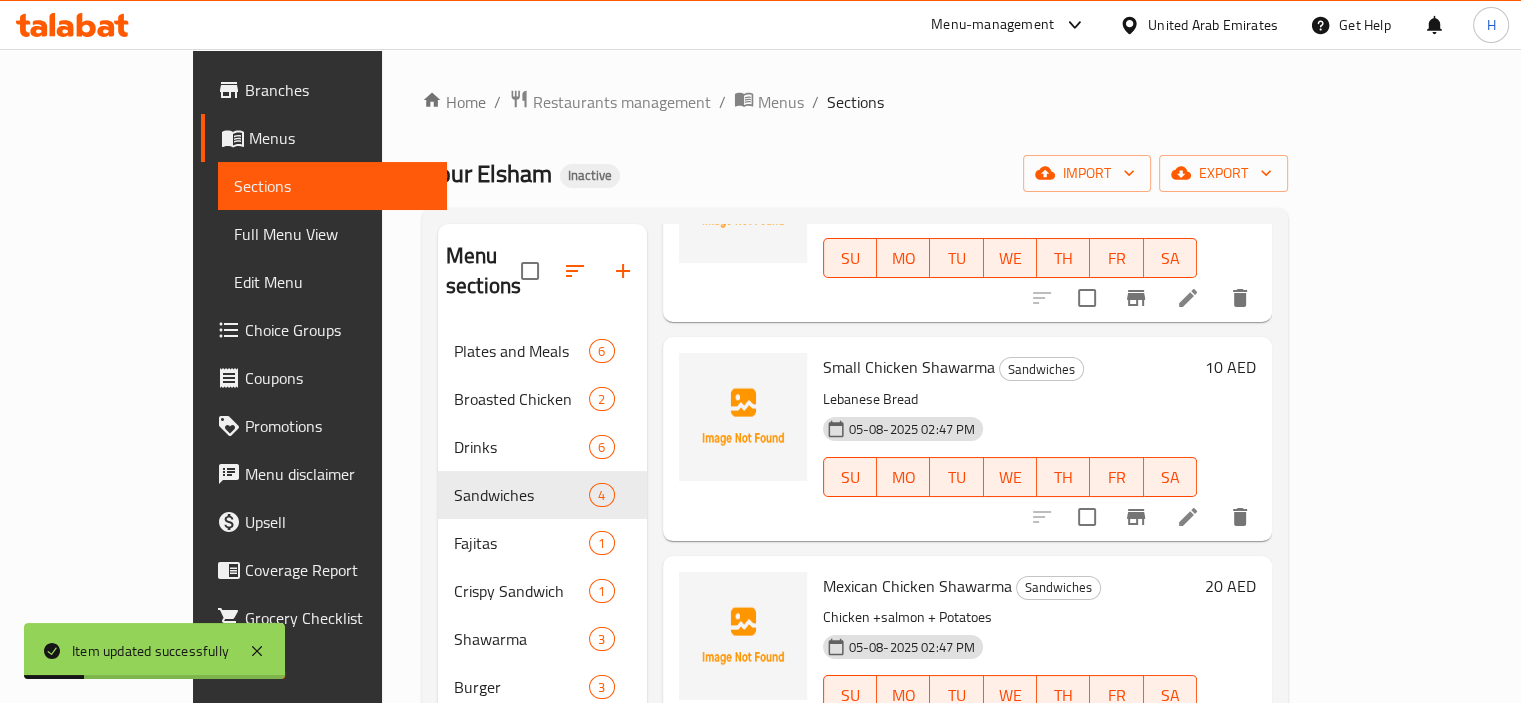 scroll, scrollTop: 220, scrollLeft: 0, axis: vertical 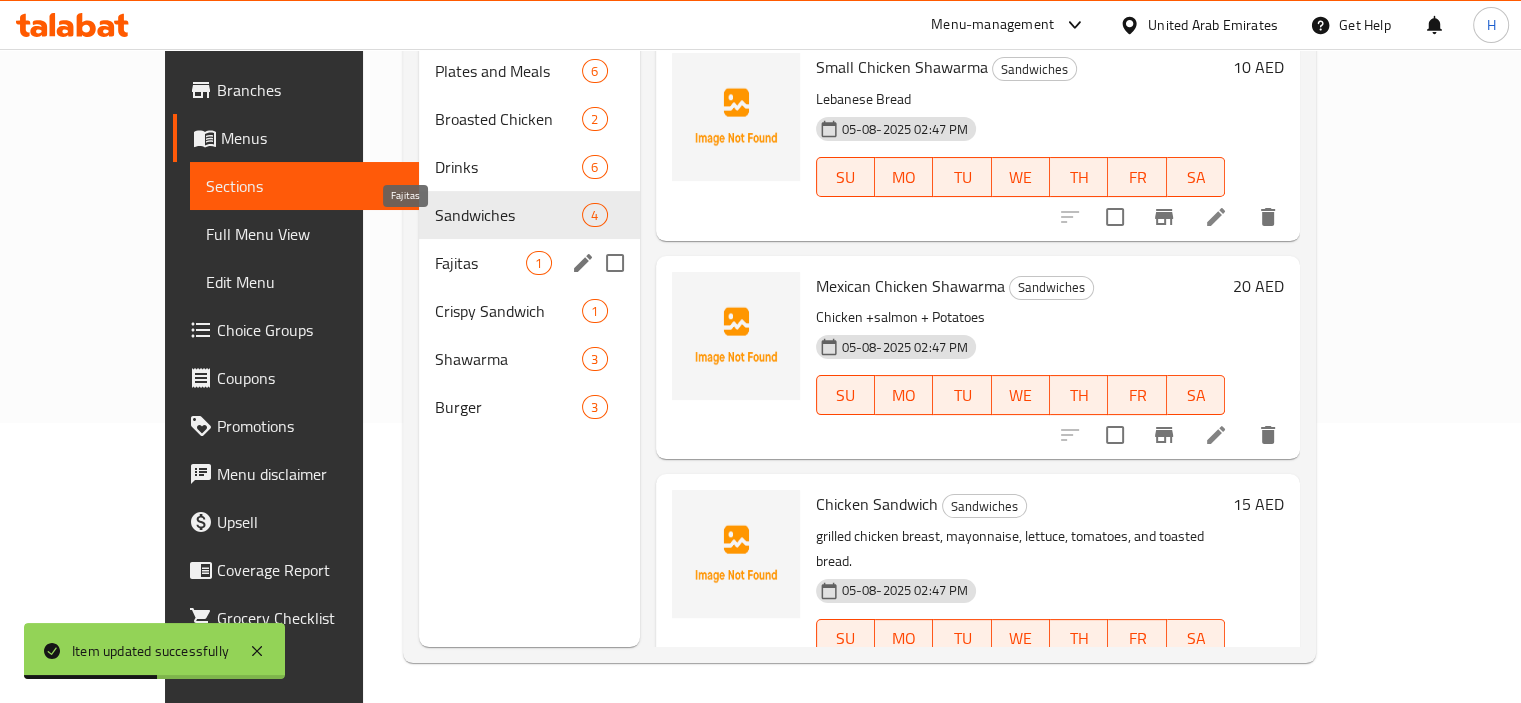 click on "Fajitas" at bounding box center [480, 263] 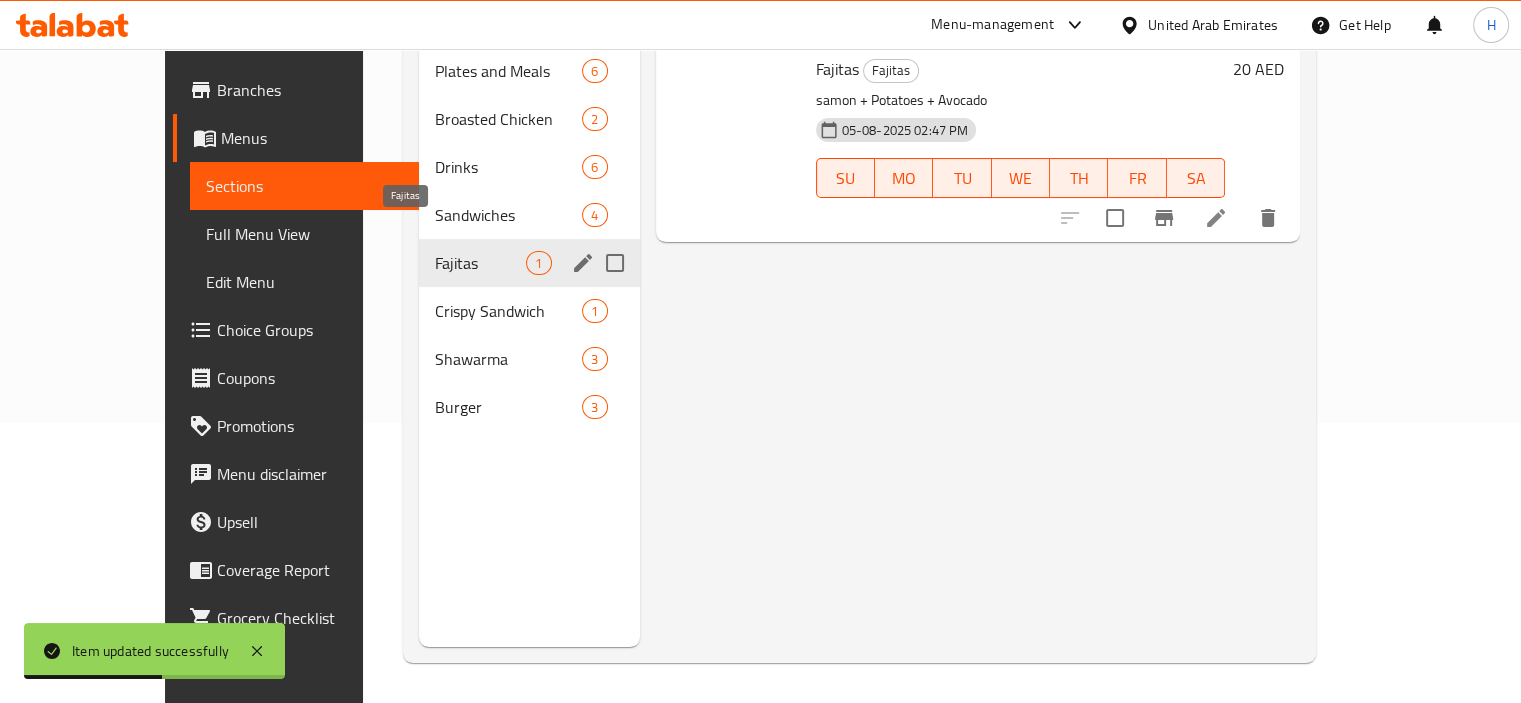 scroll, scrollTop: 0, scrollLeft: 0, axis: both 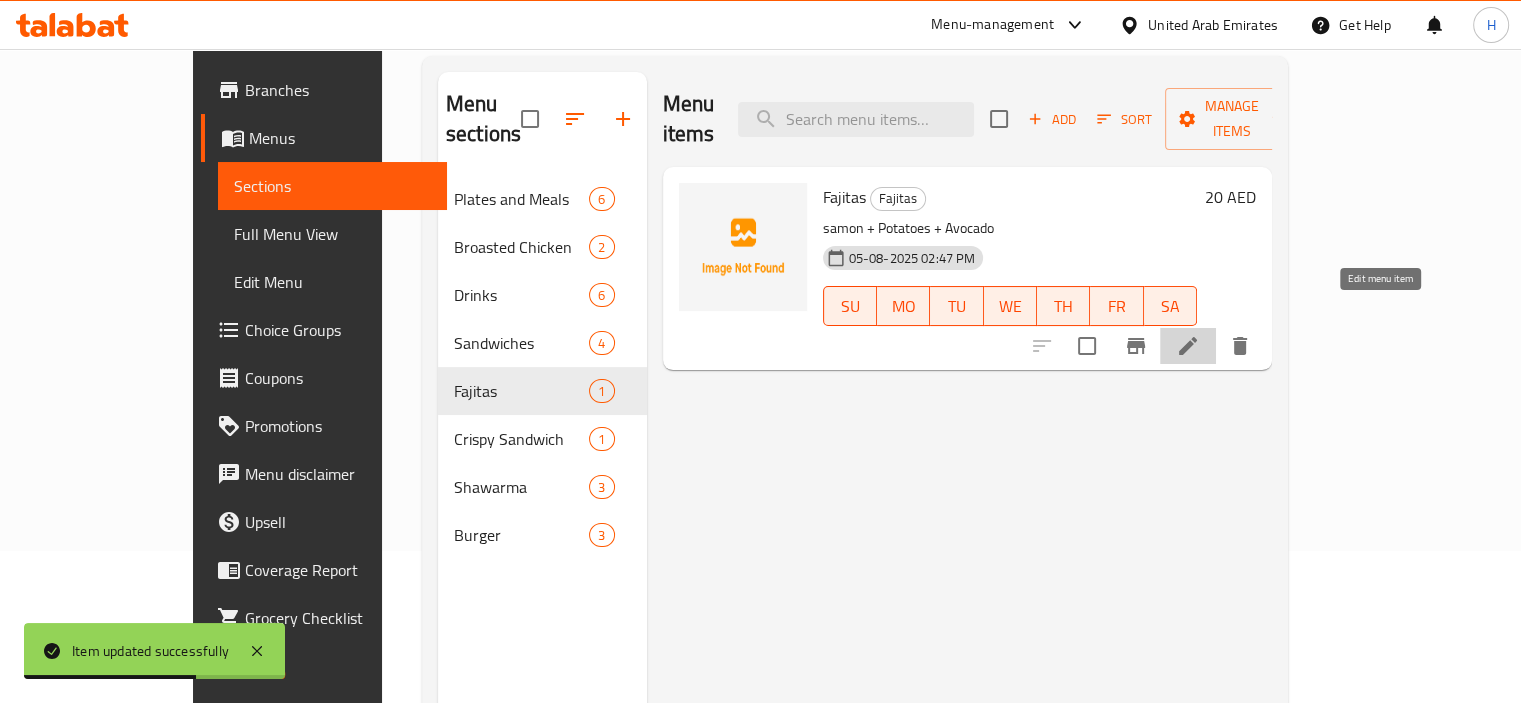click 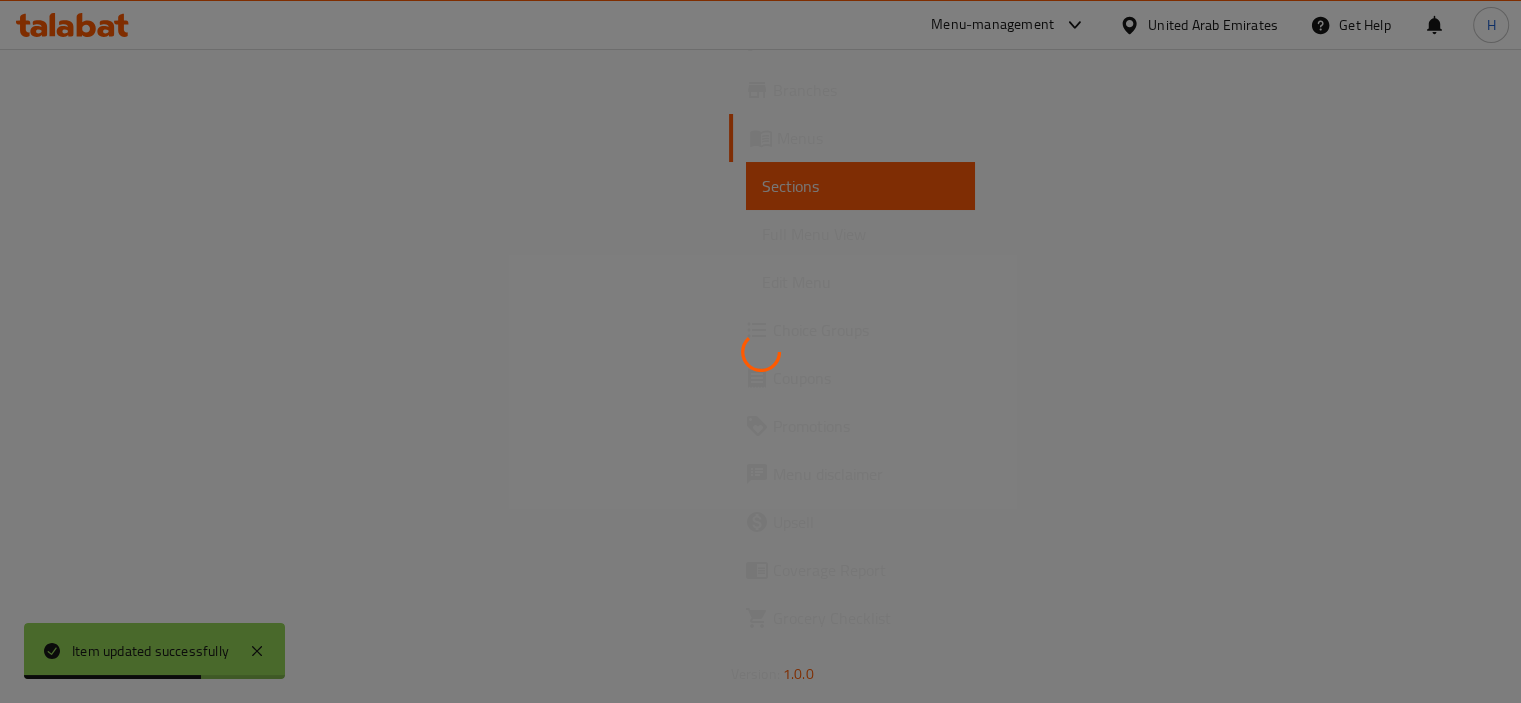 scroll, scrollTop: 0, scrollLeft: 0, axis: both 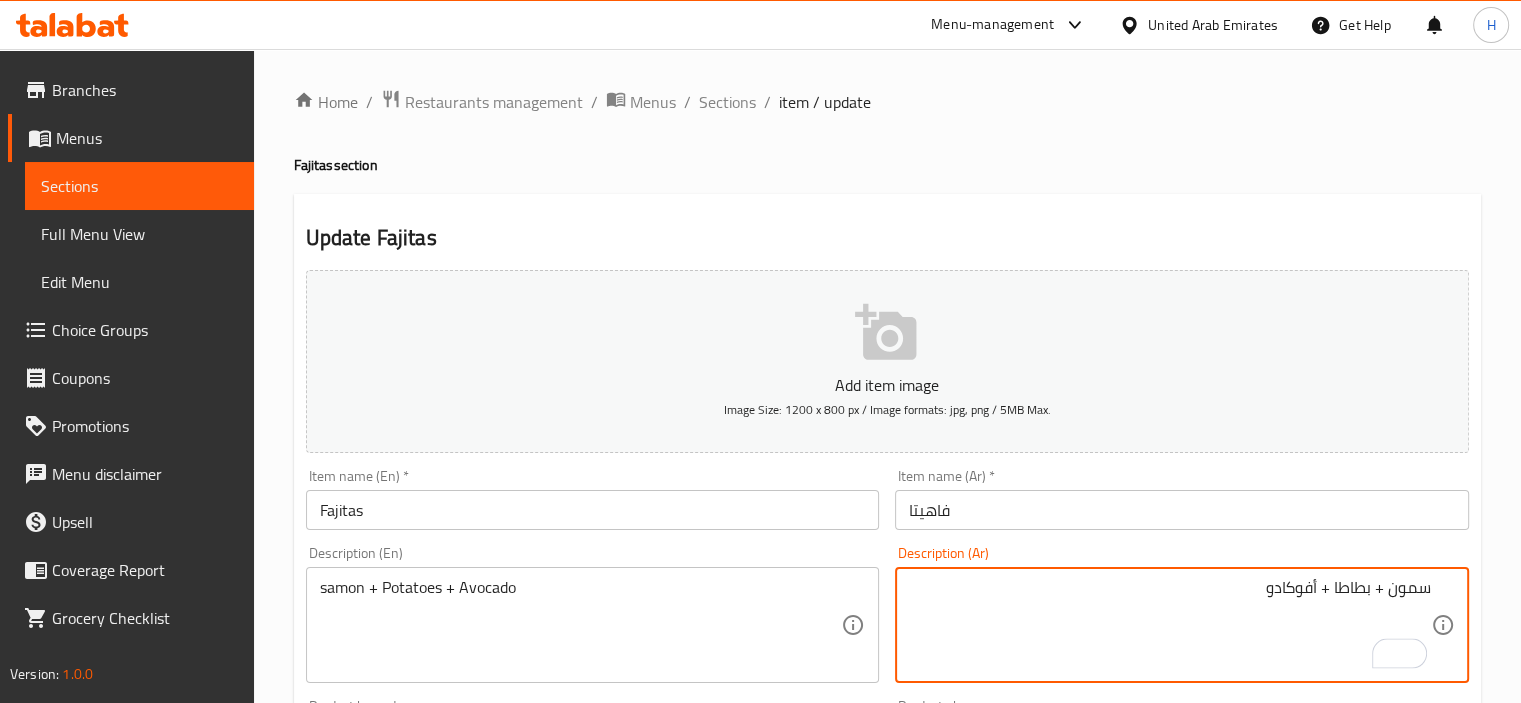 click on "سمون + بطاطا + أفوكادو" at bounding box center [1170, 625] 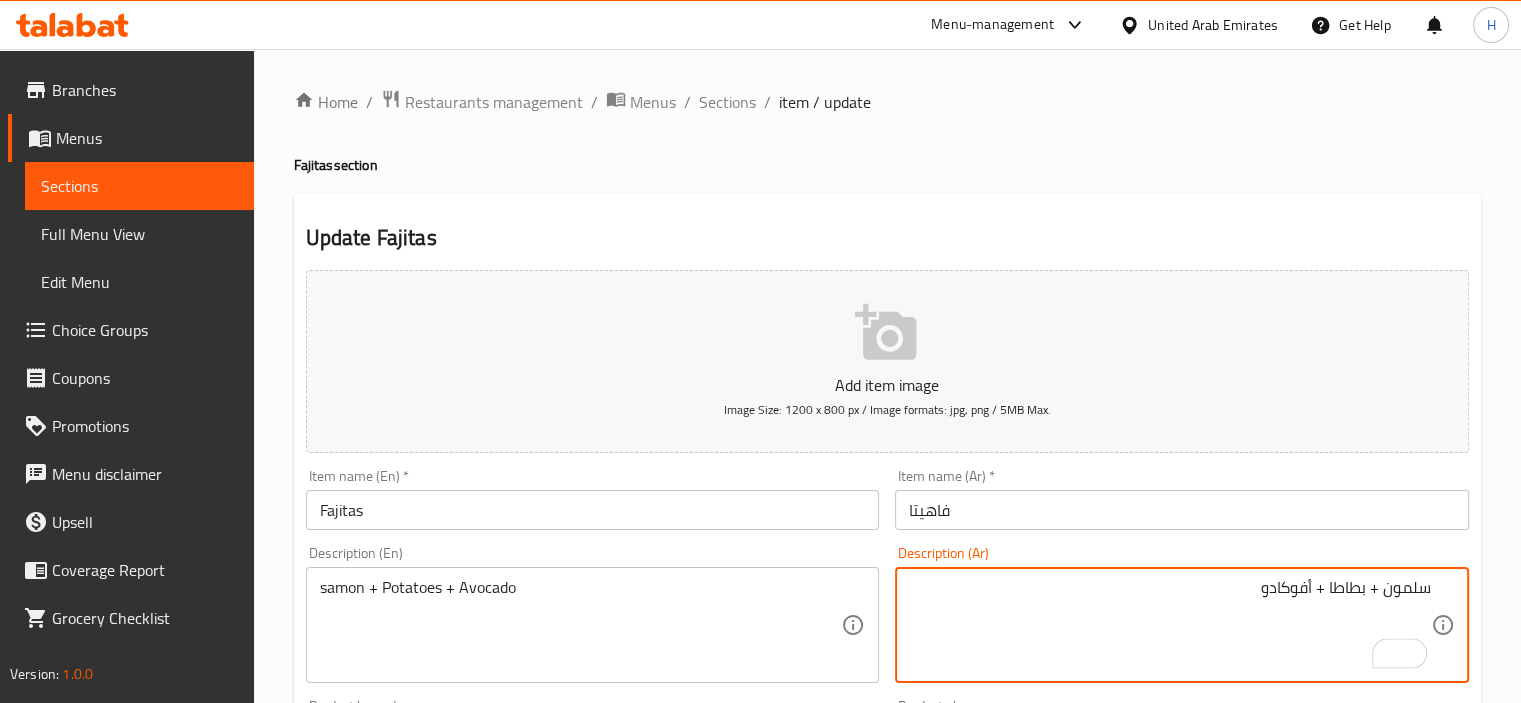 type on "سلمون + بطاطا + أفوكادو" 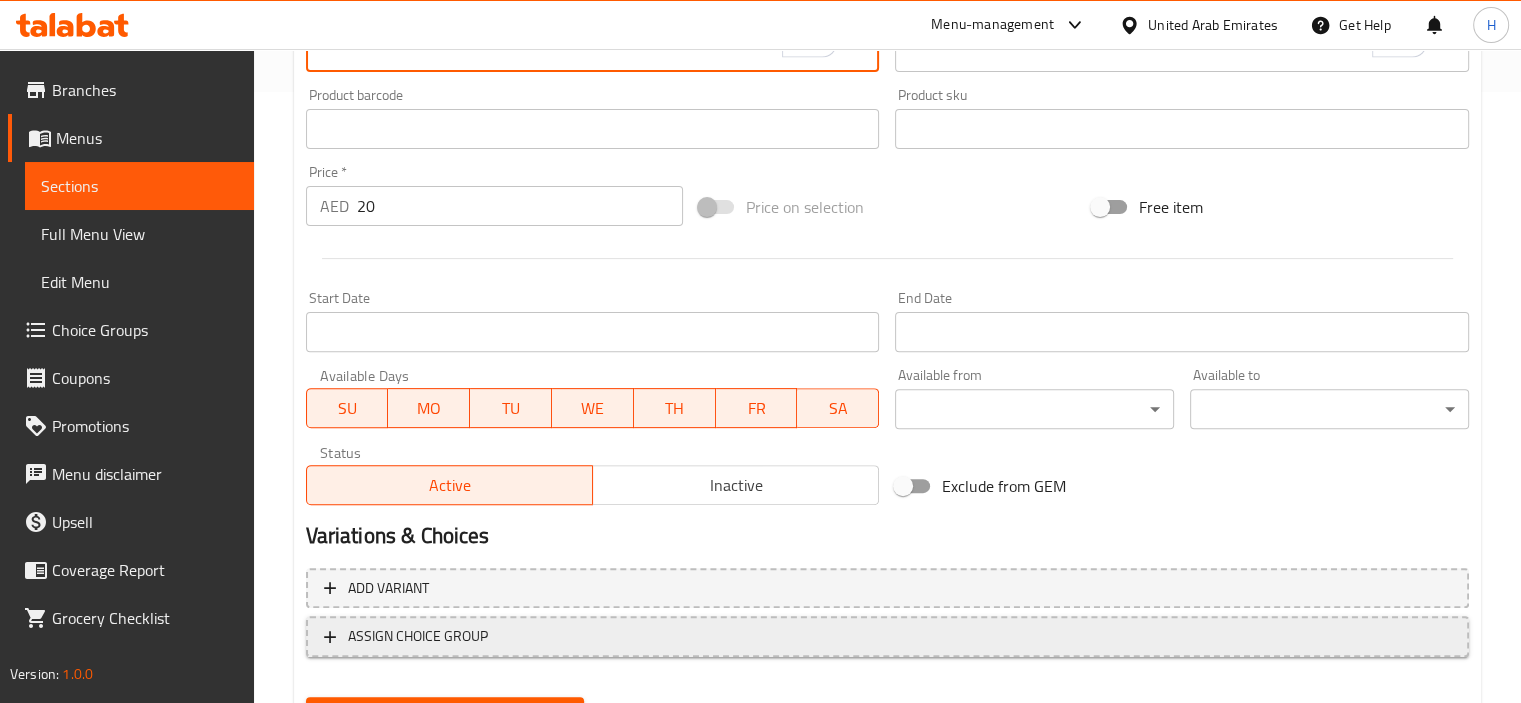 scroll, scrollTop: 709, scrollLeft: 0, axis: vertical 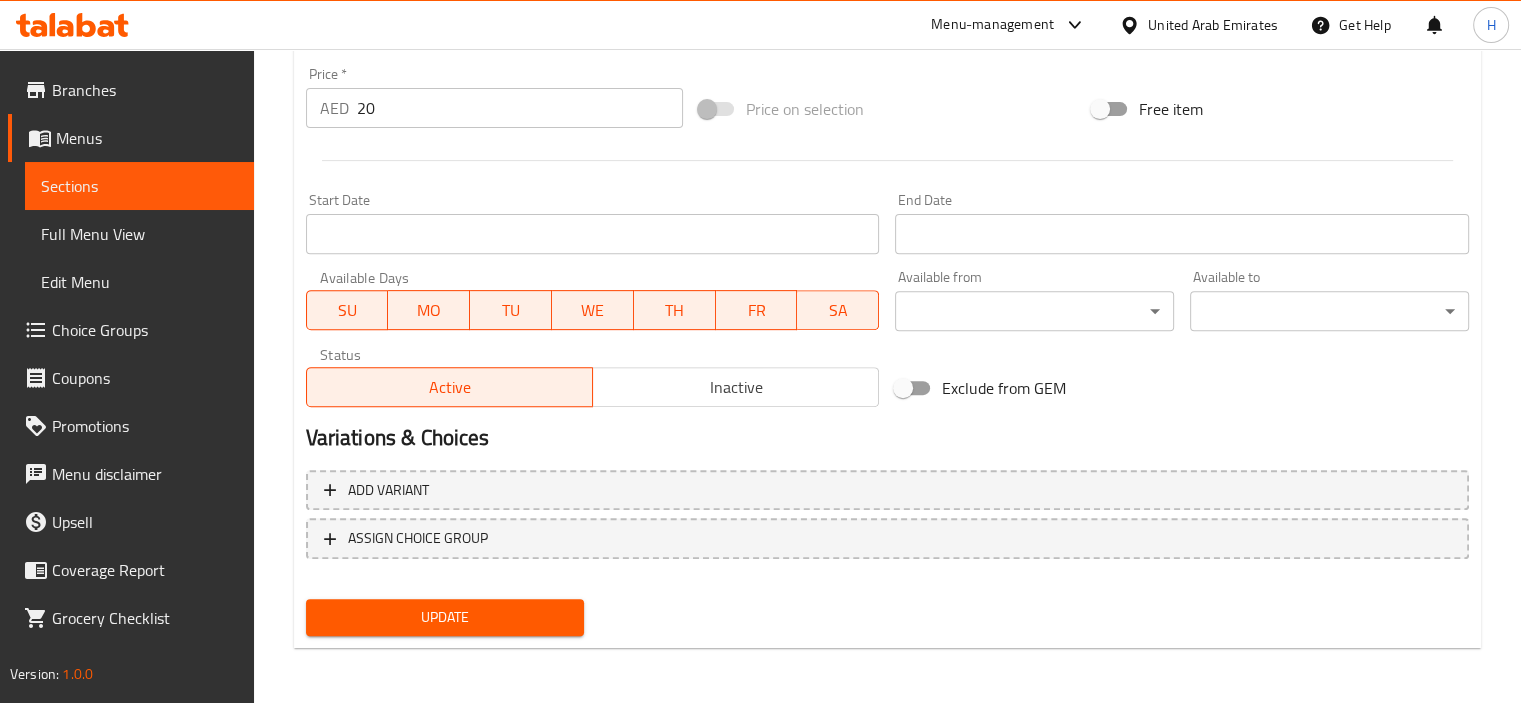 type on "salmon + Potatoes + Avocado" 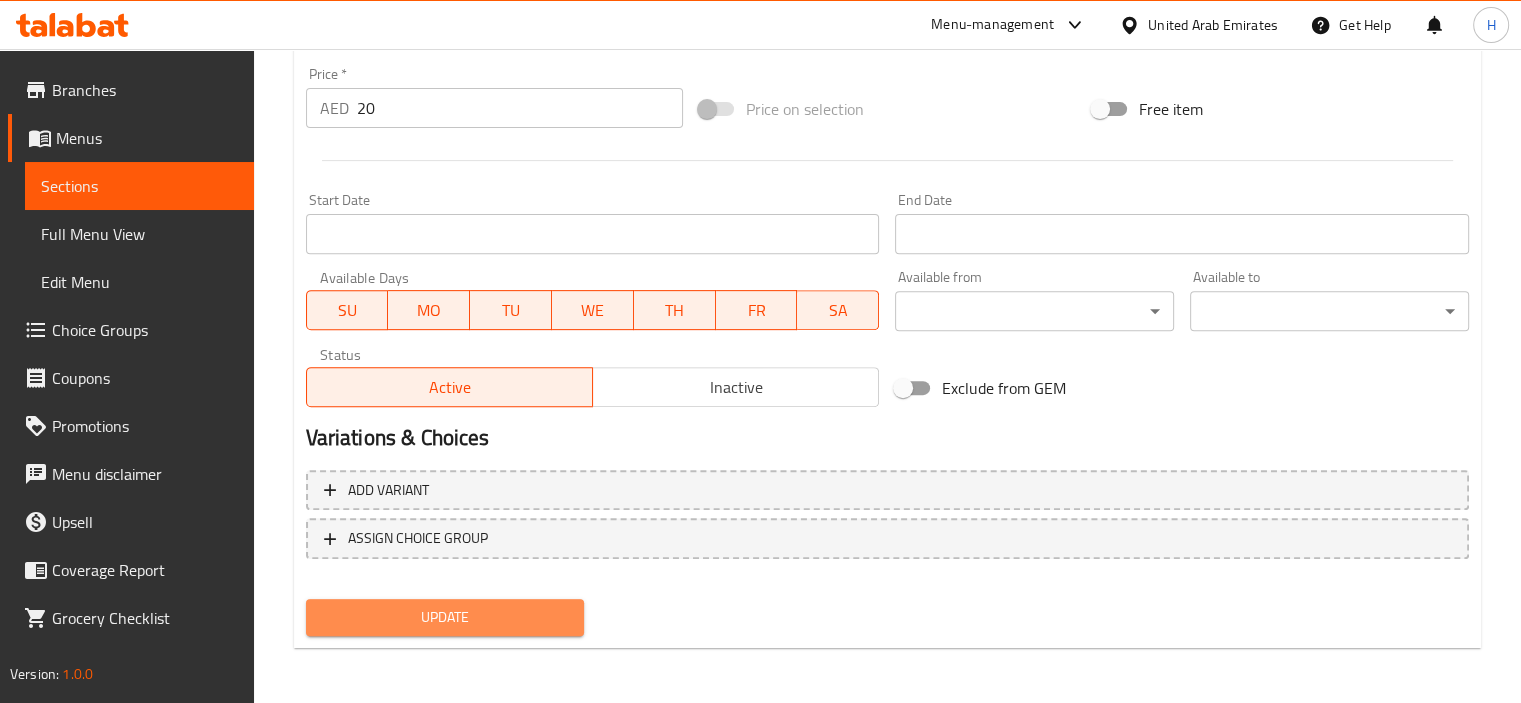 click on "Update" at bounding box center (445, 617) 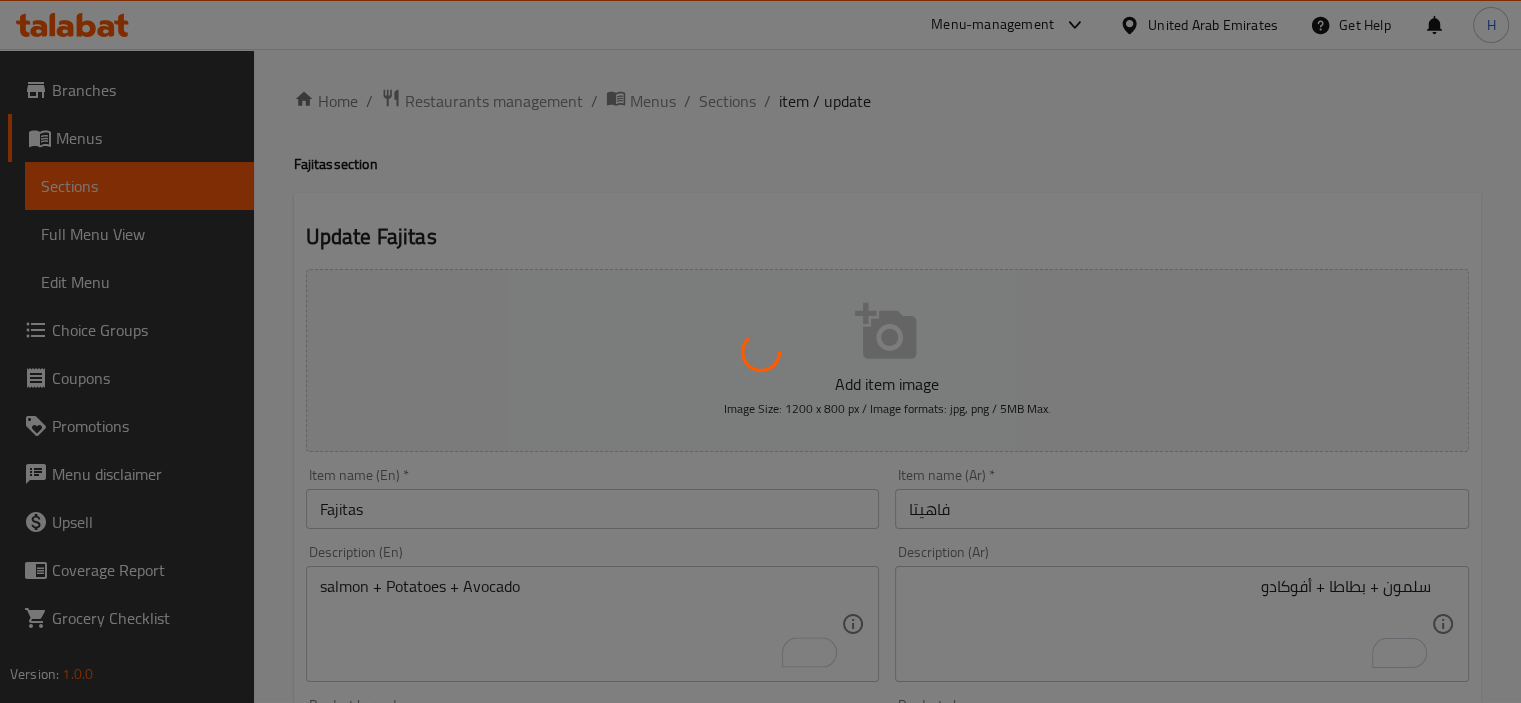 scroll, scrollTop: 0, scrollLeft: 0, axis: both 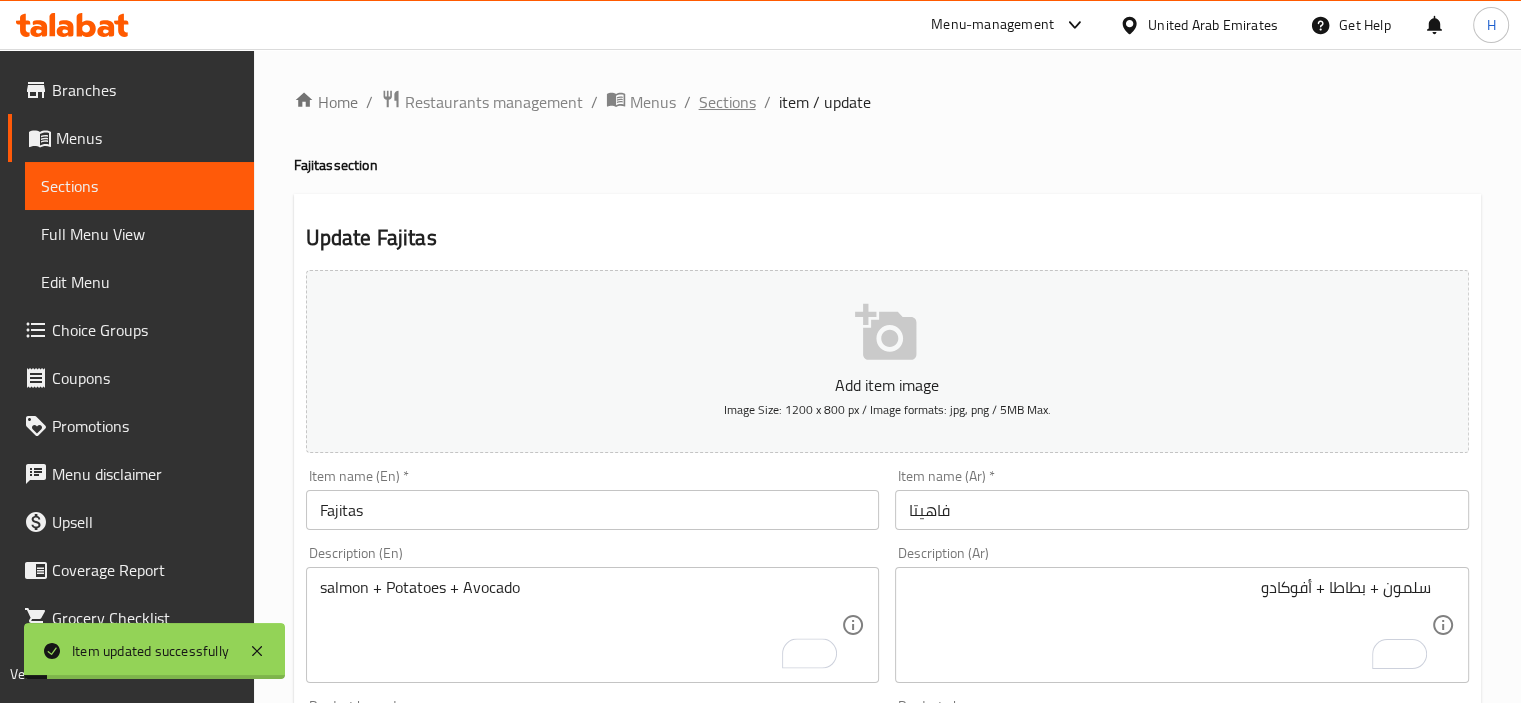 click on "Sections" at bounding box center [727, 102] 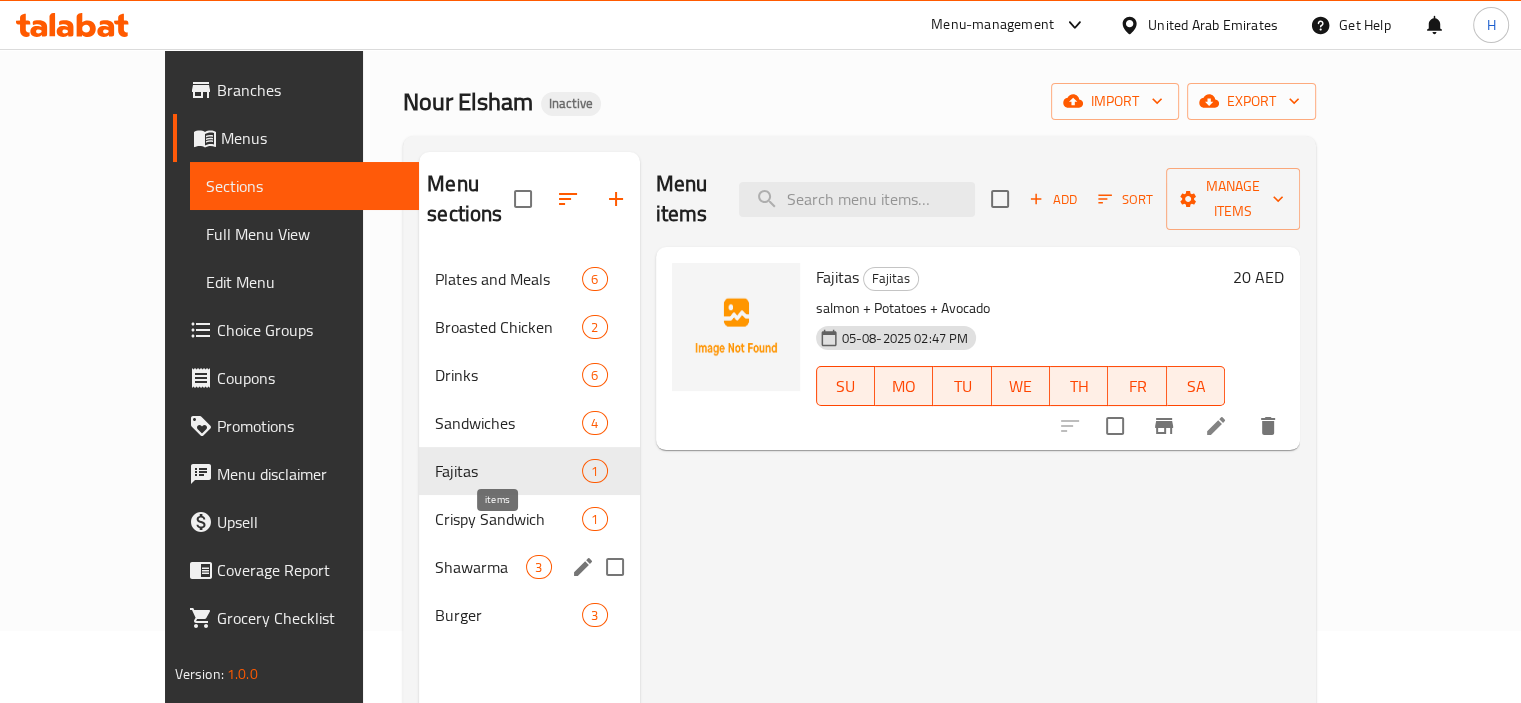 scroll, scrollTop: 74, scrollLeft: 0, axis: vertical 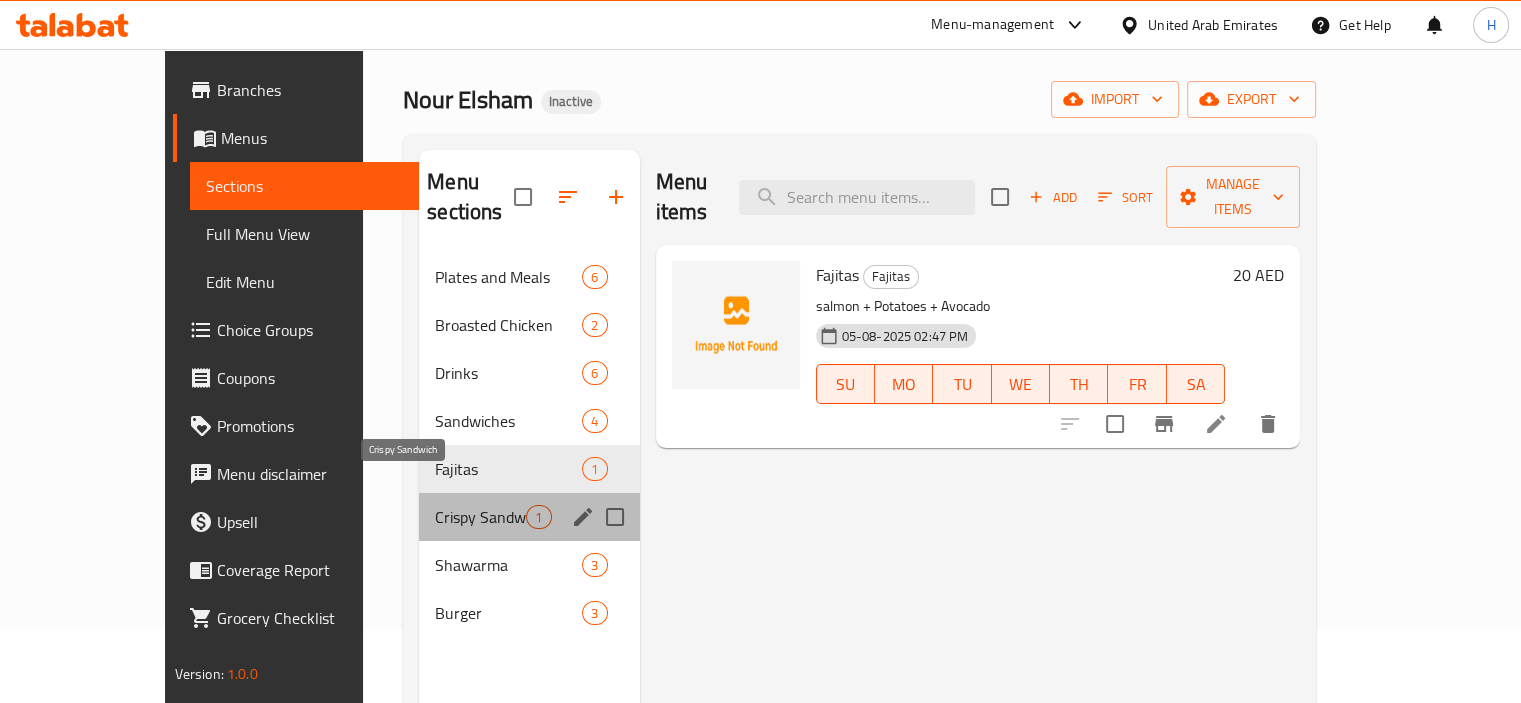 click on "Crispy Sandwich" at bounding box center [480, 517] 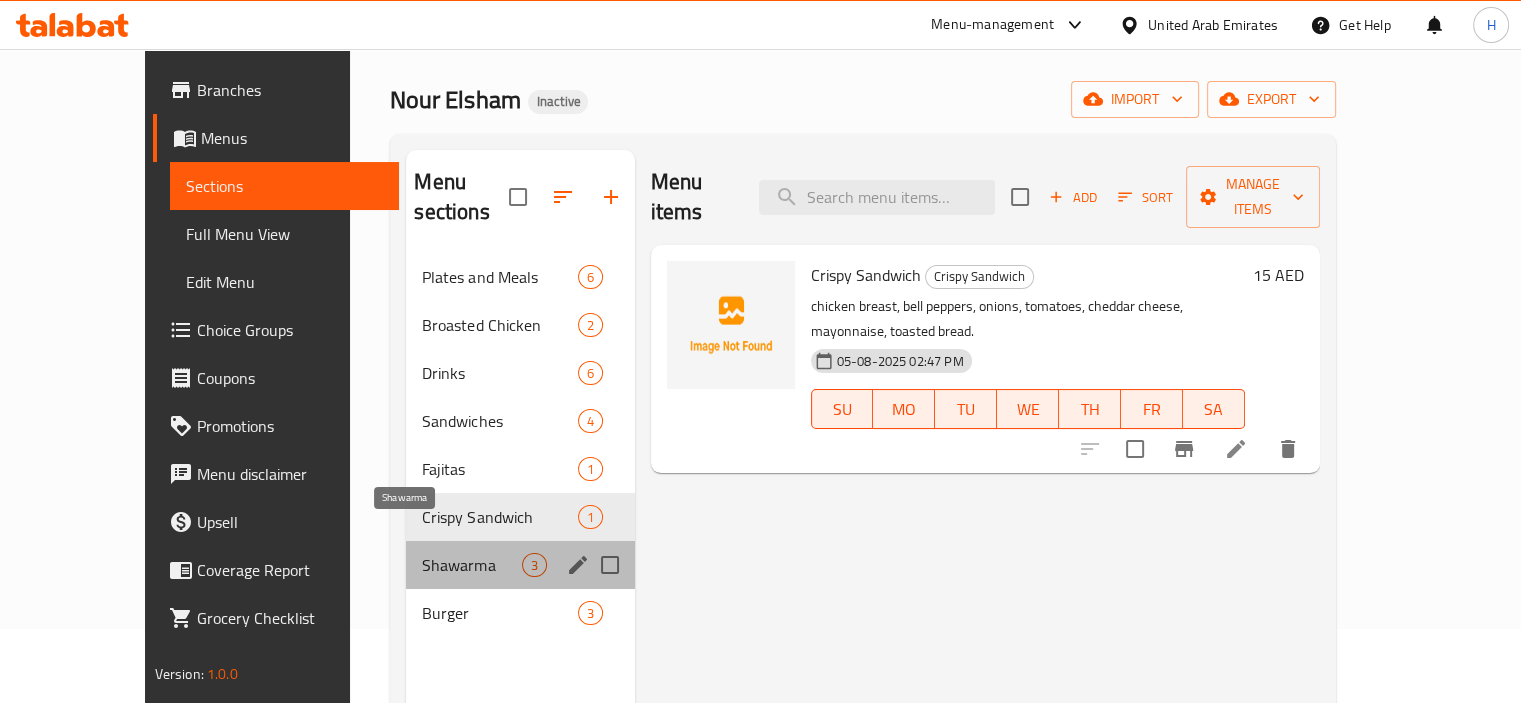 click on "Shawarma" at bounding box center [471, 565] 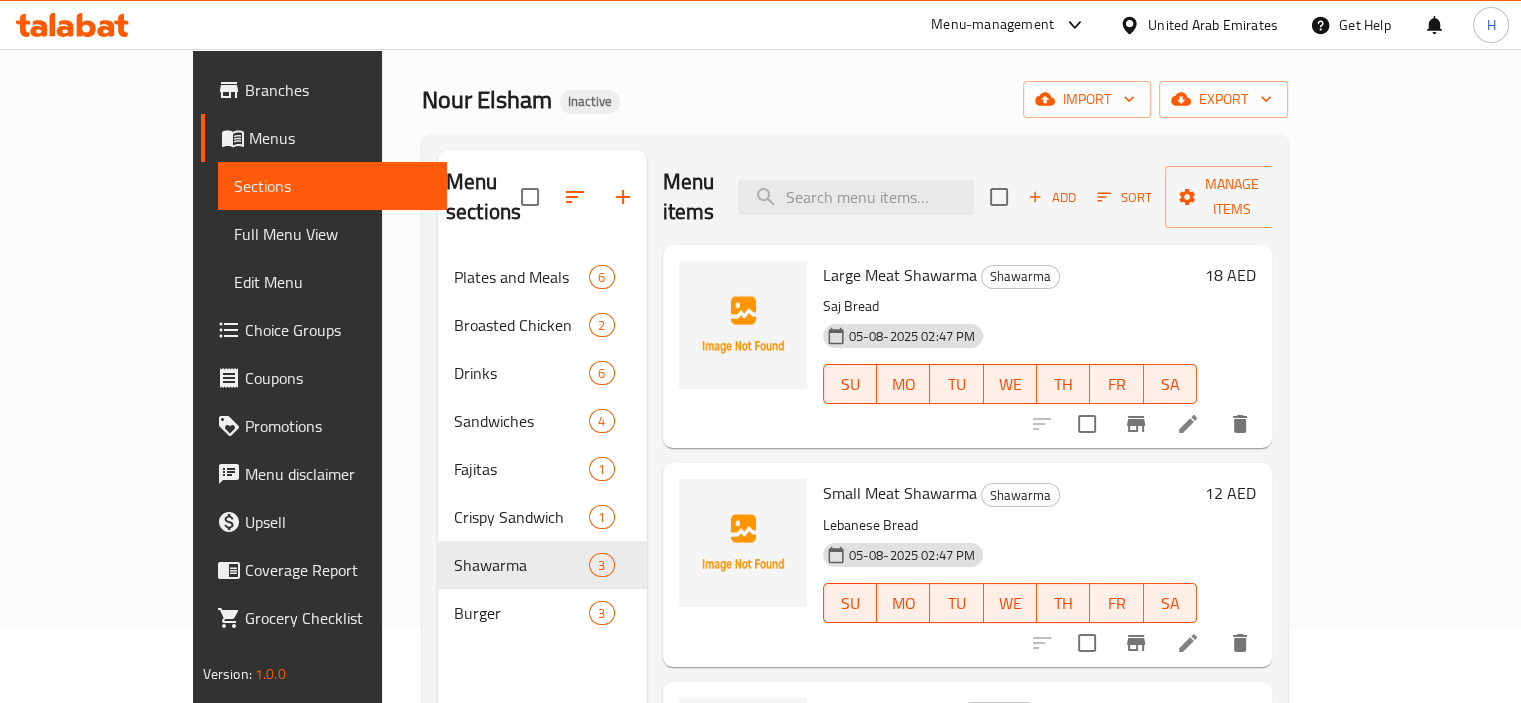 scroll, scrollTop: 2, scrollLeft: 0, axis: vertical 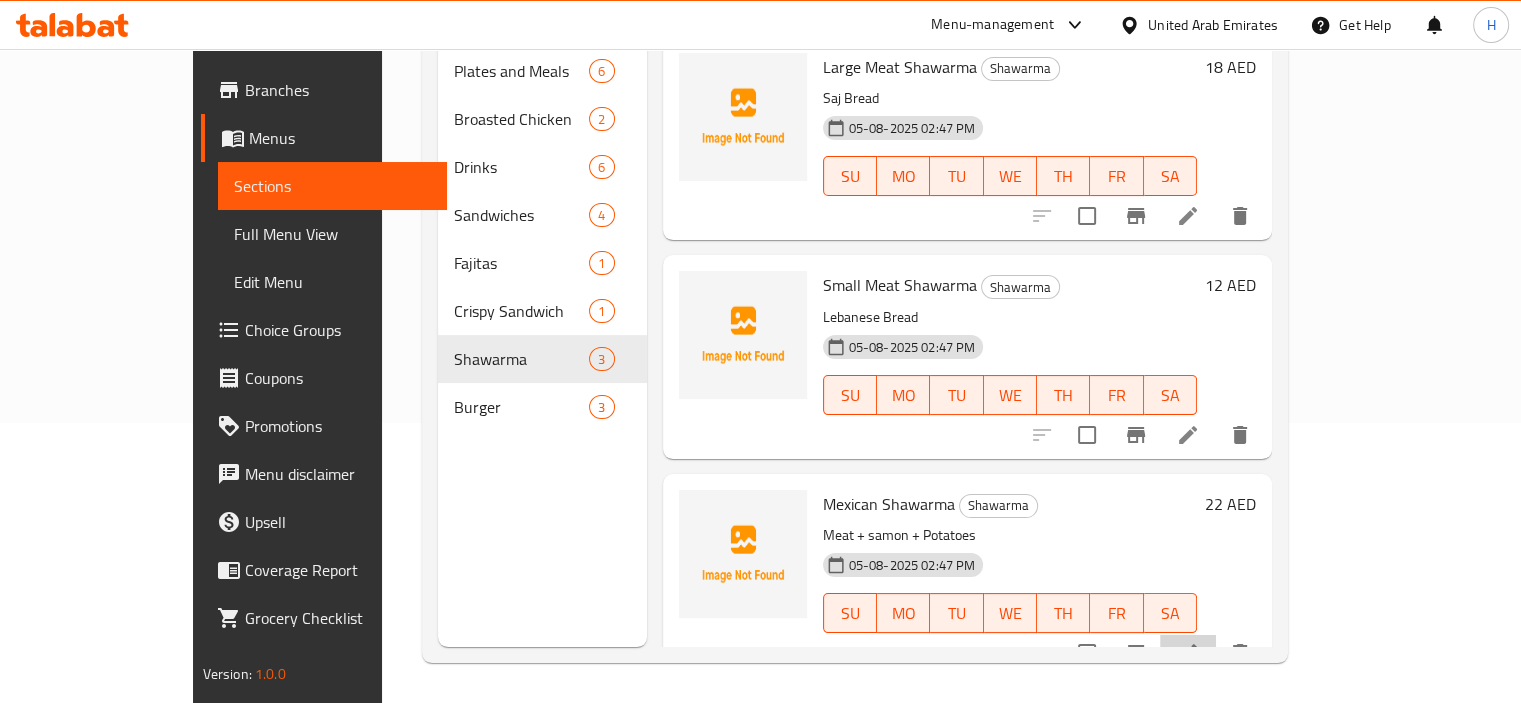 click at bounding box center (1188, 653) 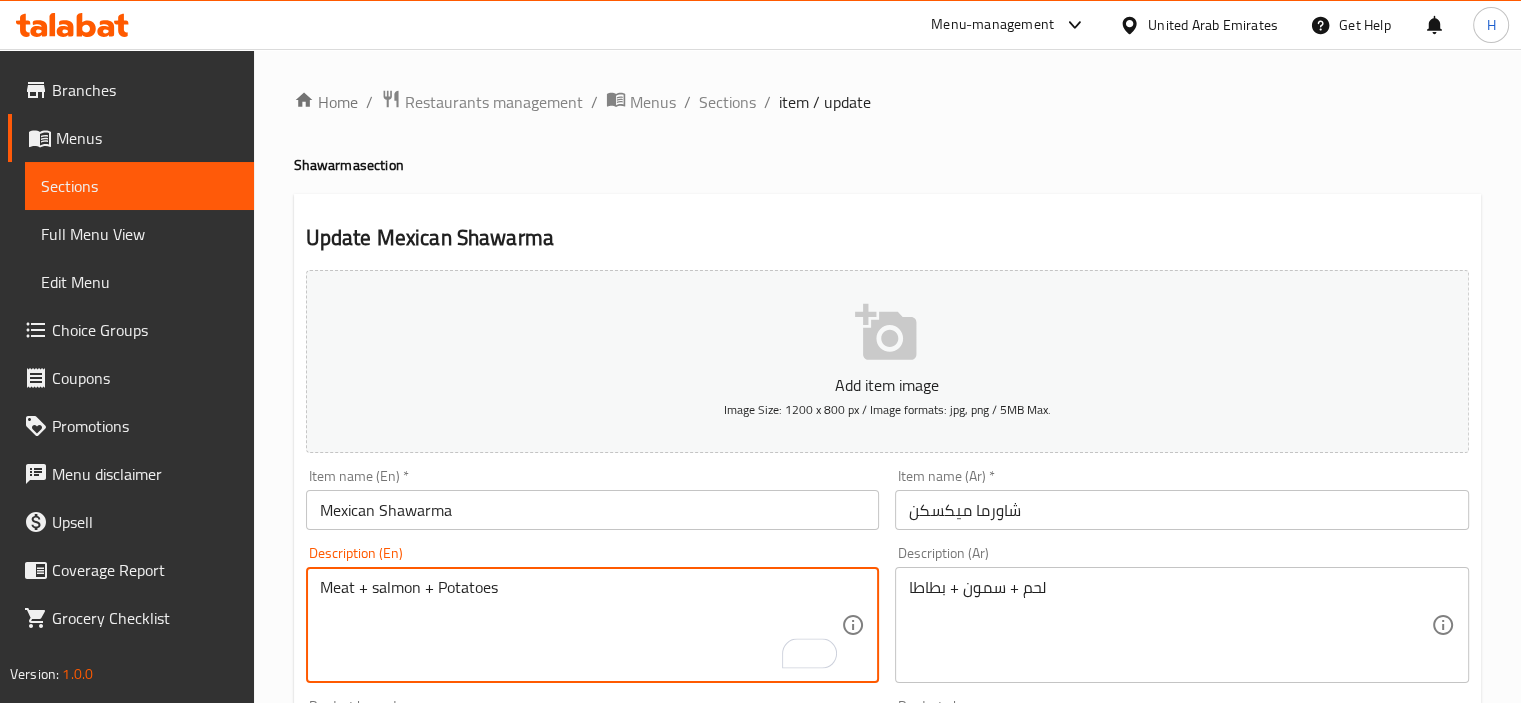 type on "Meat + salmon + Potatoes" 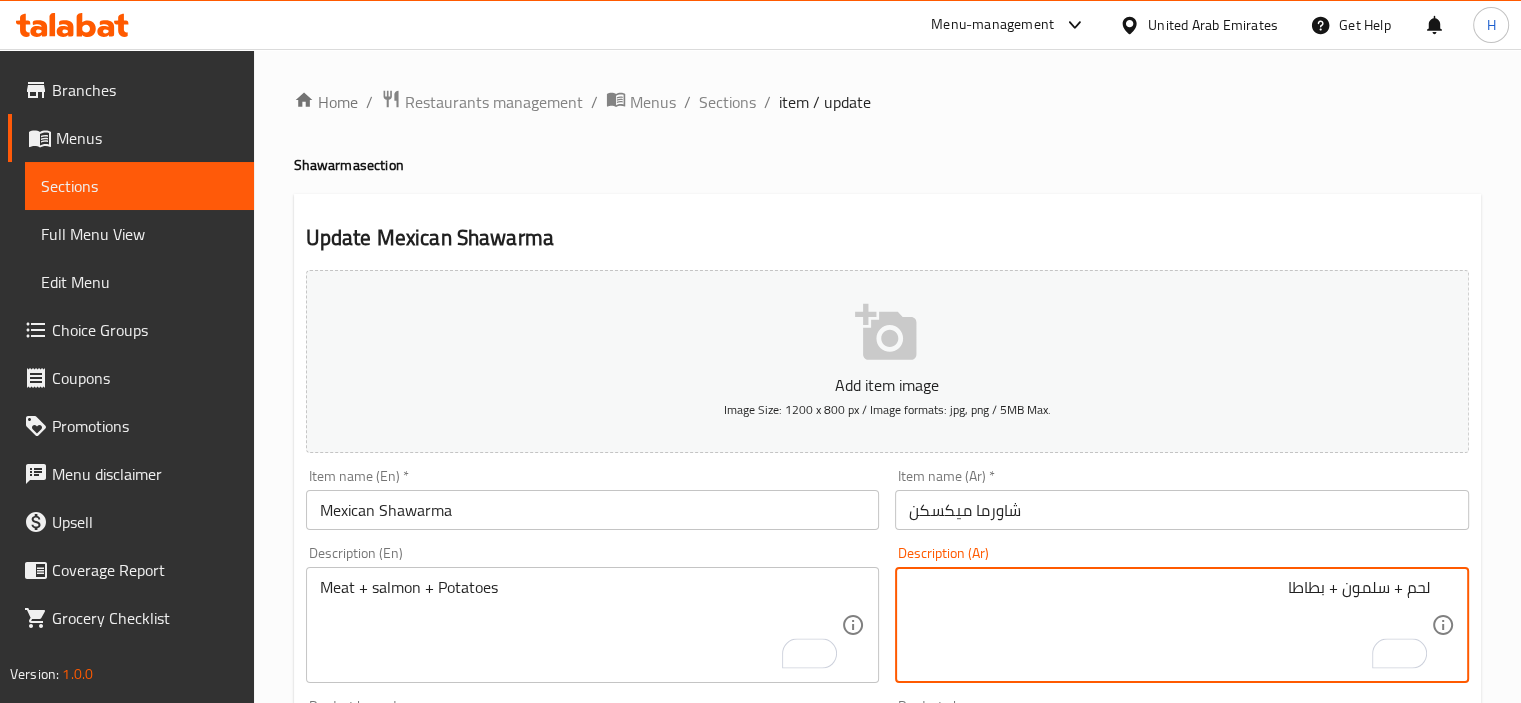 type on "لحم + سلمون + بطاطا" 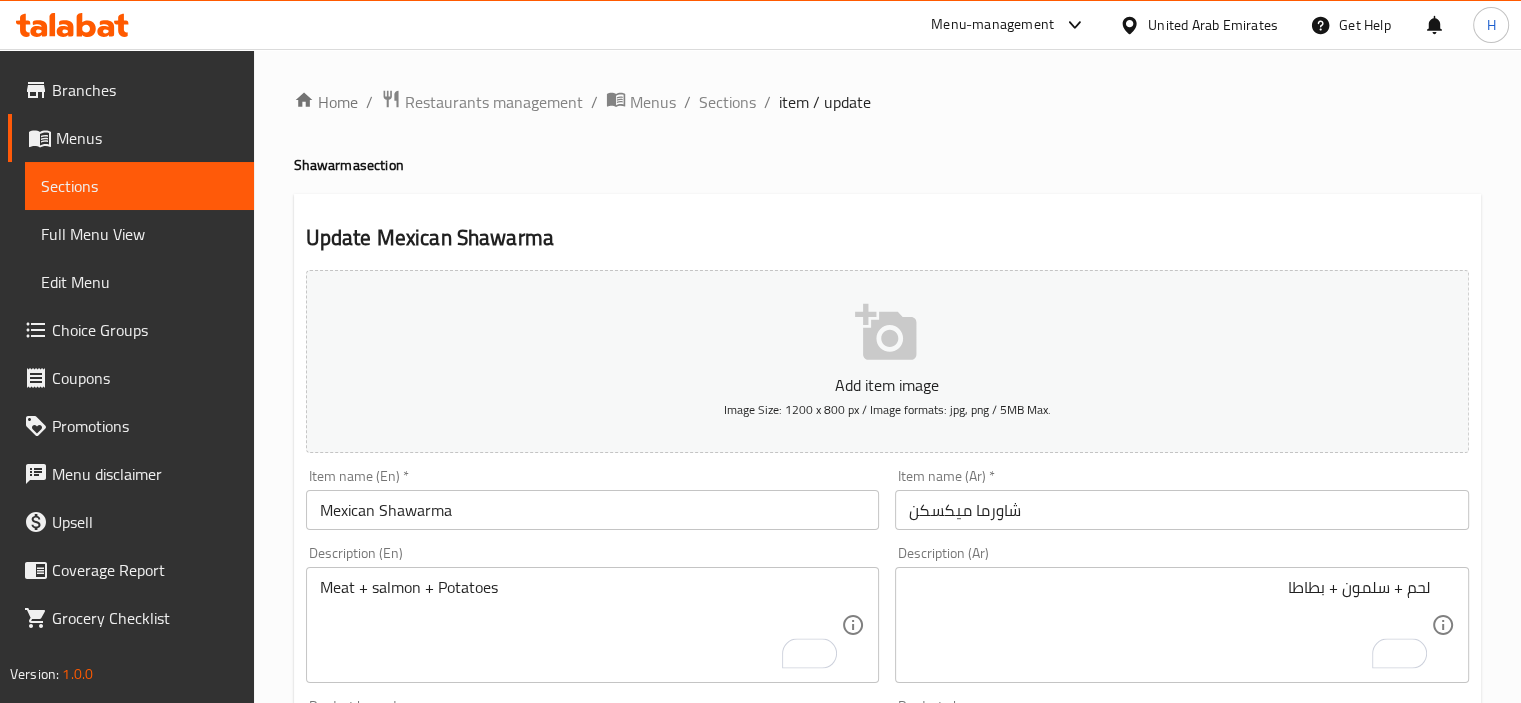 click on "Description (Ar) لحم + سلمون + بطاطا Description (Ar)" at bounding box center [1182, 614] 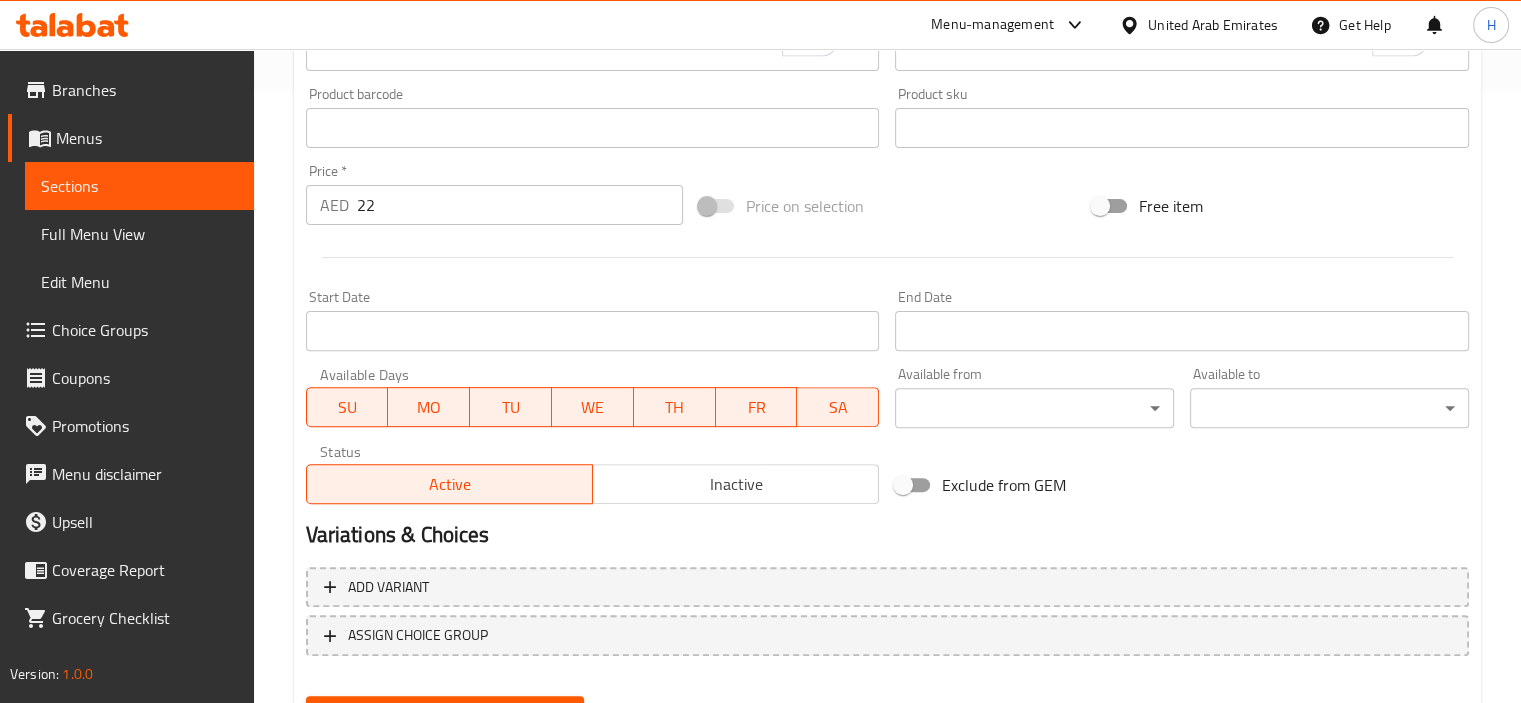 scroll, scrollTop: 709, scrollLeft: 0, axis: vertical 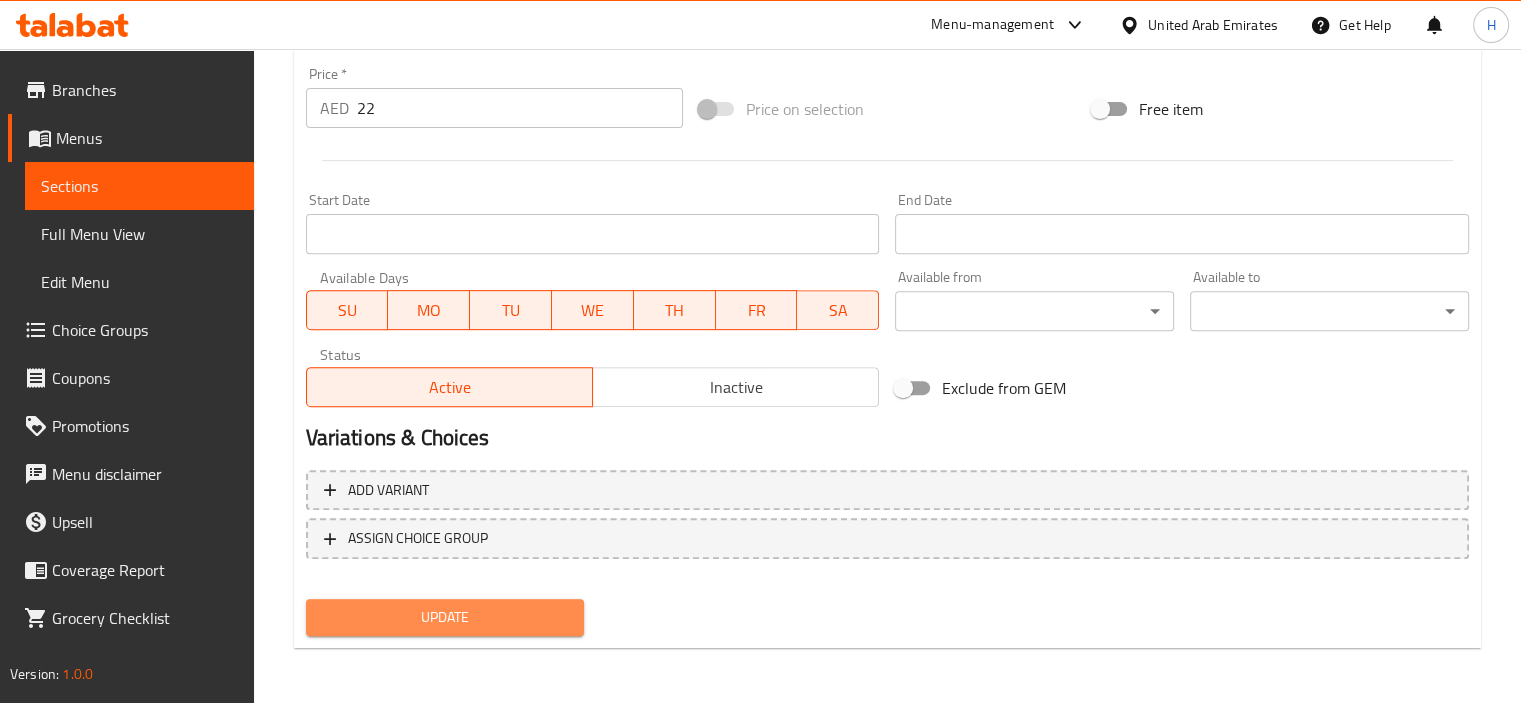 click on "Update" at bounding box center [445, 617] 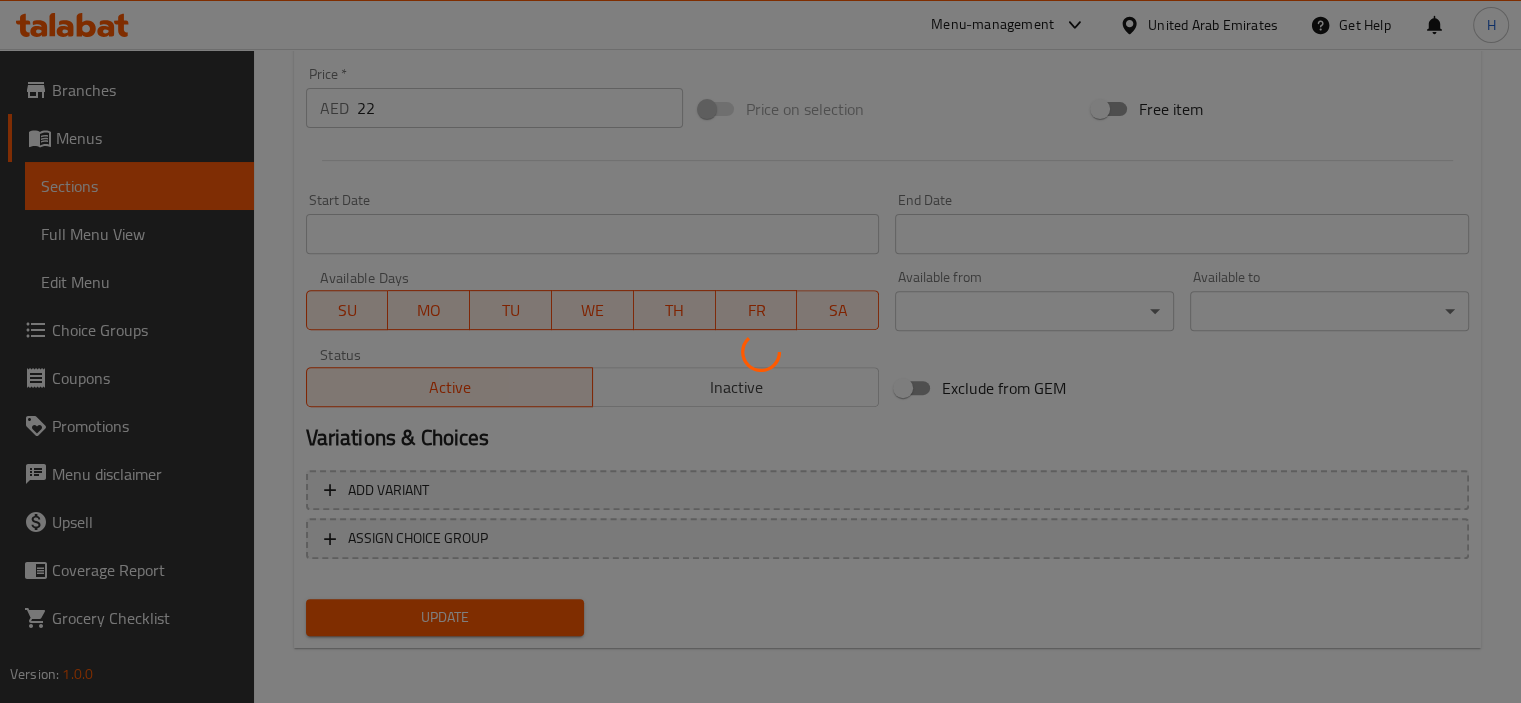 scroll, scrollTop: 0, scrollLeft: 0, axis: both 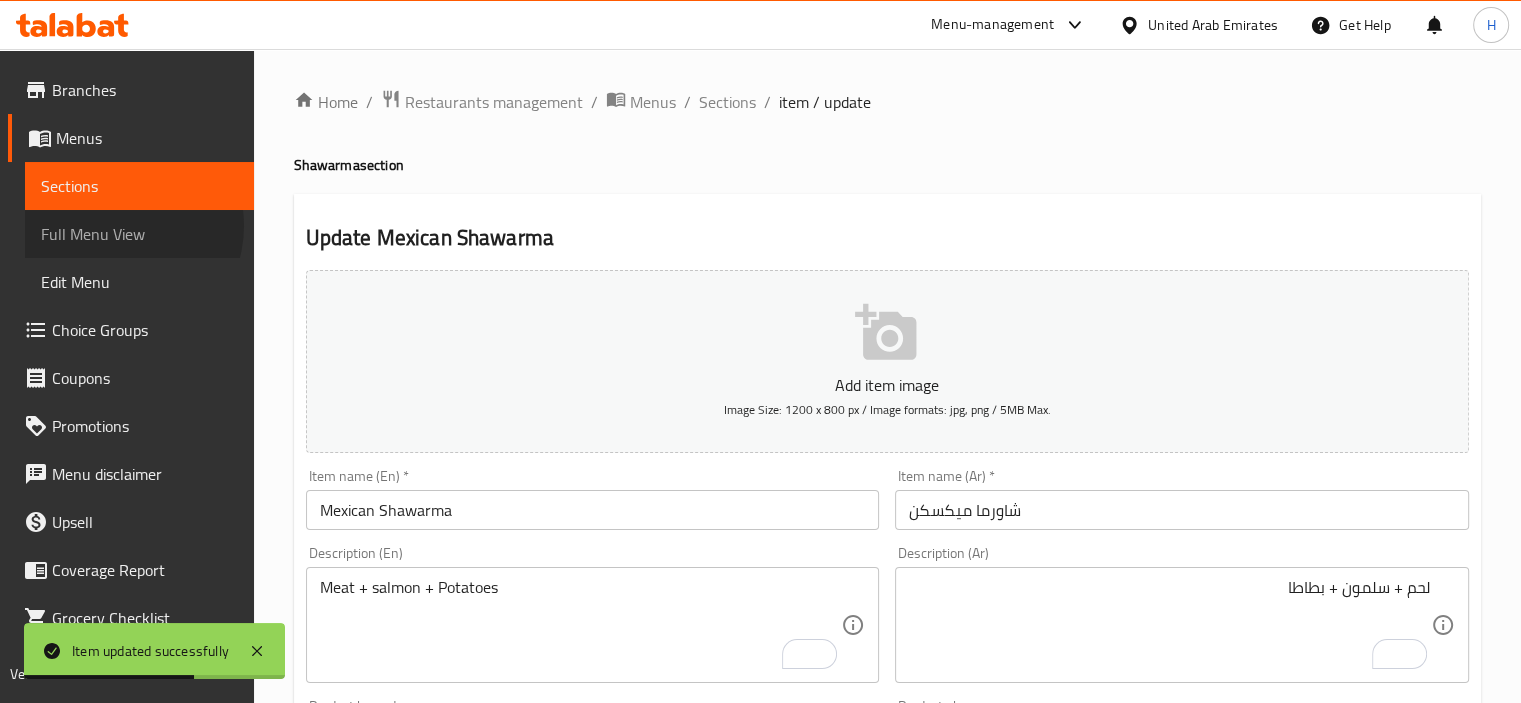 click on "Full Menu View" at bounding box center [139, 234] 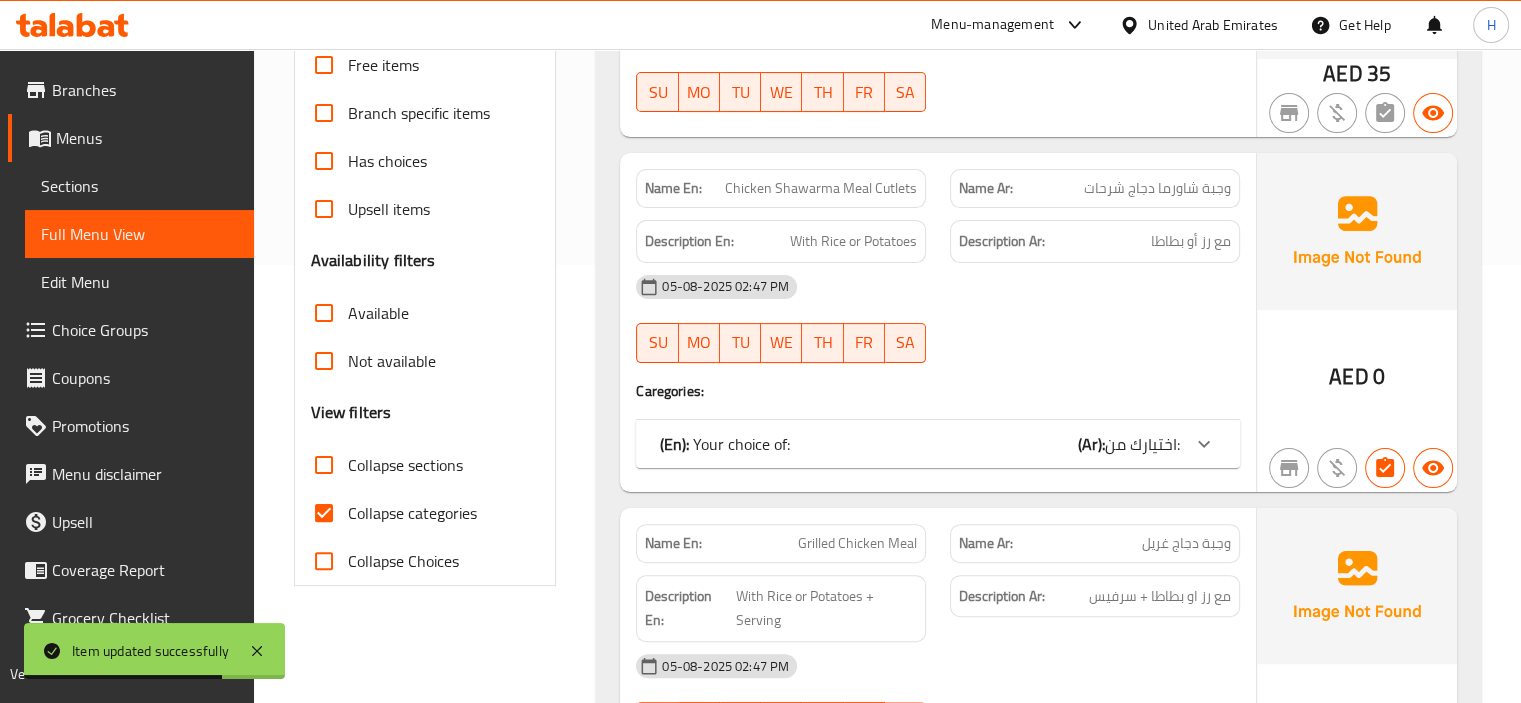 scroll, scrollTop: 442, scrollLeft: 0, axis: vertical 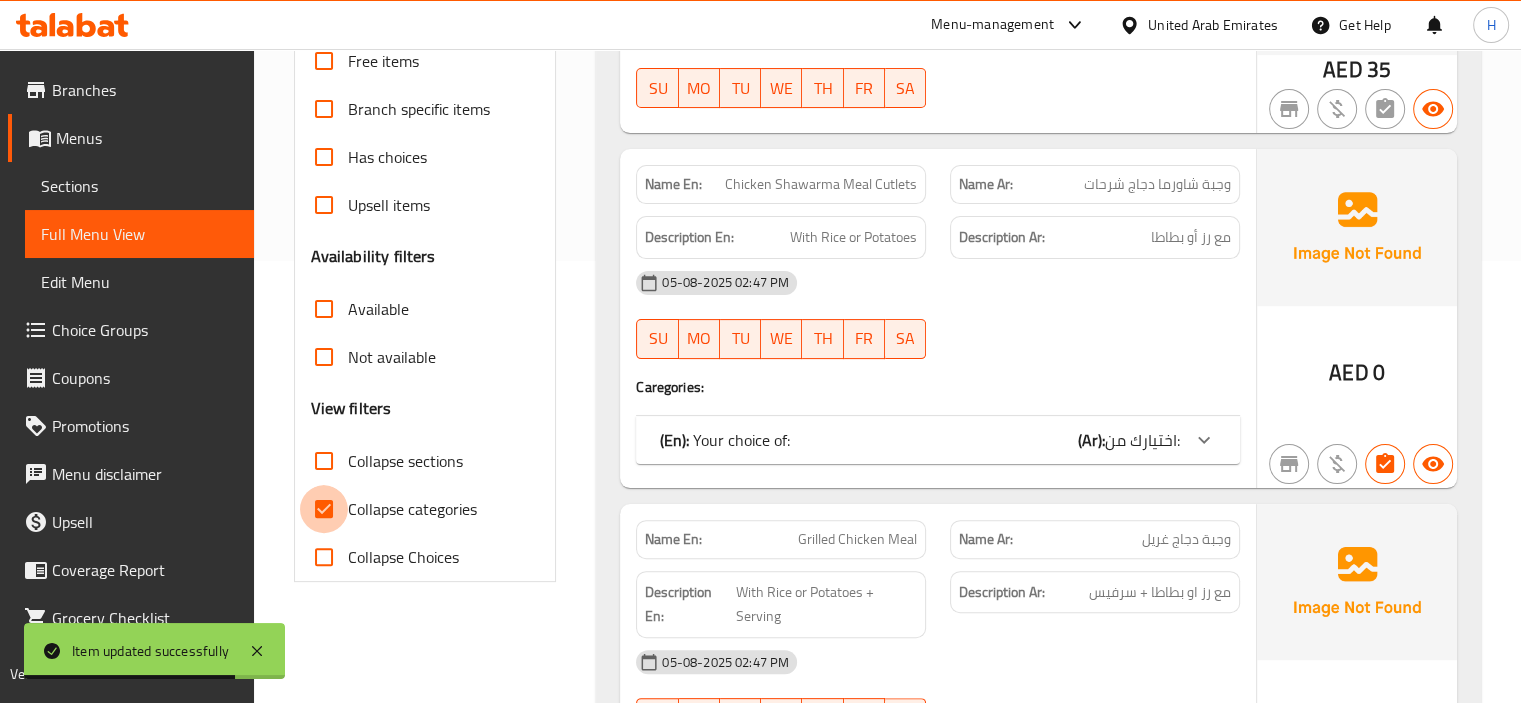 click on "Collapse categories" at bounding box center [324, 509] 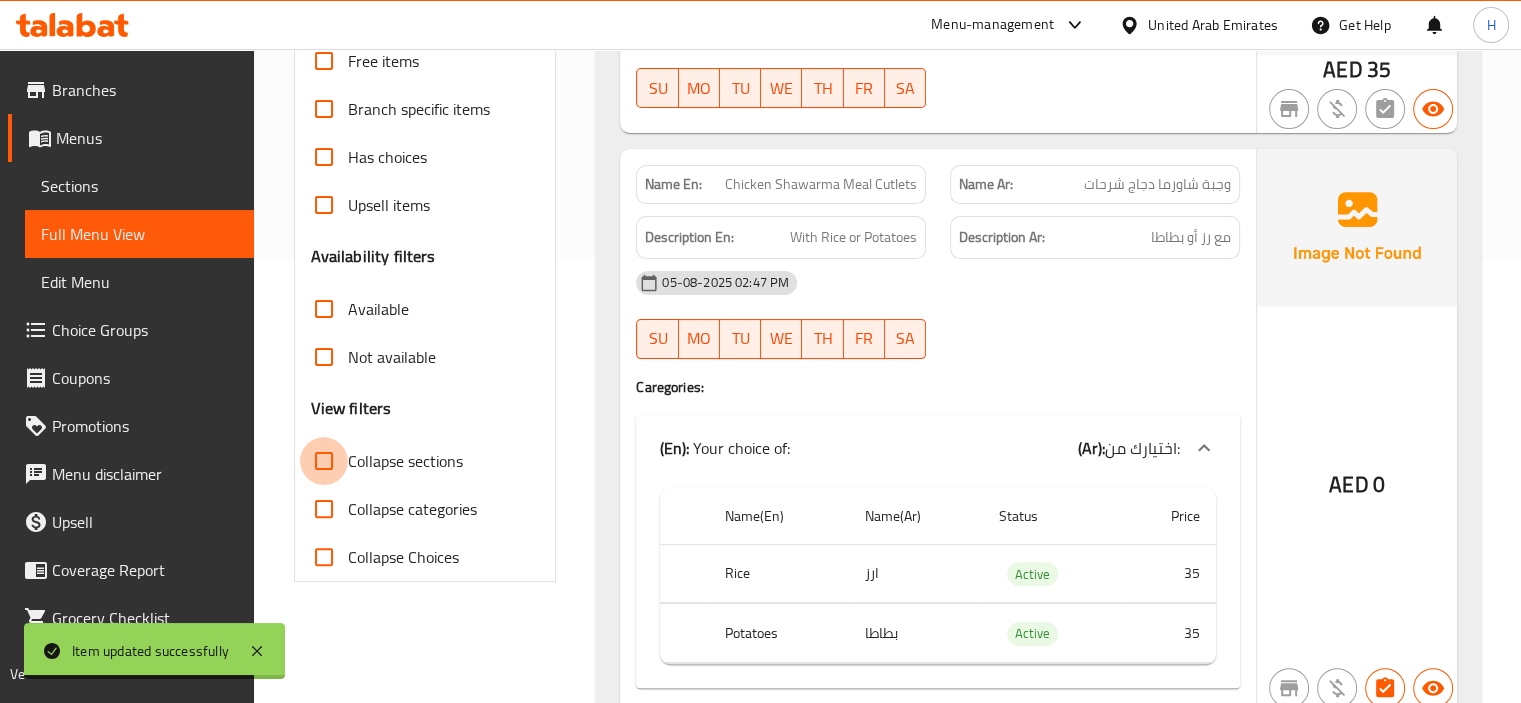 click on "Collapse sections" at bounding box center [324, 461] 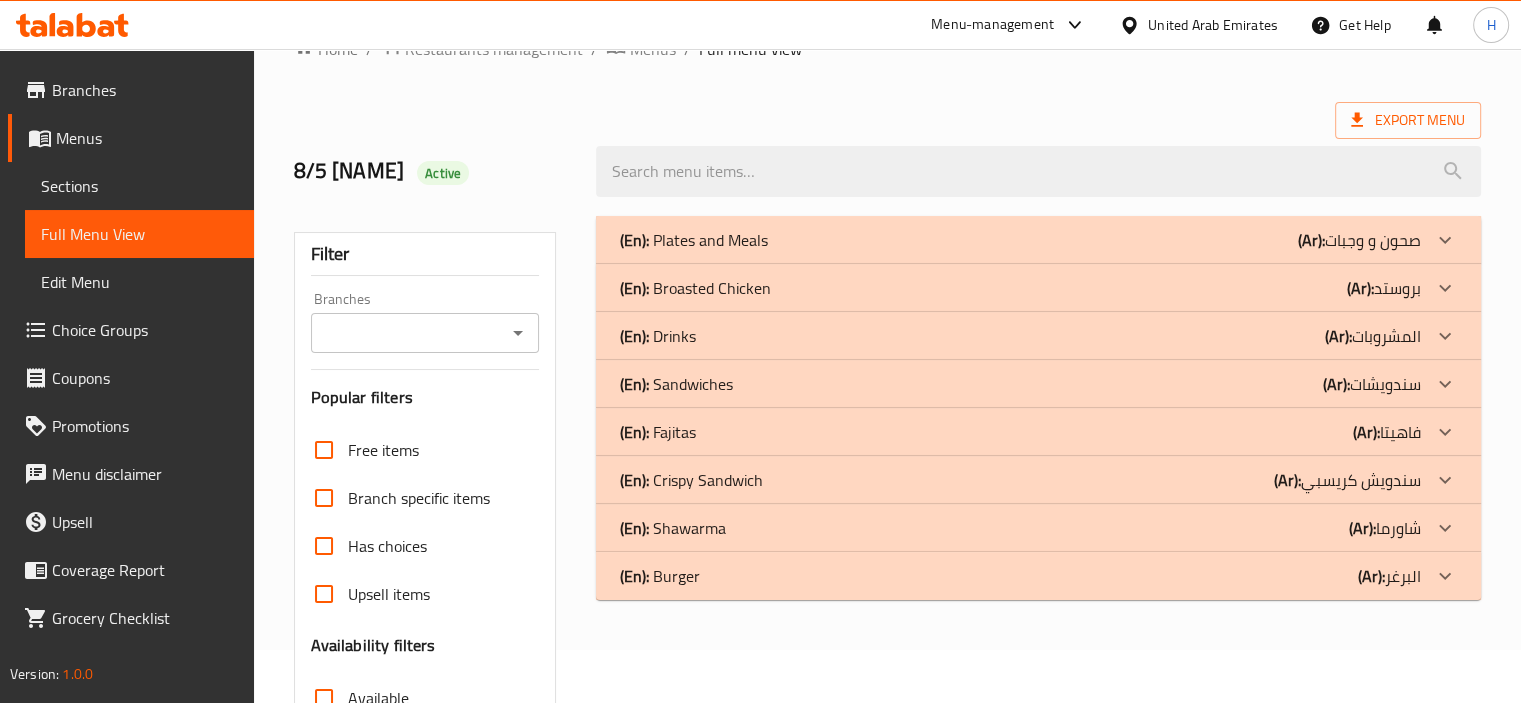 scroll, scrollTop: 0, scrollLeft: 0, axis: both 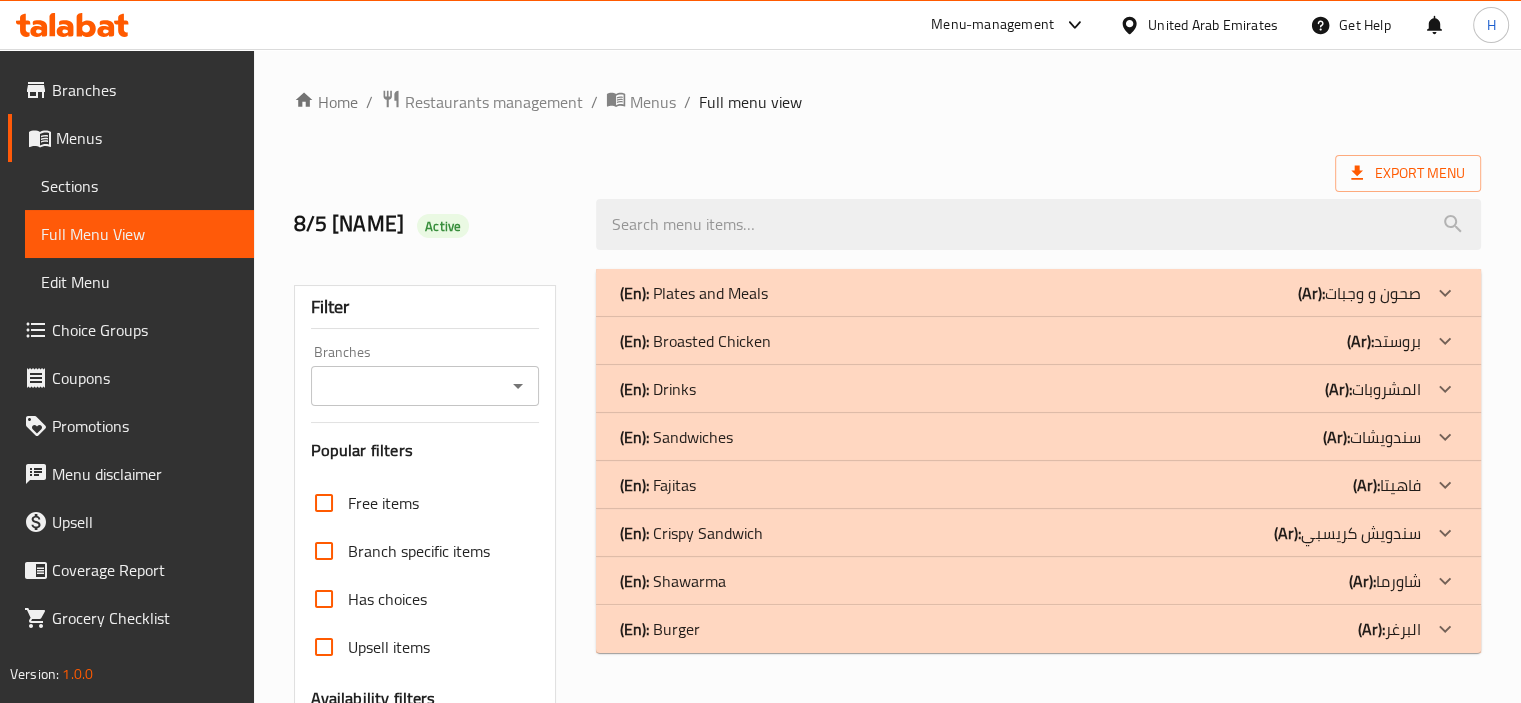 click on "(En):   Drinks (Ar): المشروبات" at bounding box center [1020, 293] 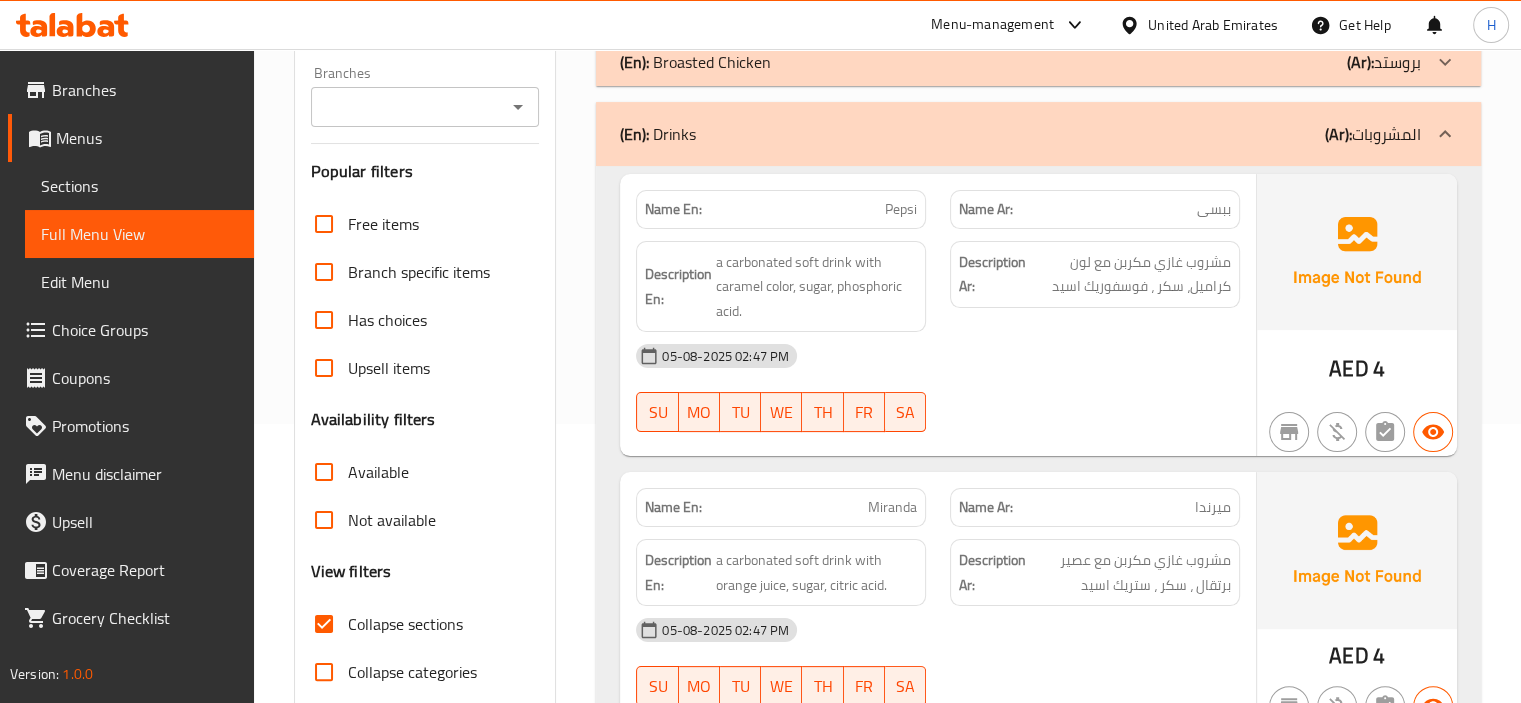 scroll, scrollTop: 280, scrollLeft: 0, axis: vertical 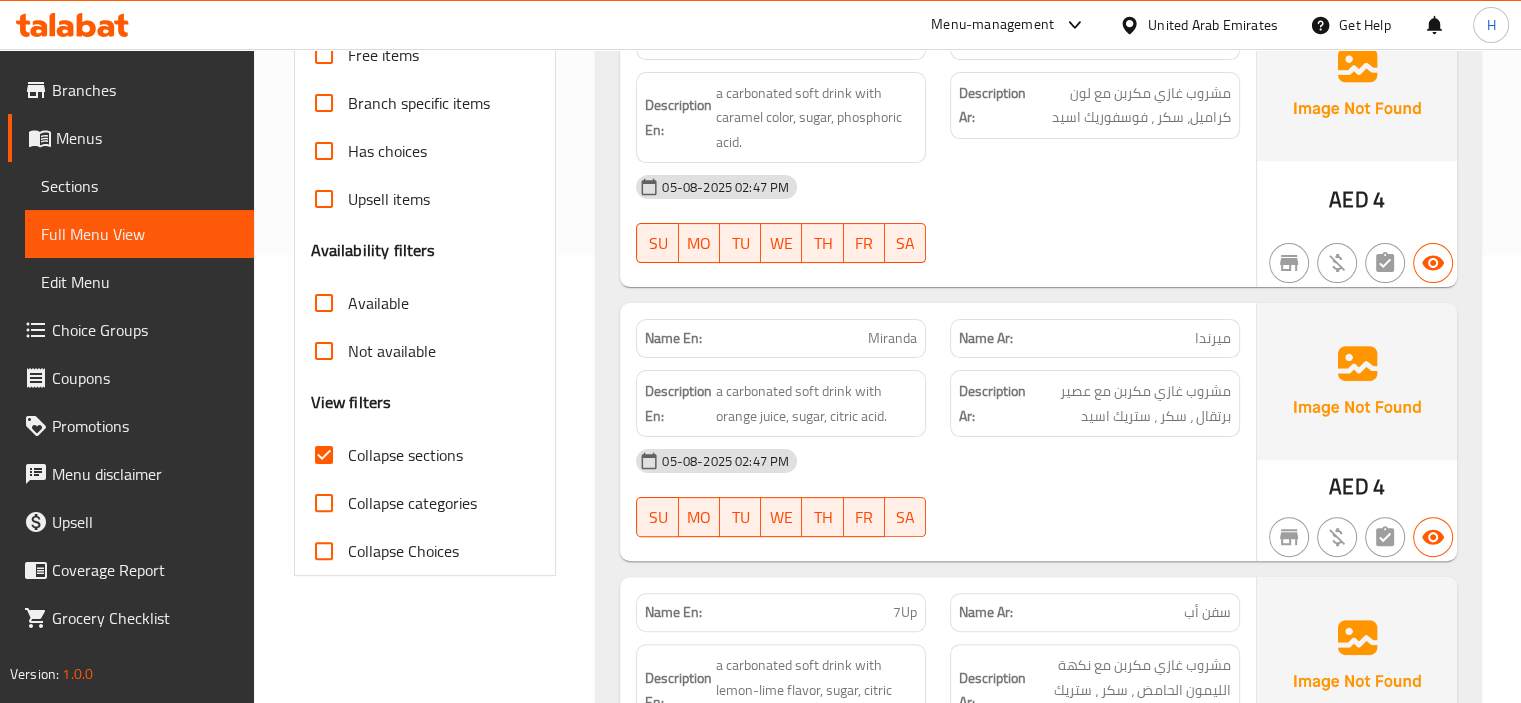 click on "Name En: 7Up" at bounding box center [781, 612] 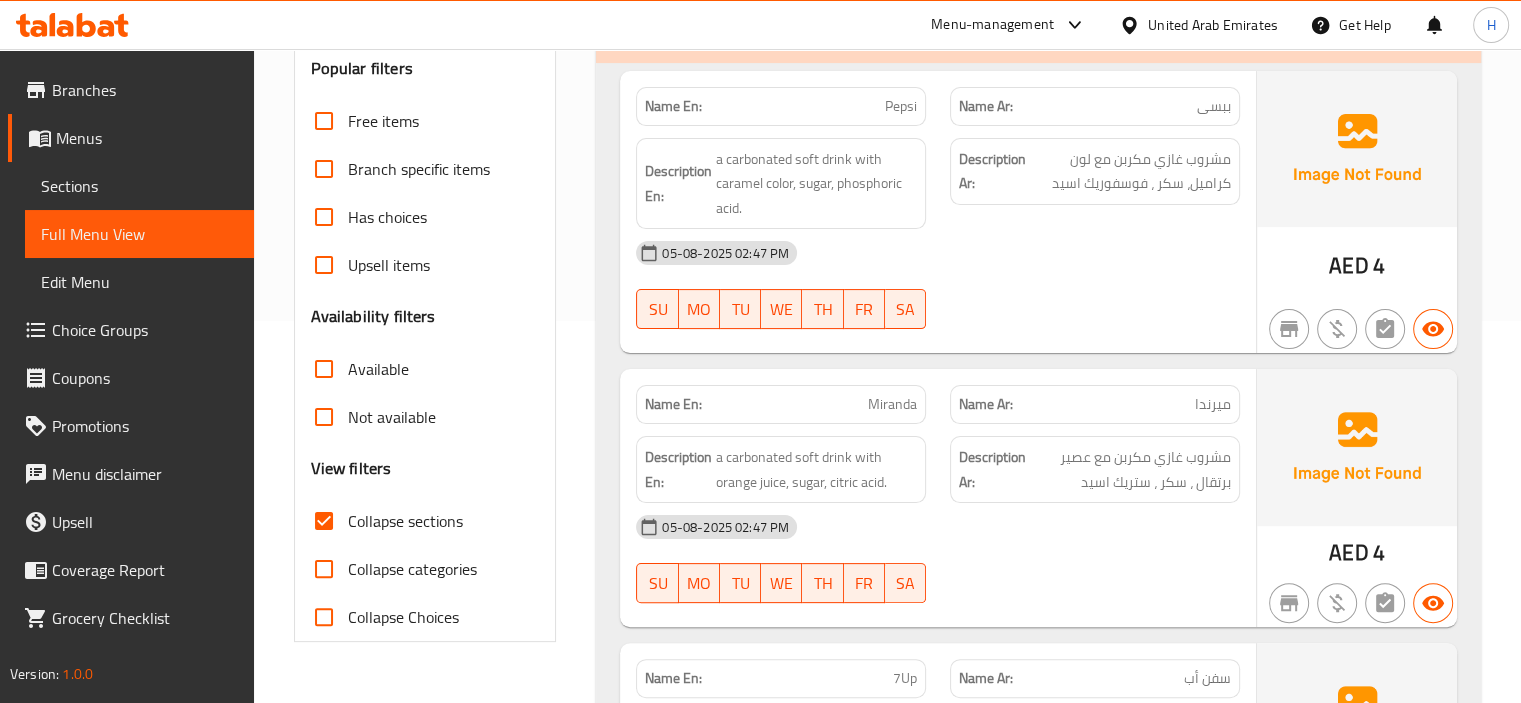 scroll, scrollTop: 395, scrollLeft: 0, axis: vertical 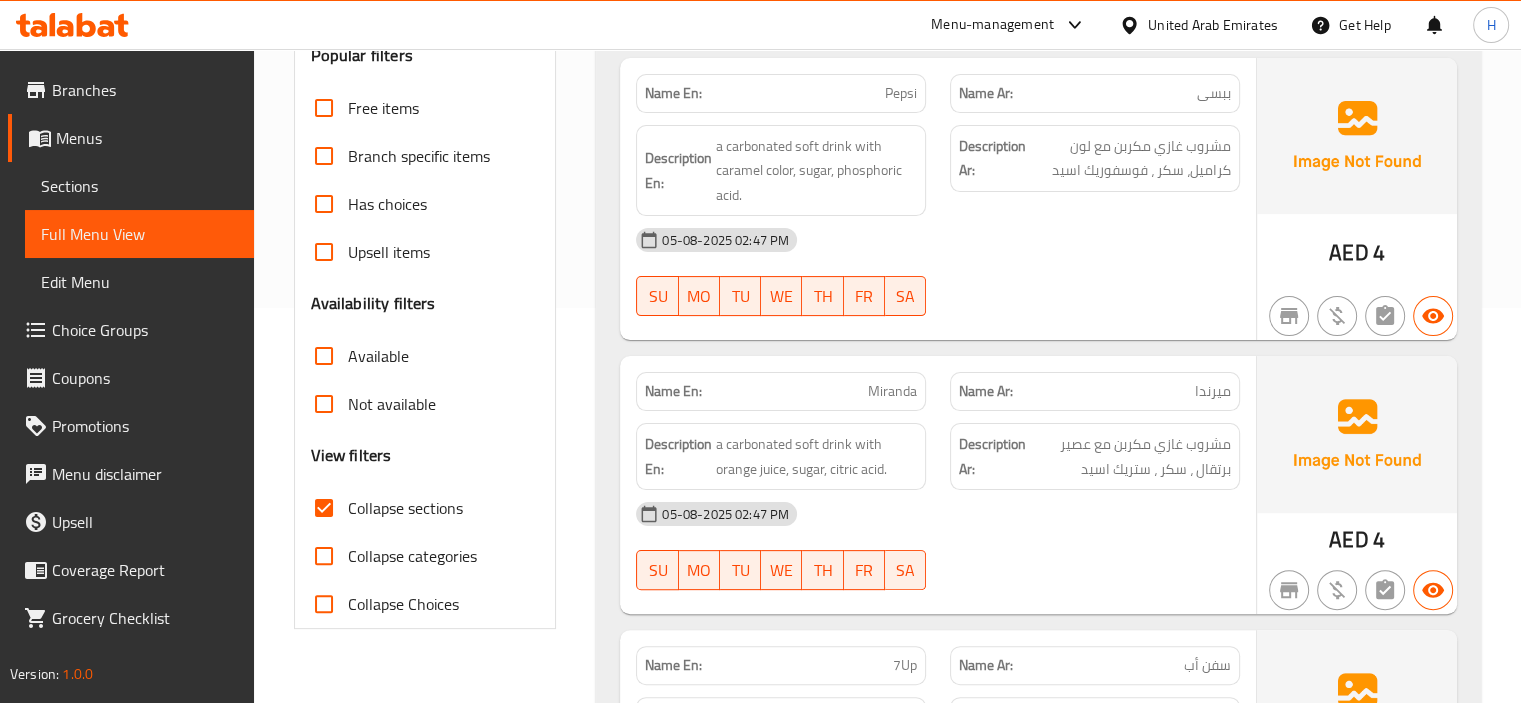 click on "Name En: Pepsi" at bounding box center (781, 93) 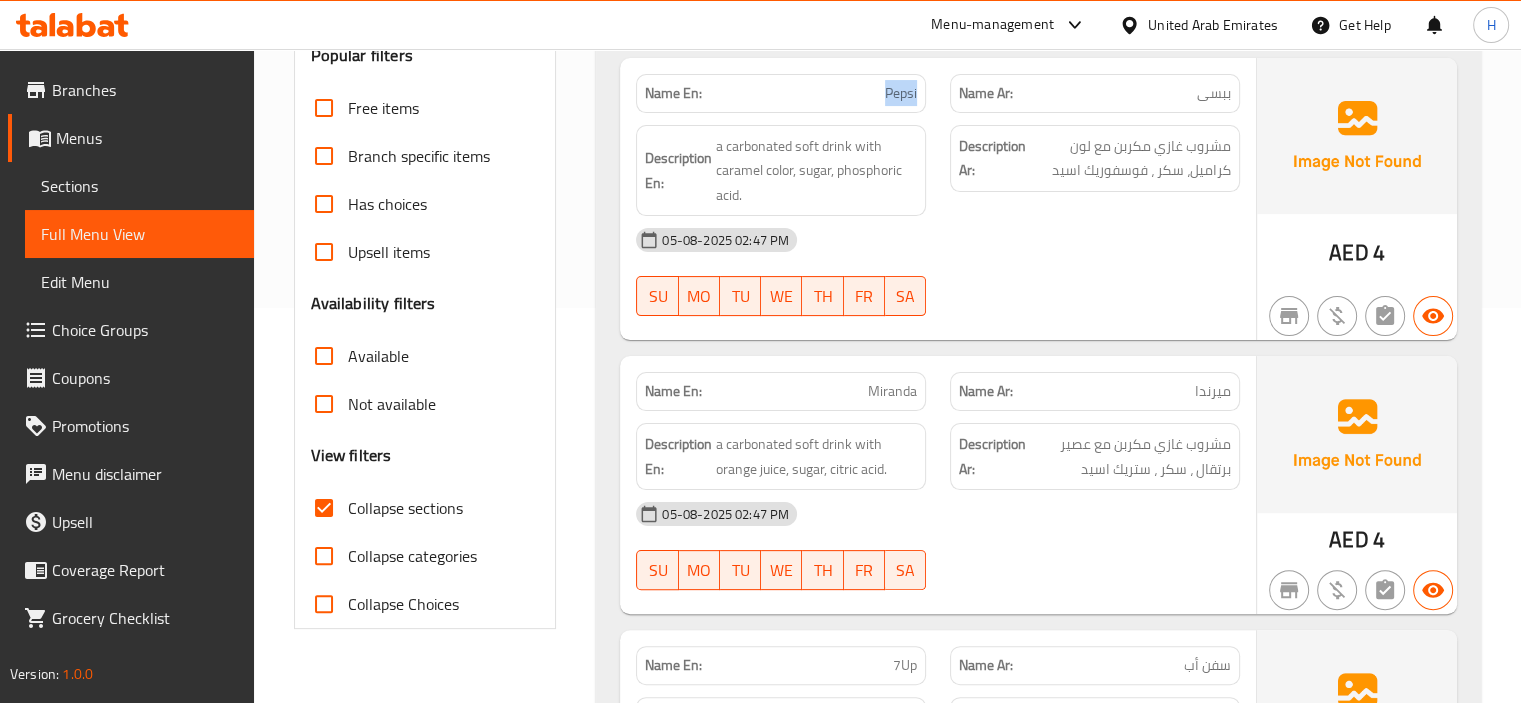 click on "Pepsi" at bounding box center (901, 93) 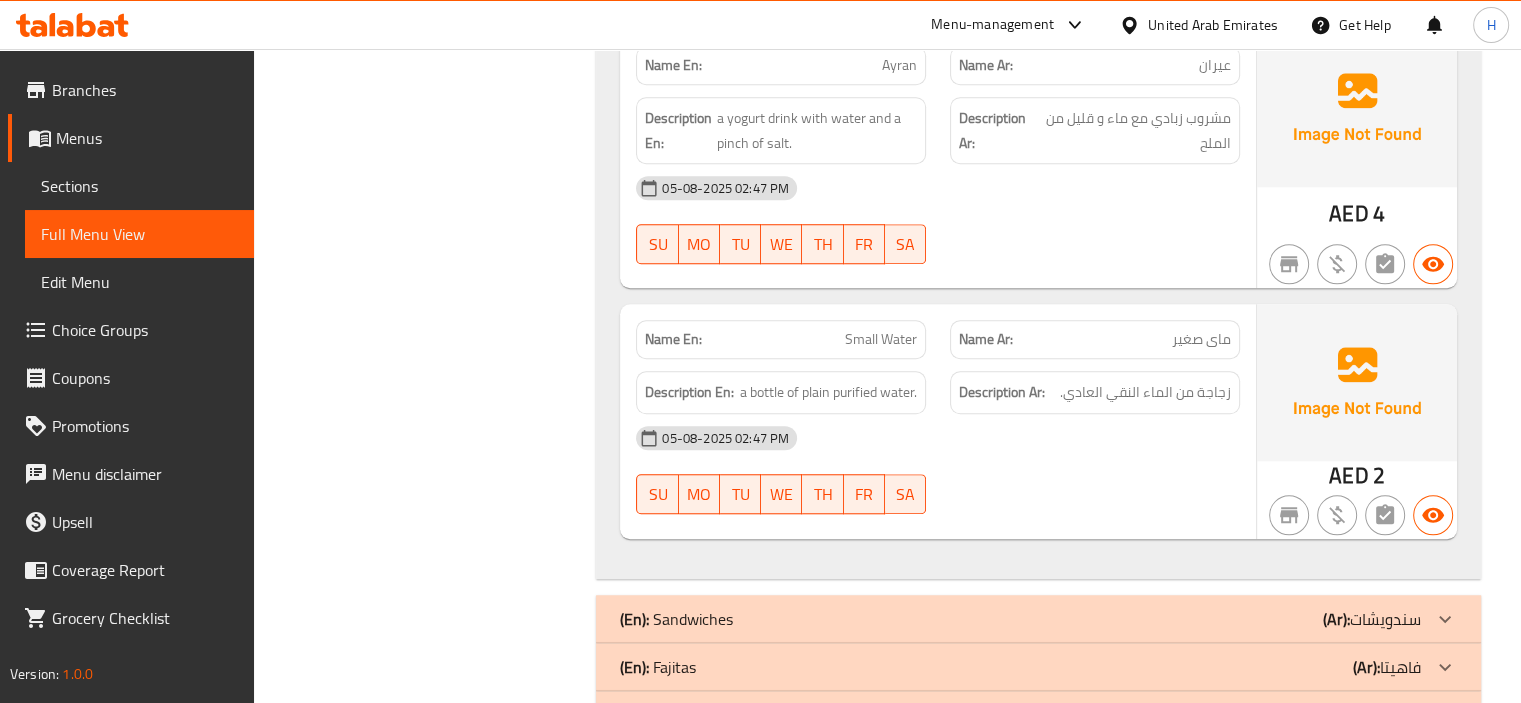 scroll, scrollTop: 1759, scrollLeft: 0, axis: vertical 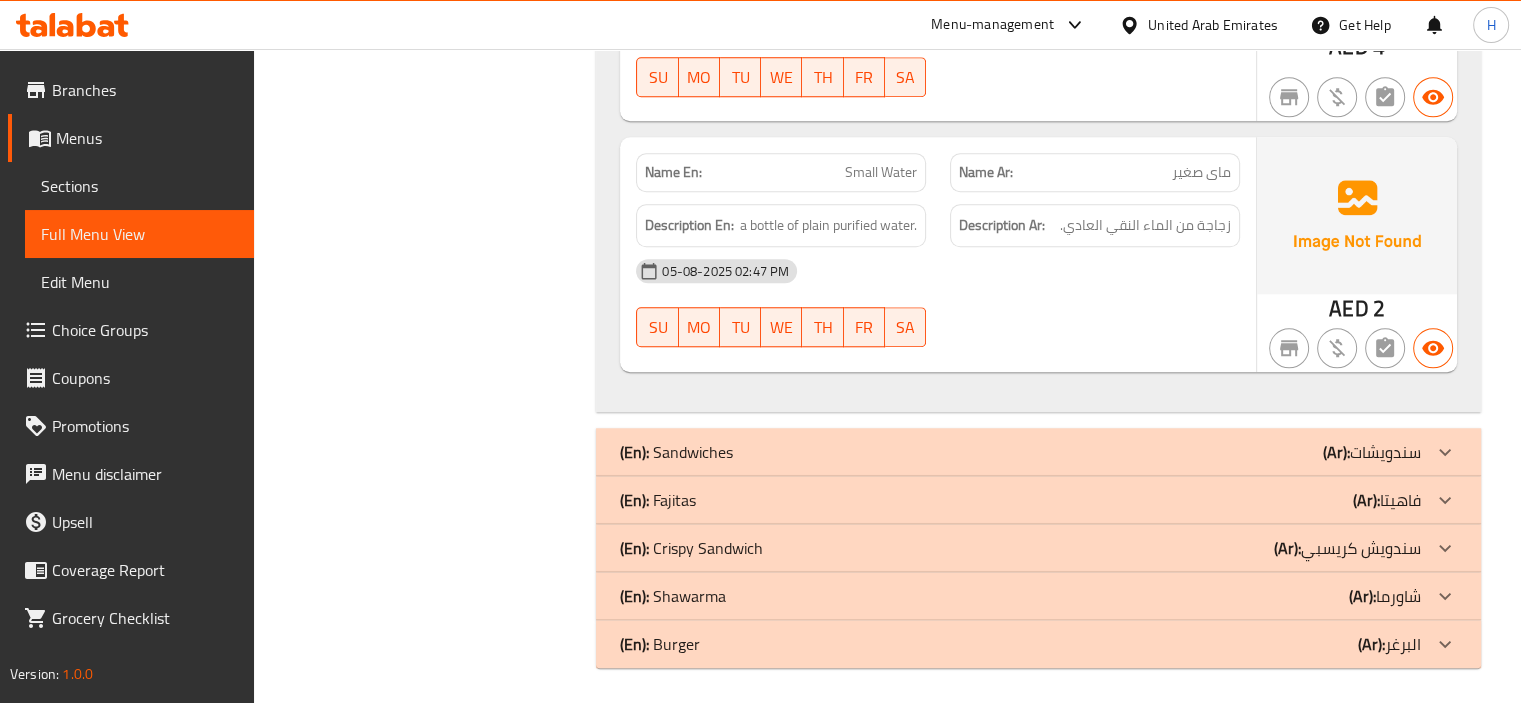 click on "Name En: Small Water" at bounding box center [781, 172] 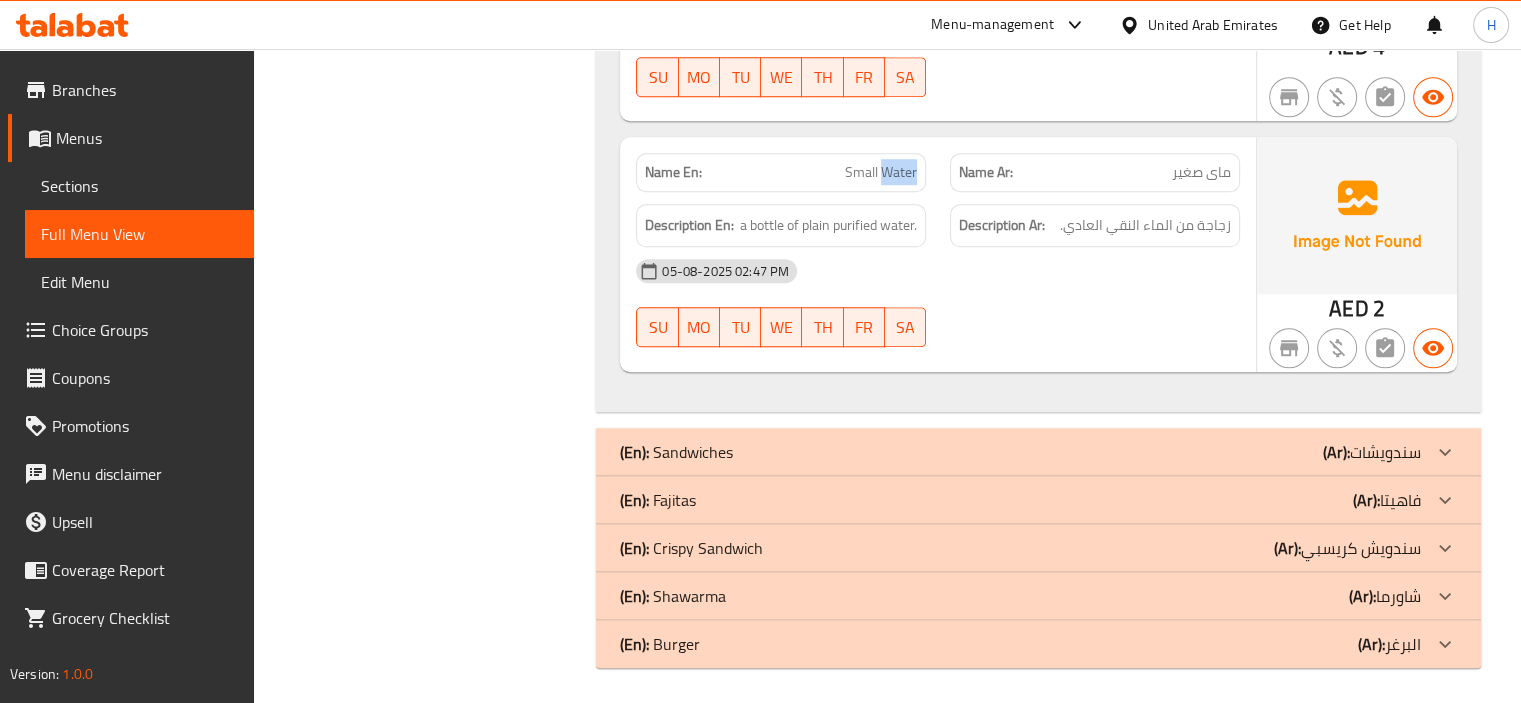 click on "Name En: Small Water" at bounding box center (781, 172) 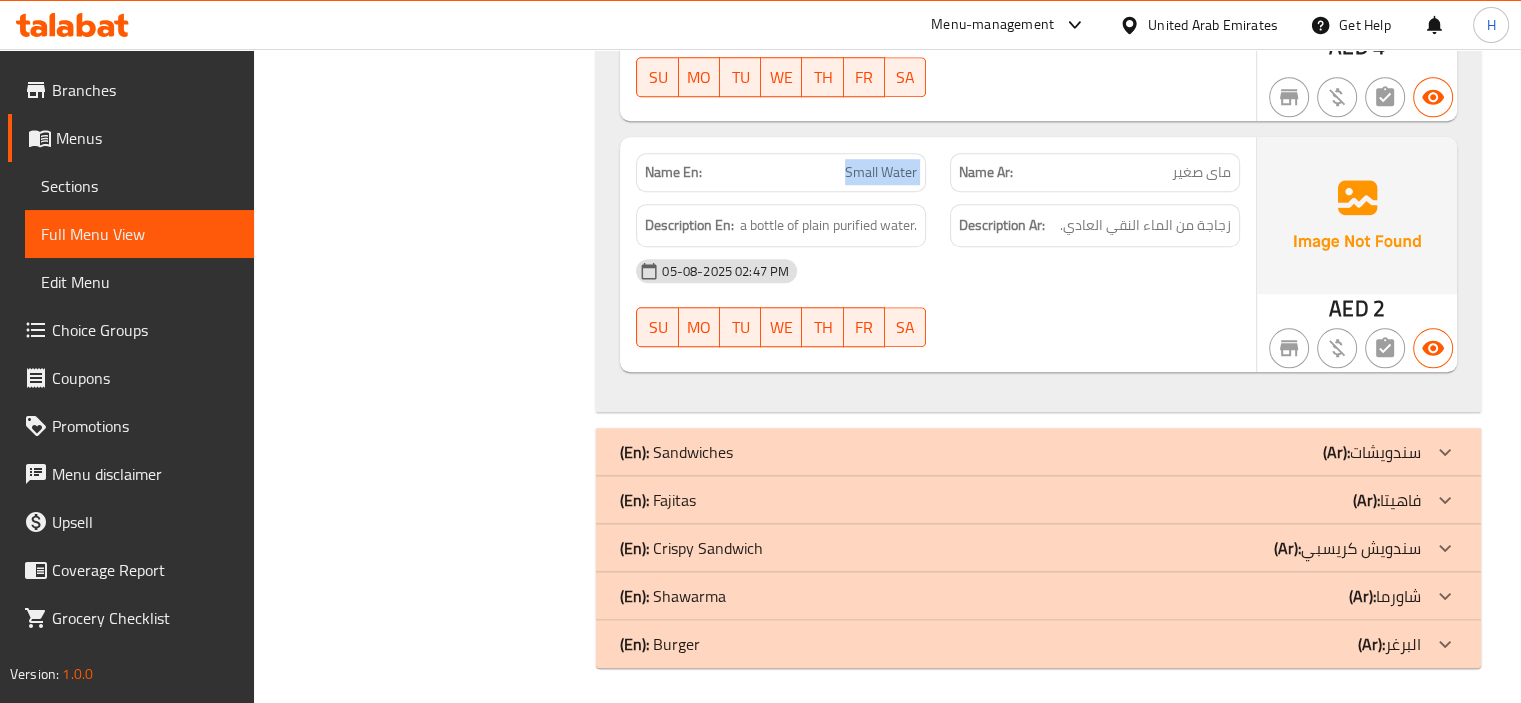 click on "Name En: Small Water" at bounding box center (781, 172) 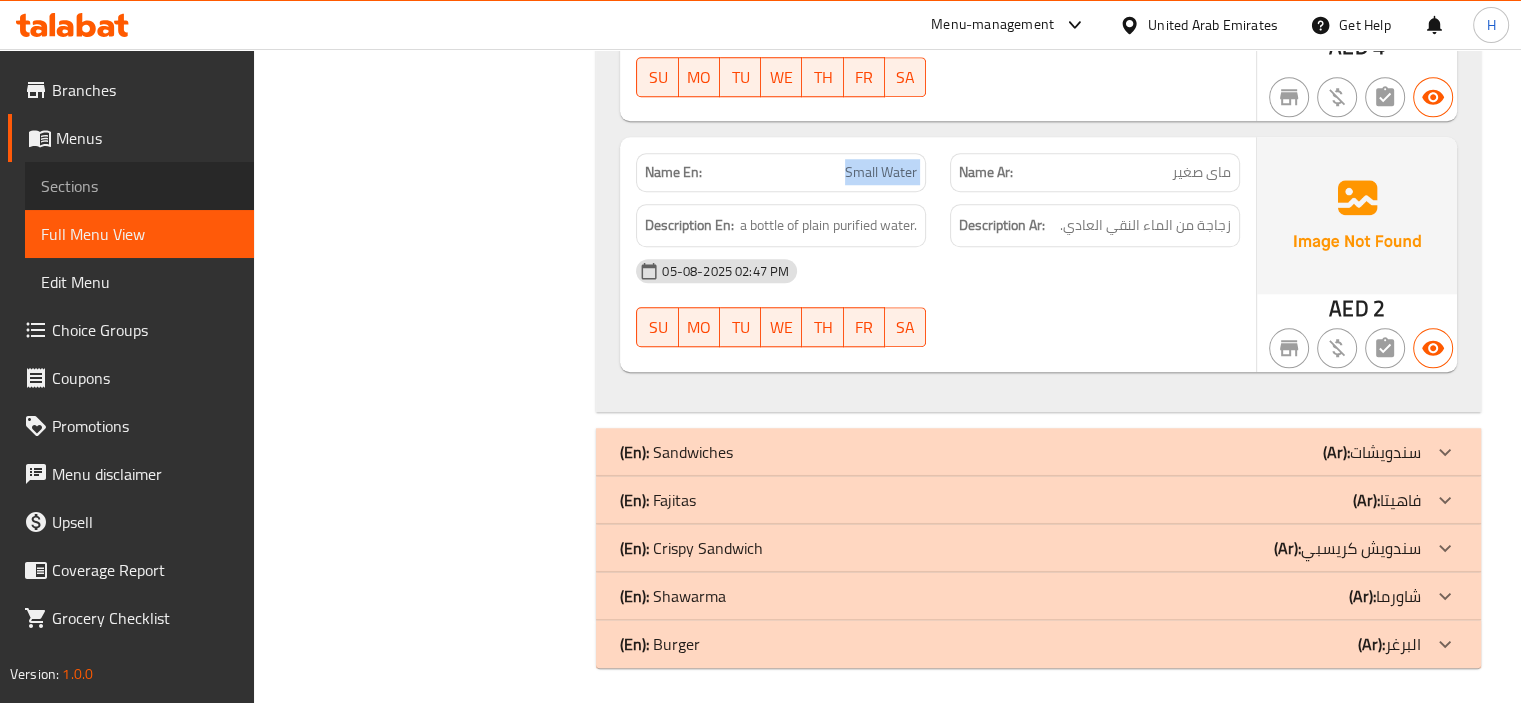 click on "Sections" at bounding box center [139, 186] 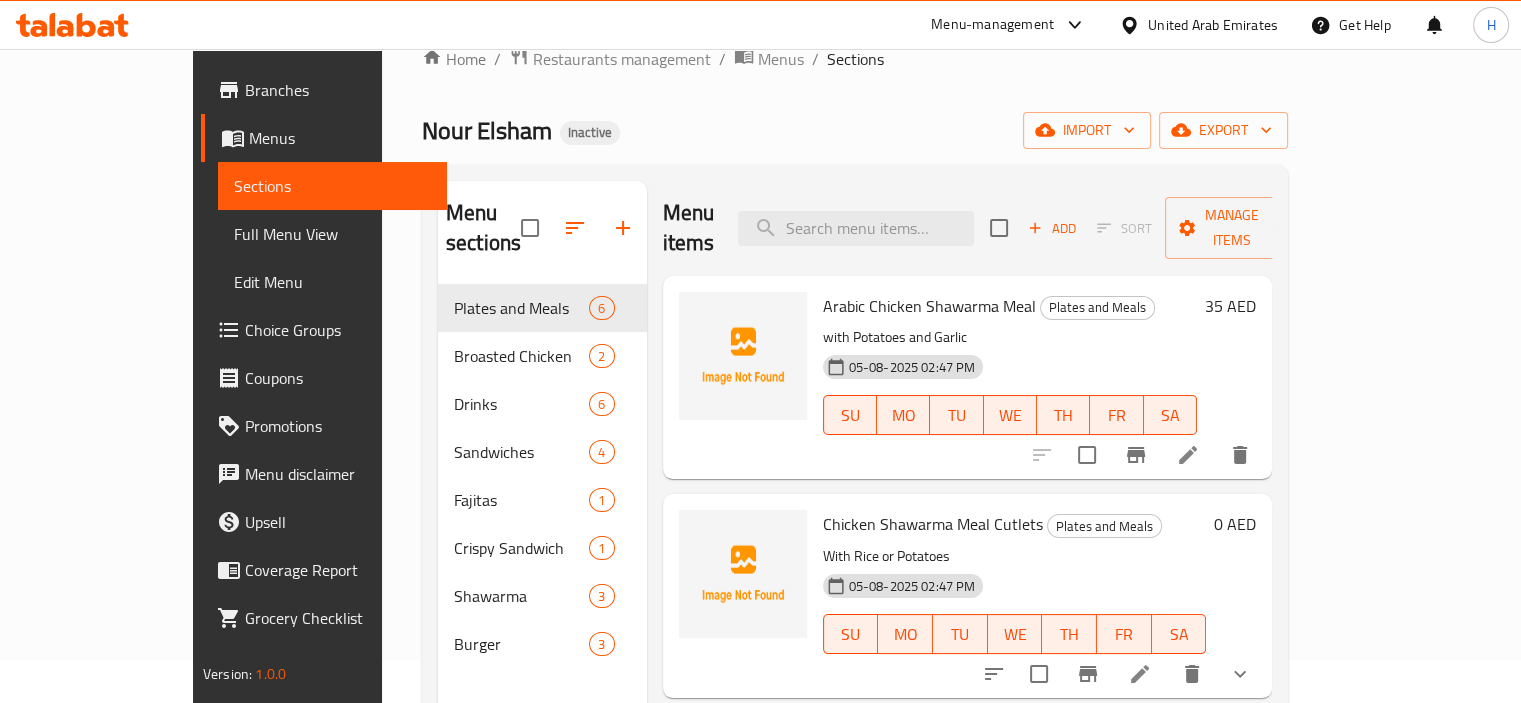scroll, scrollTop: 0, scrollLeft: 0, axis: both 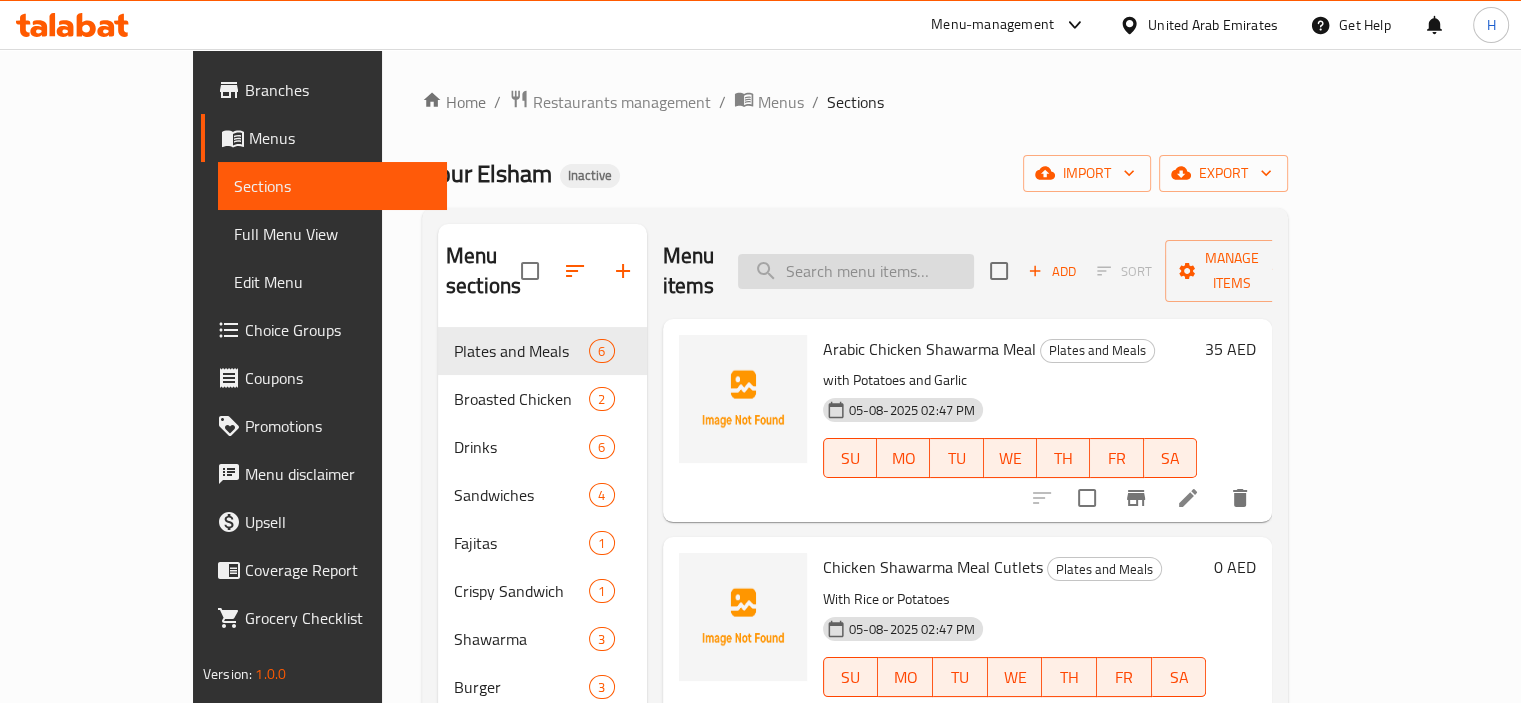 click at bounding box center [856, 271] 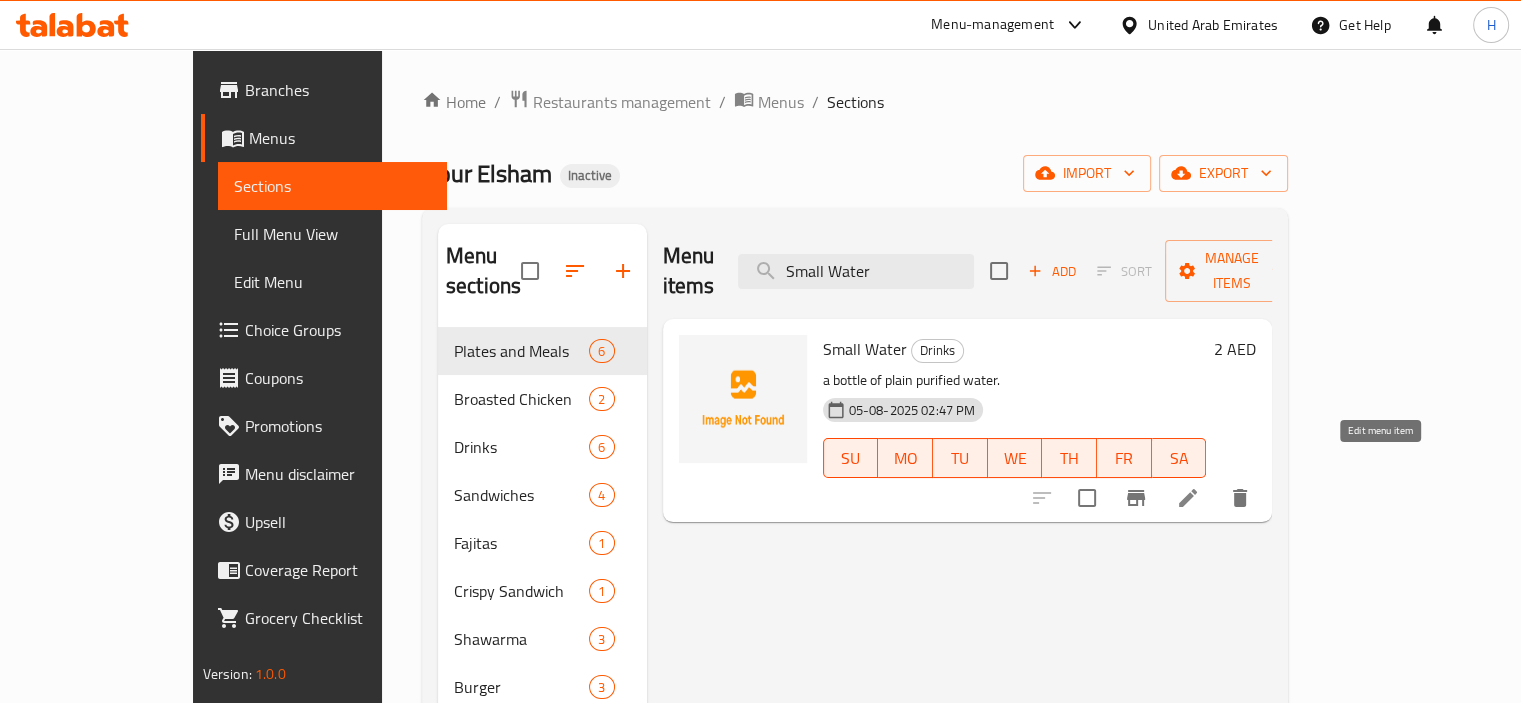 type on "Small Water" 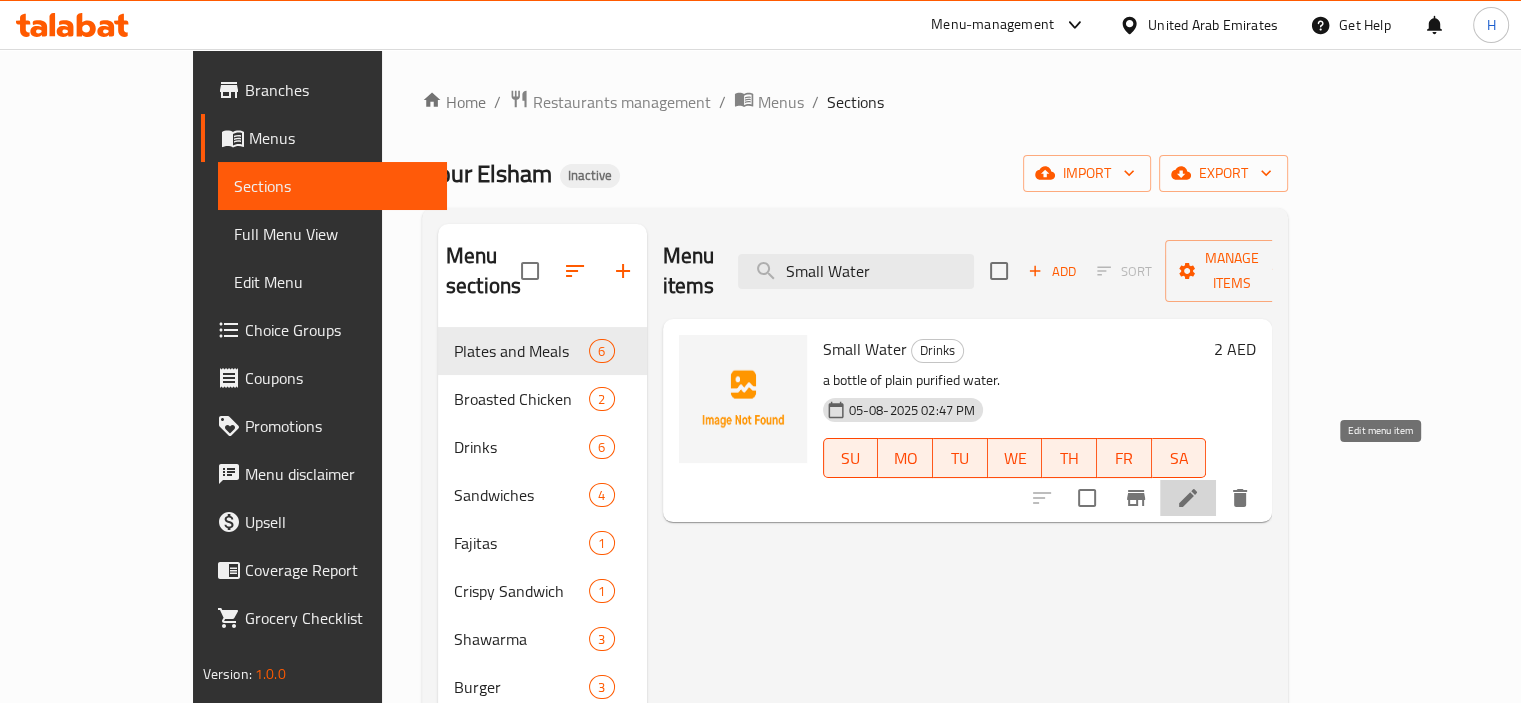 click 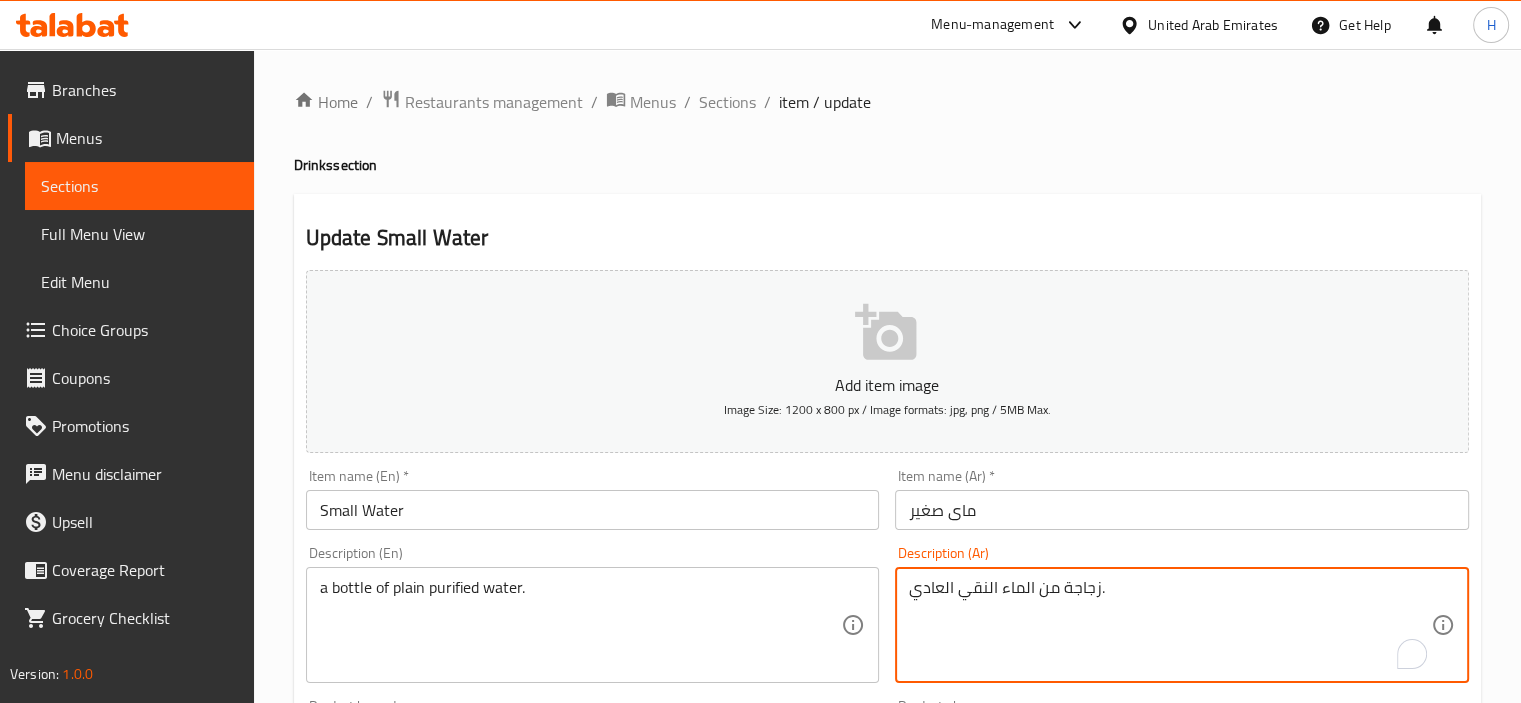 click on "زجاجة من الماء النقي العادي." at bounding box center (1170, 625) 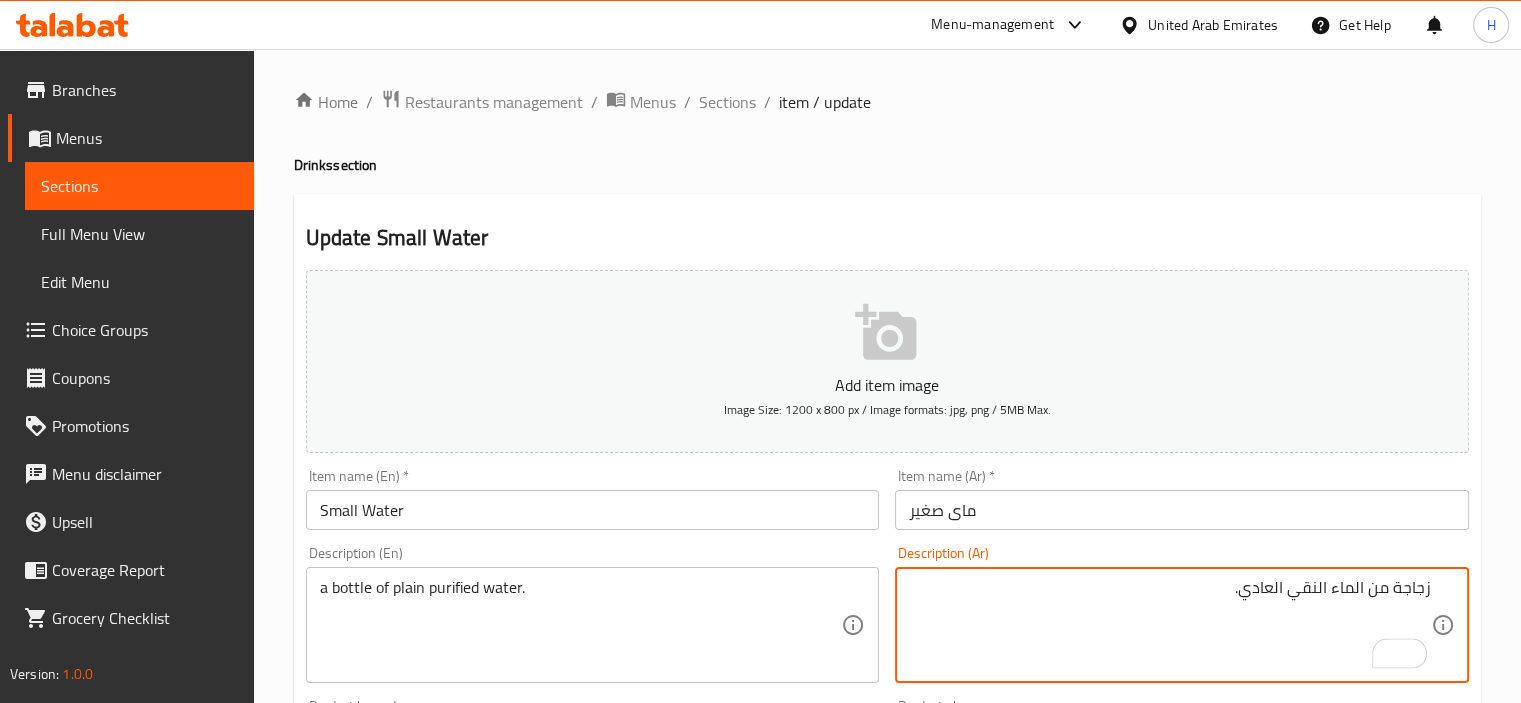 click on "زجاجة من الماء النقي العادي." at bounding box center (1170, 625) 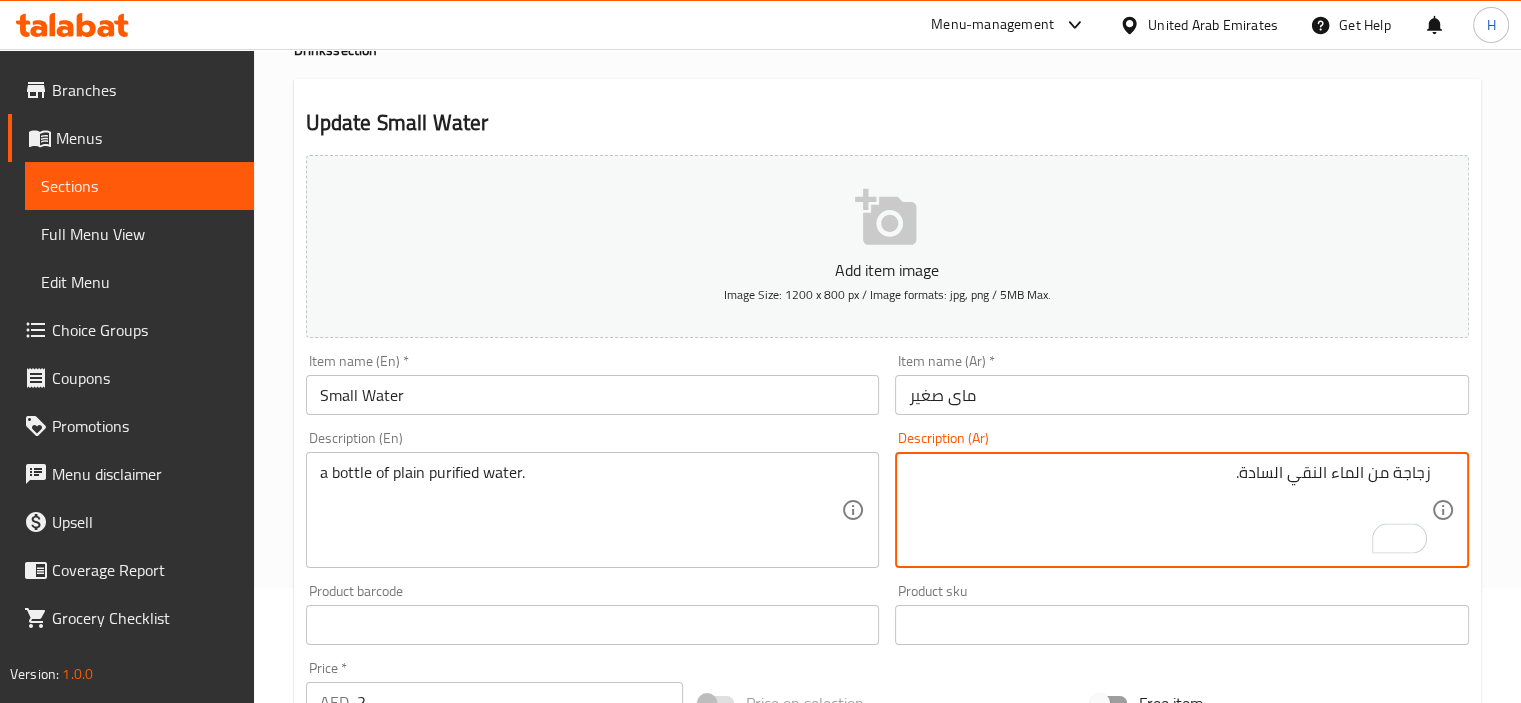 scroll, scrollTop: 709, scrollLeft: 0, axis: vertical 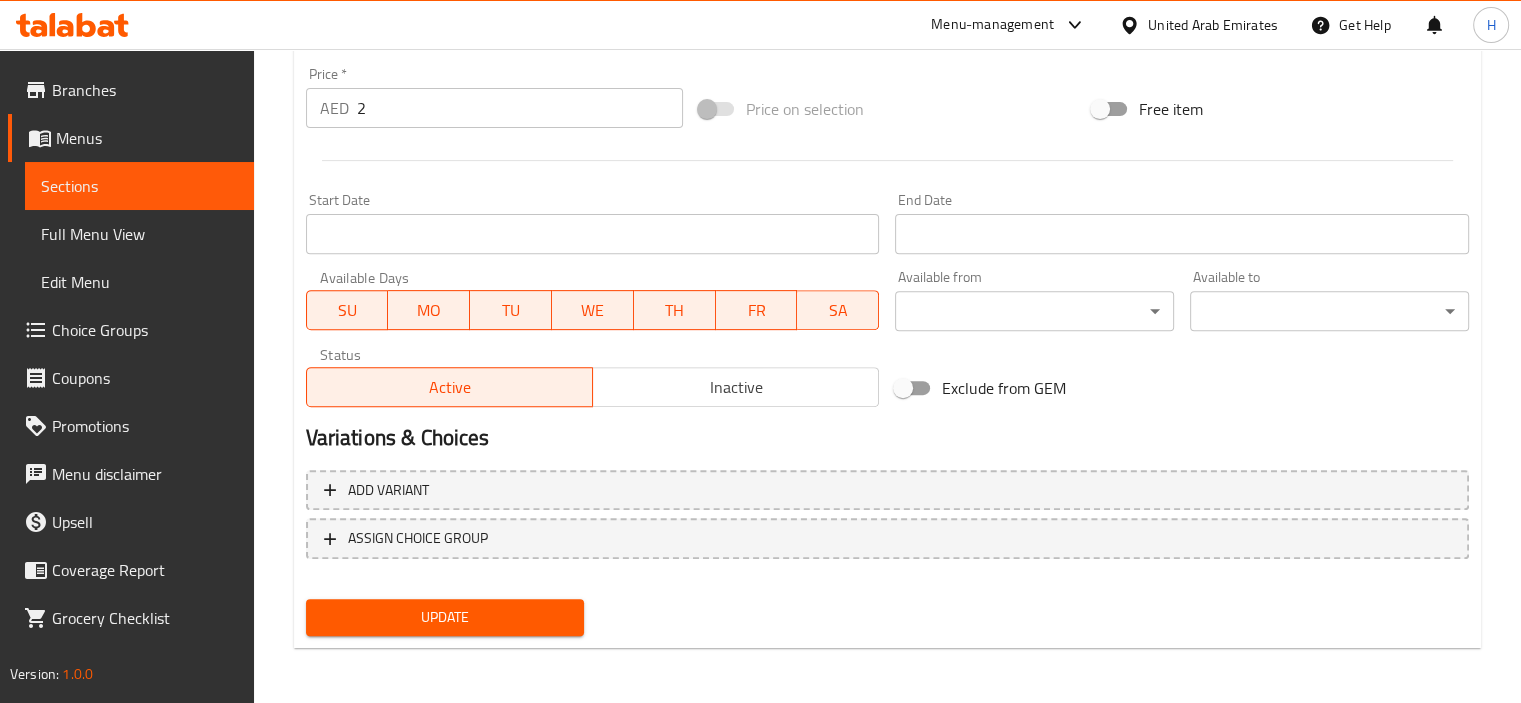 type on "زجاجة من الماء النقي السادة." 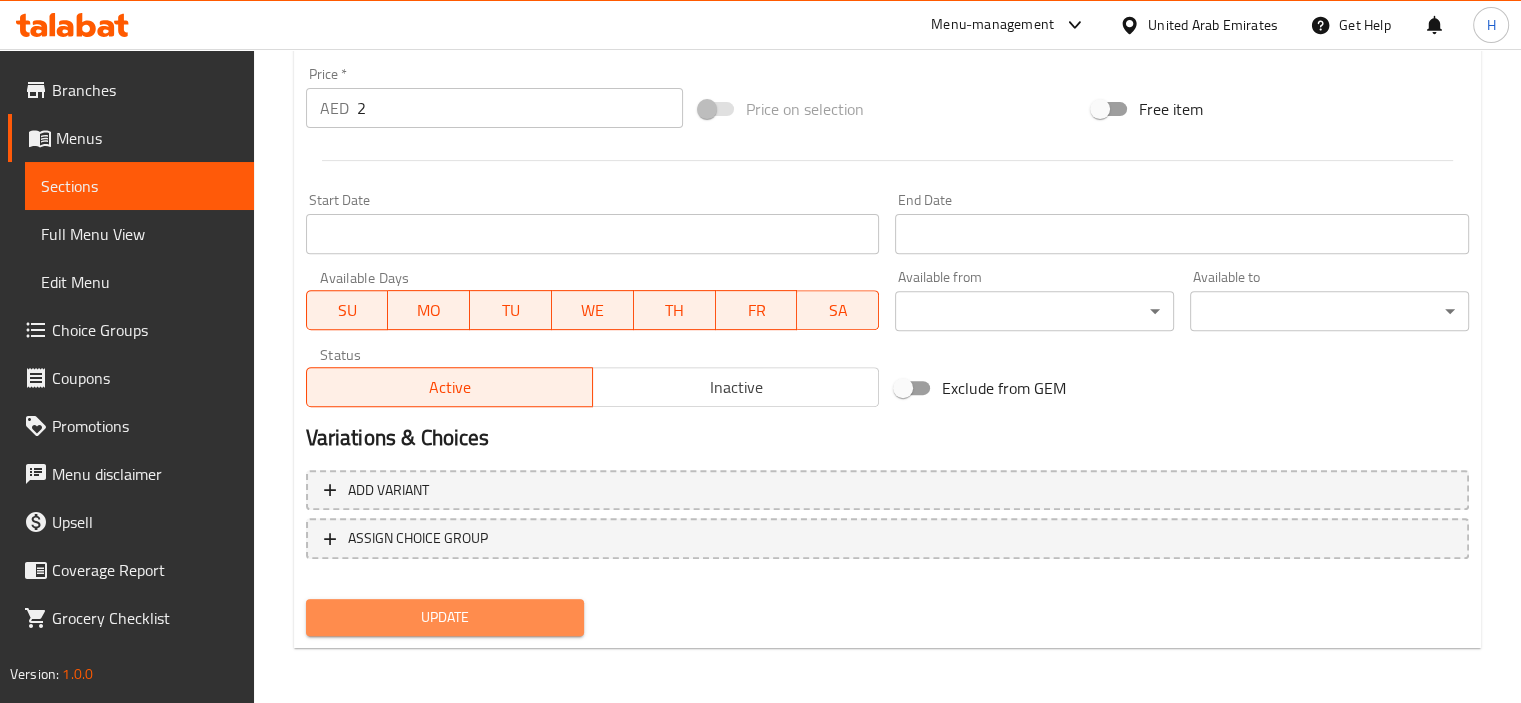 click on "Update" at bounding box center [445, 617] 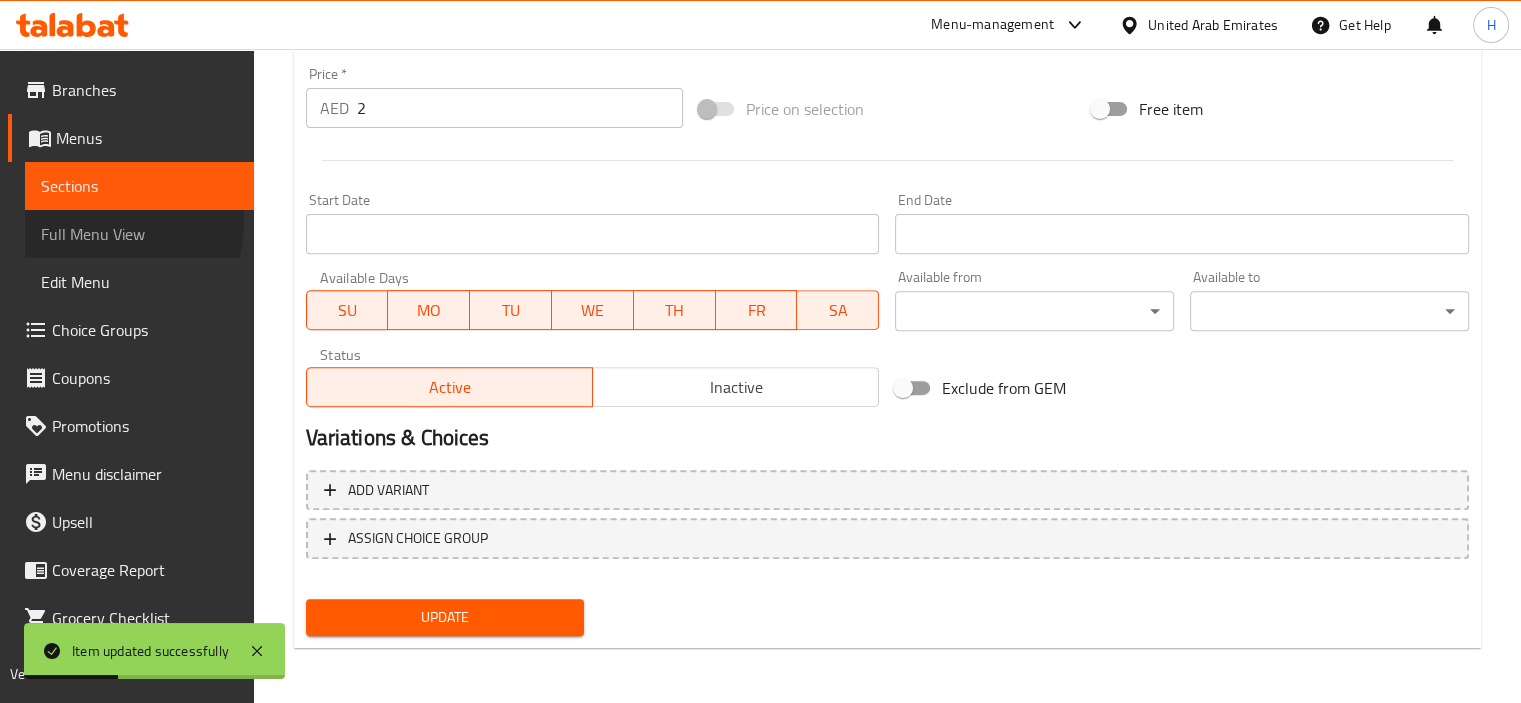click on "Full Menu View" at bounding box center [139, 234] 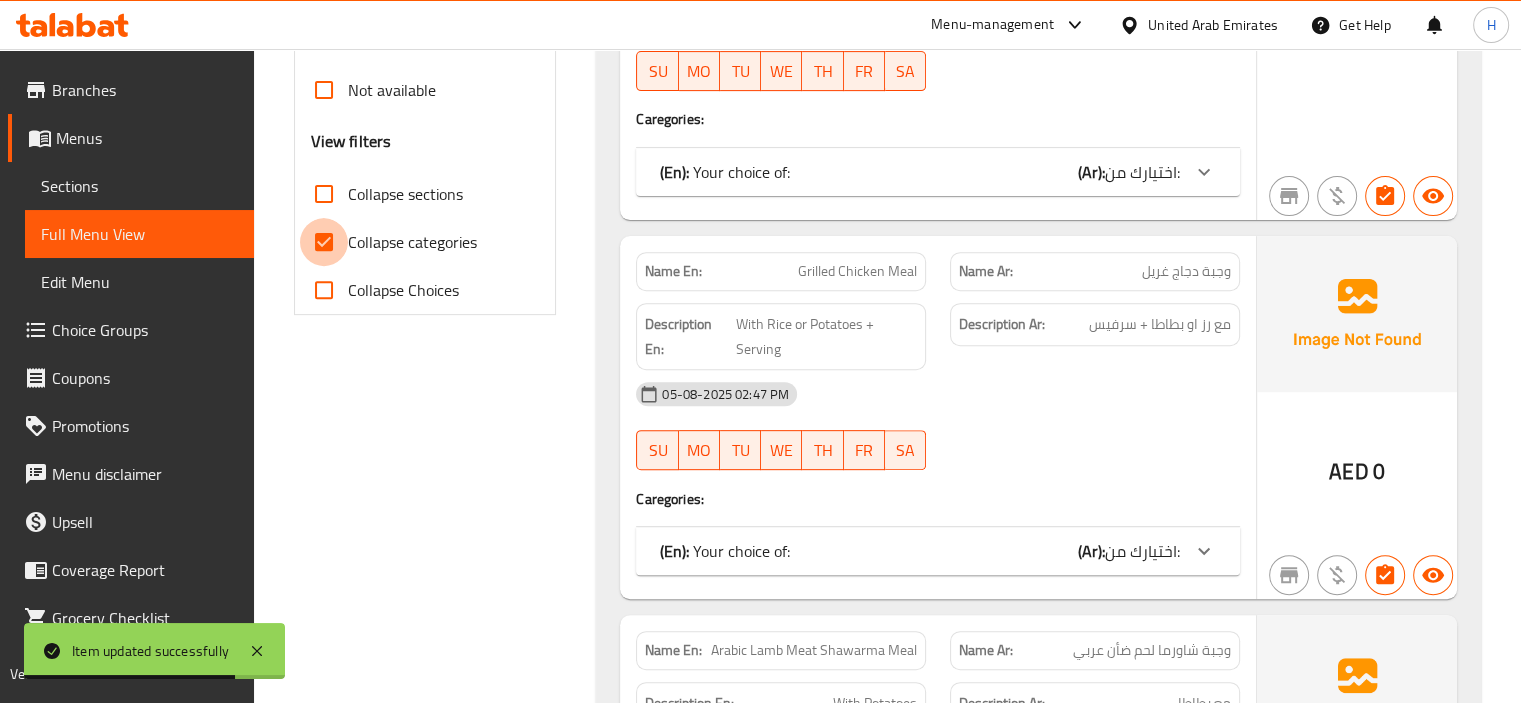click on "Collapse categories" at bounding box center (324, 242) 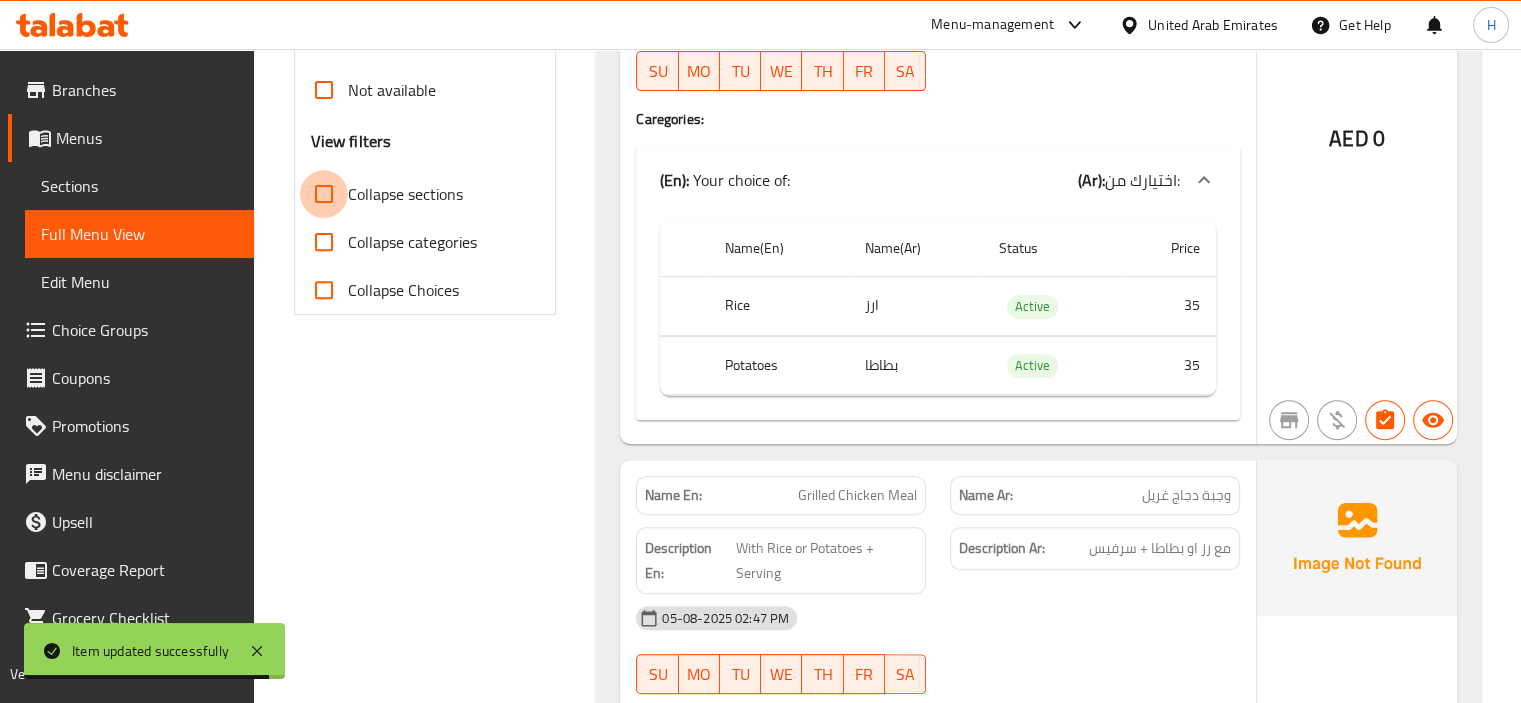 click on "Collapse sections" at bounding box center (324, 194) 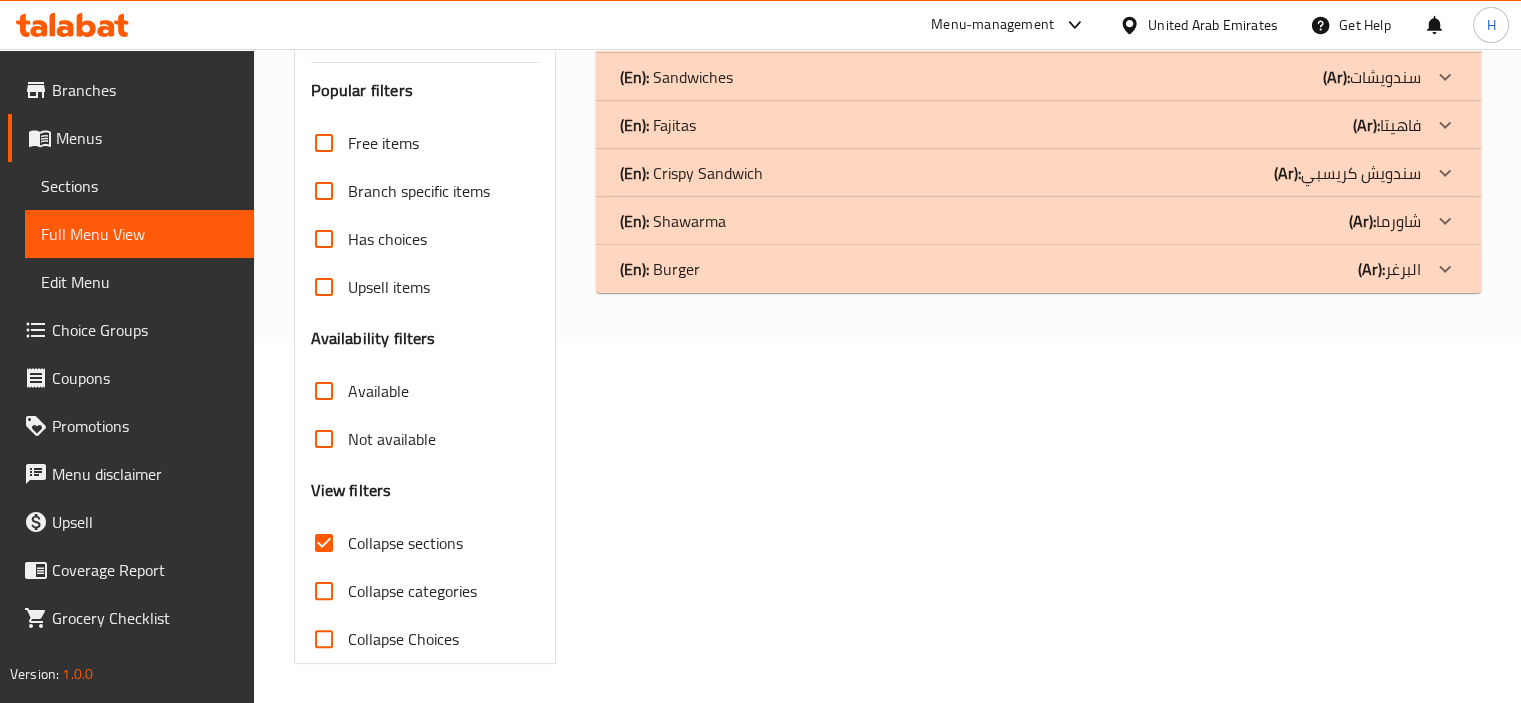 scroll, scrollTop: 0, scrollLeft: 0, axis: both 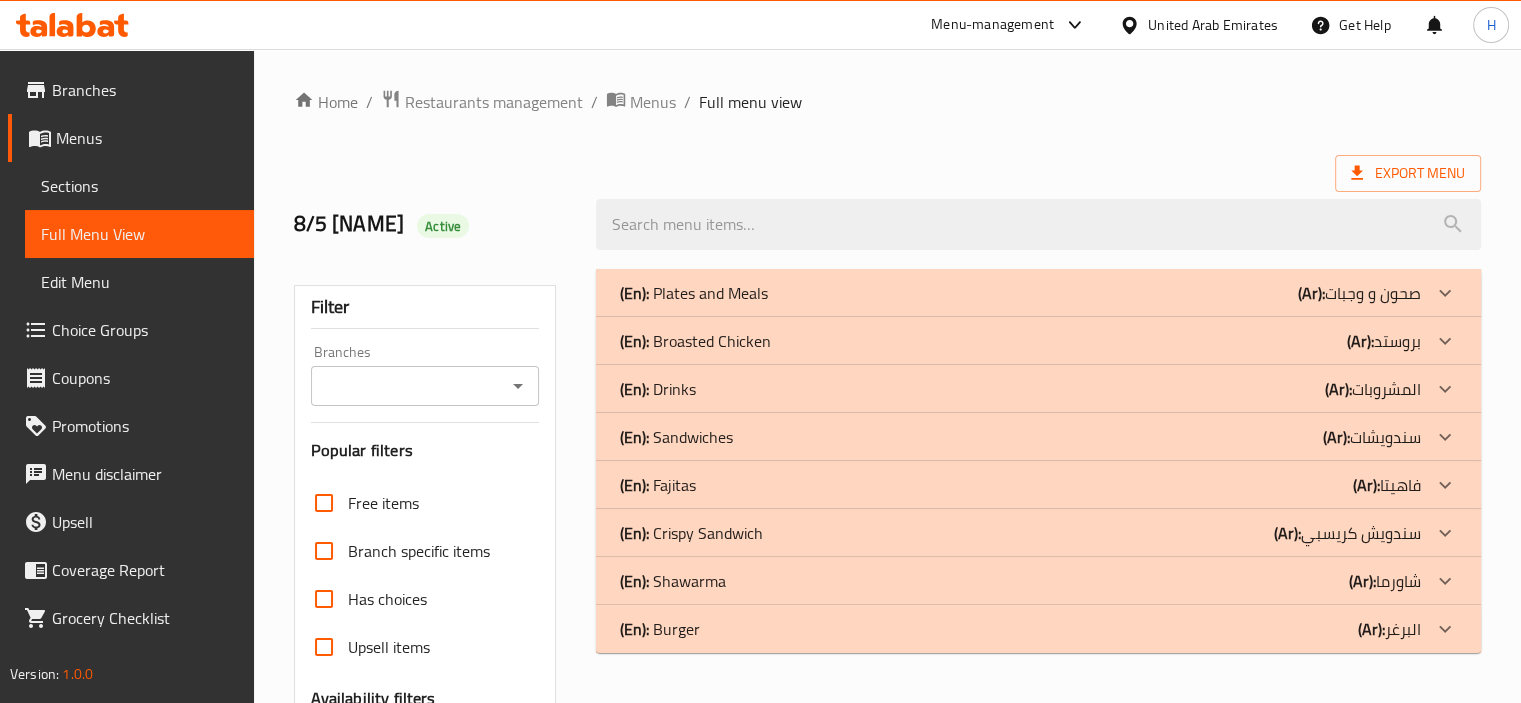 click on "(En):   Broasted Chicken" at bounding box center (694, 293) 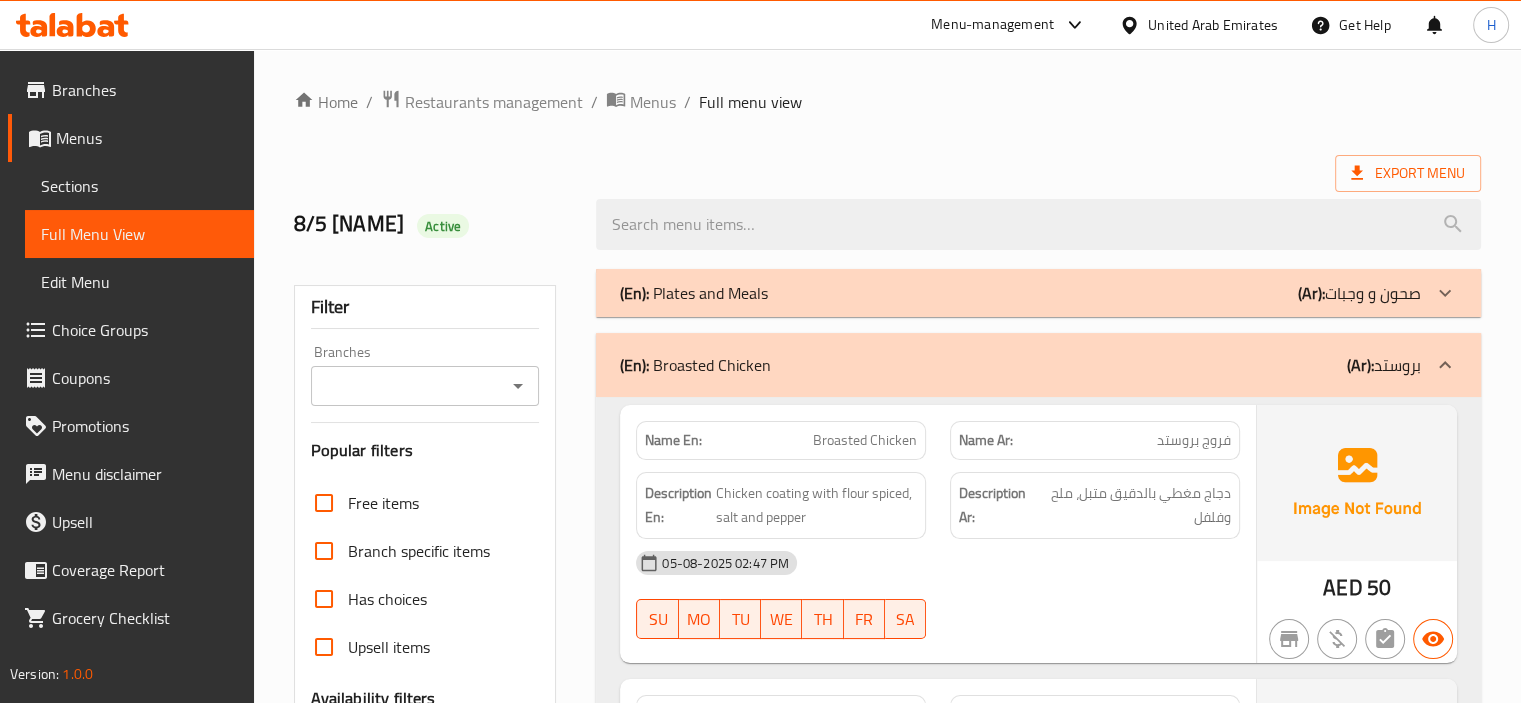 scroll, scrollTop: 243, scrollLeft: 0, axis: vertical 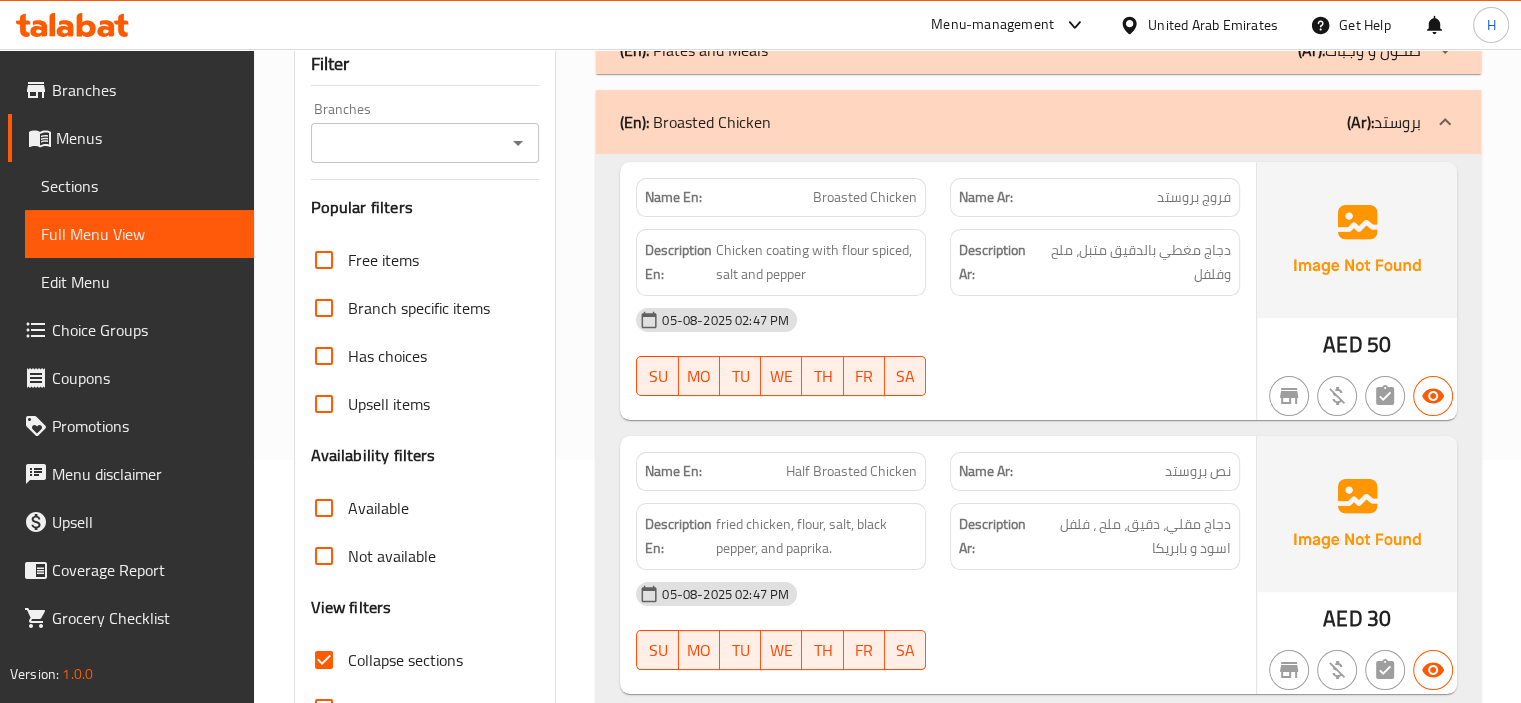 click on "Broasted Chicken" at bounding box center [865, 197] 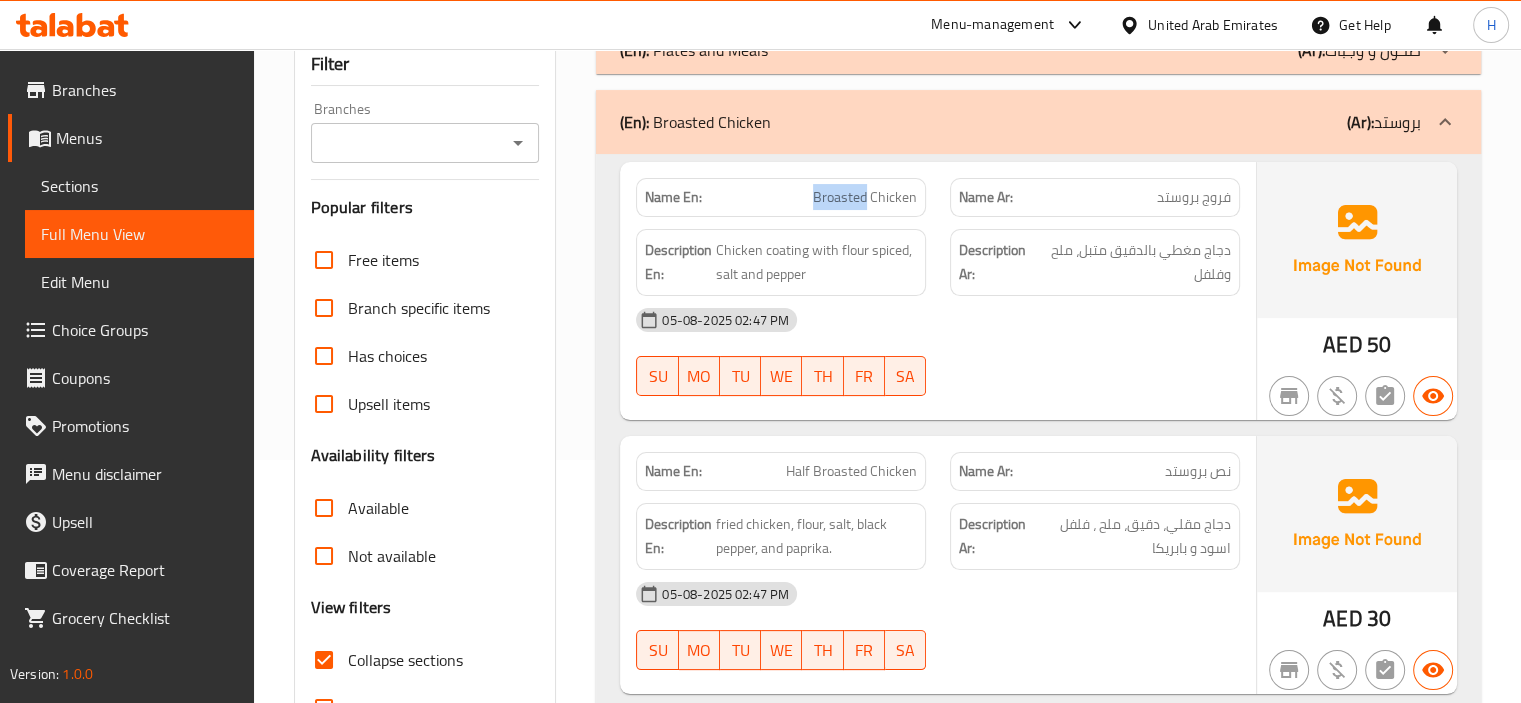 click on "Broasted Chicken" at bounding box center (865, 197) 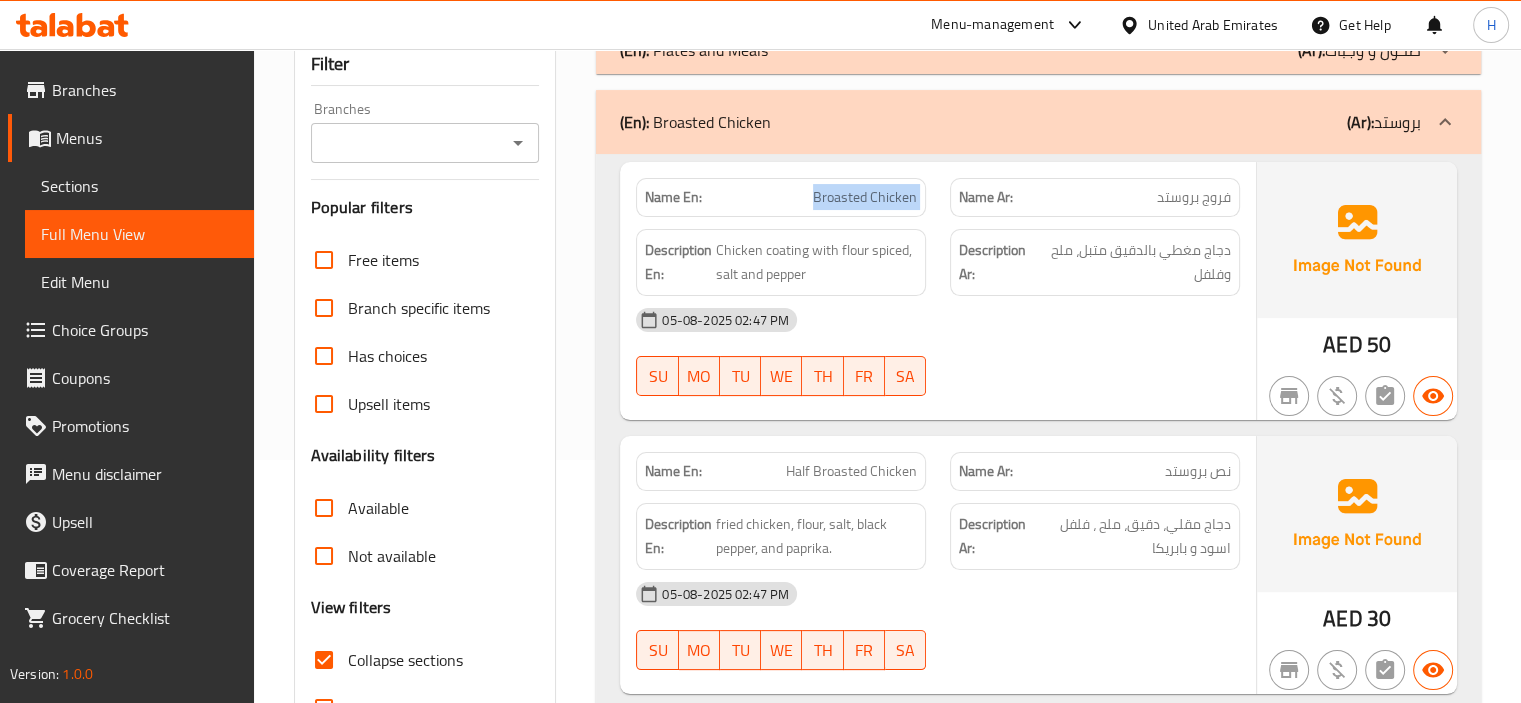 click on "Broasted Chicken" at bounding box center [865, 197] 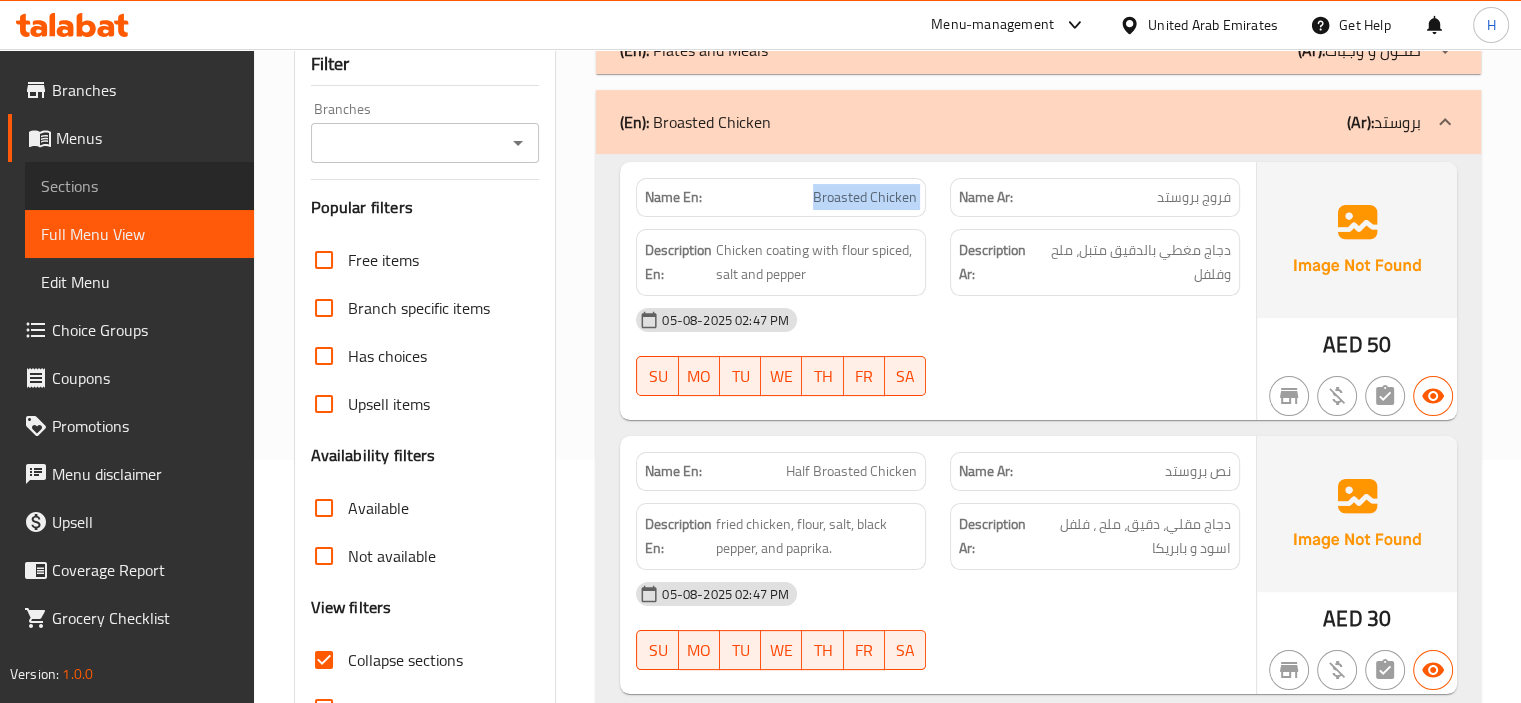 click on "Sections" at bounding box center (139, 186) 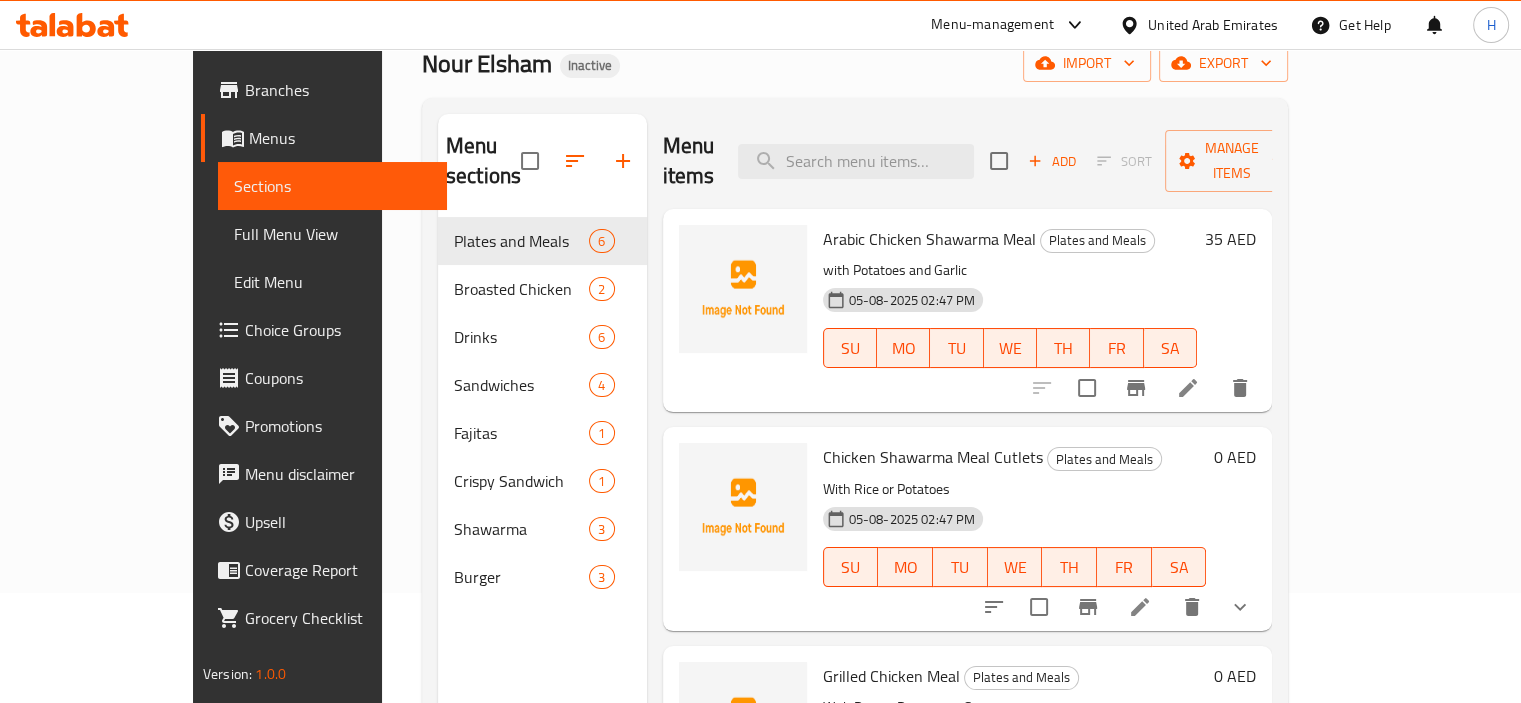 scroll, scrollTop: 94, scrollLeft: 0, axis: vertical 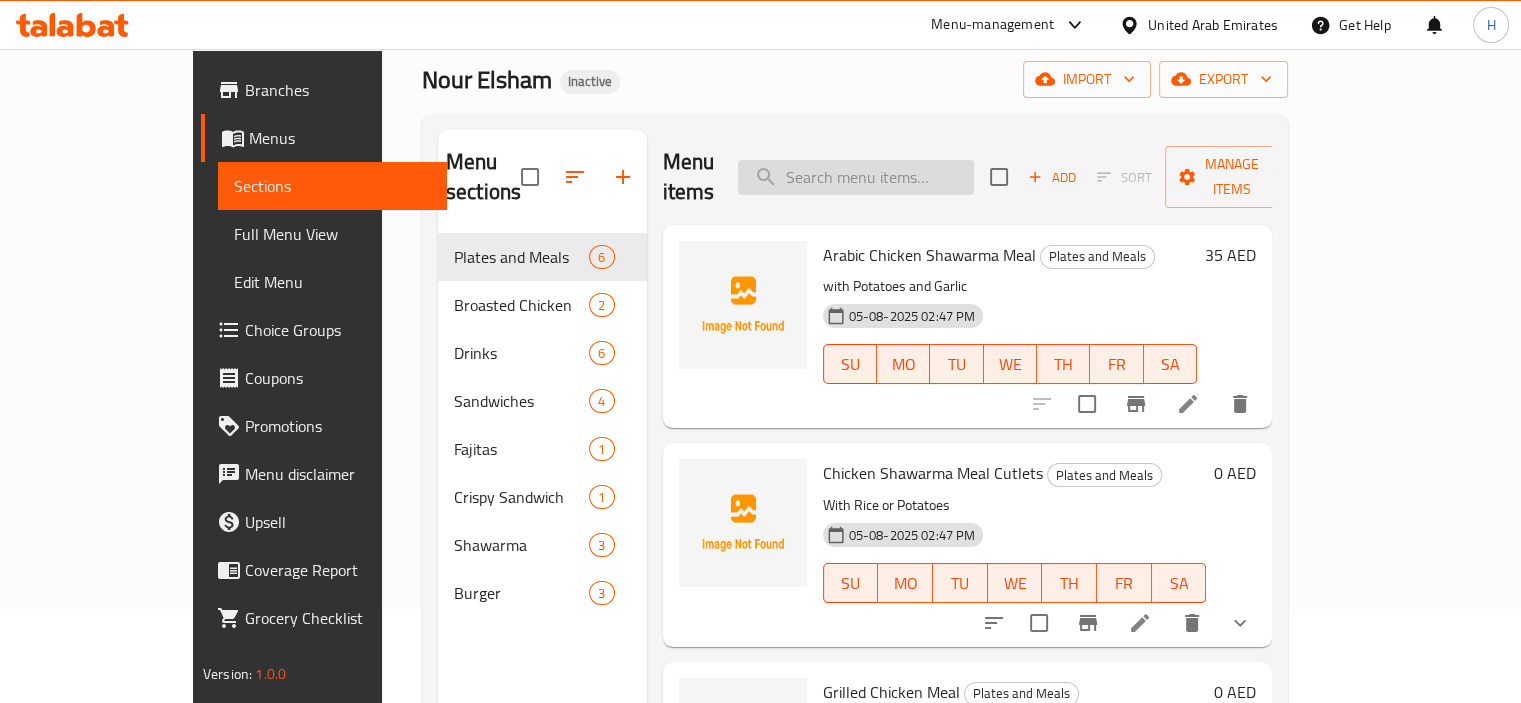paste on "Broasted Chicken" 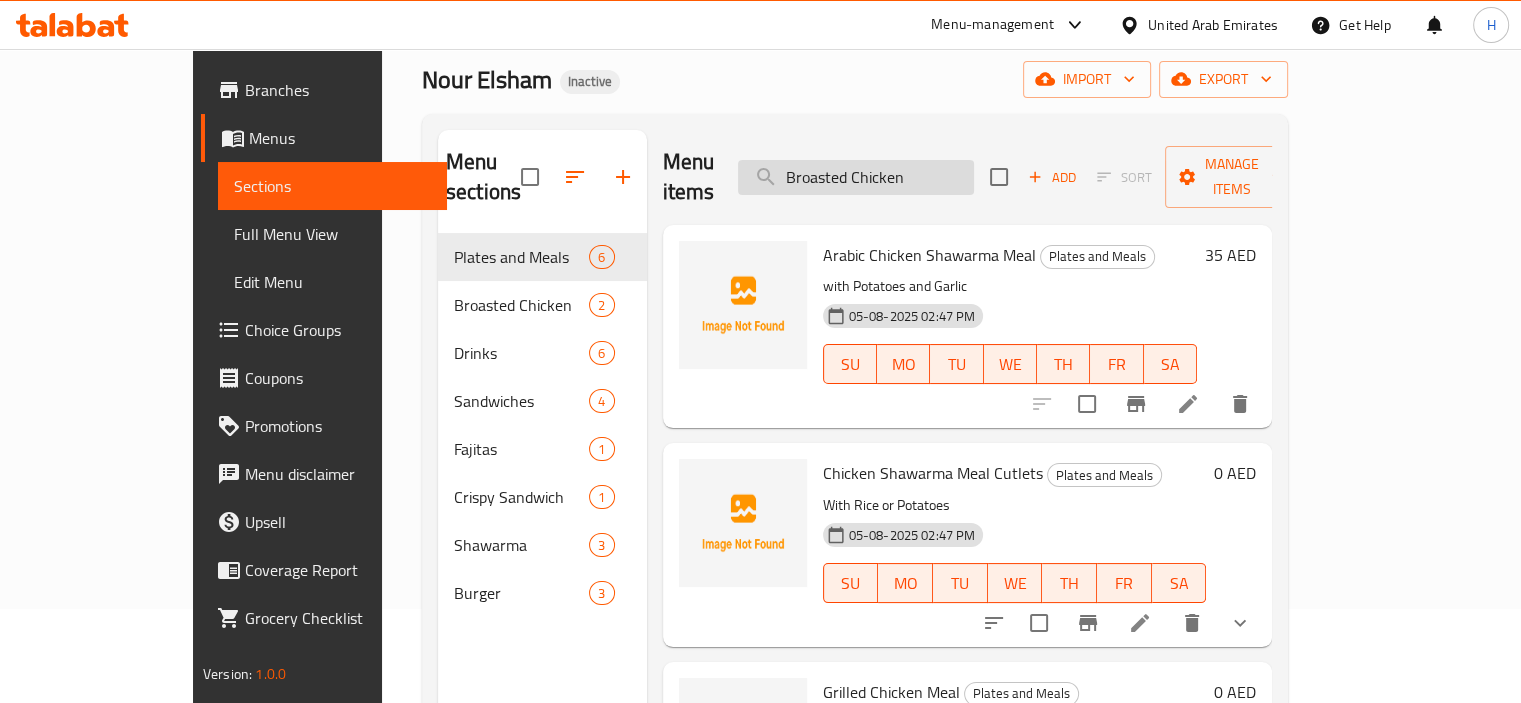 click on "Broasted Chicken" at bounding box center [856, 177] 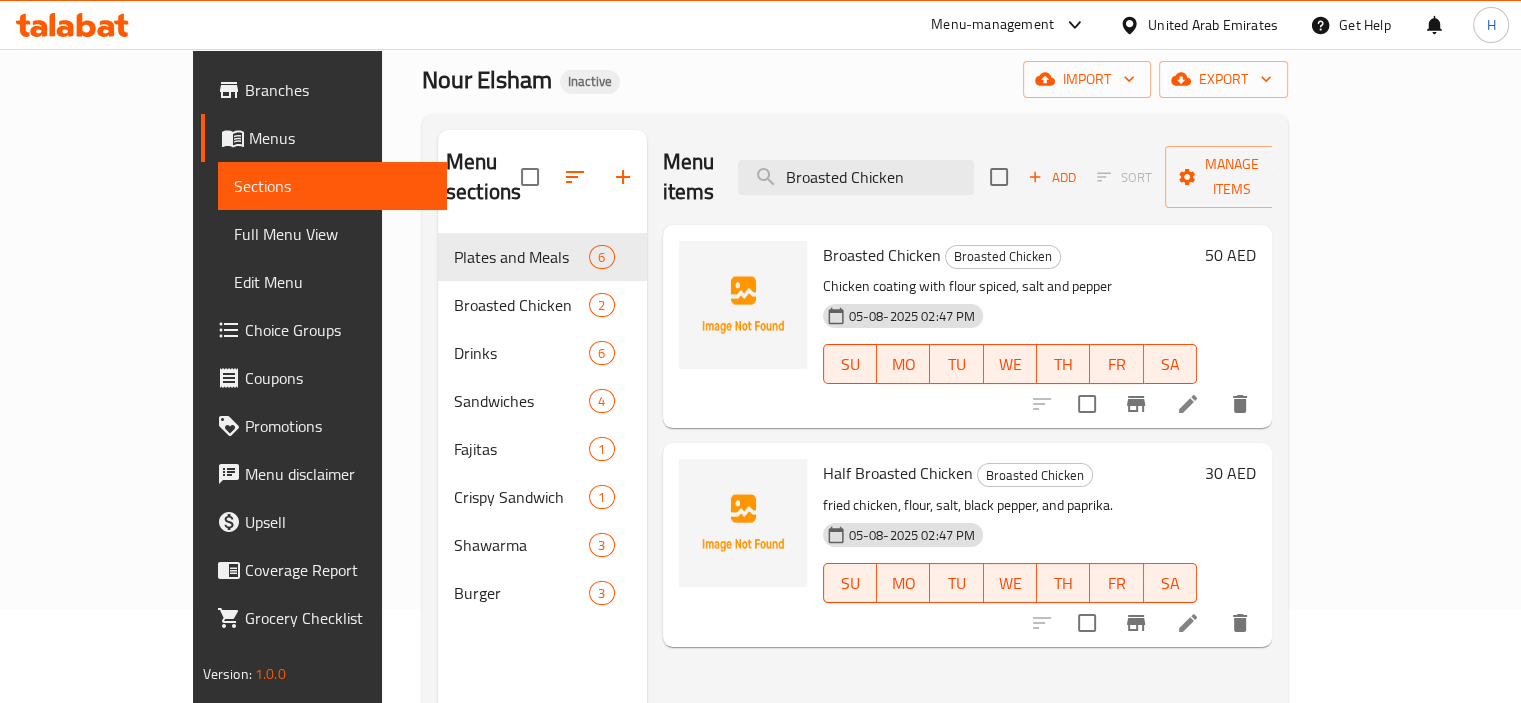 type on "Broasted Chicken" 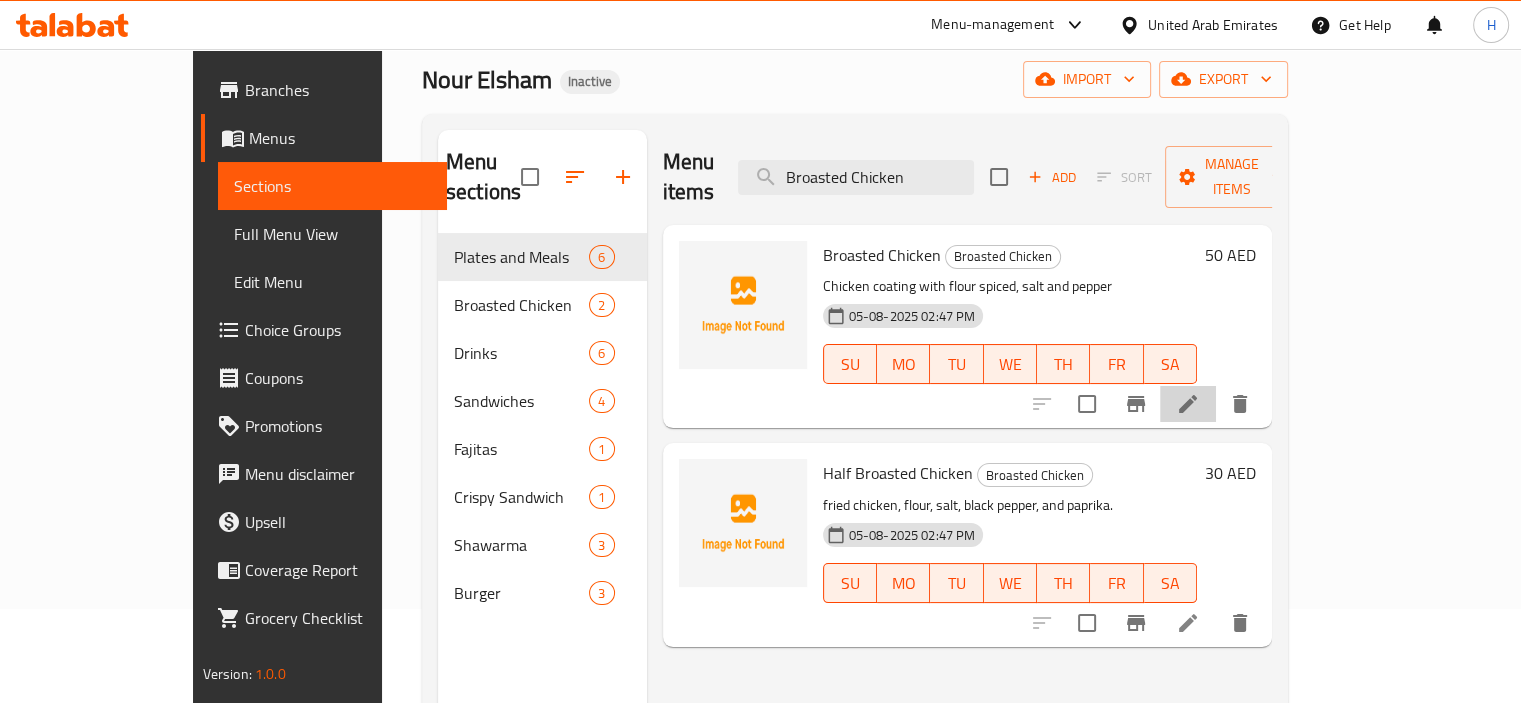 click at bounding box center (1188, 404) 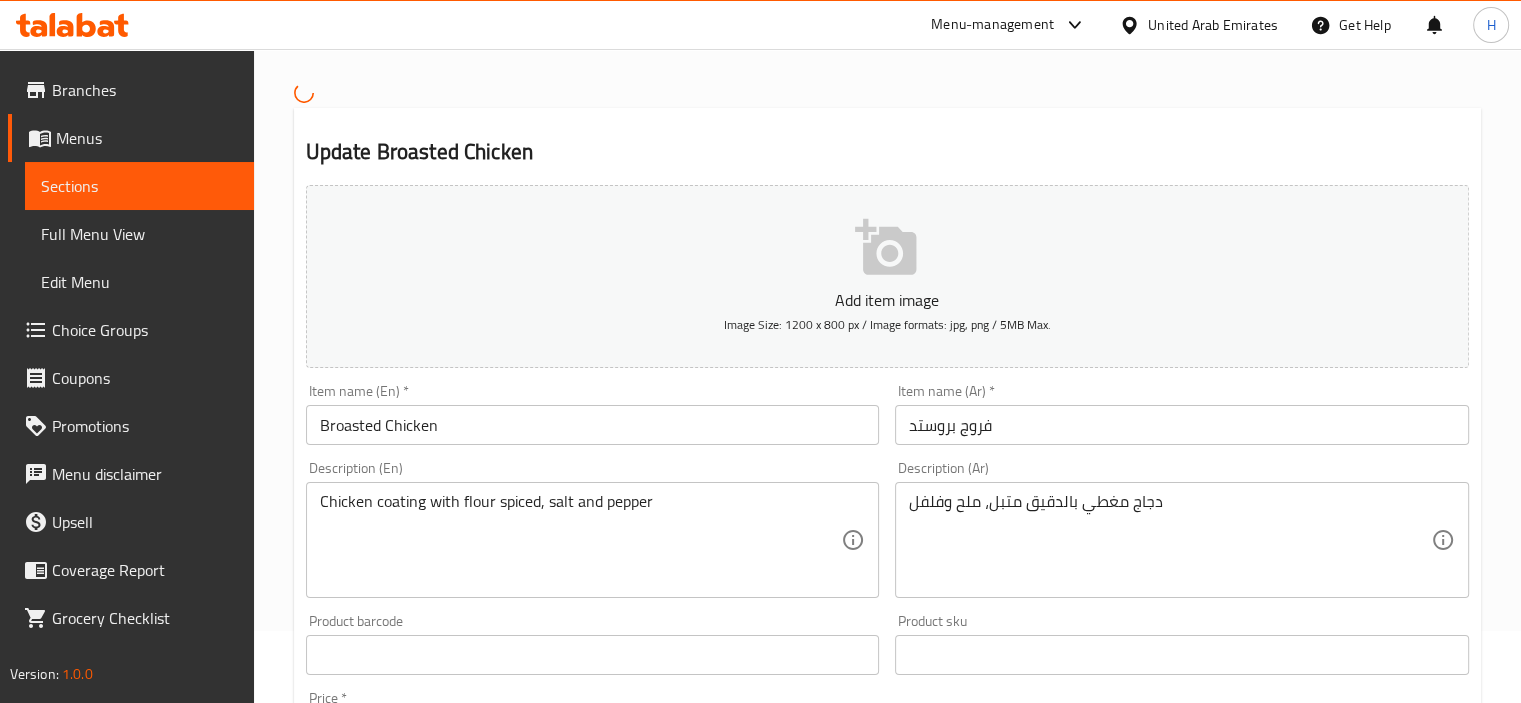 scroll, scrollTop: 75, scrollLeft: 0, axis: vertical 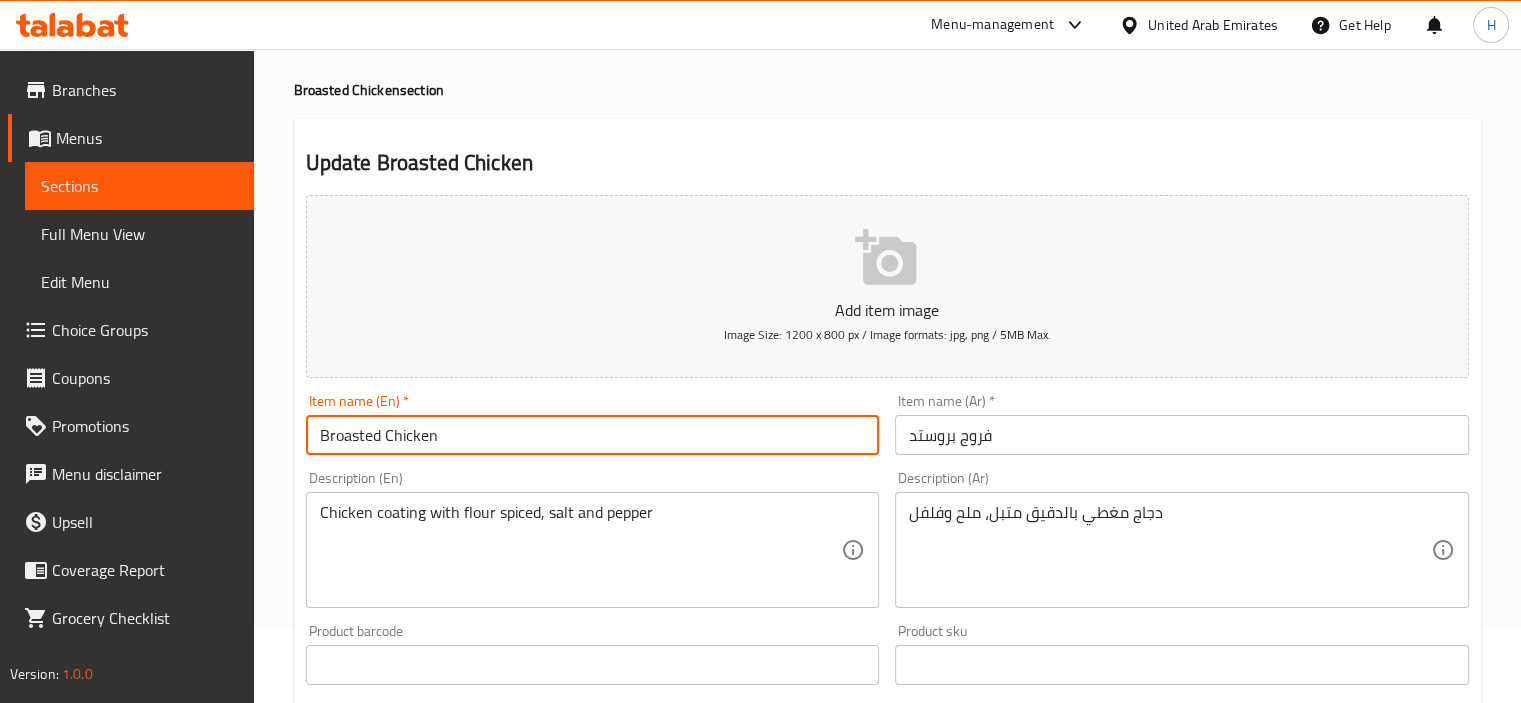 click on "Broasted Chicken" at bounding box center (593, 435) 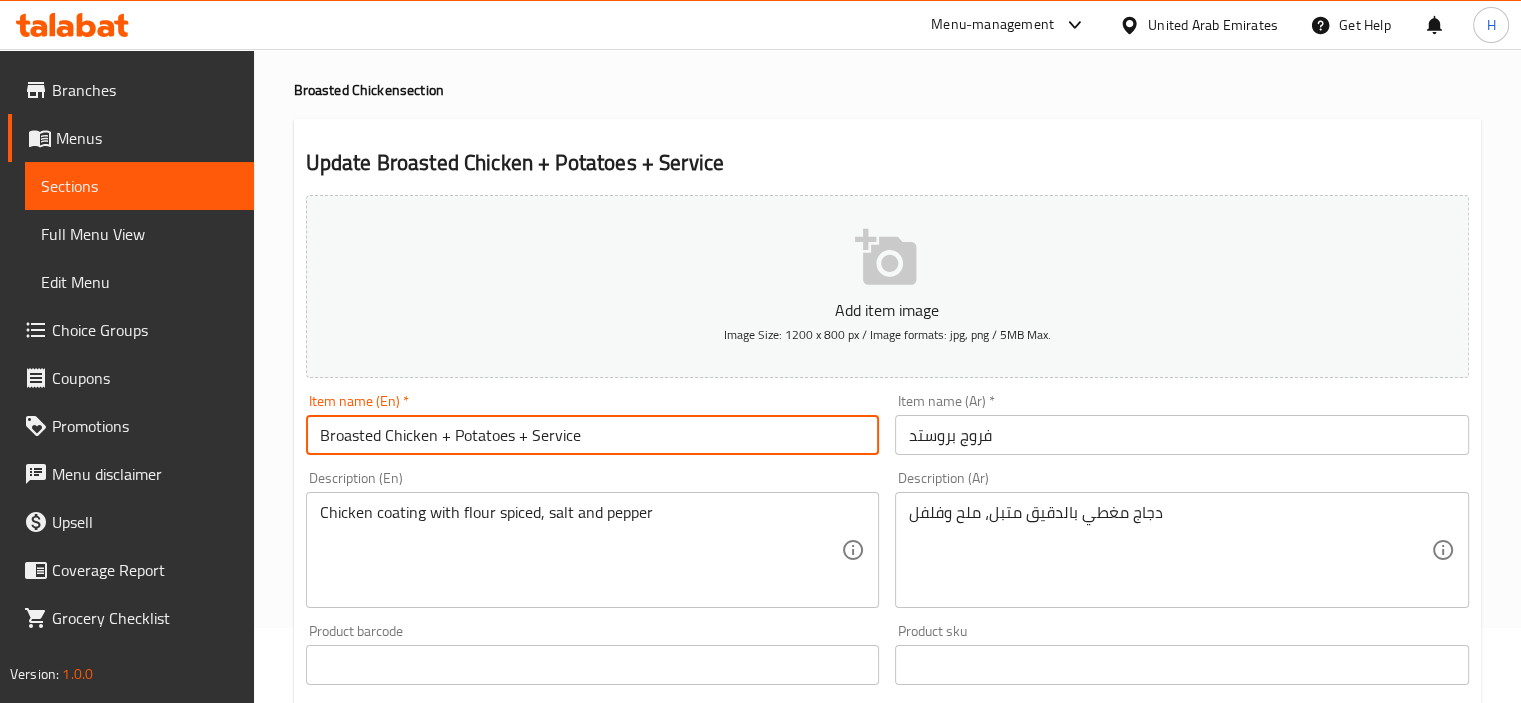 click on "Broasted Chicken + Potatoes + Service" at bounding box center [593, 435] 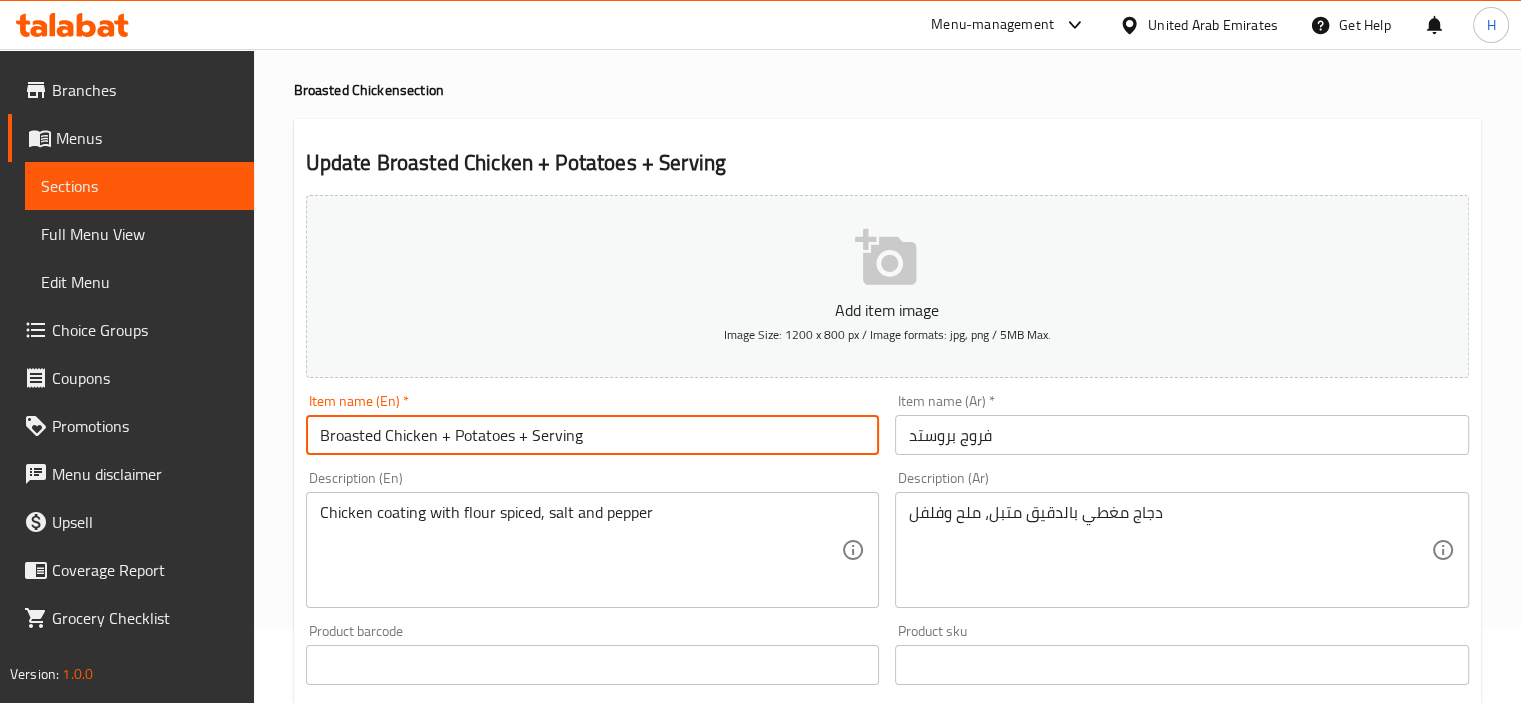 type on "Broasted Chicken + Potatoes + Serving" 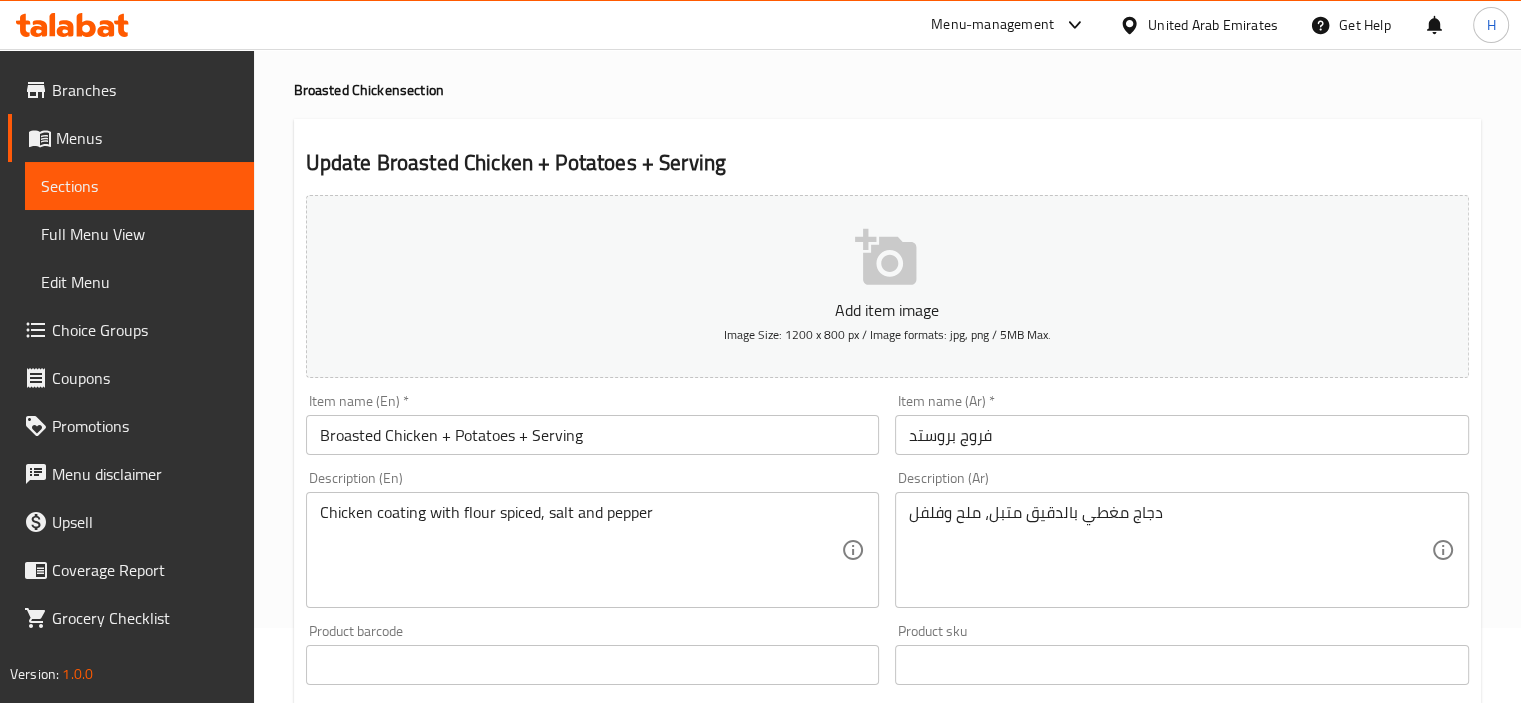 click on "Item name (Ar)   * فروج بروستد Item name (Ar)  *" at bounding box center (1182, 424) 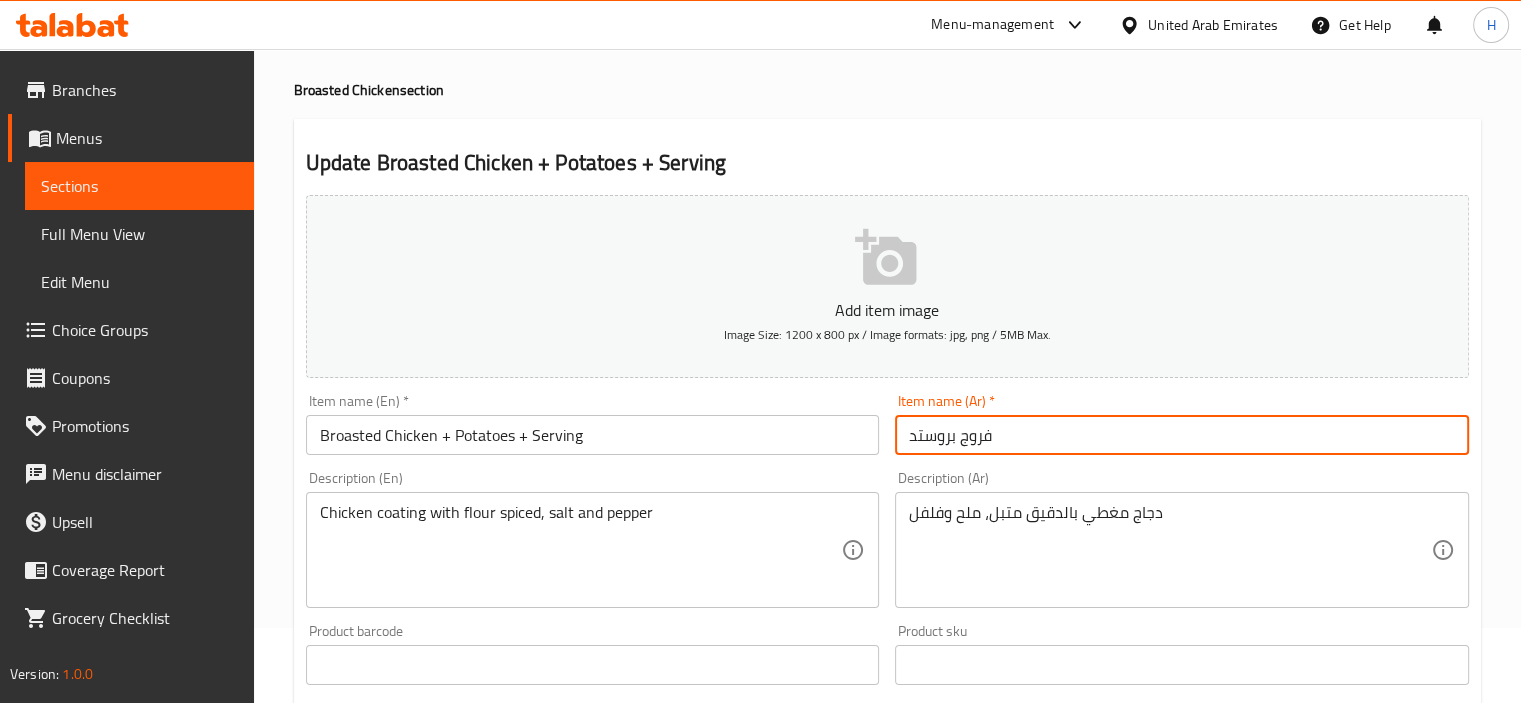 click on "فروج بروستد" at bounding box center [1182, 435] 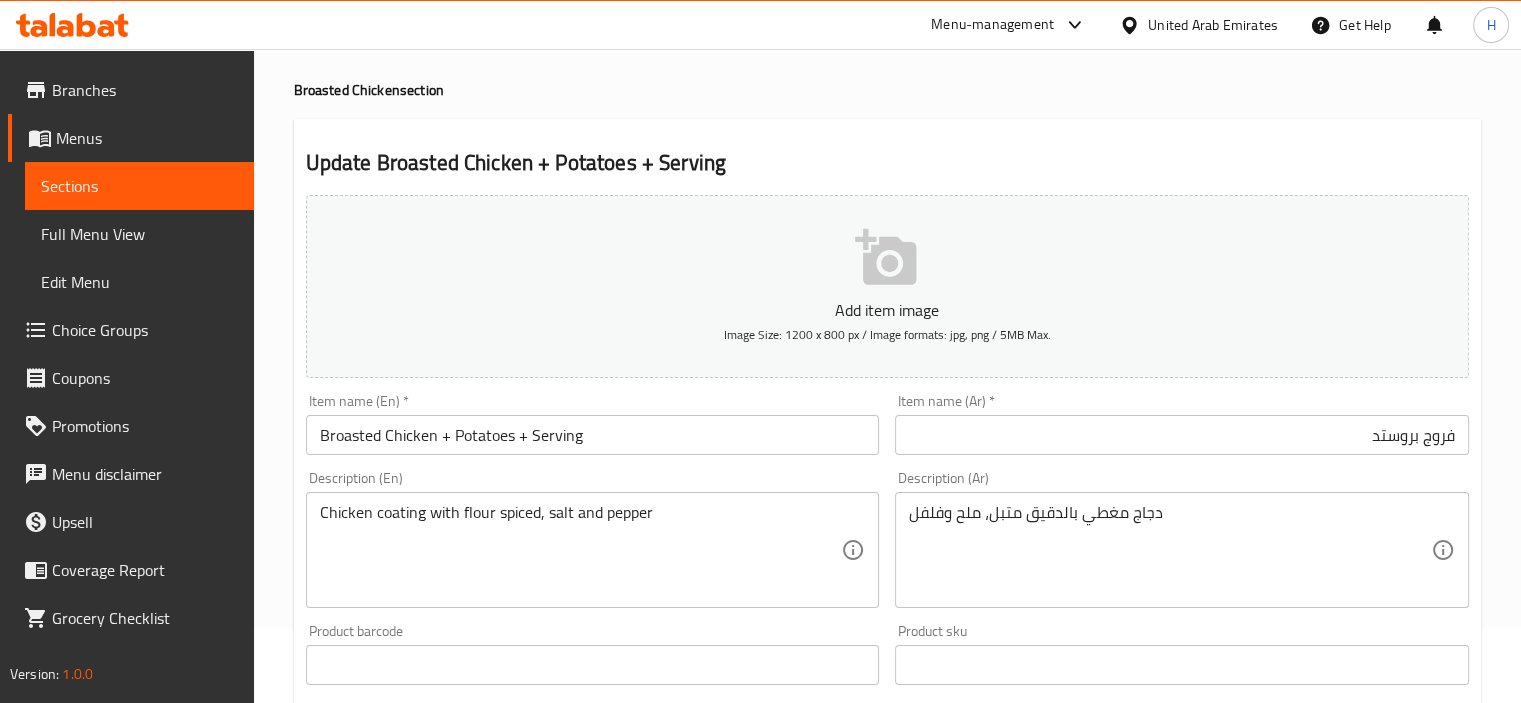 click on "فروج بروستد" at bounding box center (1182, 435) 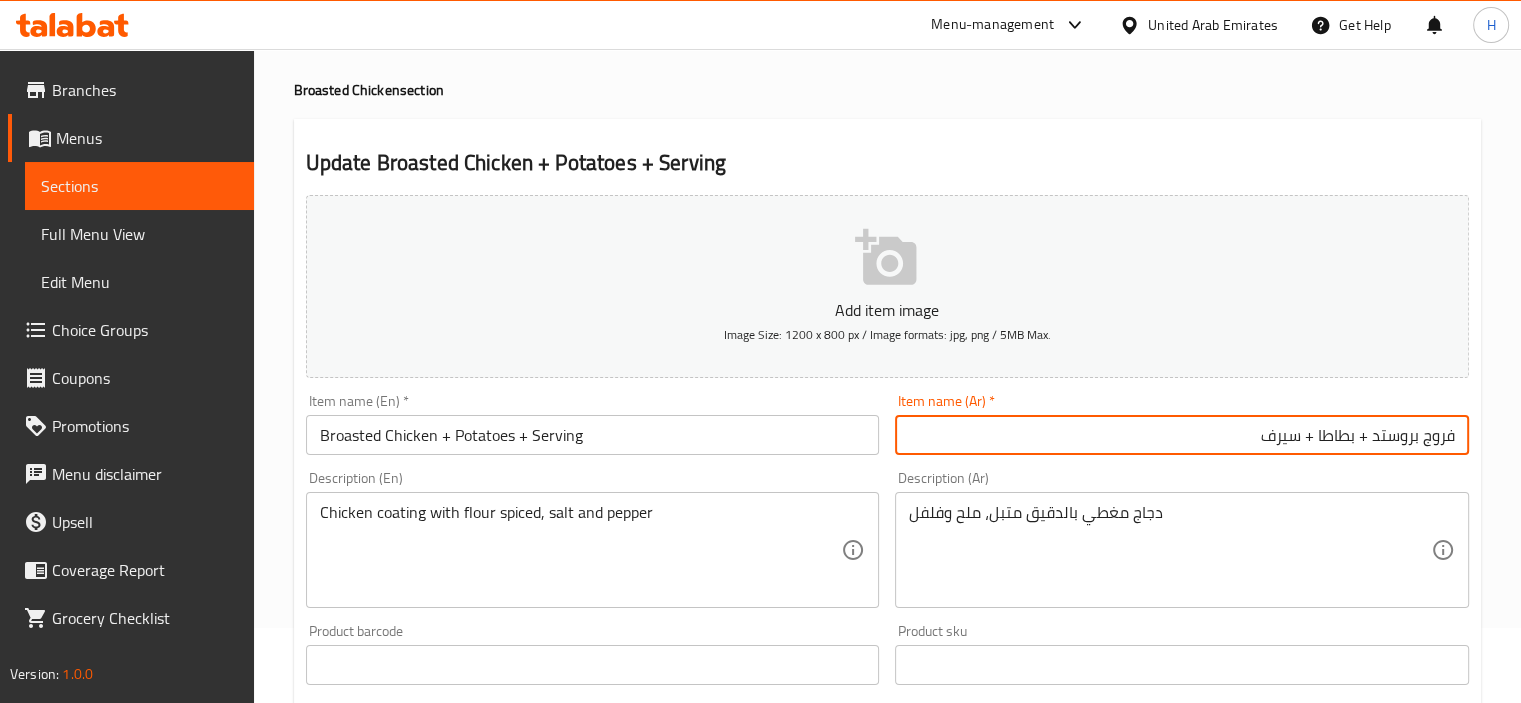 click on "فروج بروستد + بطاطا + سيرف" at bounding box center (1182, 435) 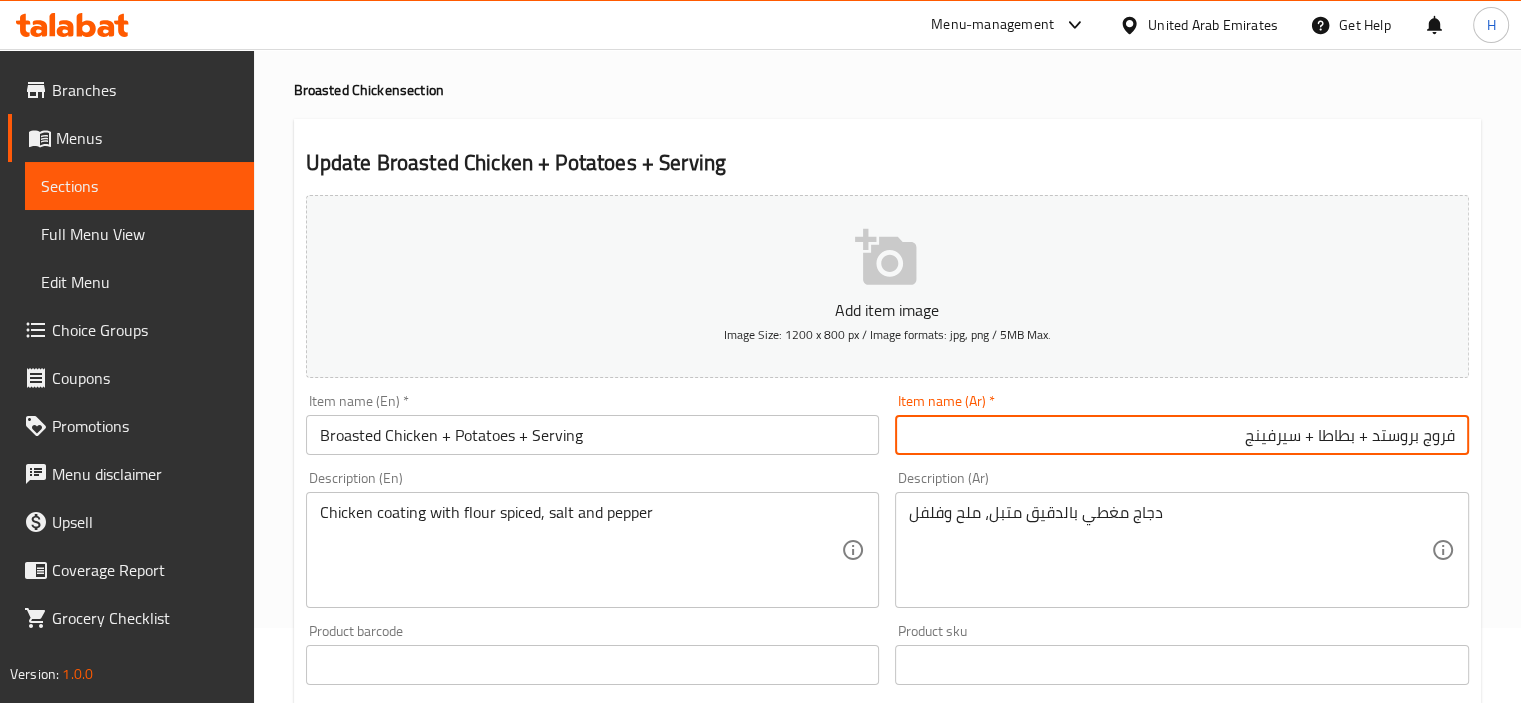 type on "فروج بروستد + بطاطا + سيرفينج" 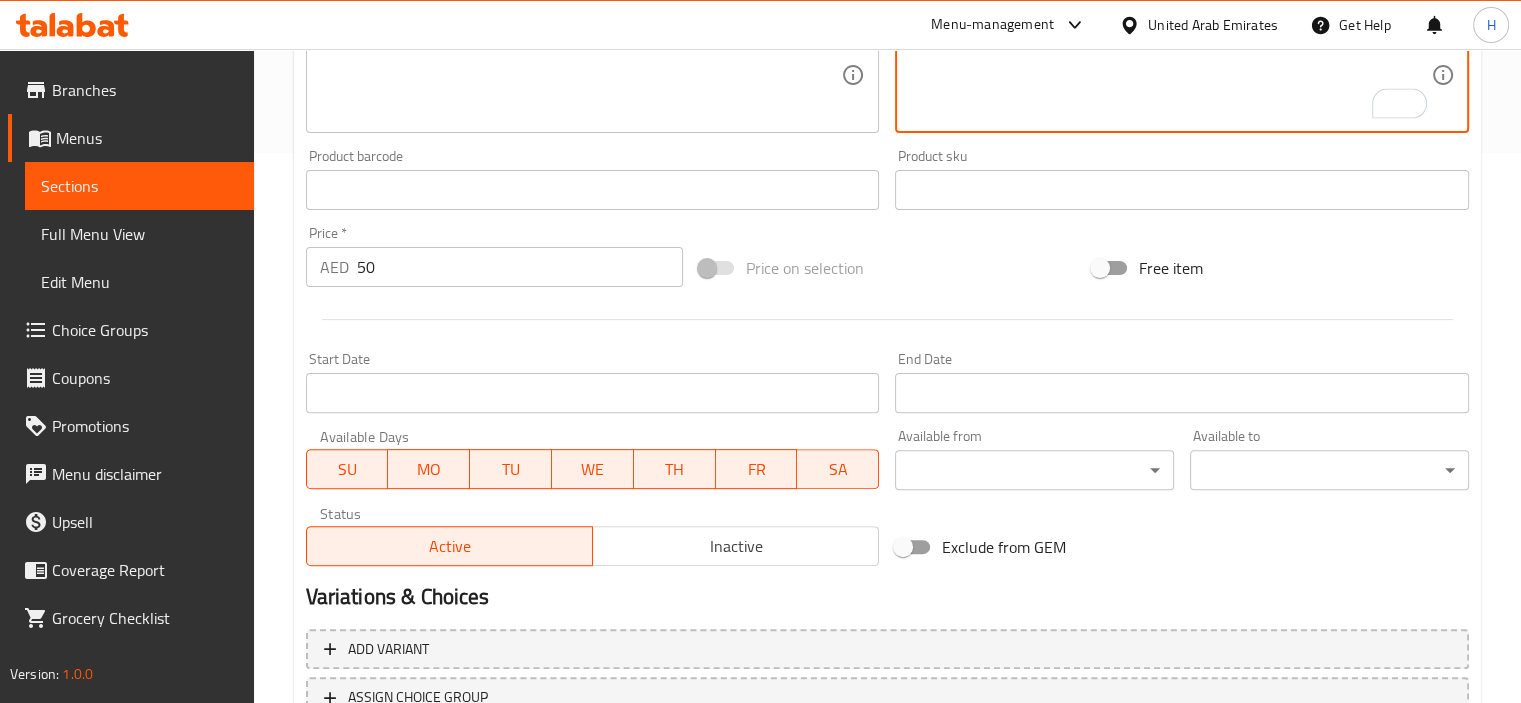 scroll, scrollTop: 709, scrollLeft: 0, axis: vertical 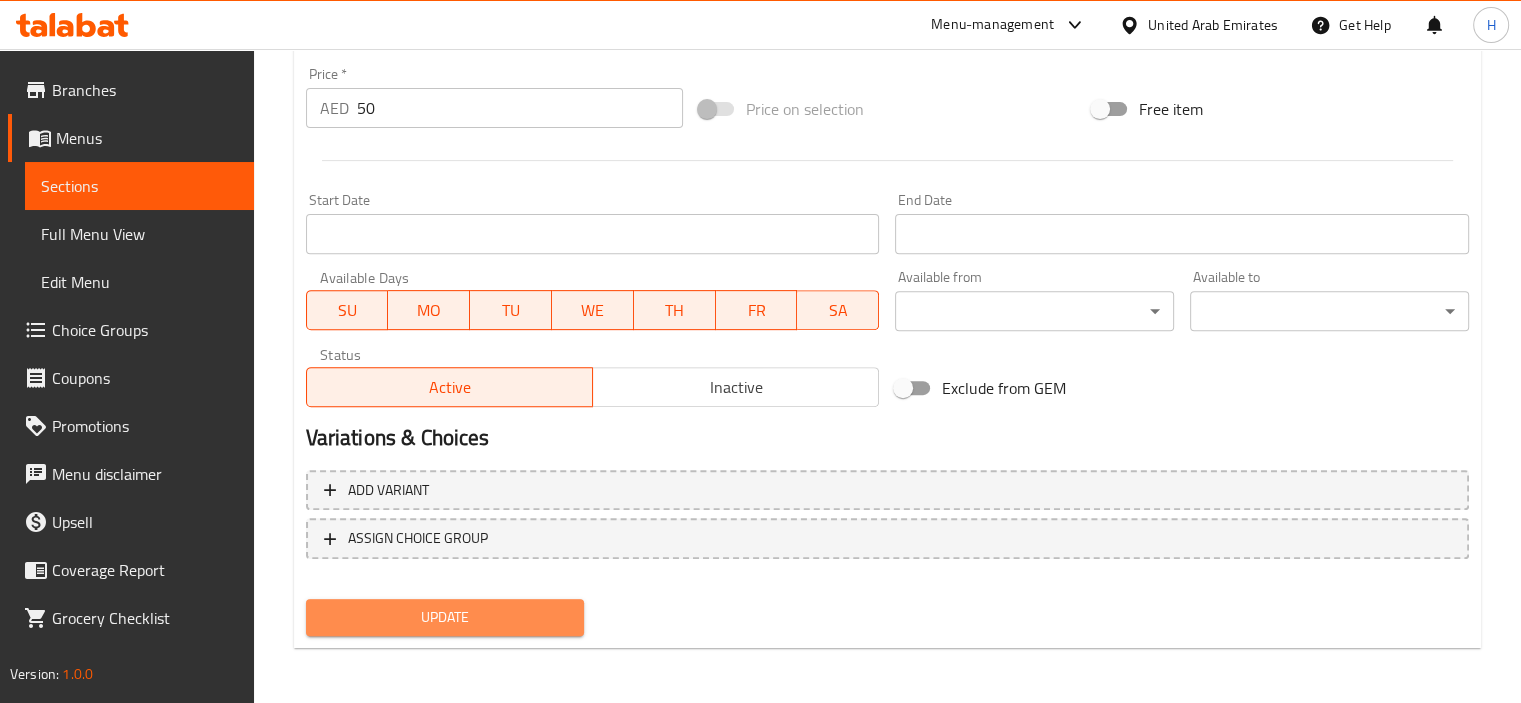 click on "Update" at bounding box center (445, 617) 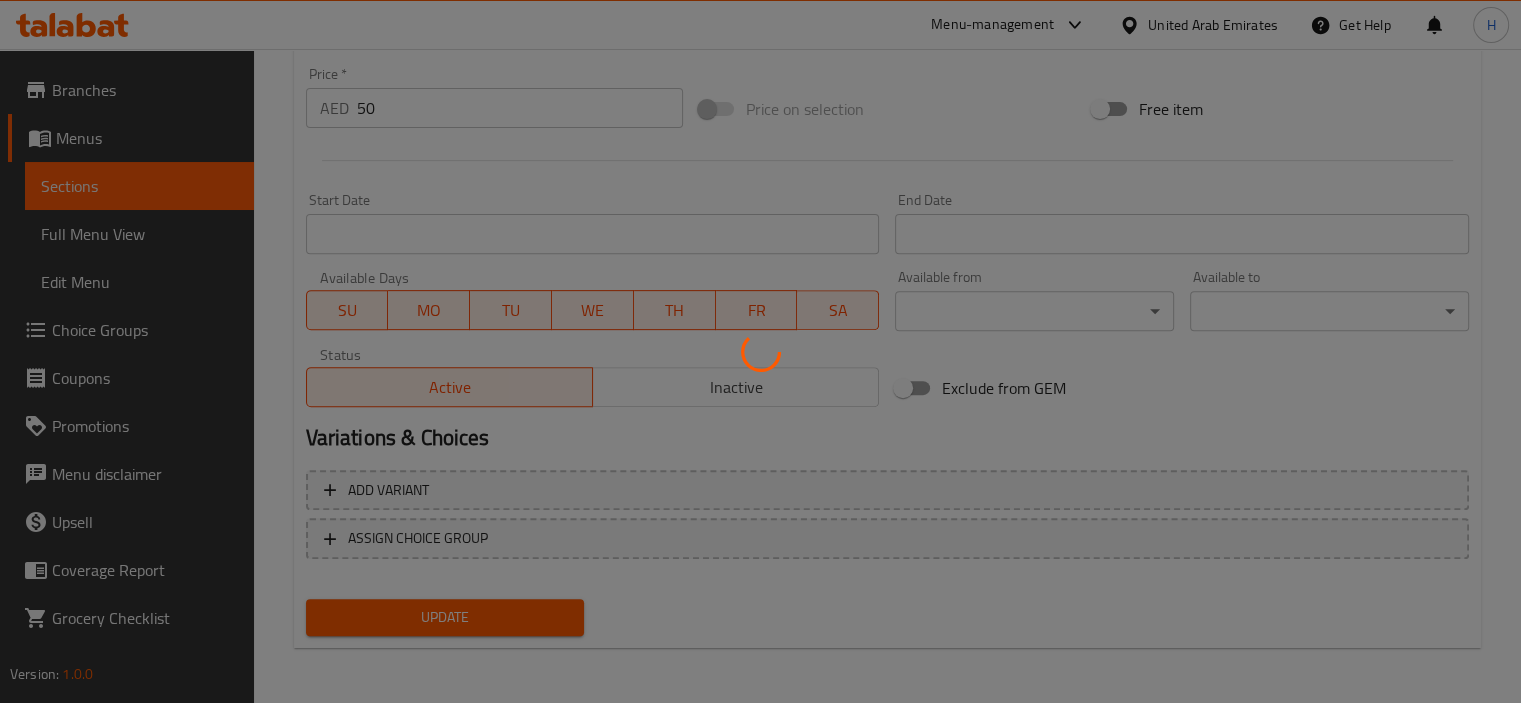 scroll, scrollTop: 0, scrollLeft: 0, axis: both 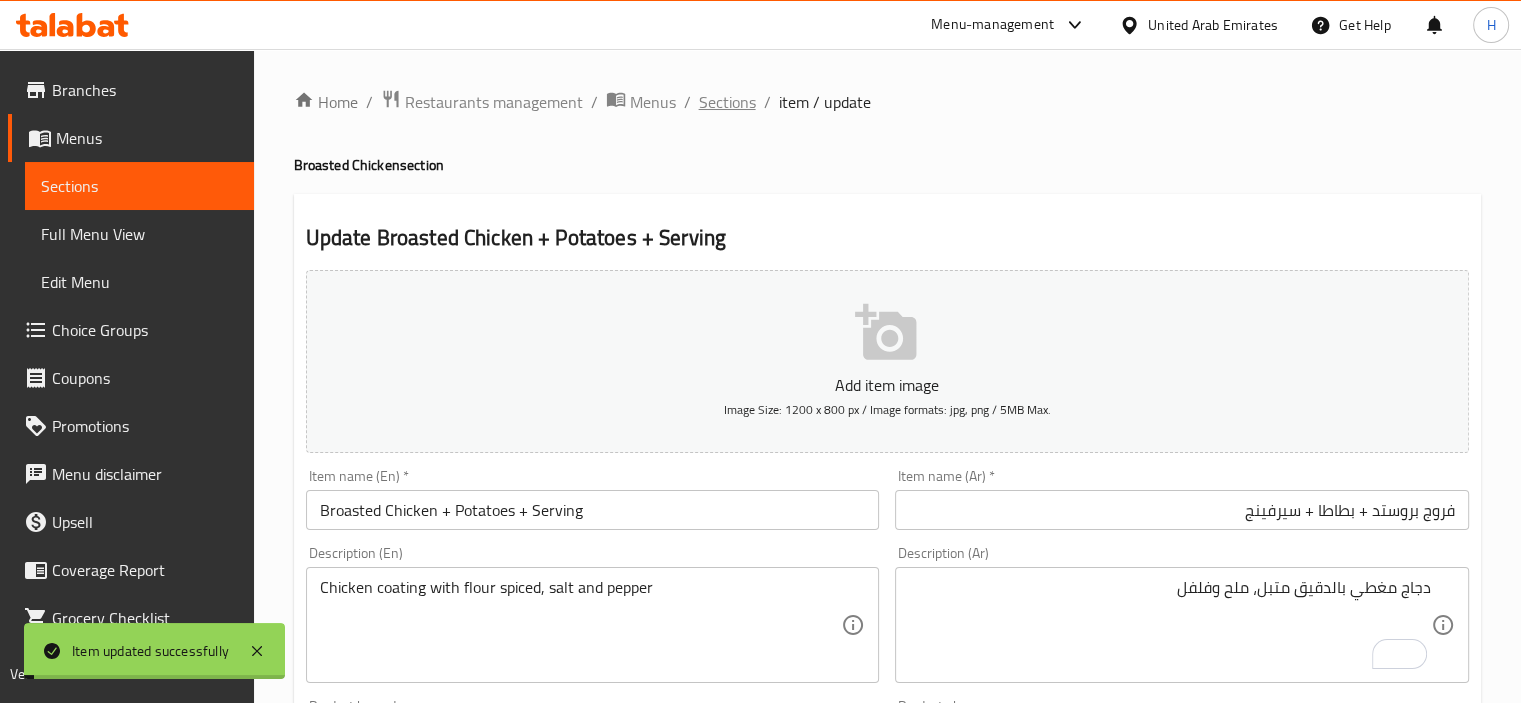 click on "Sections" at bounding box center (727, 102) 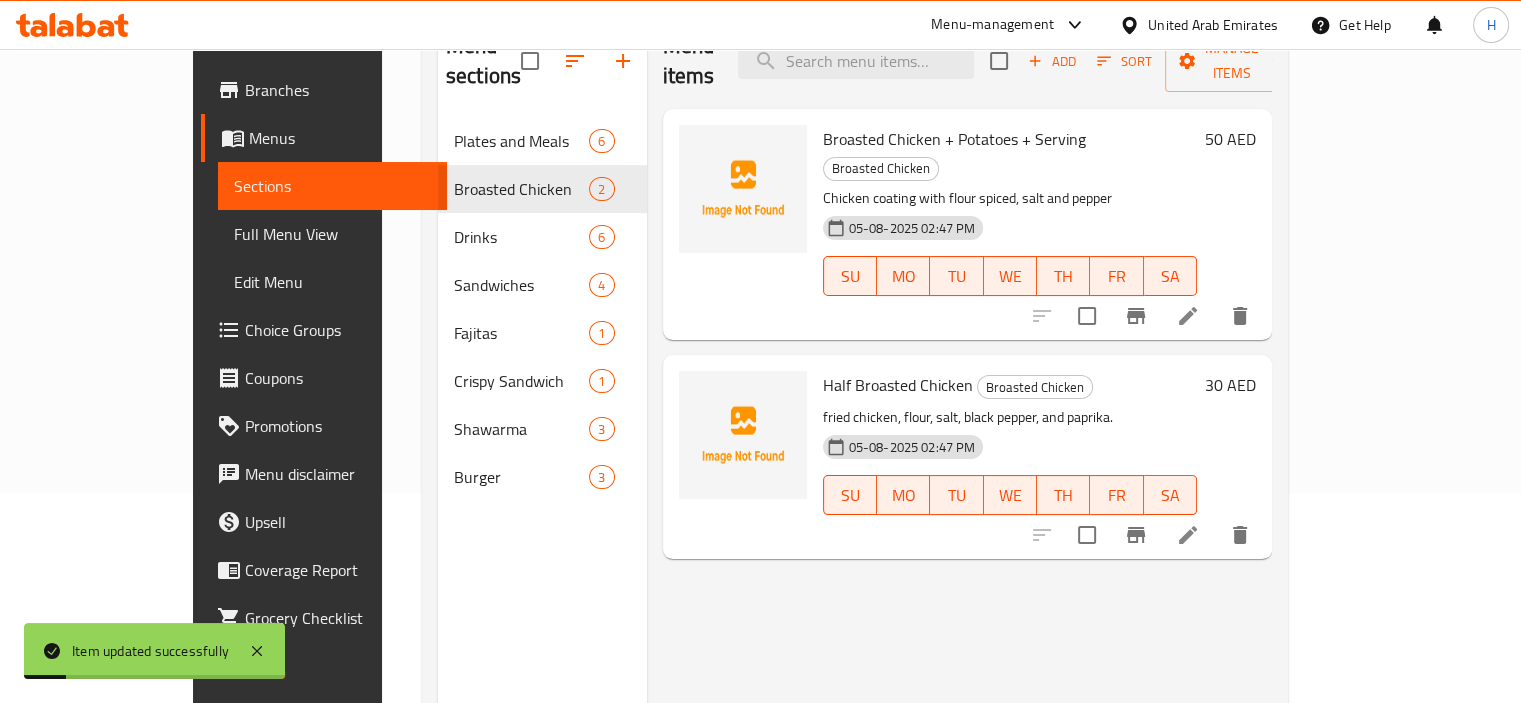 scroll, scrollTop: 208, scrollLeft: 0, axis: vertical 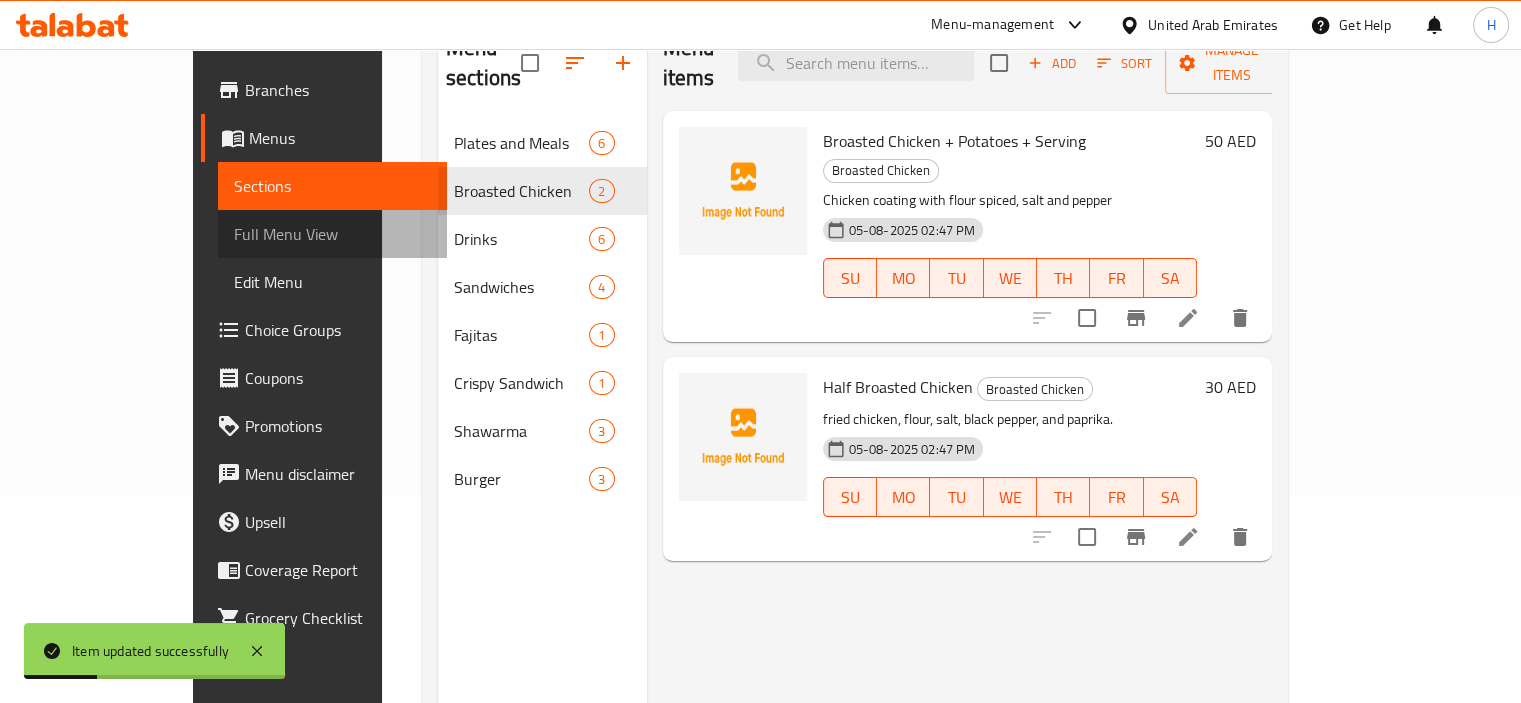 click on "Full Menu View" at bounding box center (332, 234) 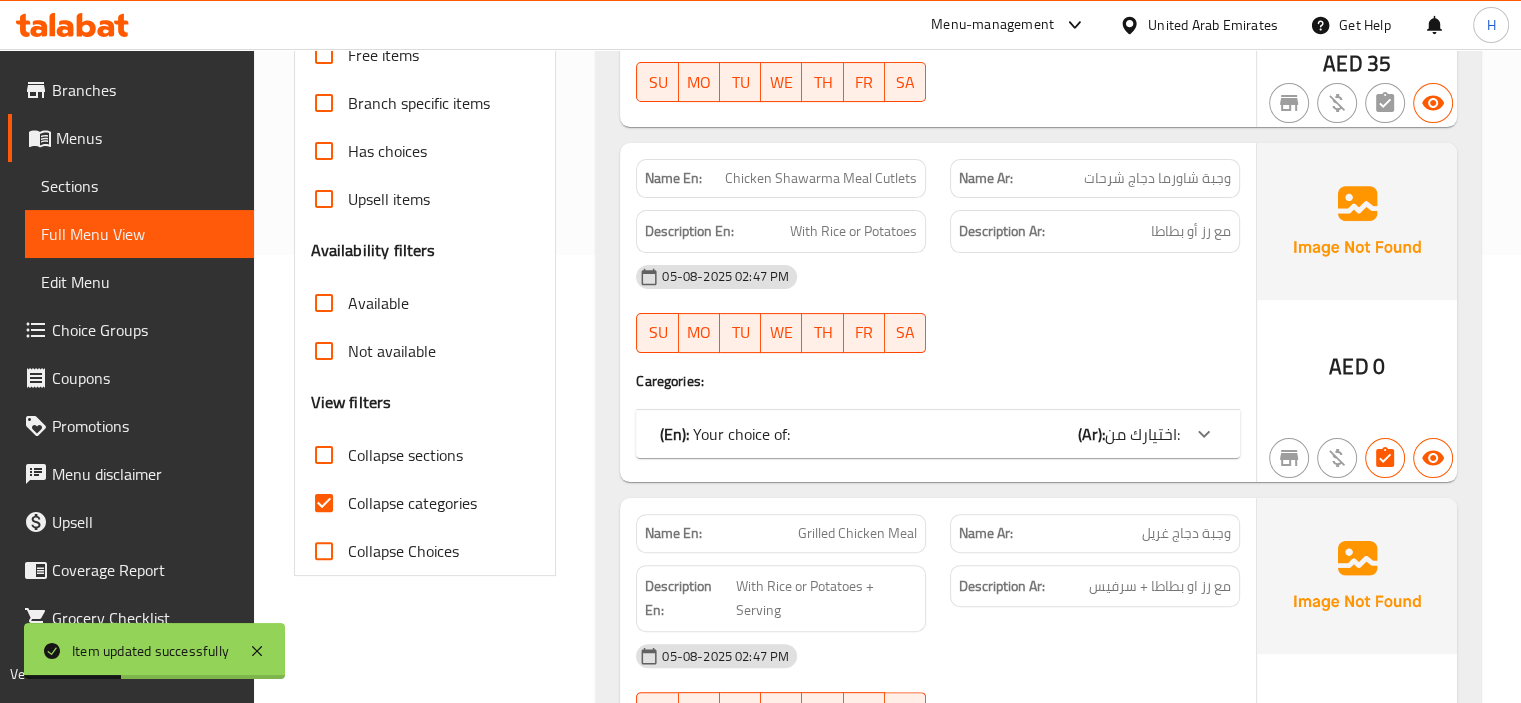 scroll, scrollTop: 518, scrollLeft: 0, axis: vertical 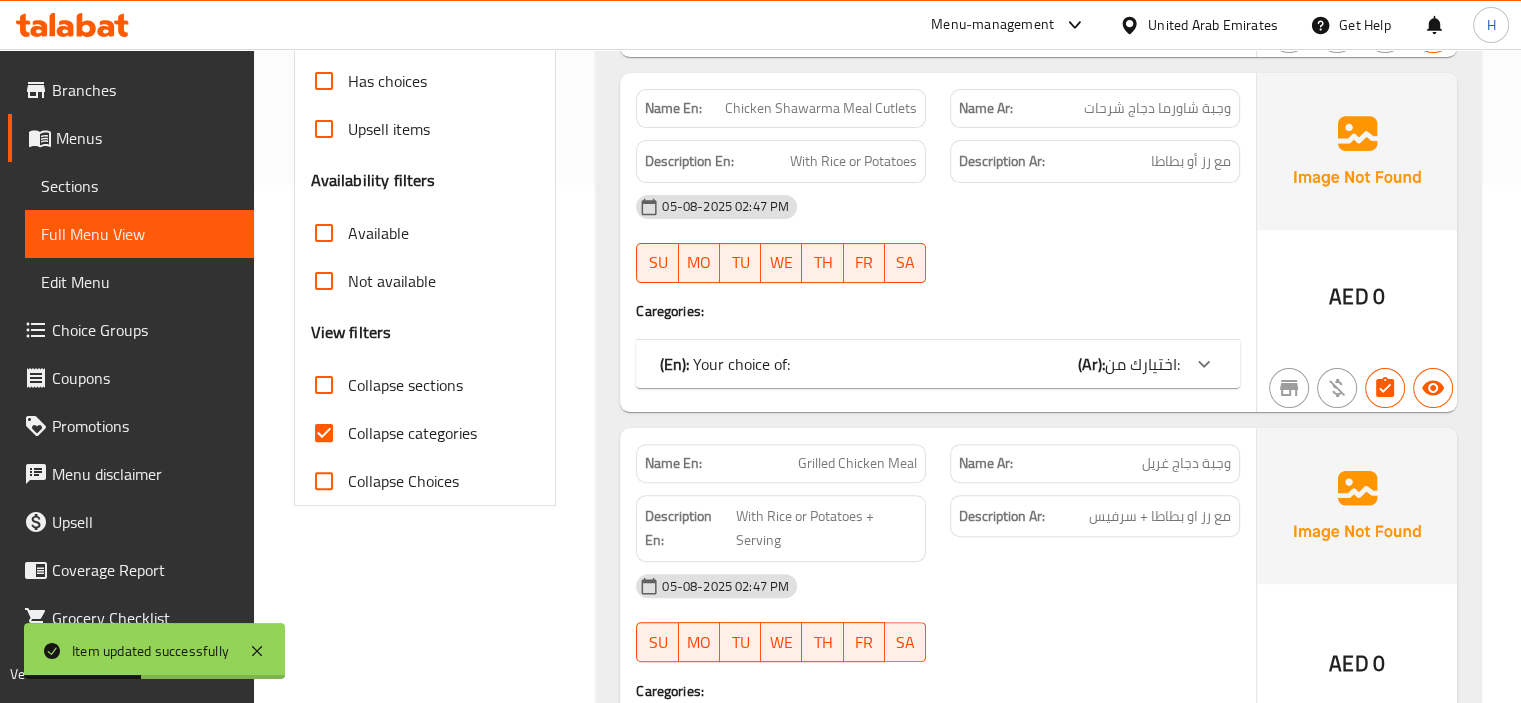 click on "Collapse sections" at bounding box center [324, 385] 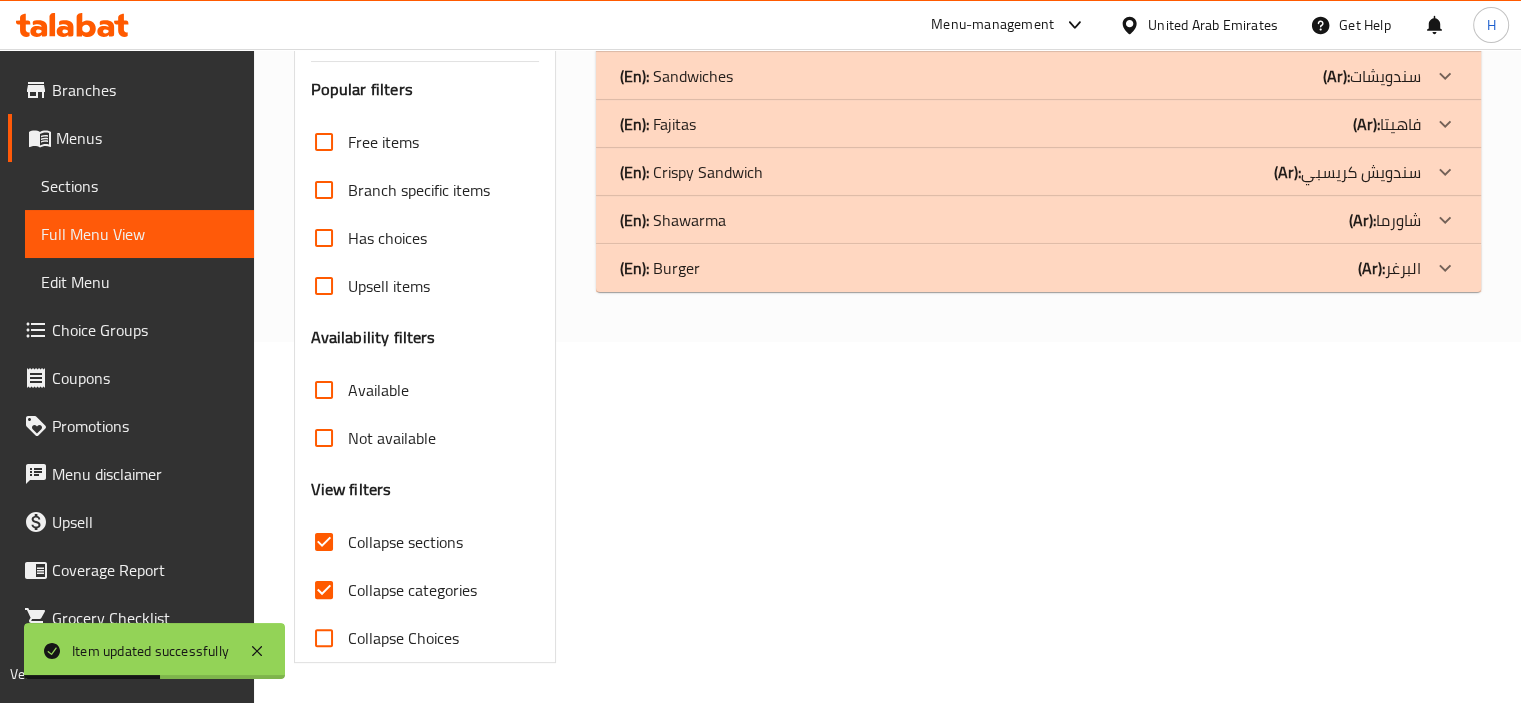 scroll, scrollTop: 360, scrollLeft: 0, axis: vertical 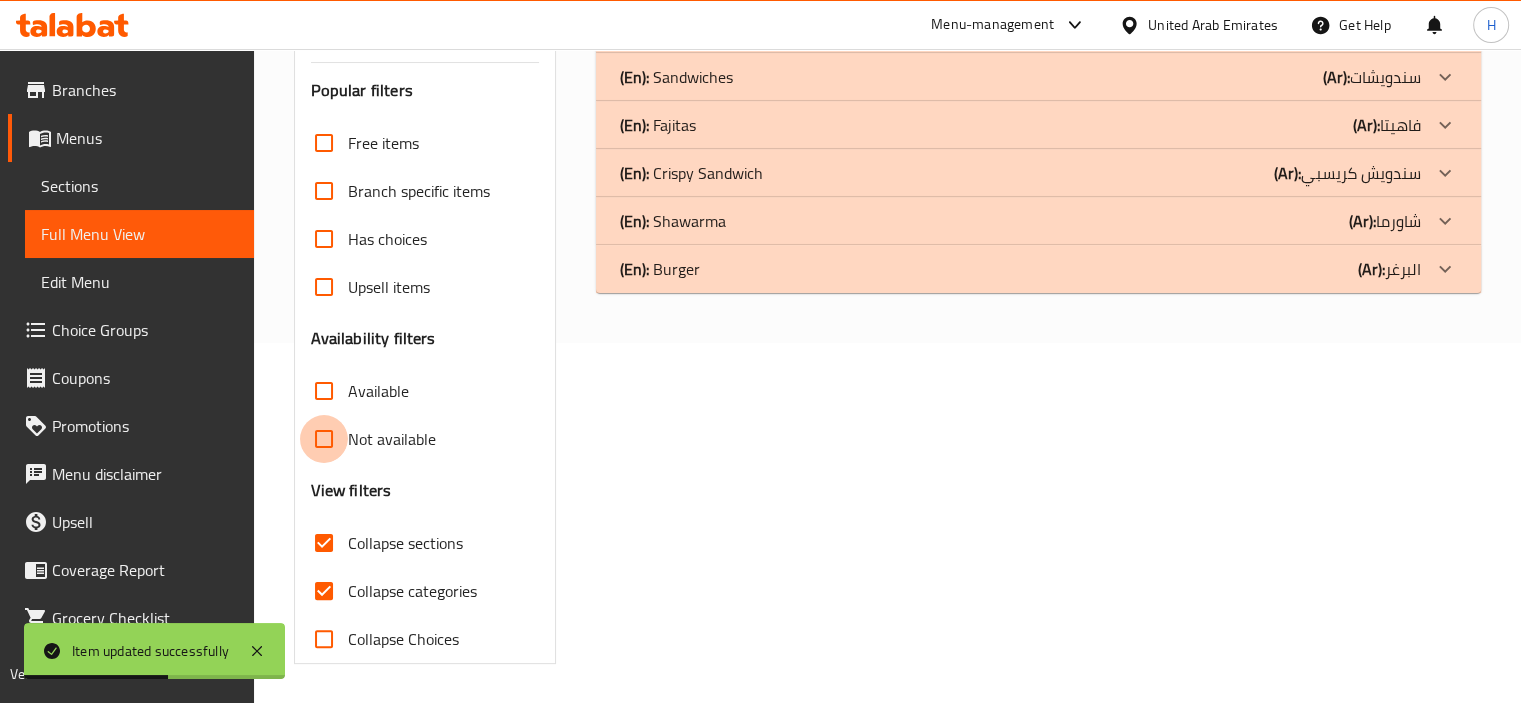 click on "Not available" at bounding box center (324, 439) 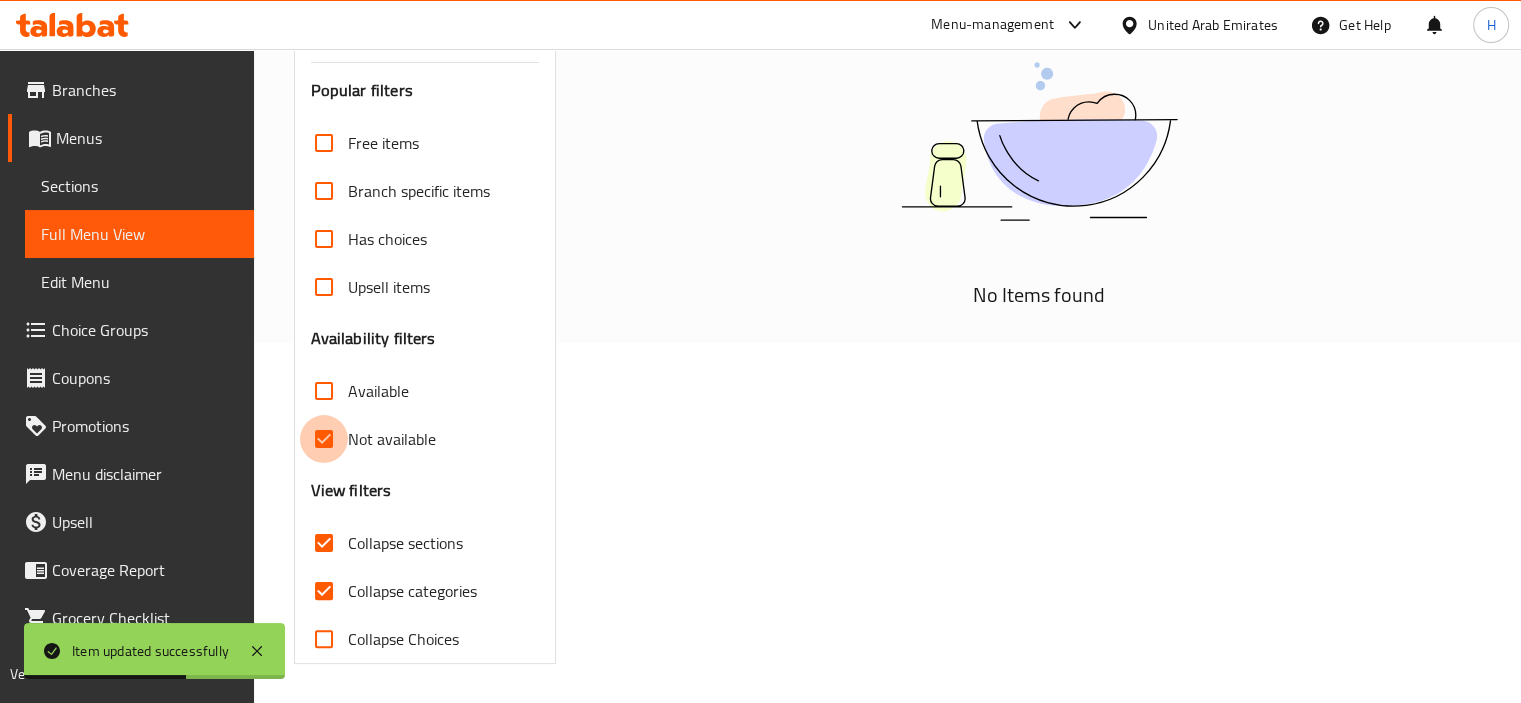 click on "Not available" at bounding box center [324, 439] 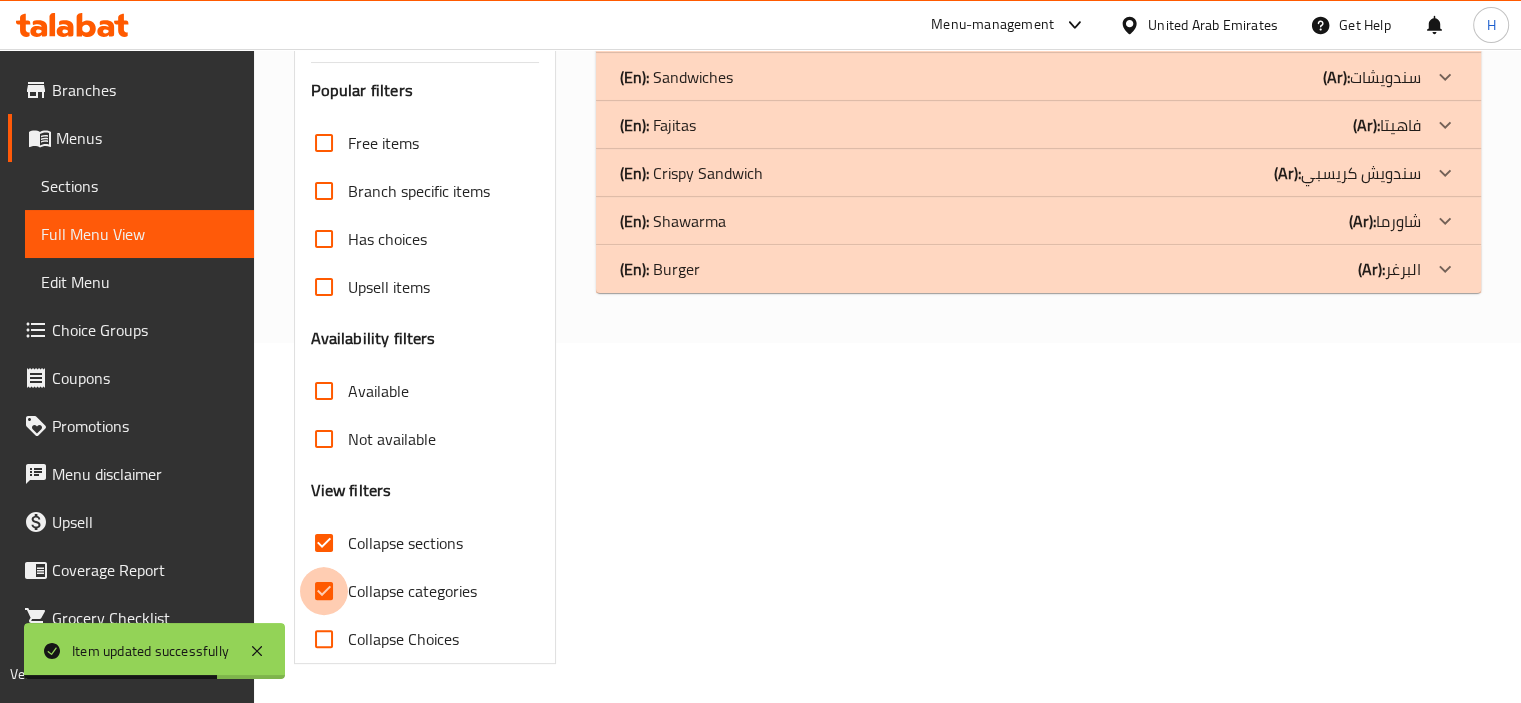 click on "Collapse categories" at bounding box center (324, 591) 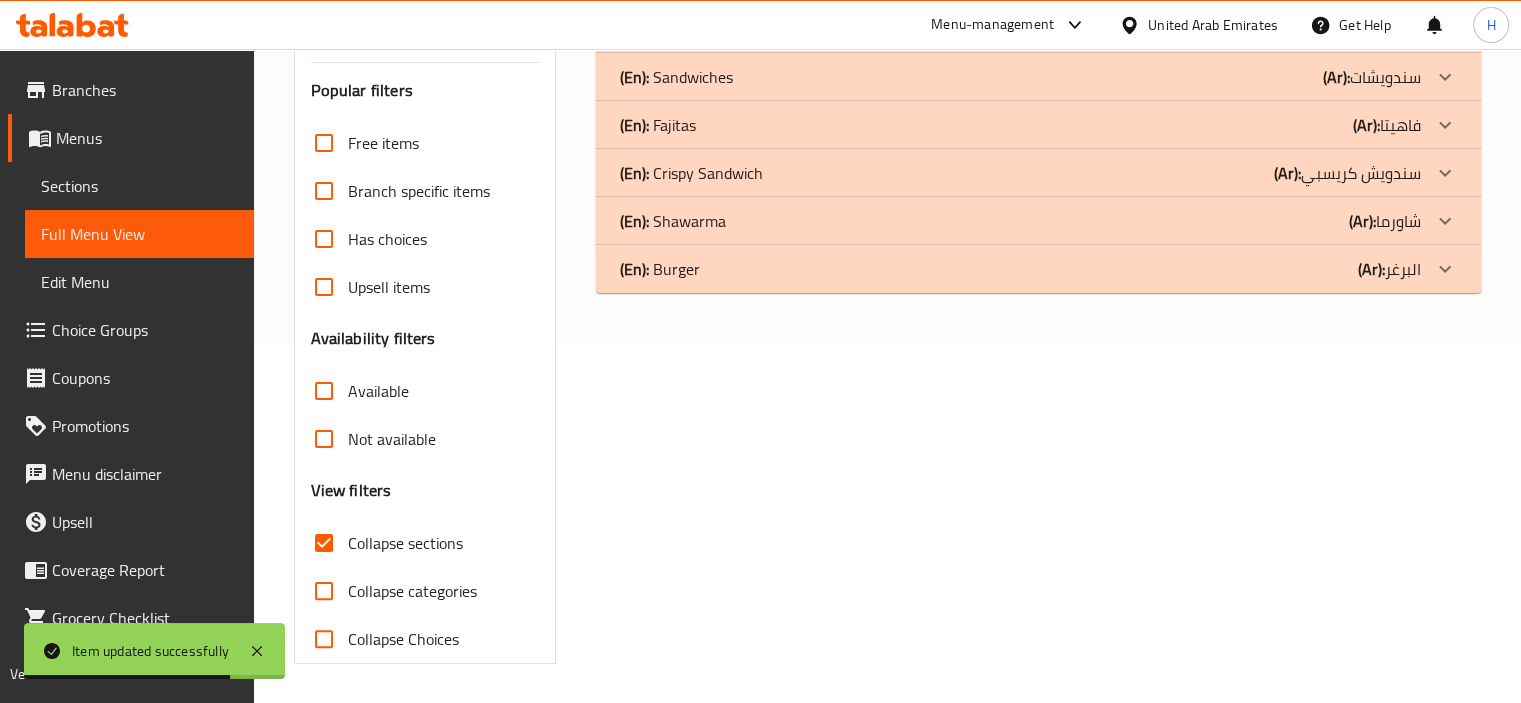 scroll, scrollTop: 0, scrollLeft: 0, axis: both 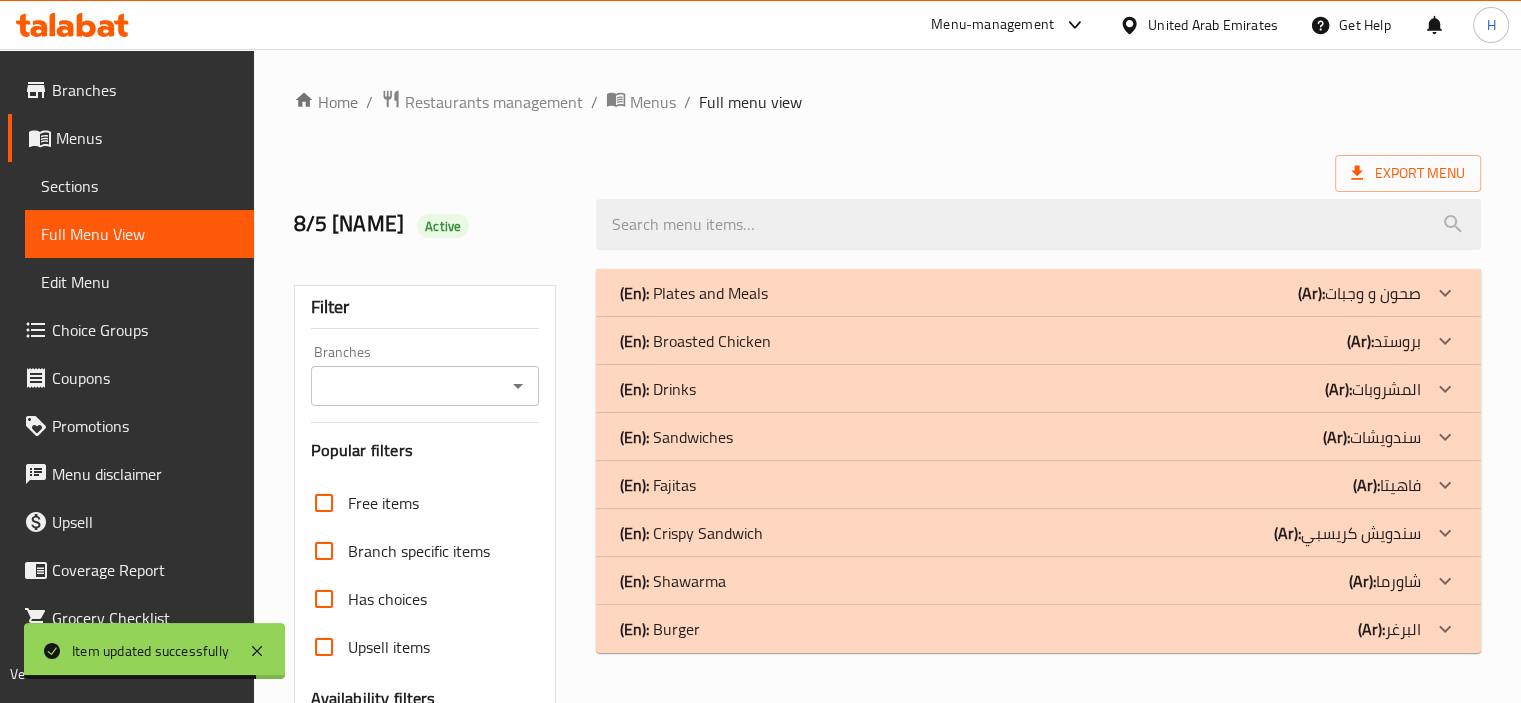 click on "(En):   Broasted Chicken" at bounding box center (694, 293) 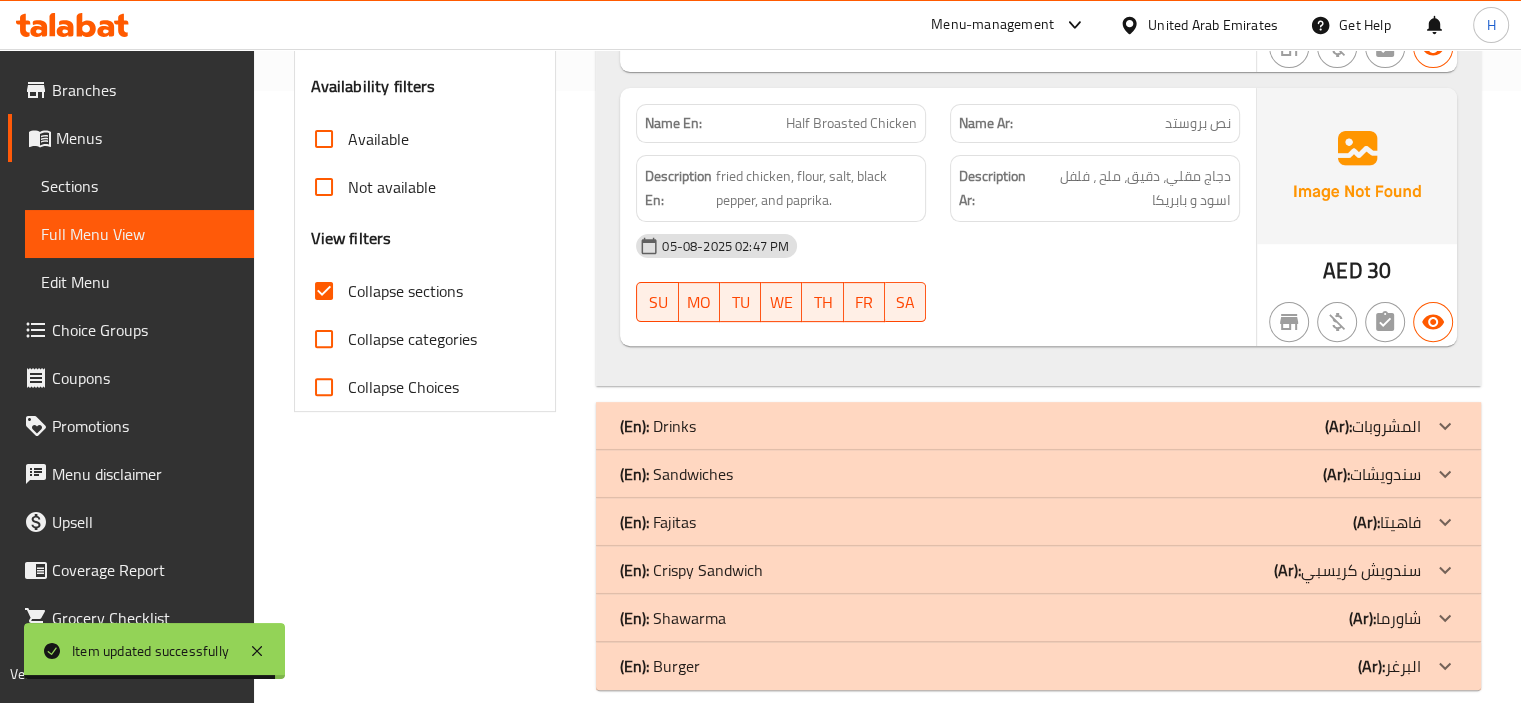 scroll, scrollTop: 636, scrollLeft: 0, axis: vertical 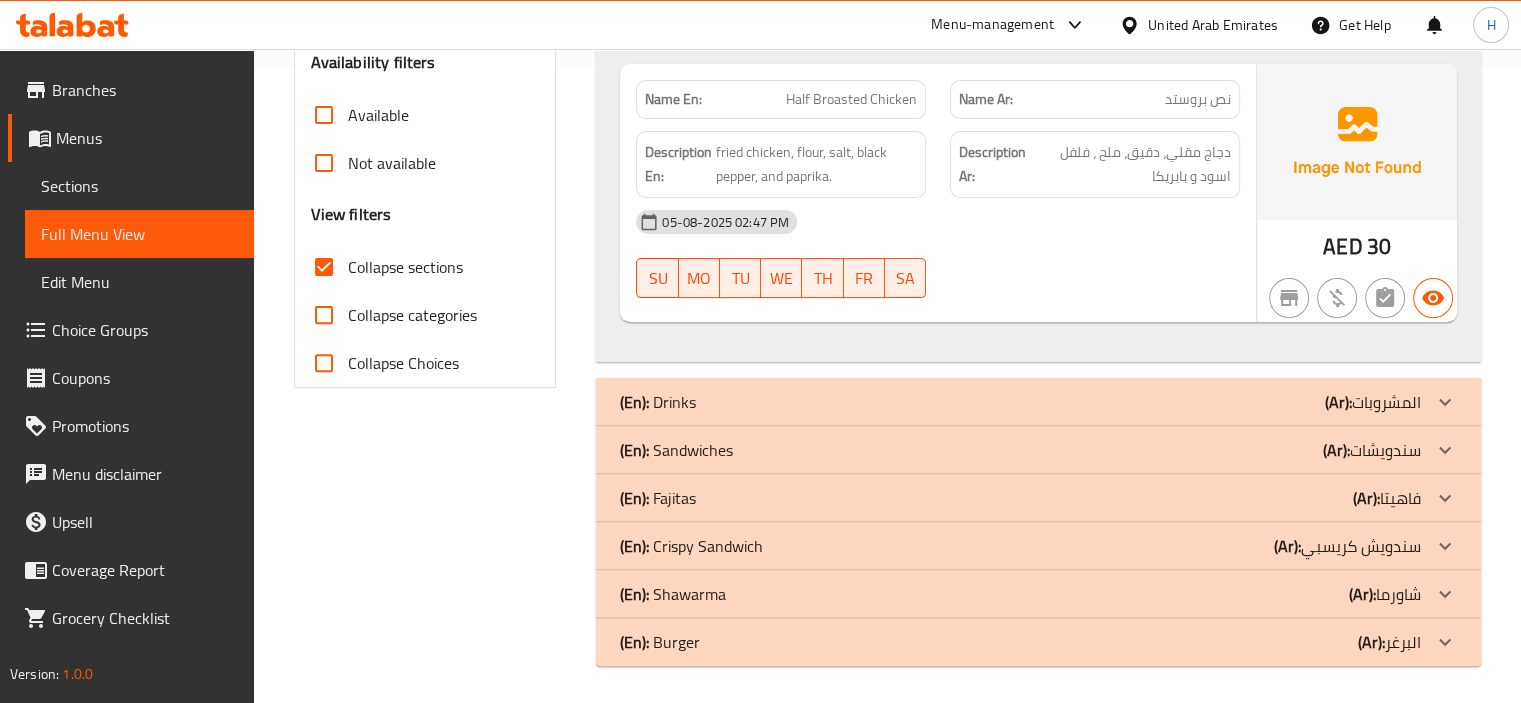 click on "Half Broasted Chicken" at bounding box center (851, 99) 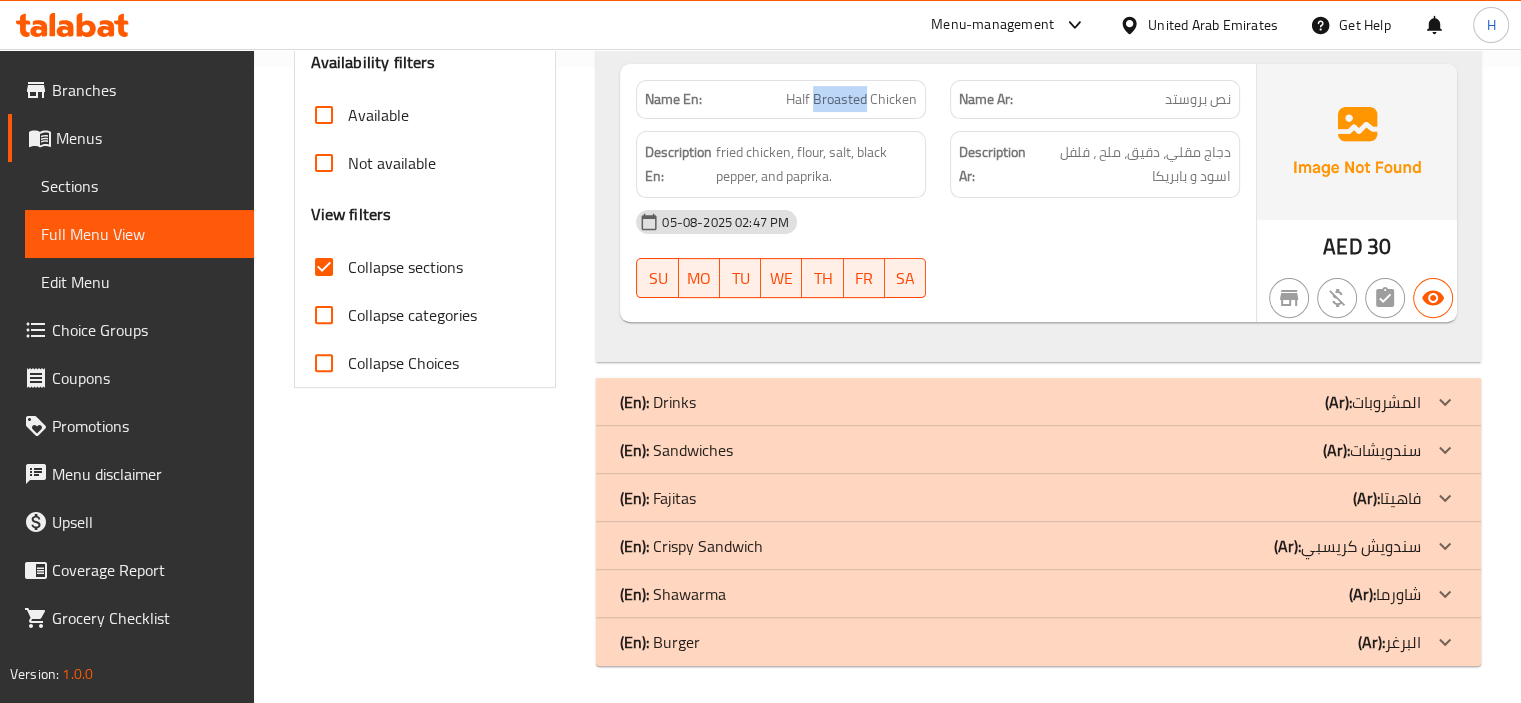 click on "Half Broasted Chicken" at bounding box center (851, 99) 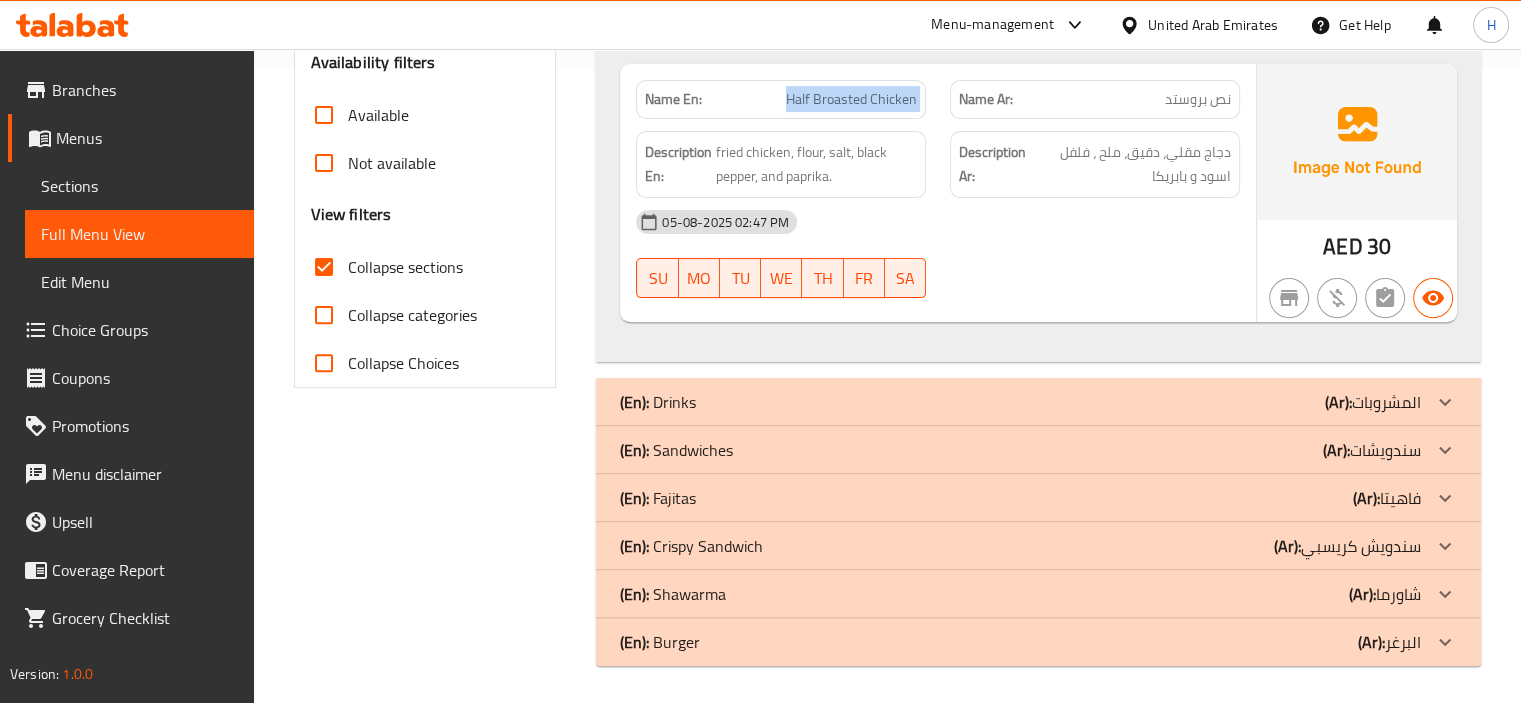 copy on "Half Broasted Chicken" 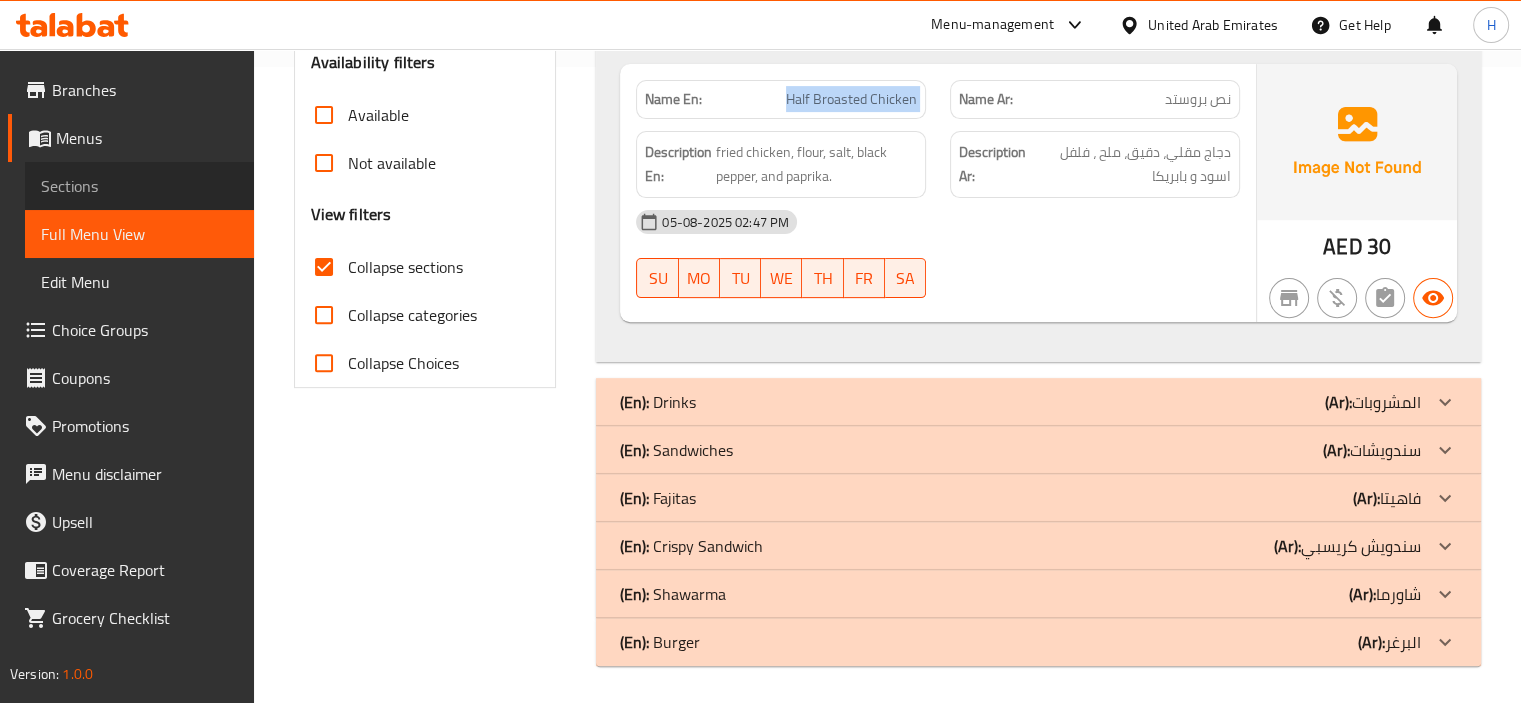 click on "Sections" at bounding box center (139, 186) 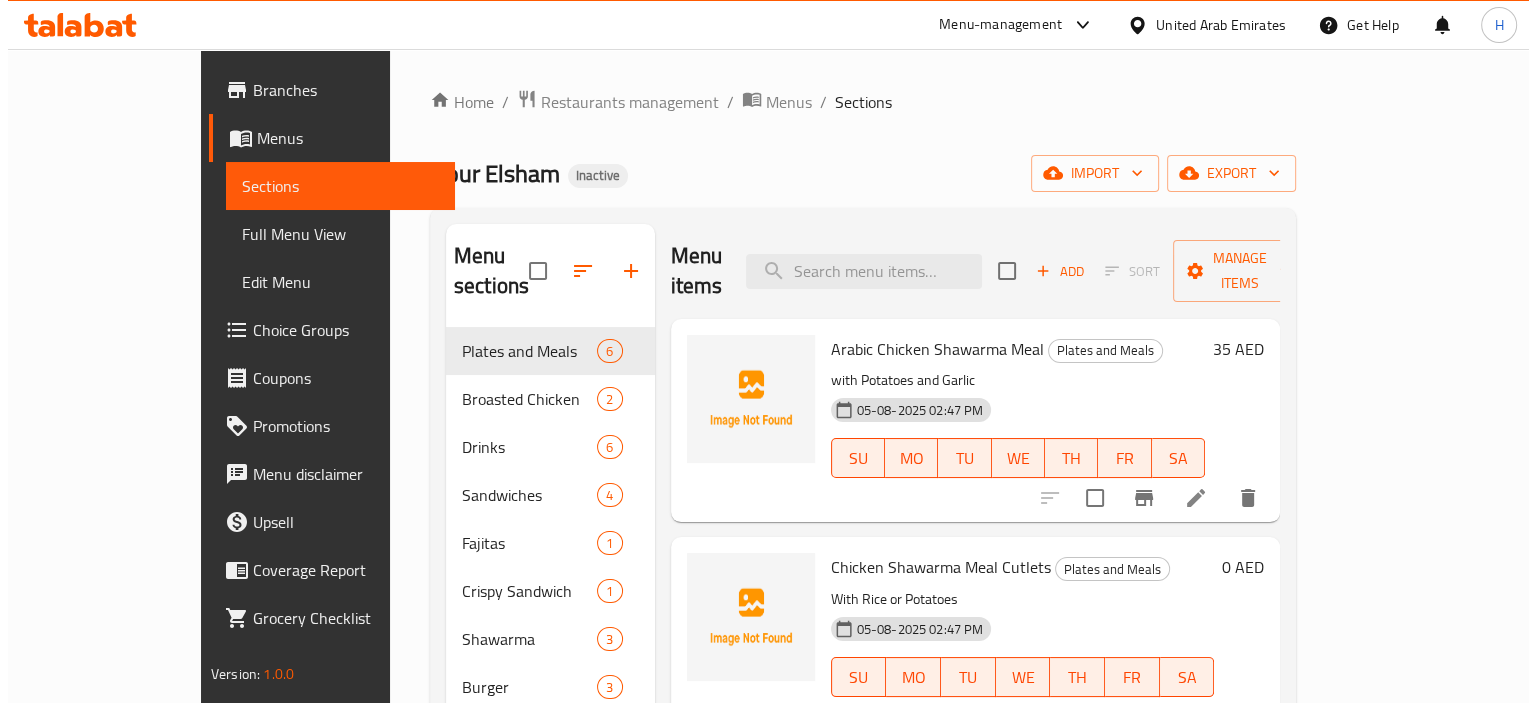 scroll, scrollTop: 0, scrollLeft: 0, axis: both 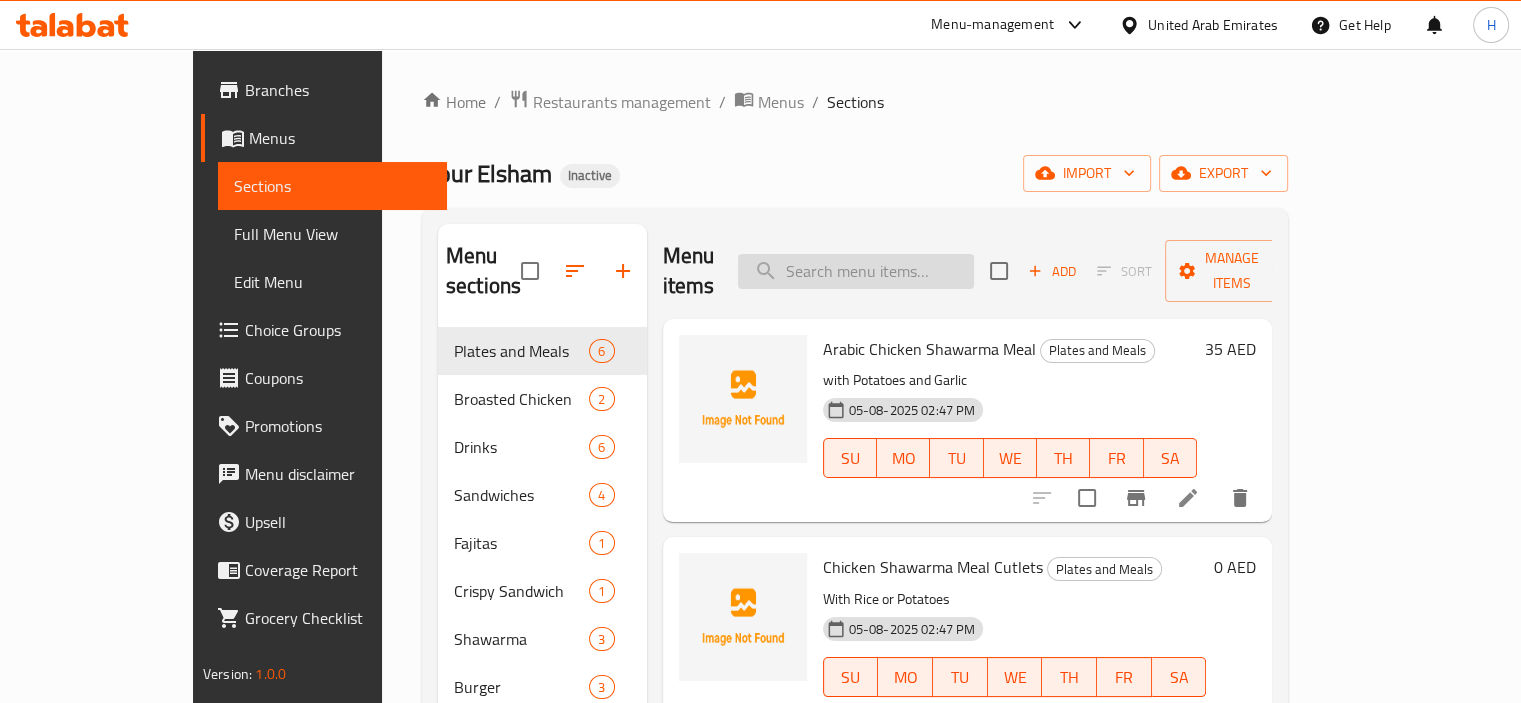 paste on "Half Broasted Chicken" 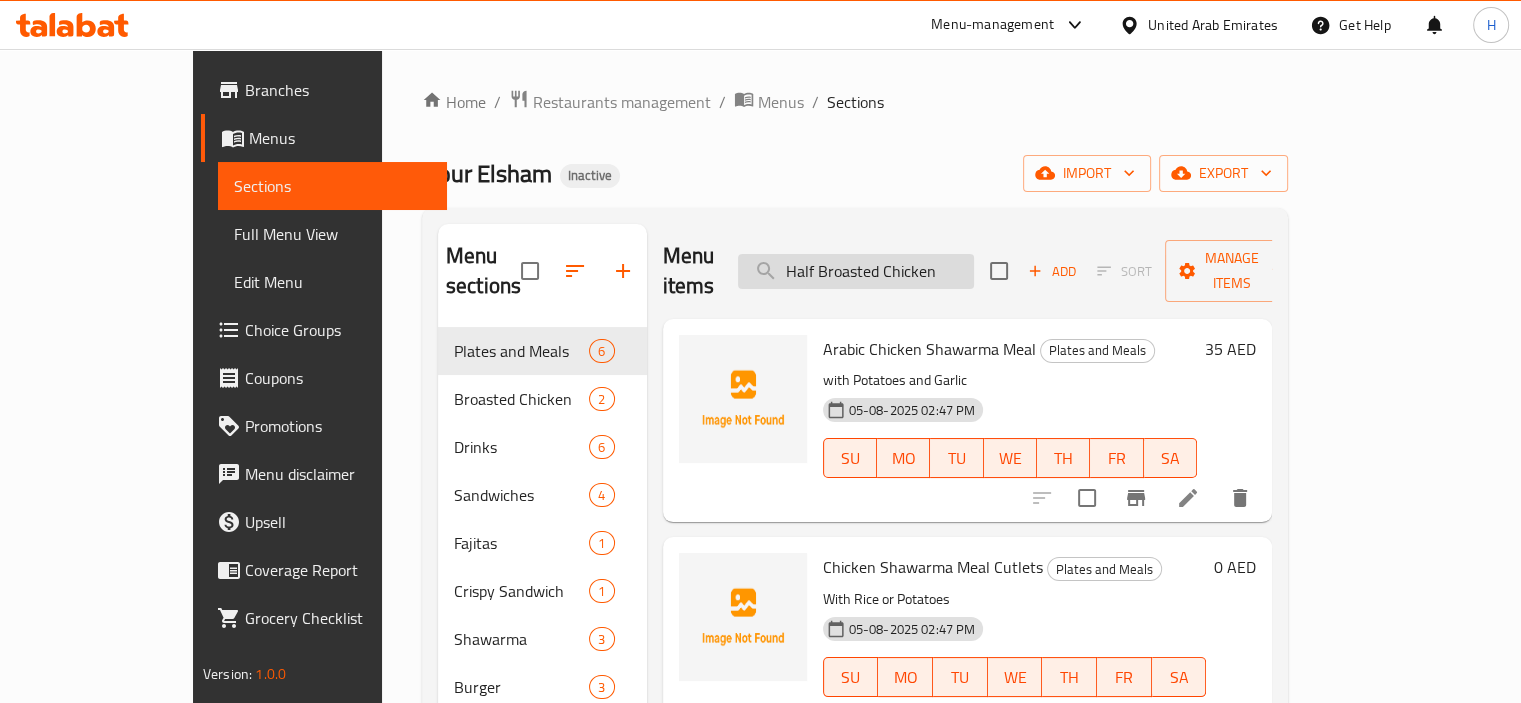 click on "Half Broasted Chicken" at bounding box center [856, 271] 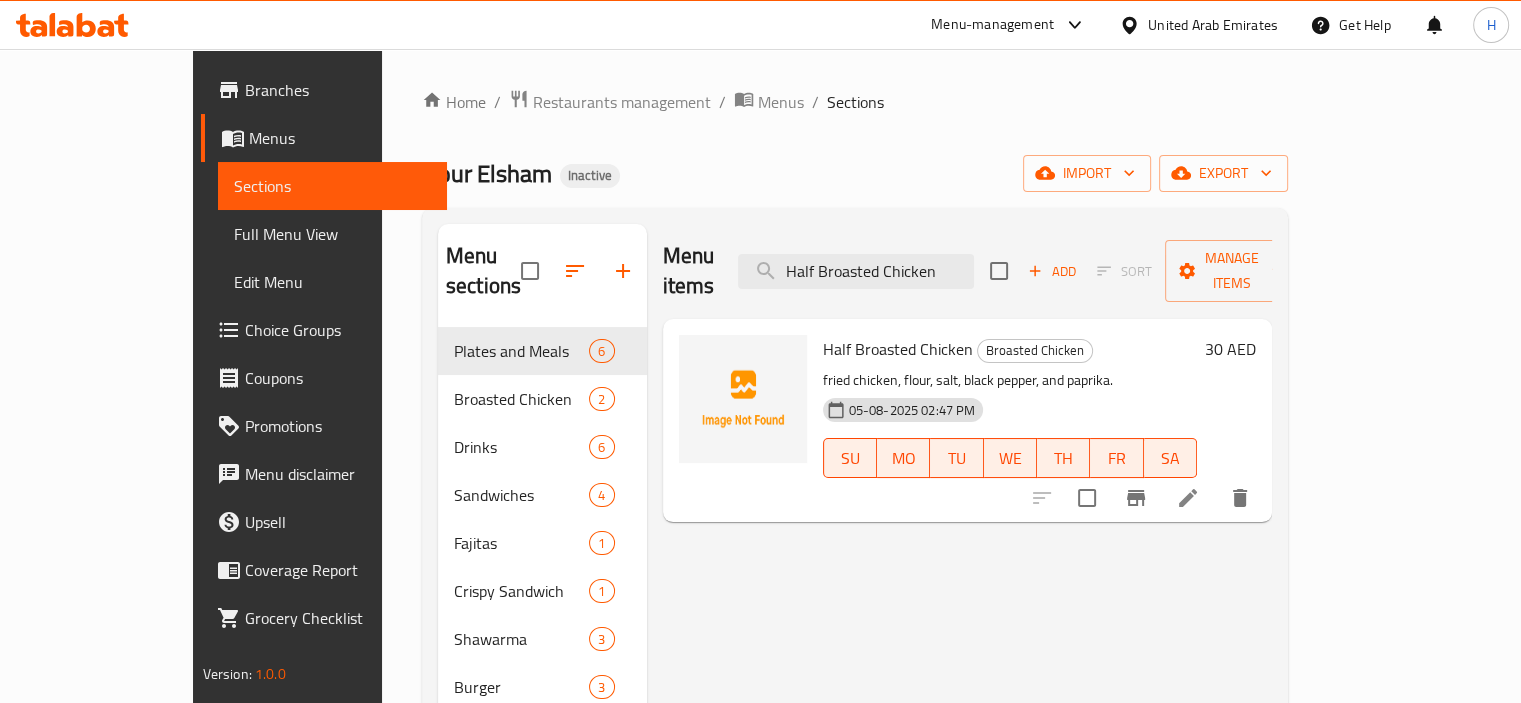 type on "Half Broasted Chicken" 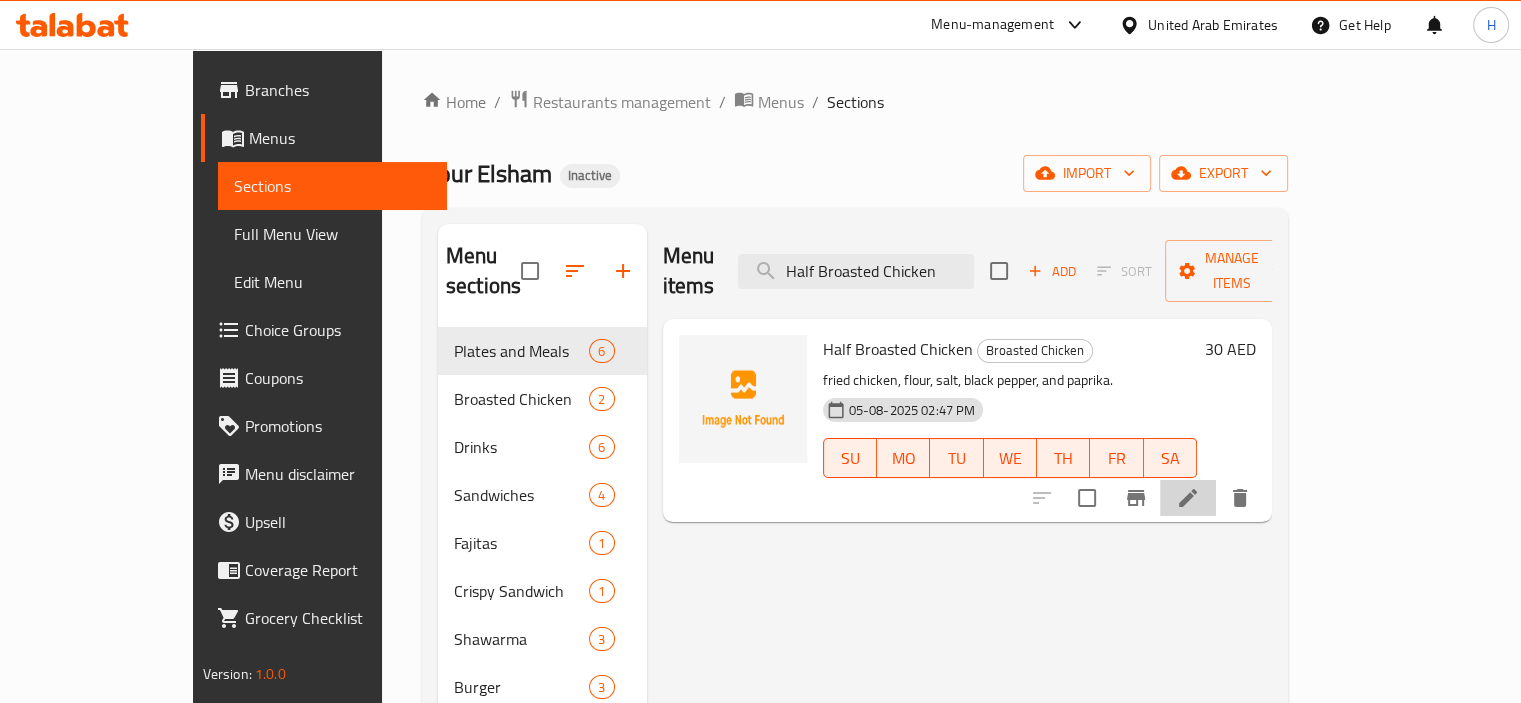 click at bounding box center (1188, 498) 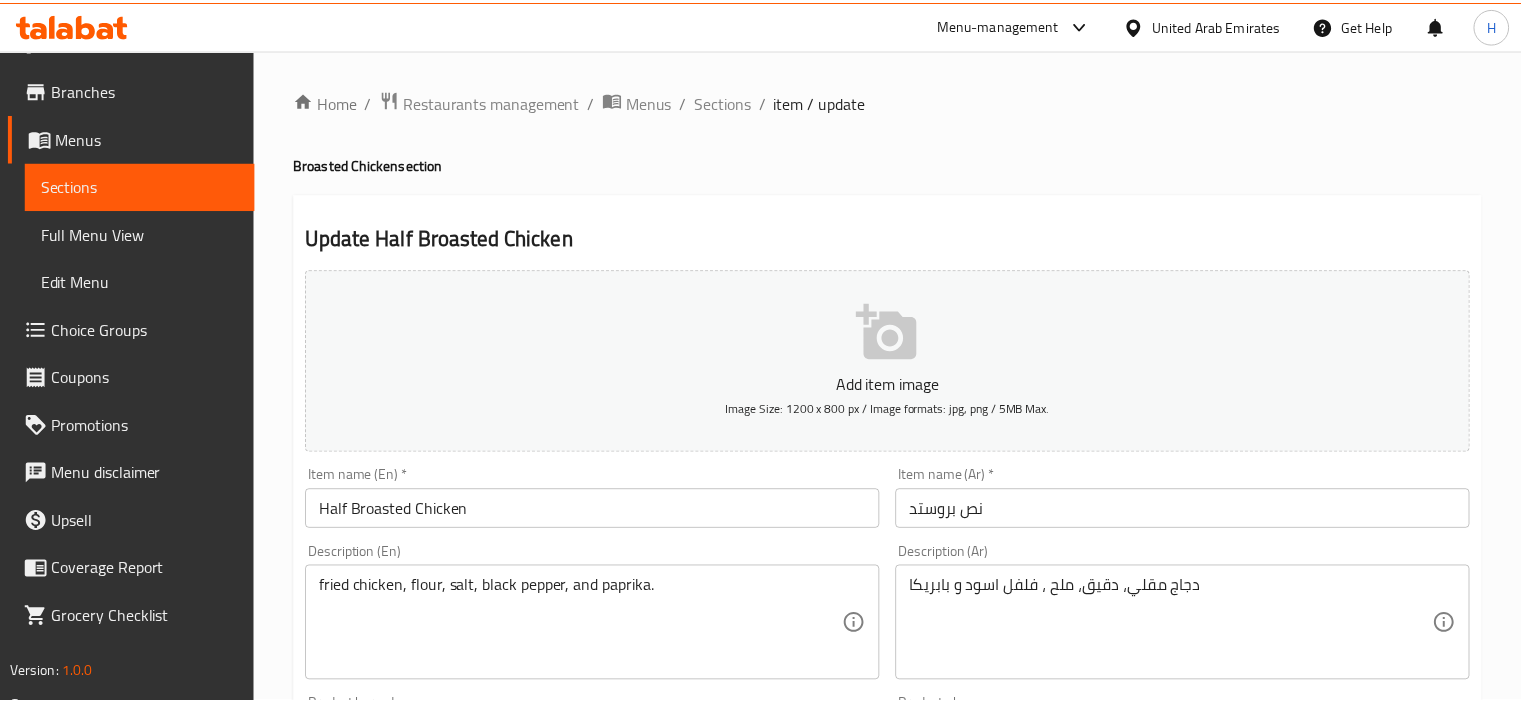 scroll, scrollTop: 4, scrollLeft: 0, axis: vertical 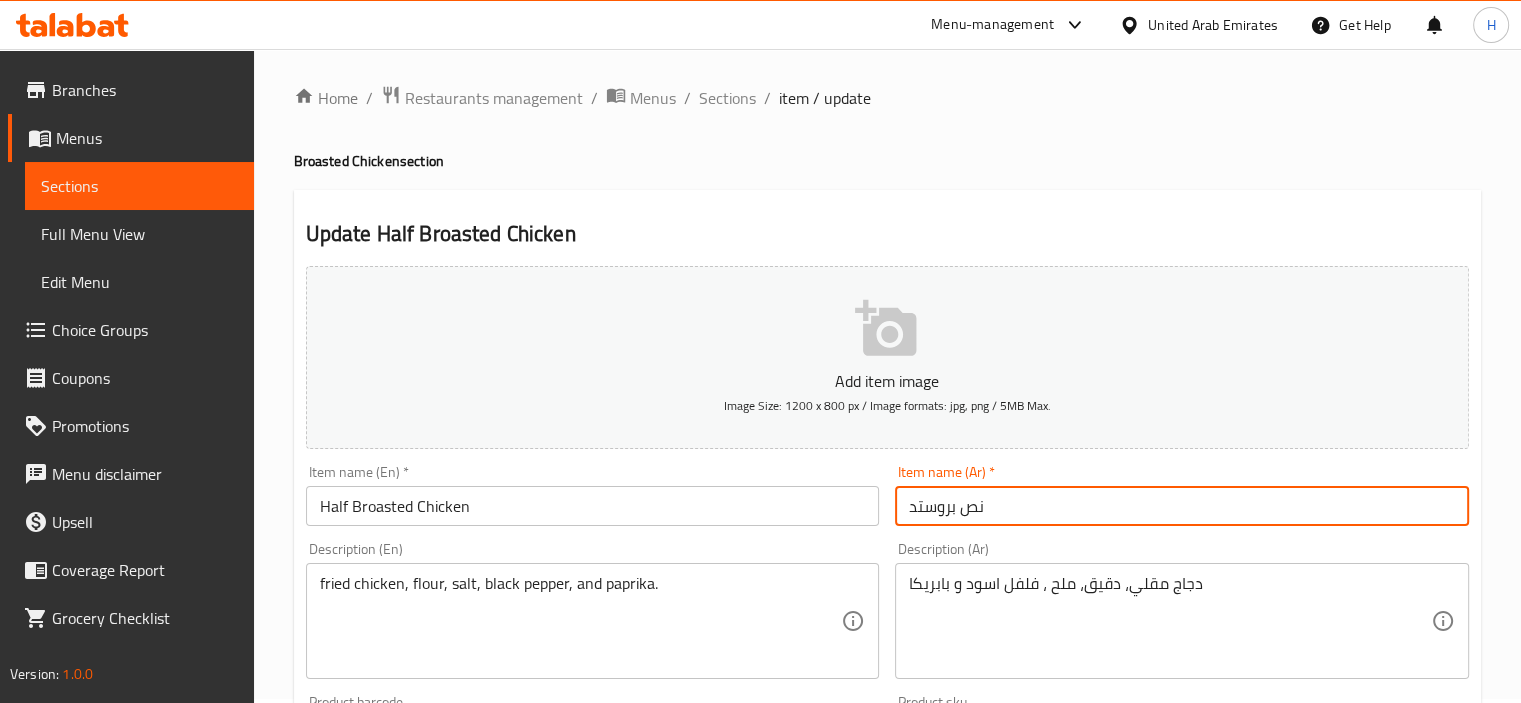 click on "نص بروستد" at bounding box center (1182, 506) 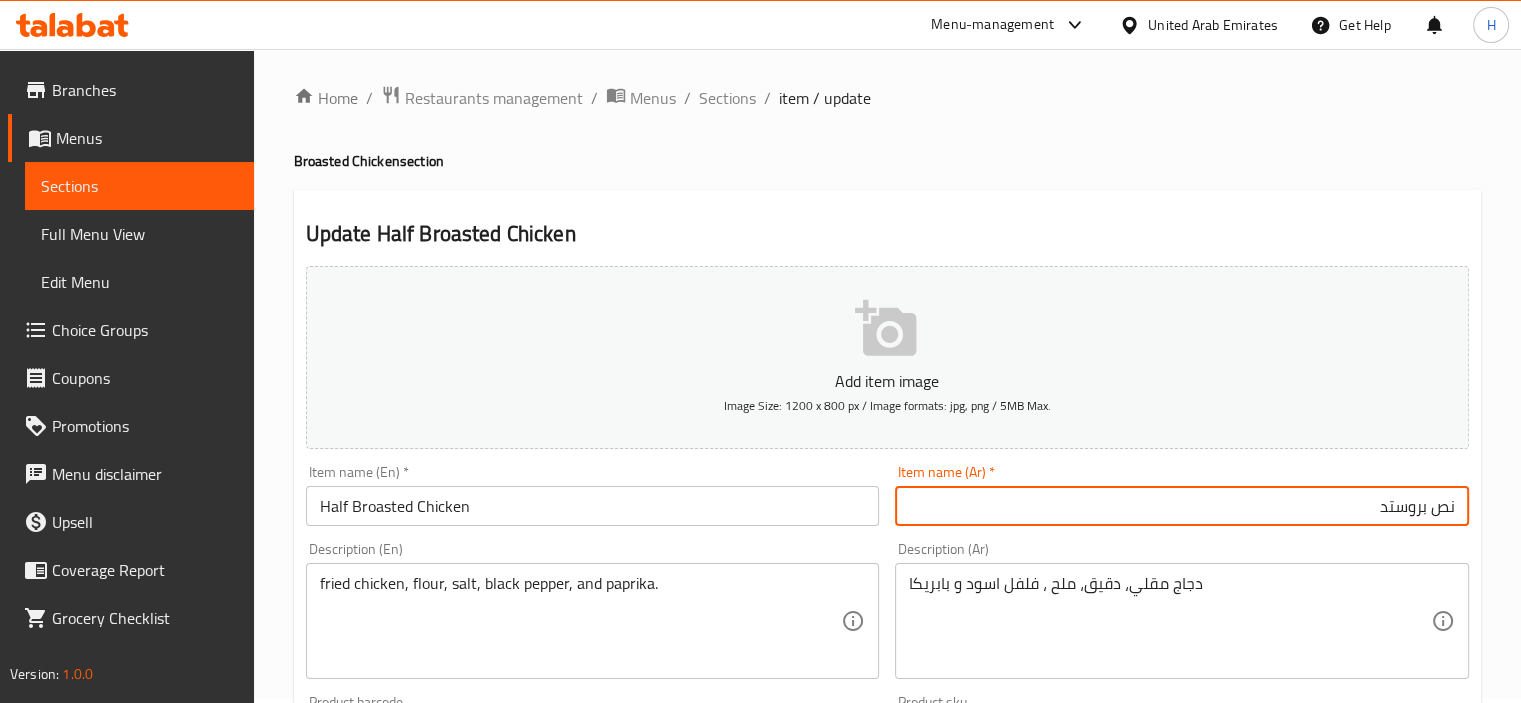 click on "نص بروستد" at bounding box center (1182, 506) 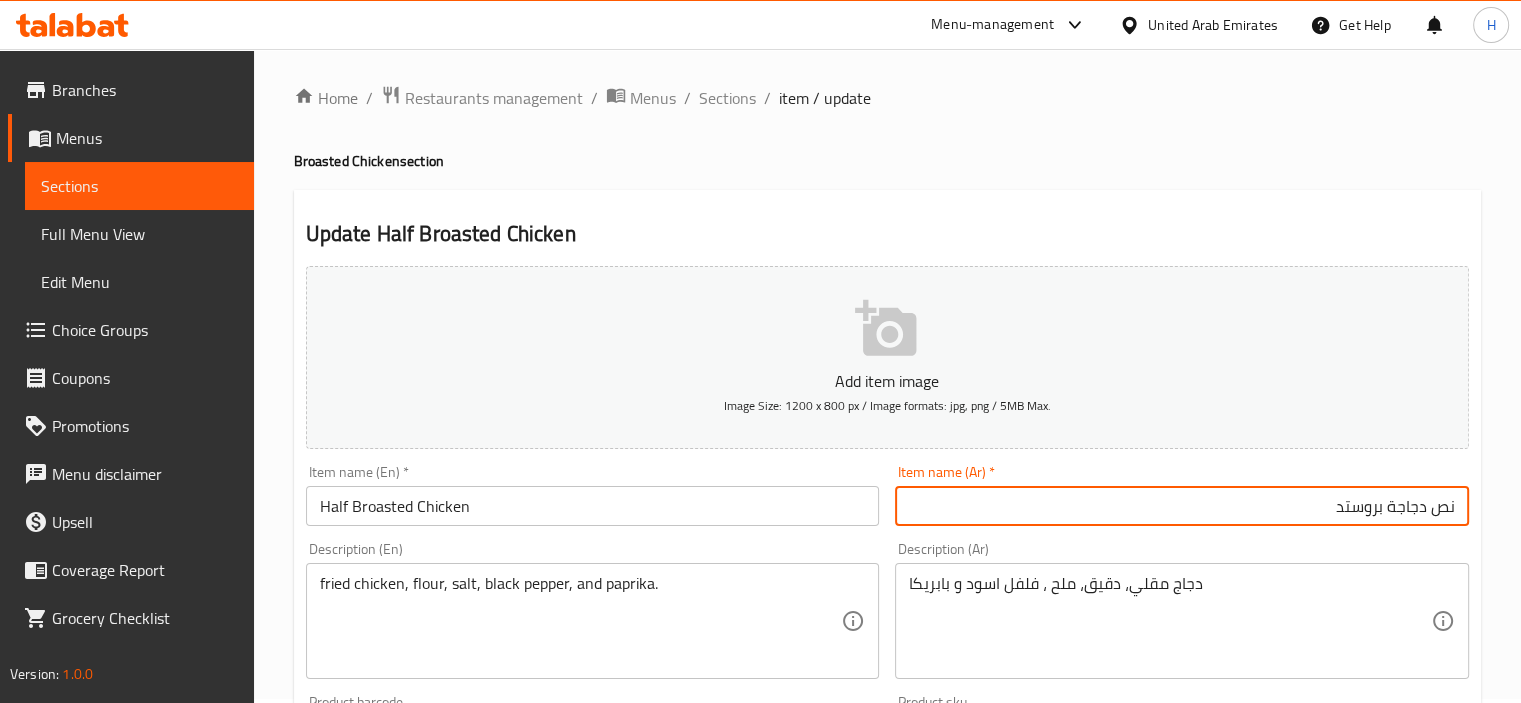 type on "نص دجاجة بروستد" 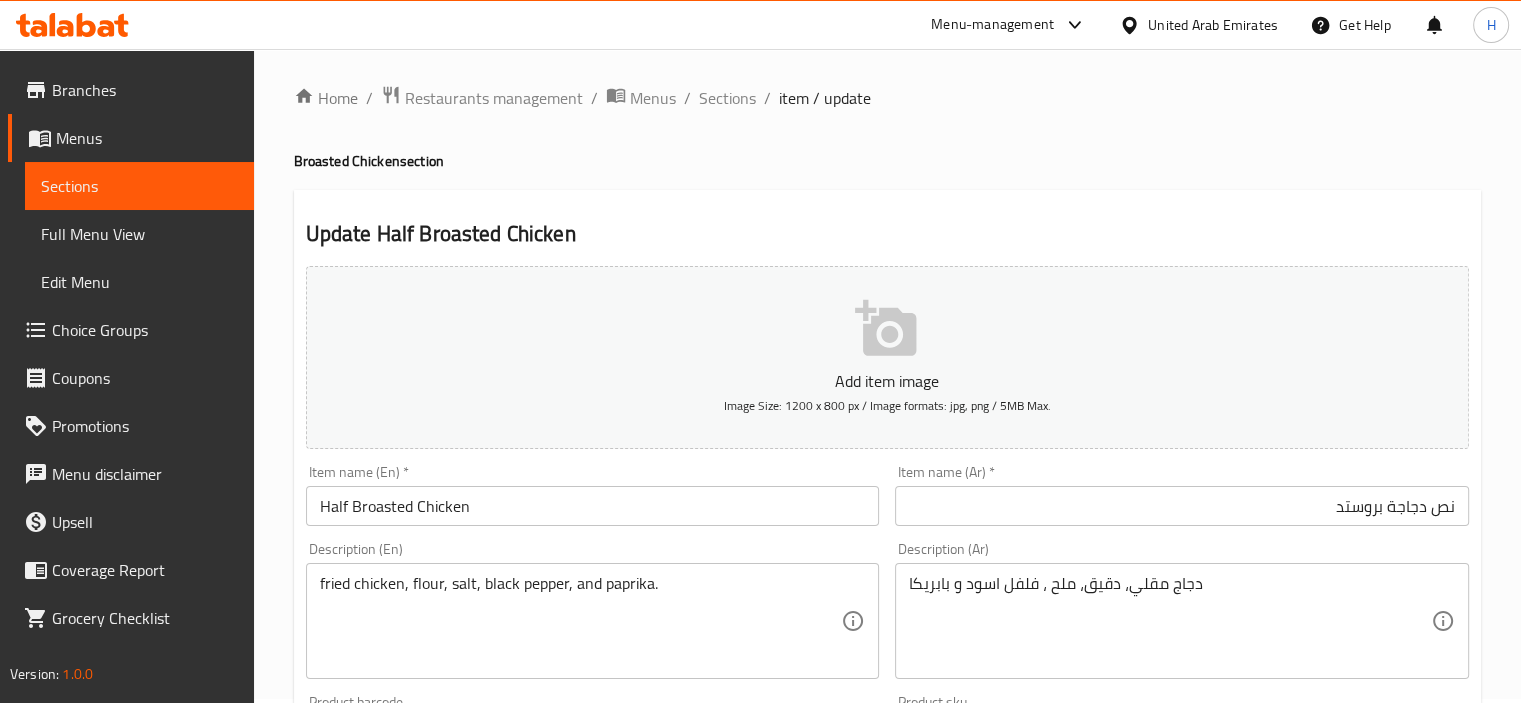 click on "Product sku Product sku" at bounding box center [1182, 725] 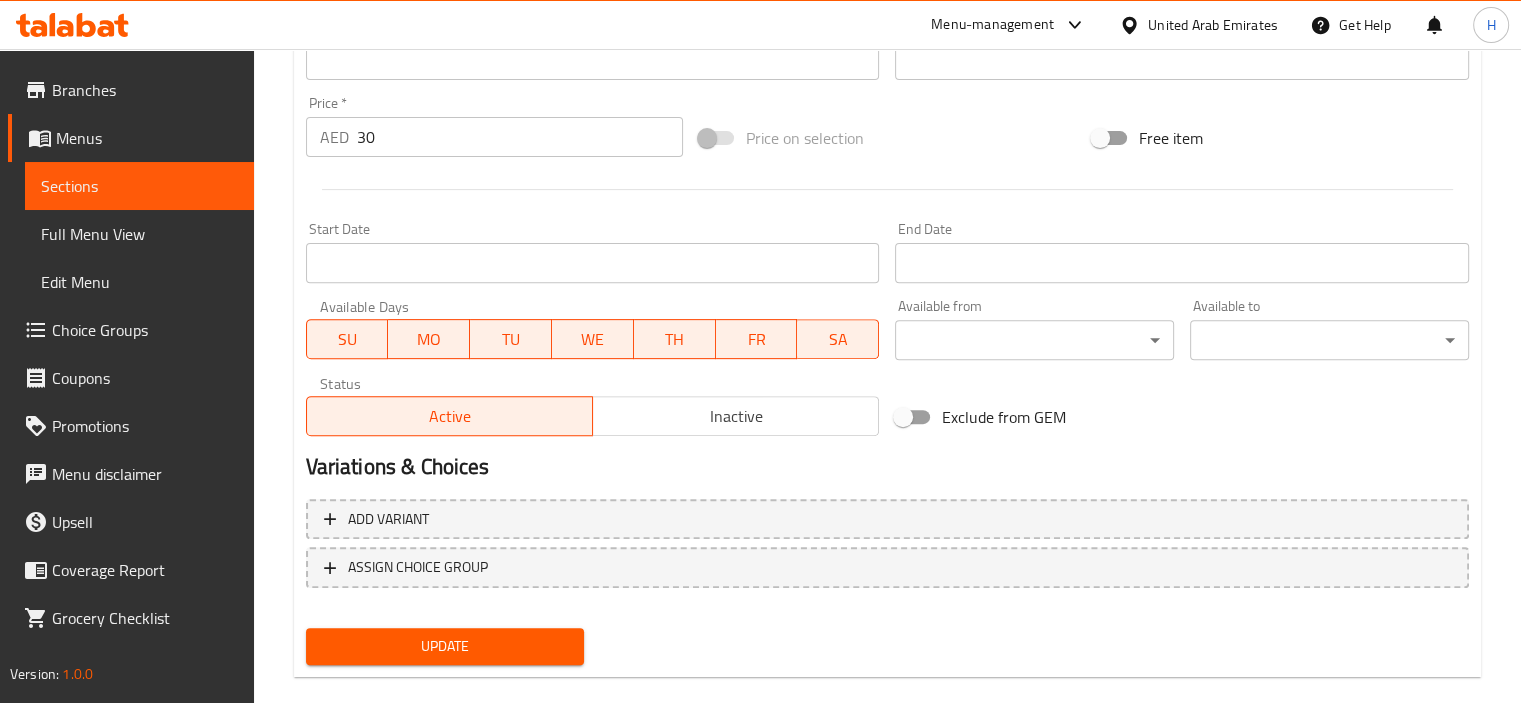 scroll, scrollTop: 709, scrollLeft: 0, axis: vertical 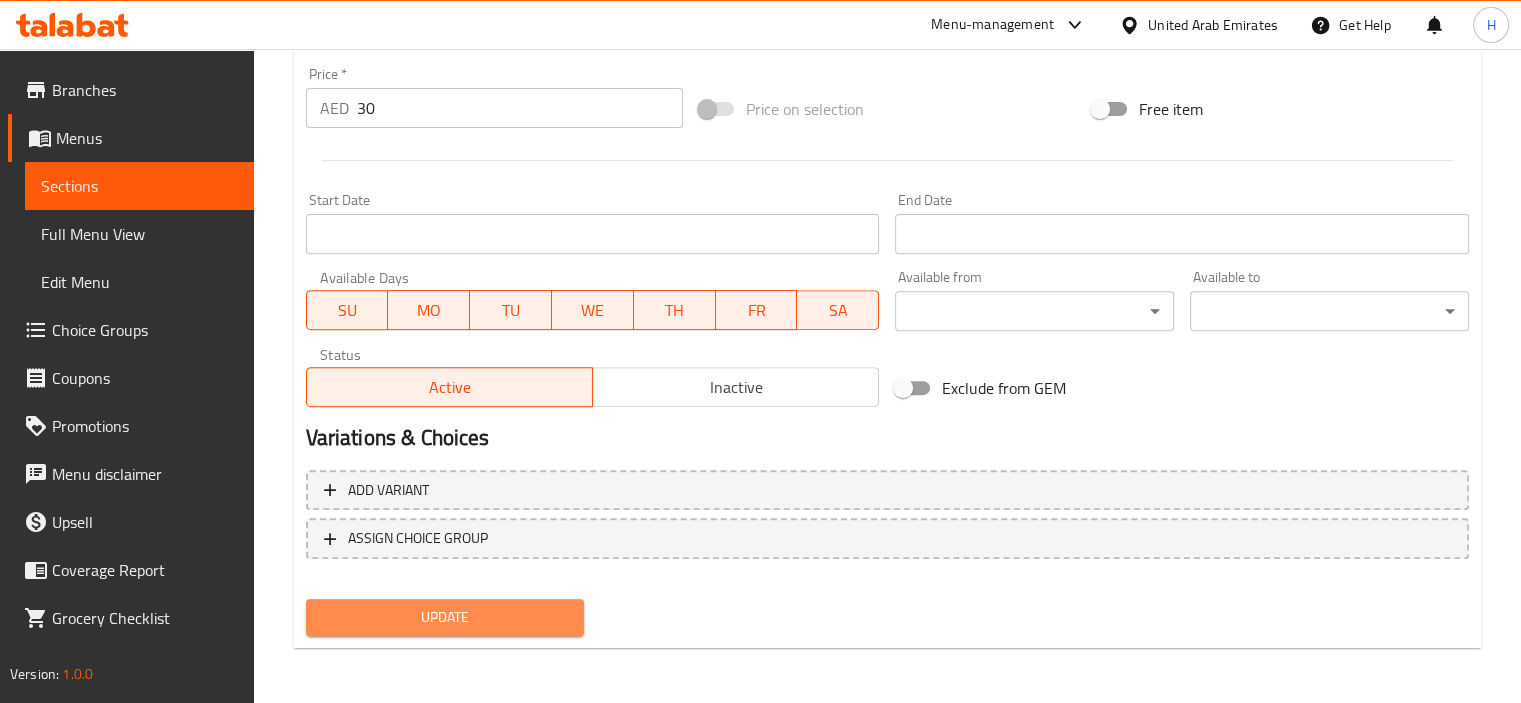 click on "Update" at bounding box center (445, 617) 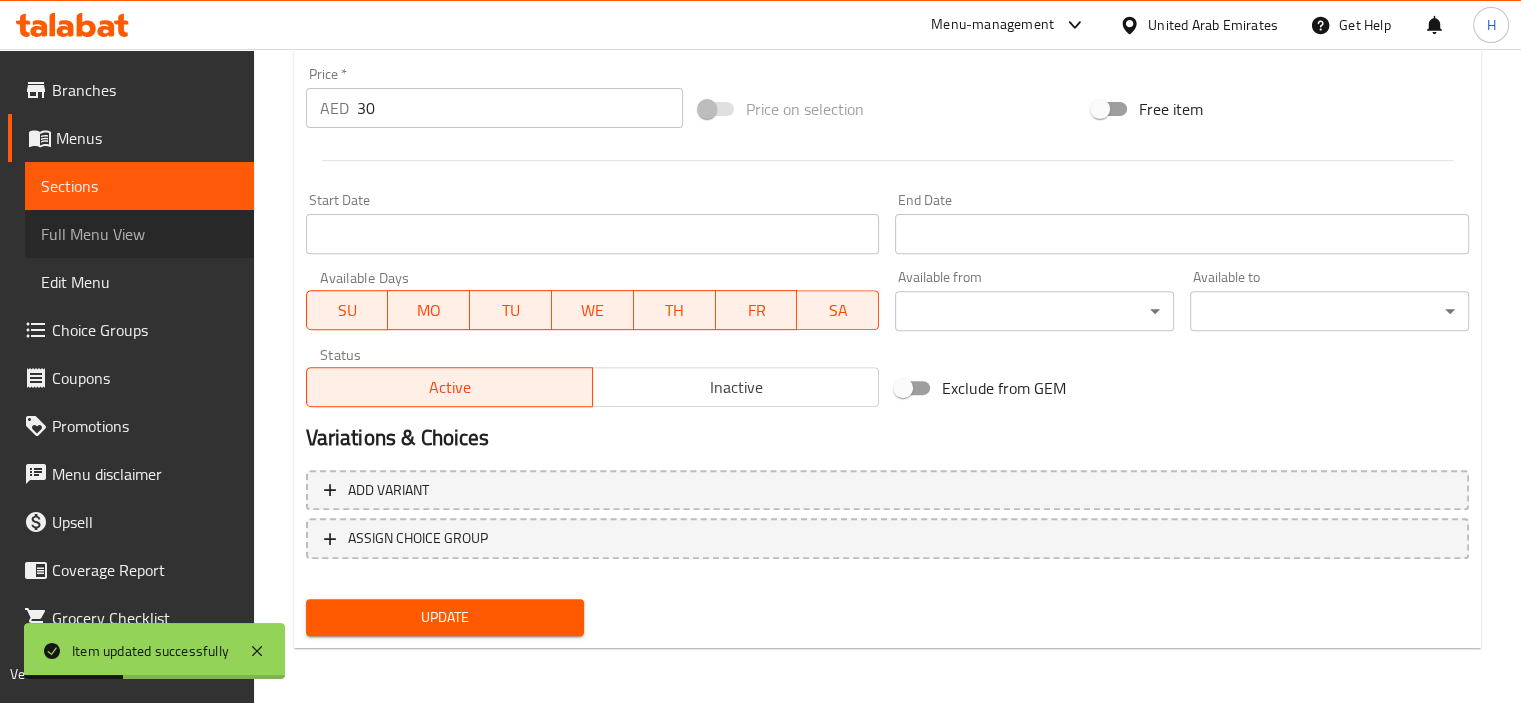 click on "Full Menu View" at bounding box center [139, 234] 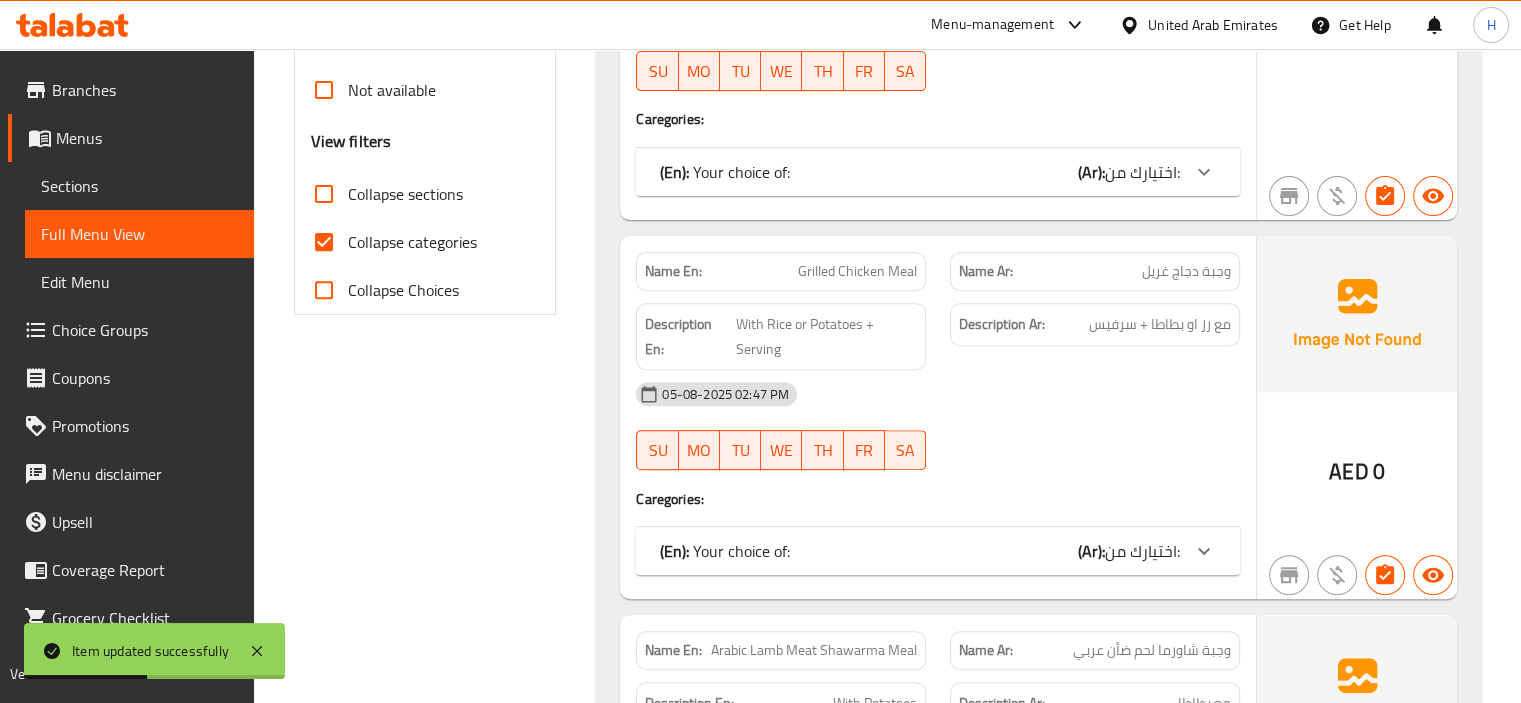 scroll, scrollTop: 722, scrollLeft: 0, axis: vertical 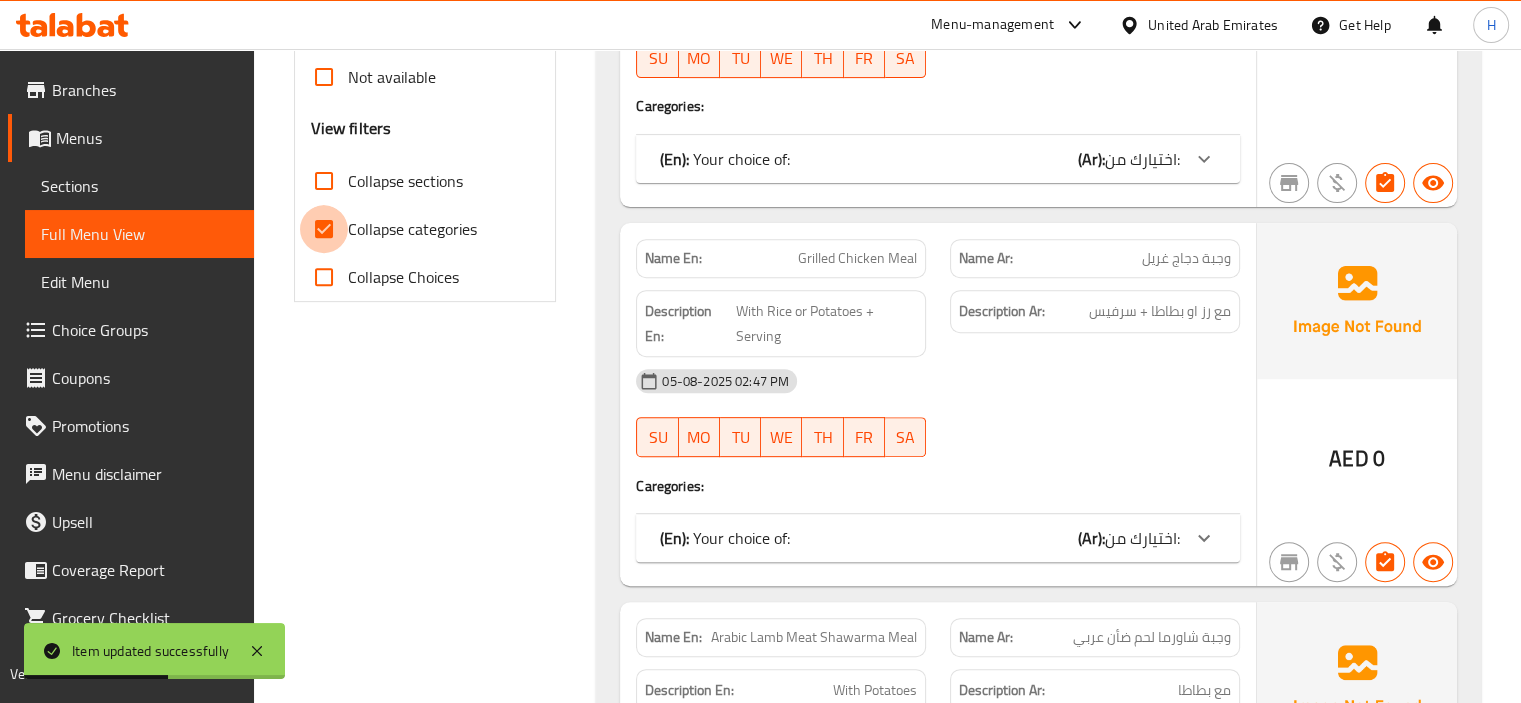 click on "Collapse categories" at bounding box center (324, 229) 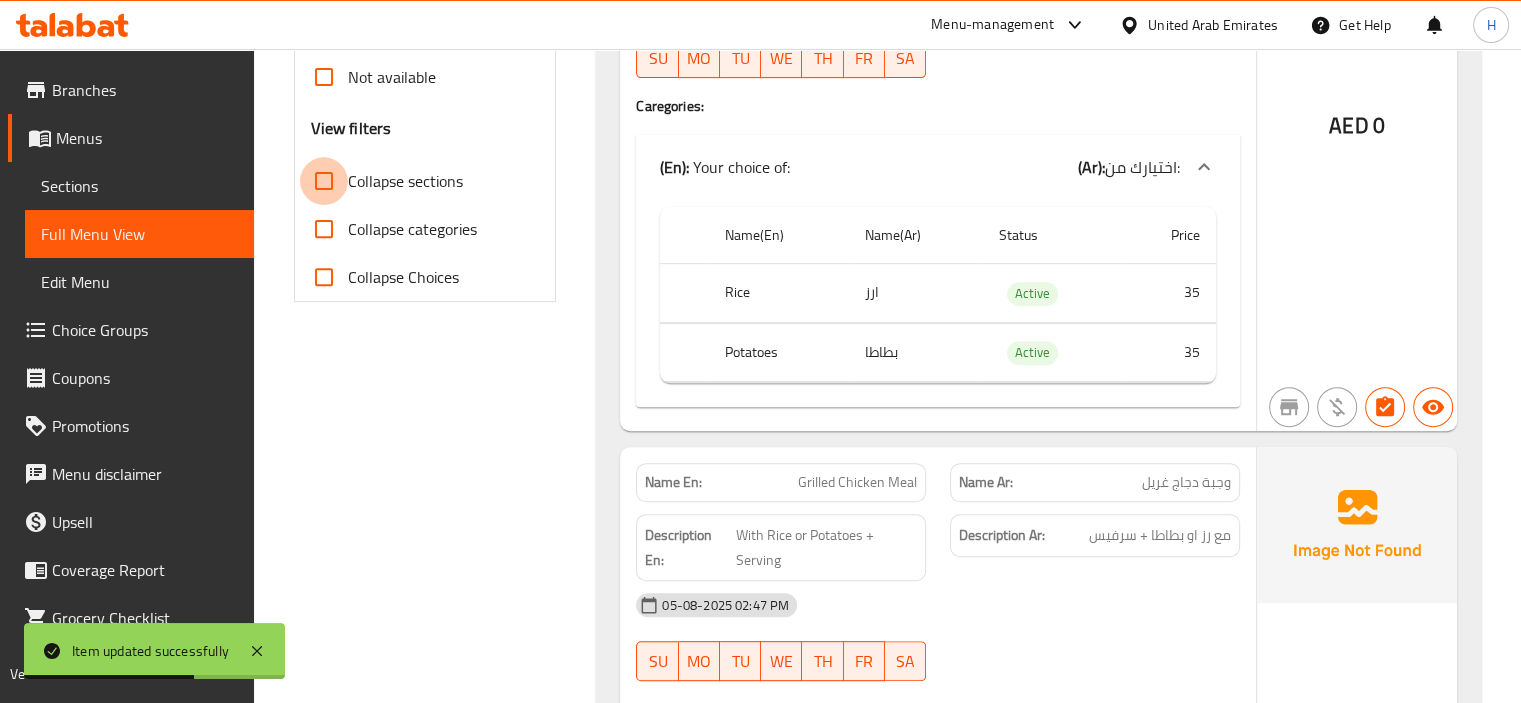 click on "Collapse sections" at bounding box center [324, 181] 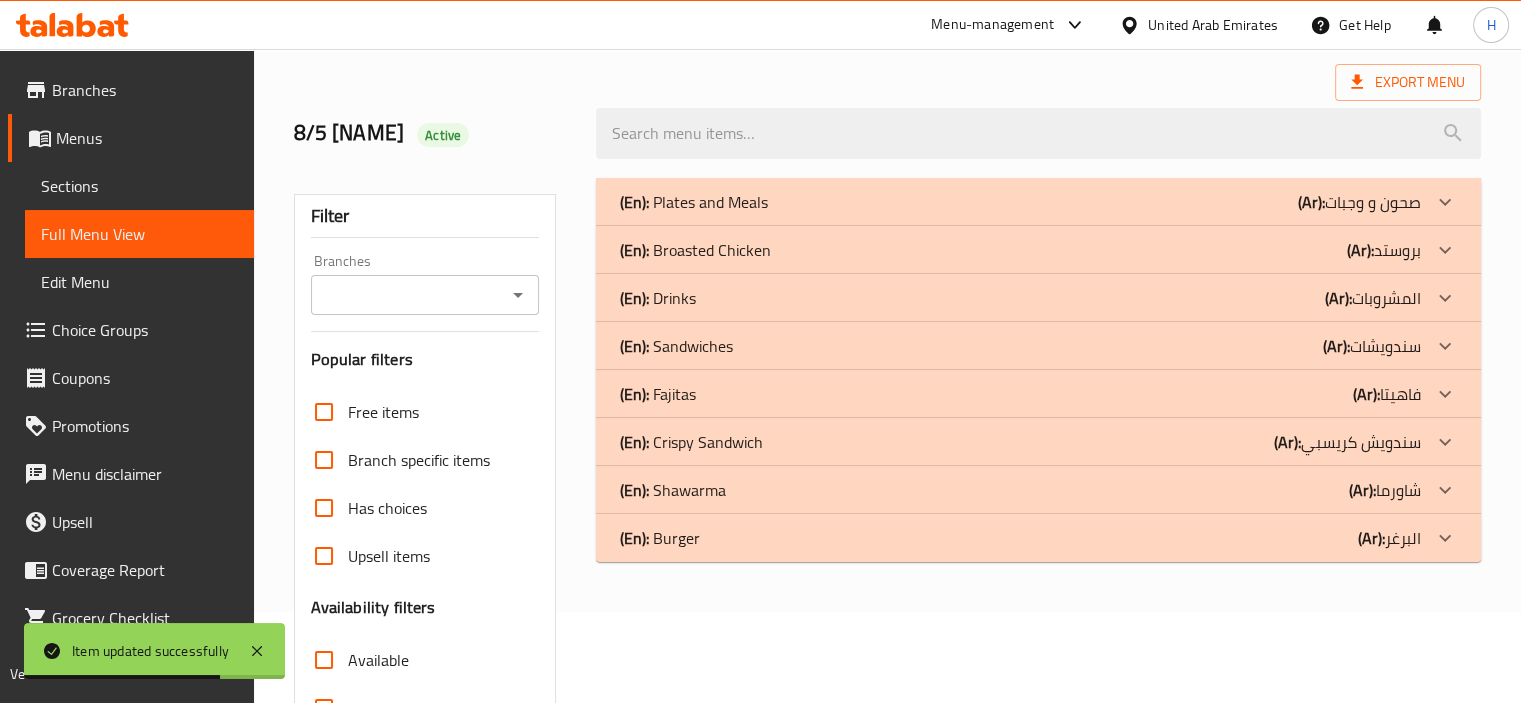 scroll, scrollTop: 88, scrollLeft: 0, axis: vertical 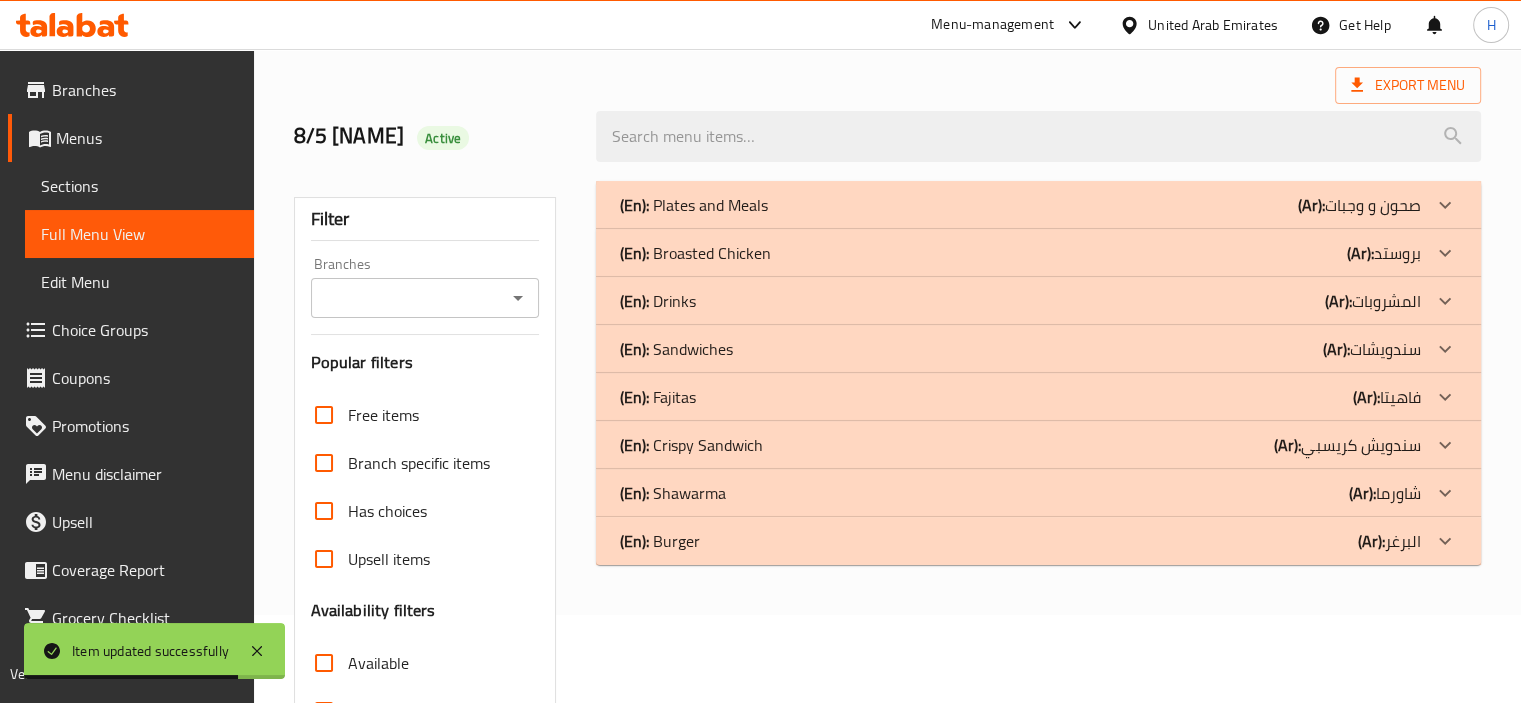 click on "(En):   Plates and Meals (Ar): صحون و وجبات" at bounding box center (1020, 205) 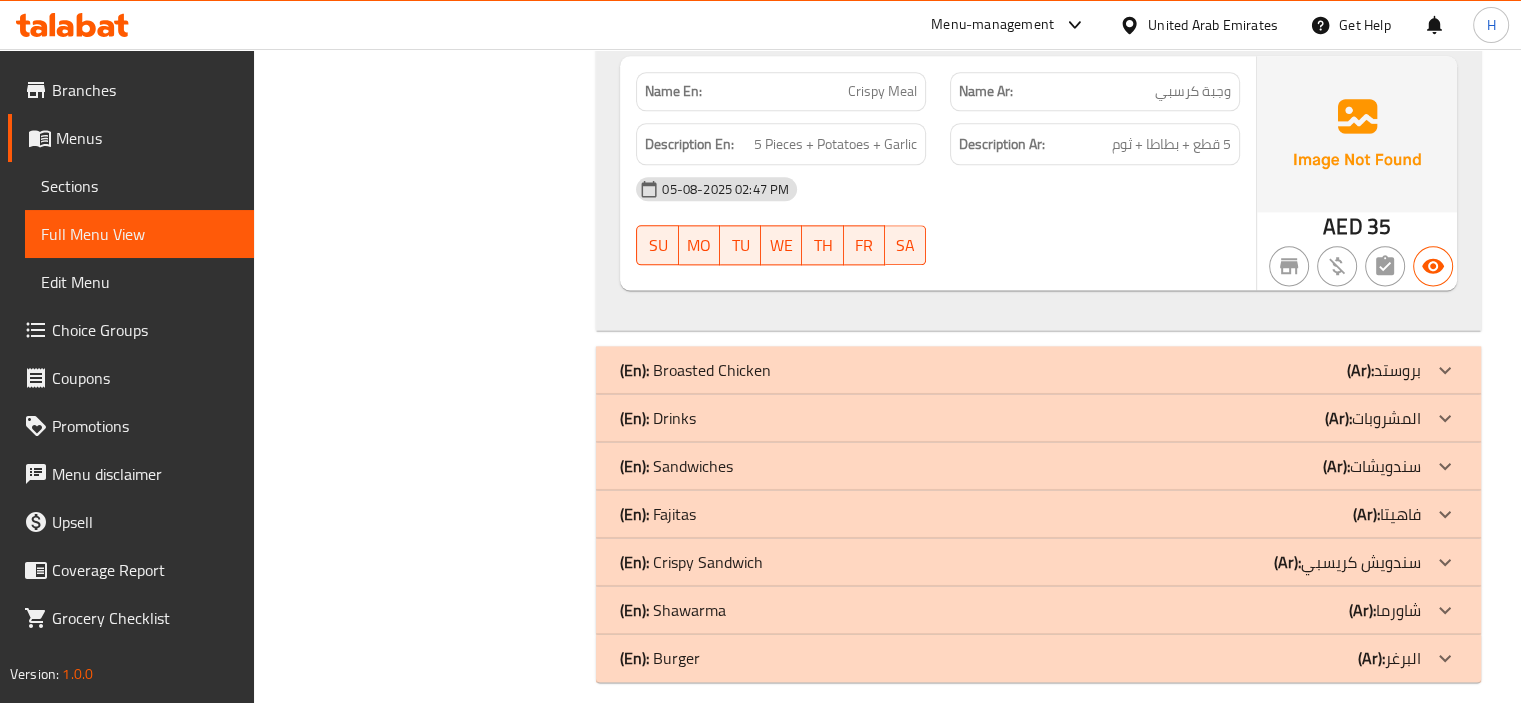 scroll, scrollTop: 2588, scrollLeft: 0, axis: vertical 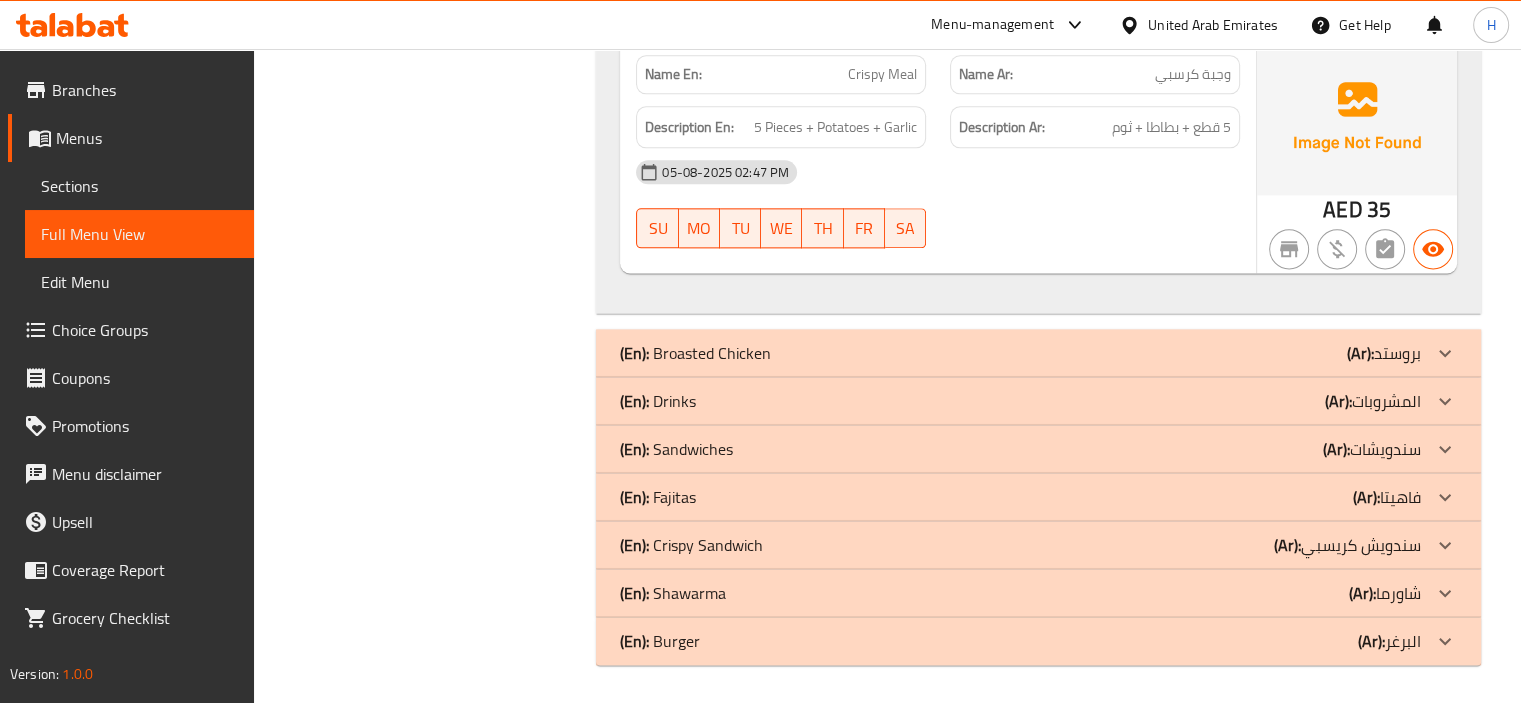 click on "(En):   Broasted Chicken" at bounding box center [694, -2287] 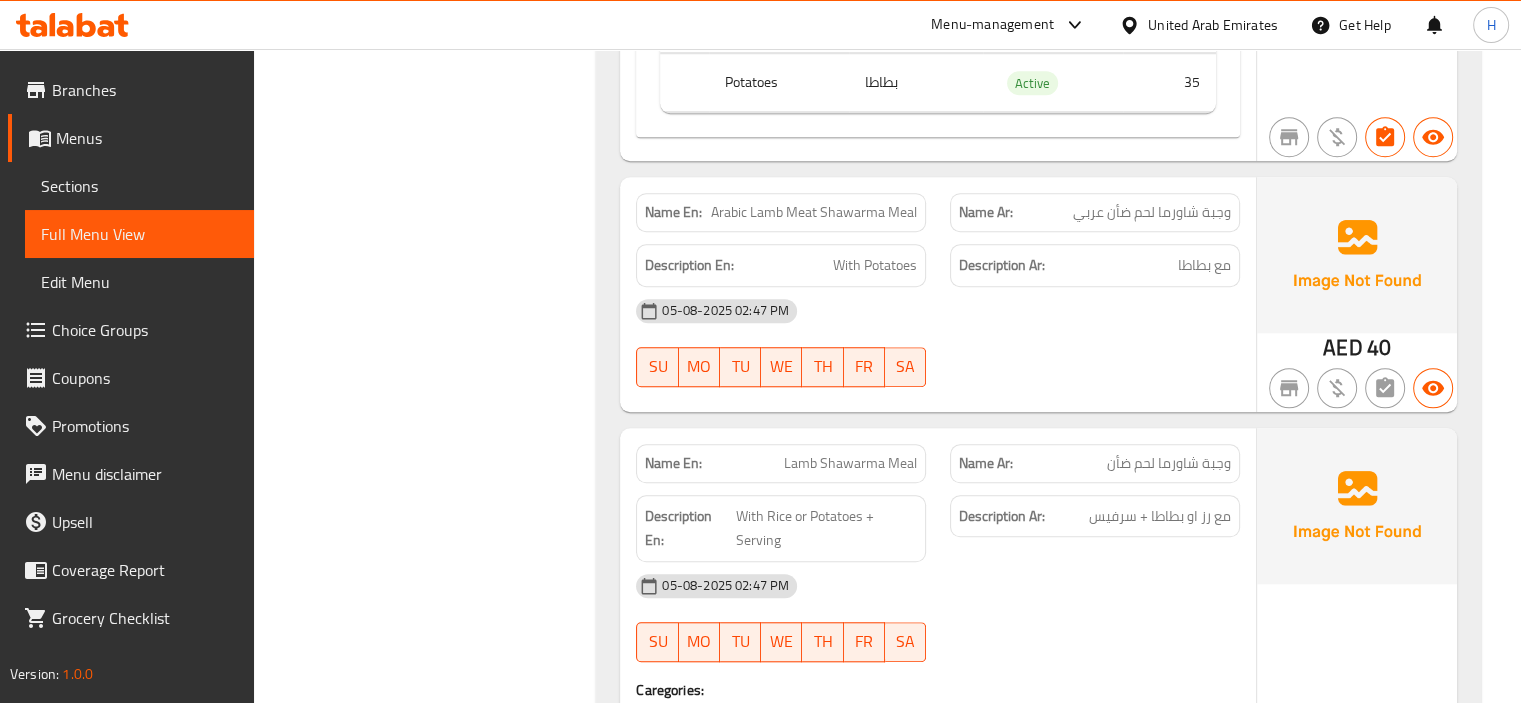 scroll, scrollTop: 1600, scrollLeft: 0, axis: vertical 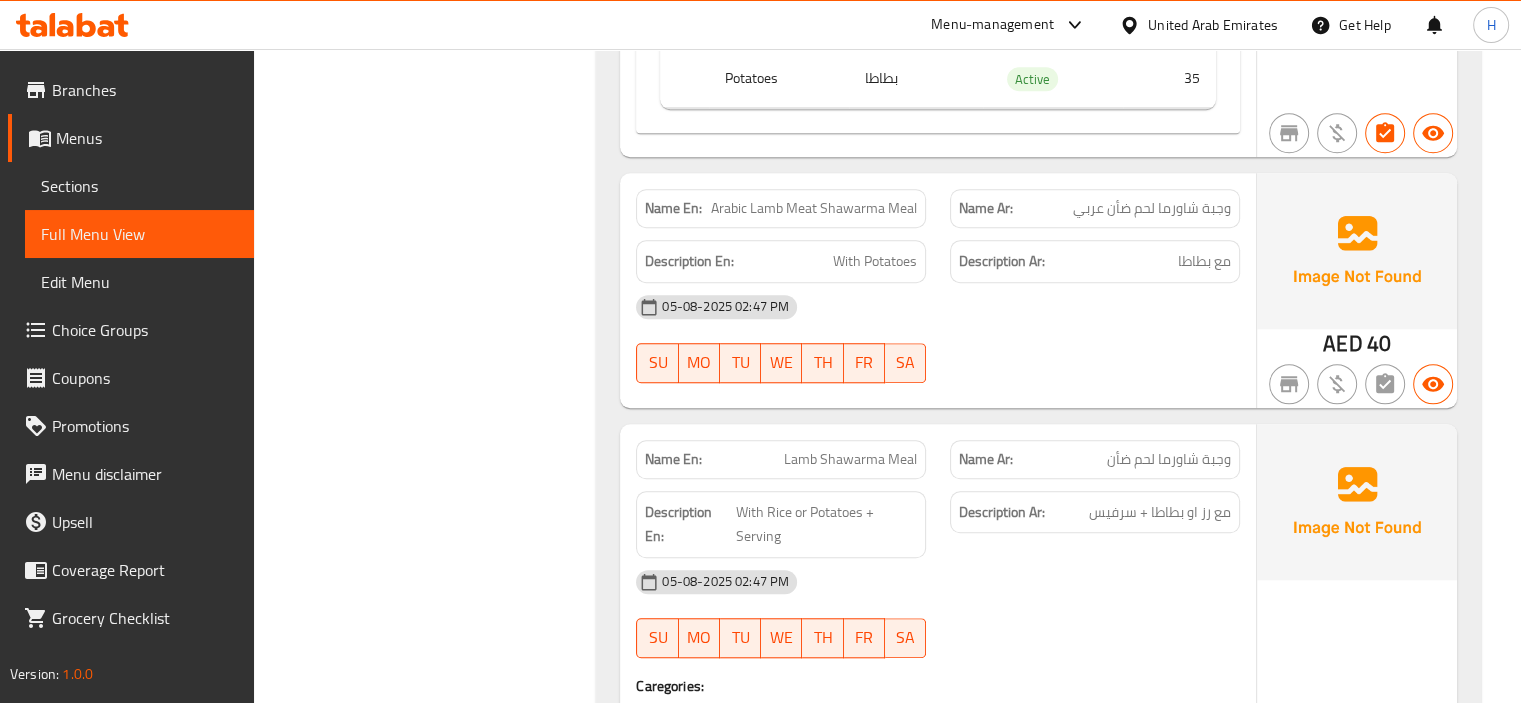 click on "Arabic Lamb  Meat Shawarma Meal" at bounding box center (814, 208) 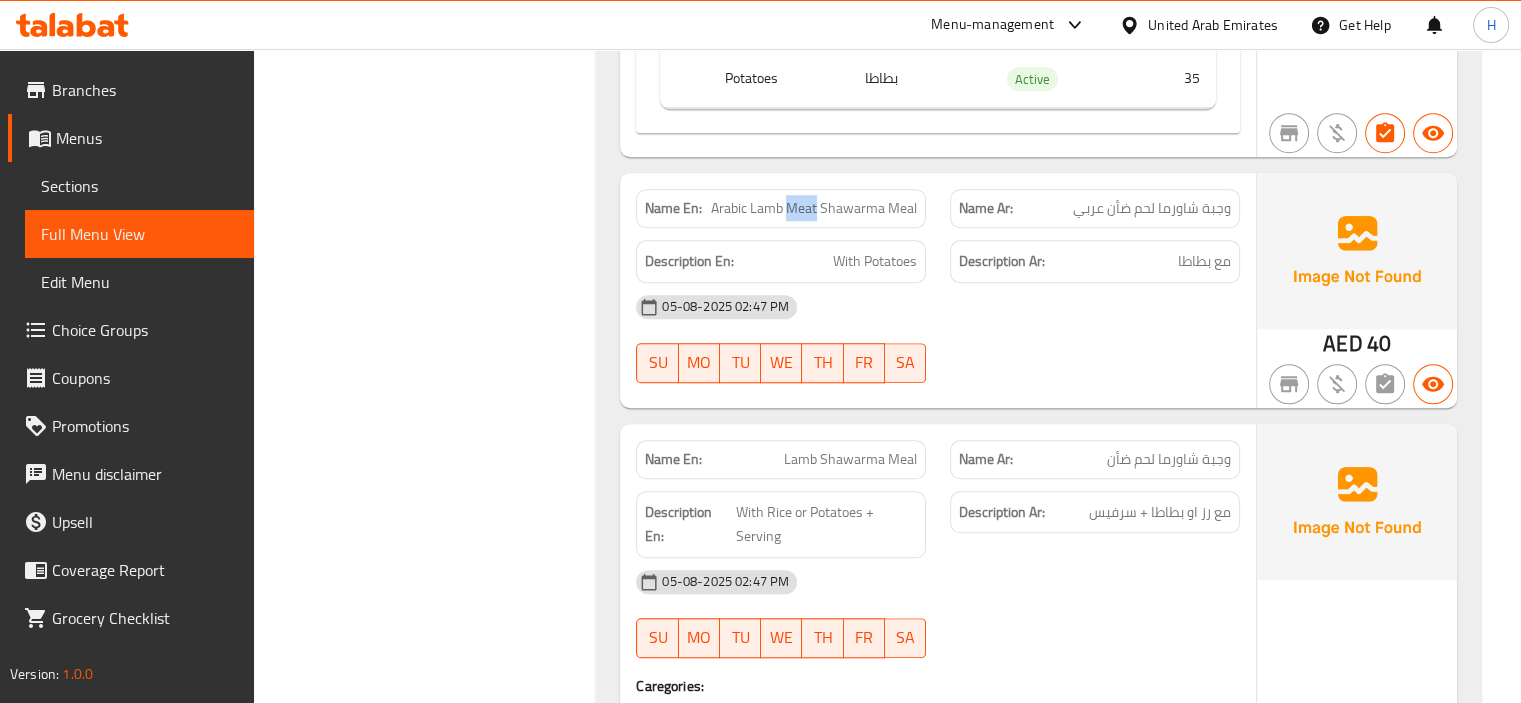 click on "Arabic Lamb  Meat Shawarma Meal" at bounding box center [814, 208] 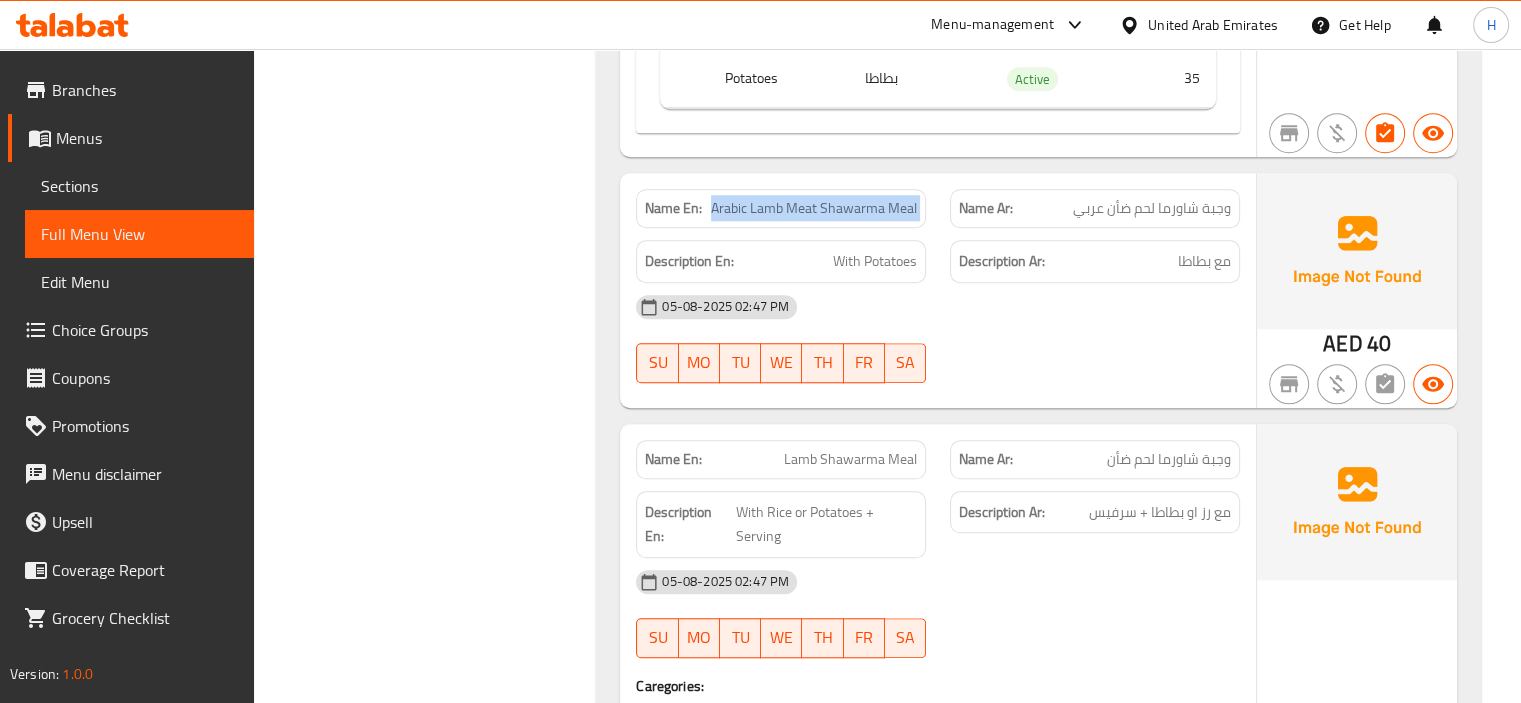 click on "Arabic Lamb  Meat Shawarma Meal" at bounding box center (814, 208) 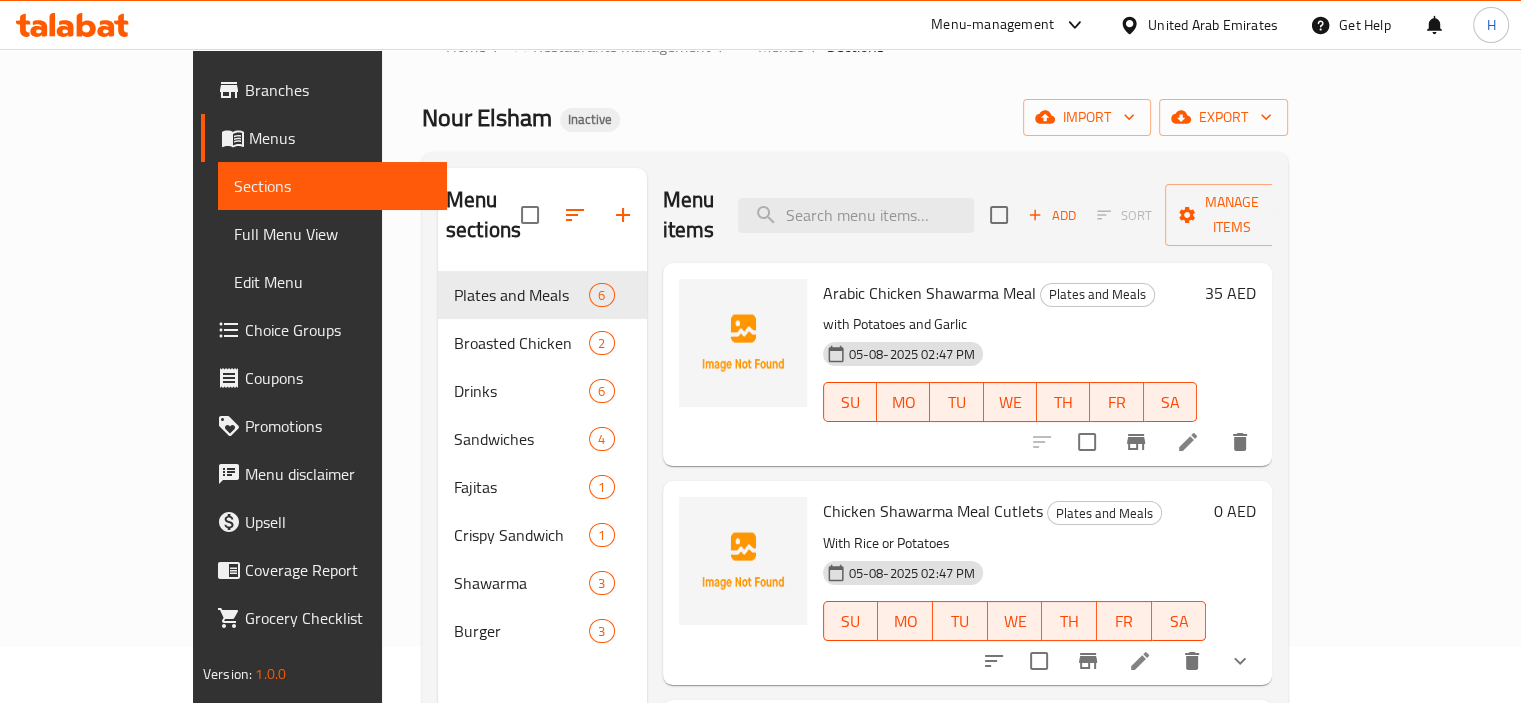 scroll, scrollTop: 0, scrollLeft: 0, axis: both 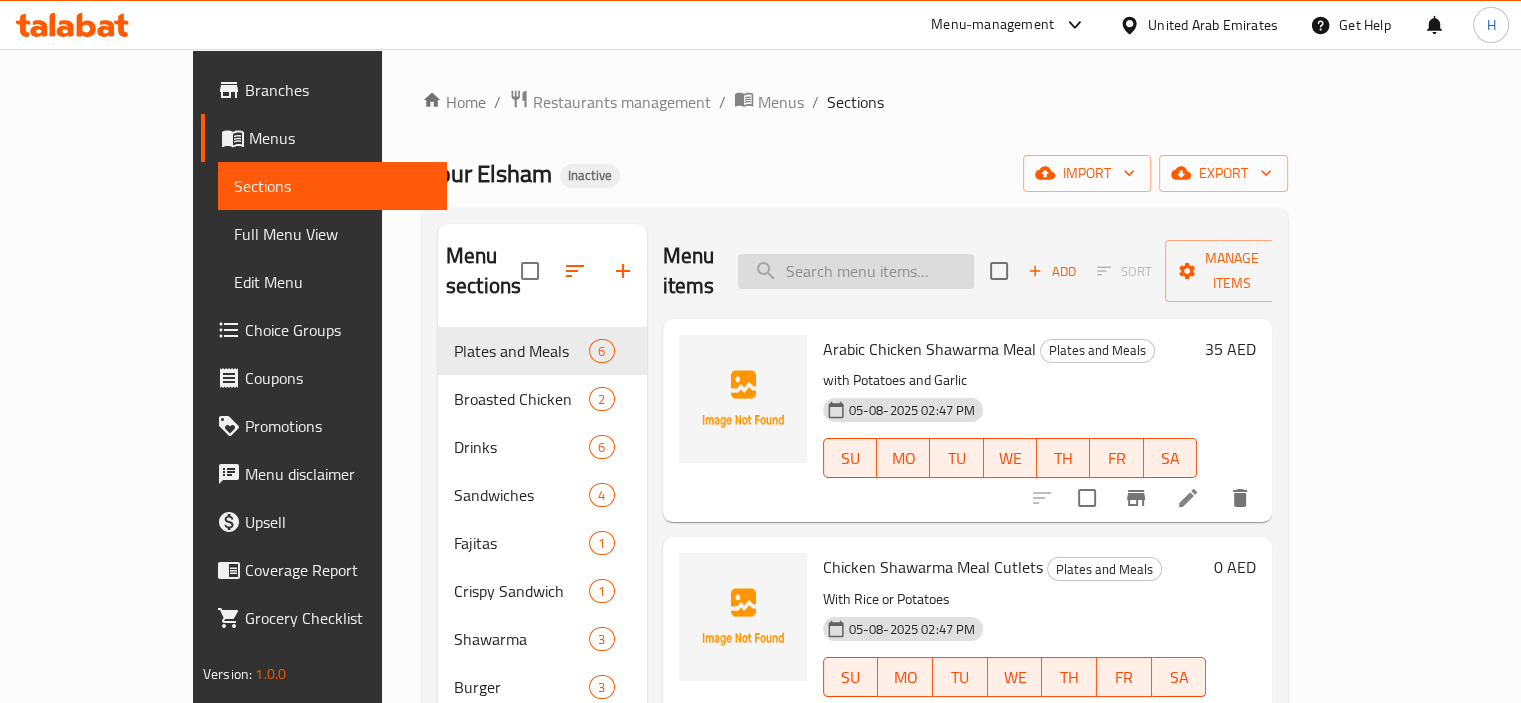 paste on "Arabic Lamb Meat Shawarma Meal" 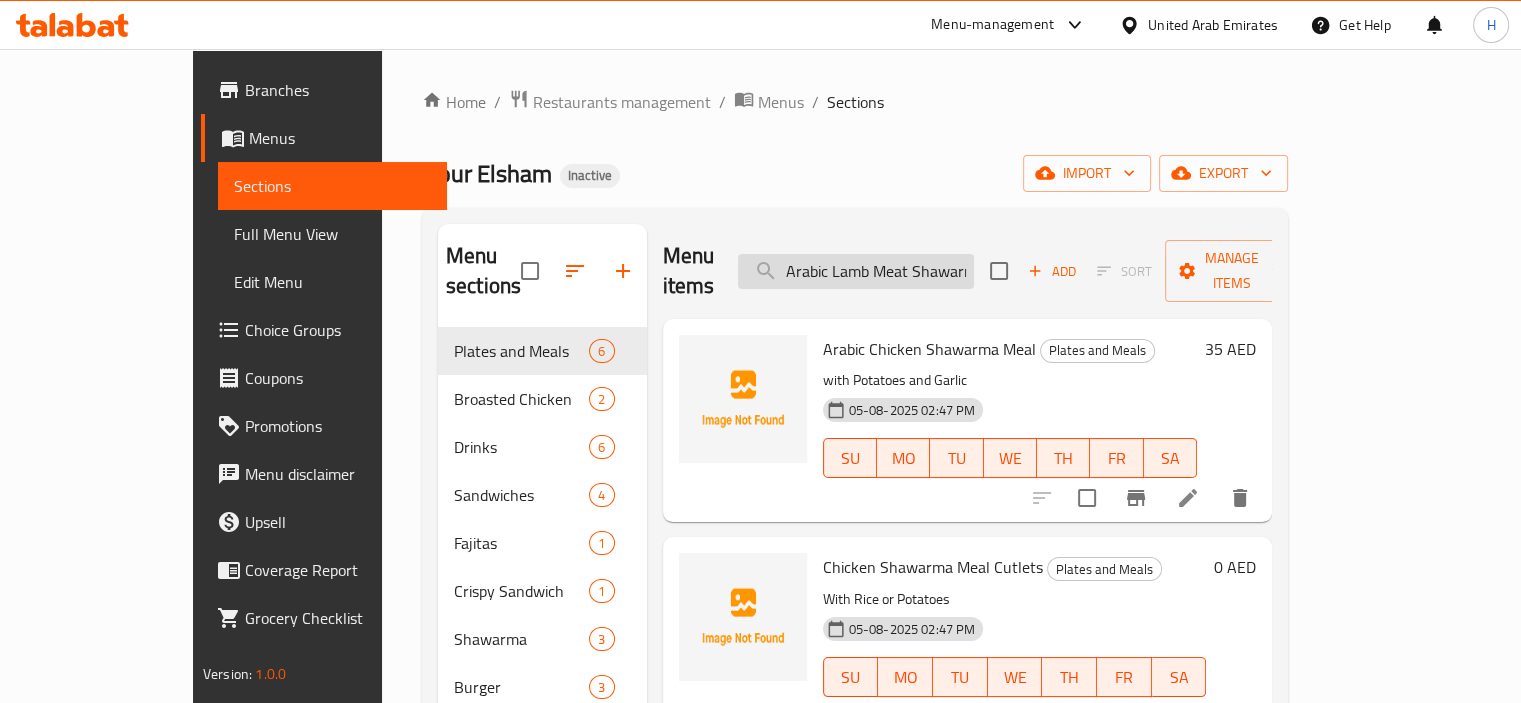 click on "Arabic Lamb Meat Shawarma Meal" at bounding box center (856, 271) 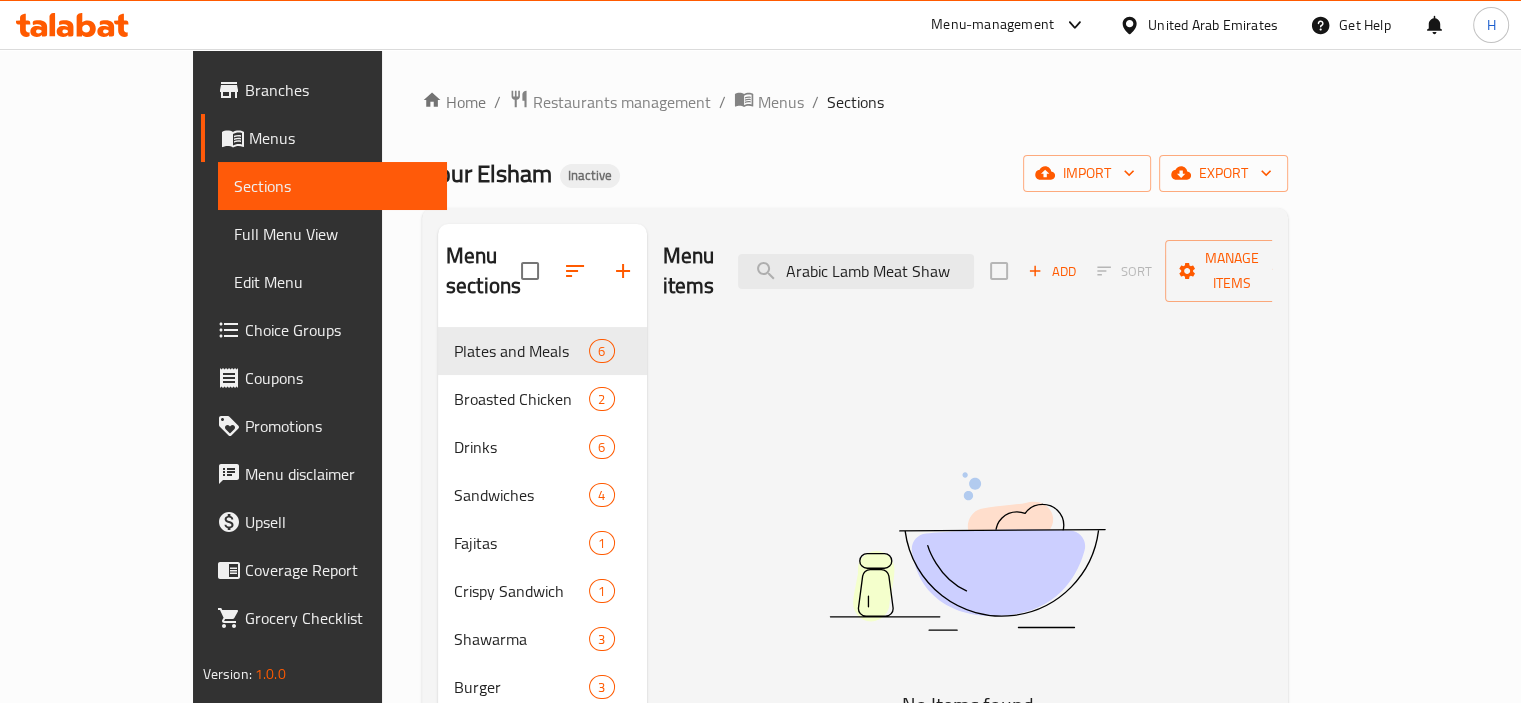 scroll, scrollTop: 0, scrollLeft: 0, axis: both 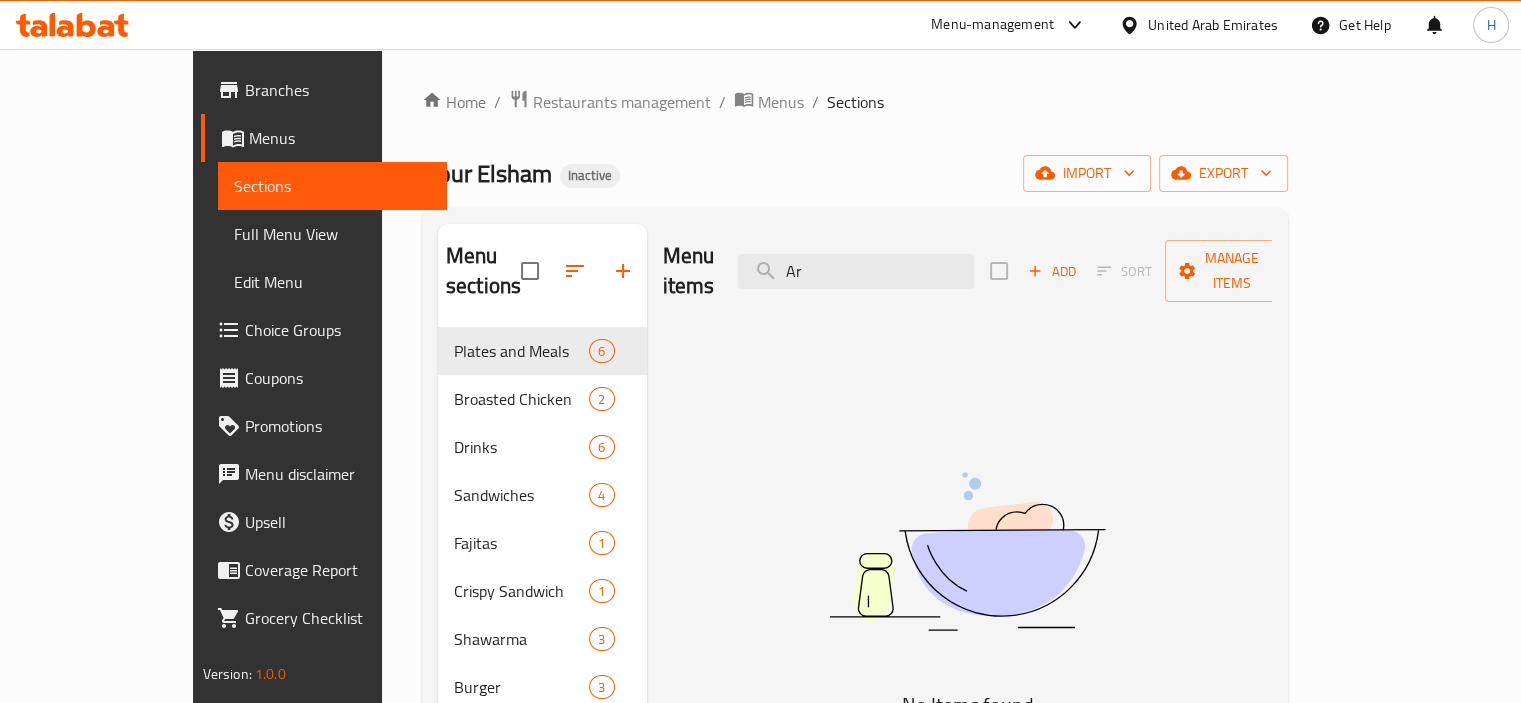 type on "A" 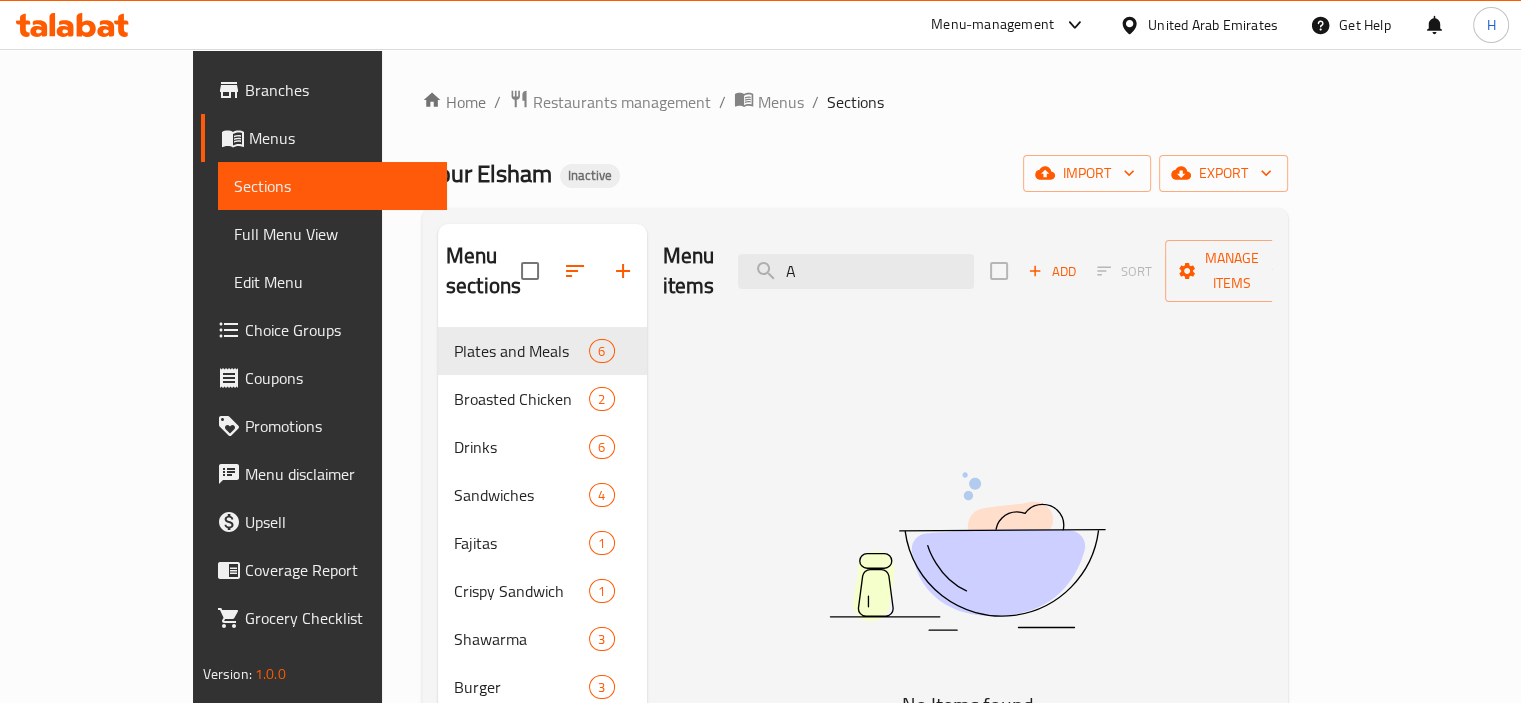type 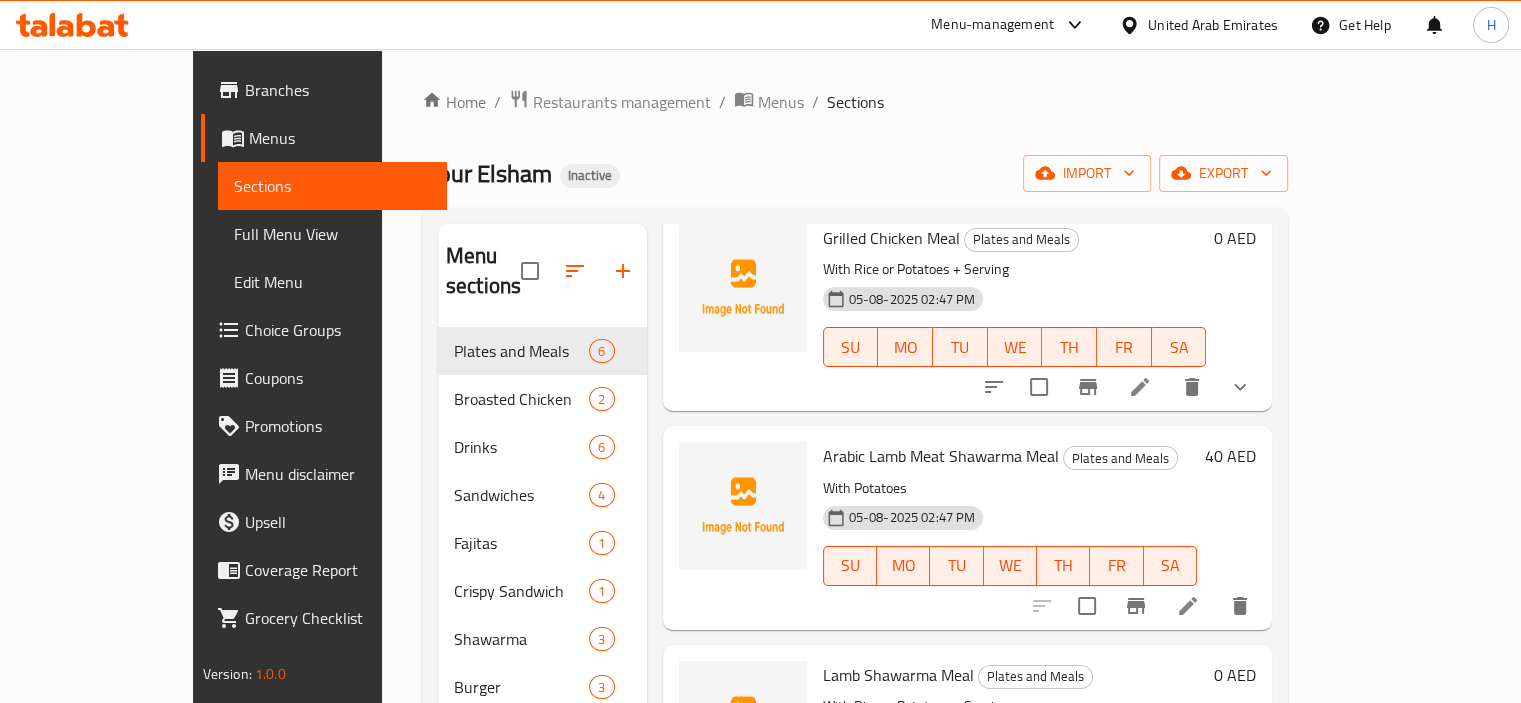 scroll, scrollTop: 552, scrollLeft: 0, axis: vertical 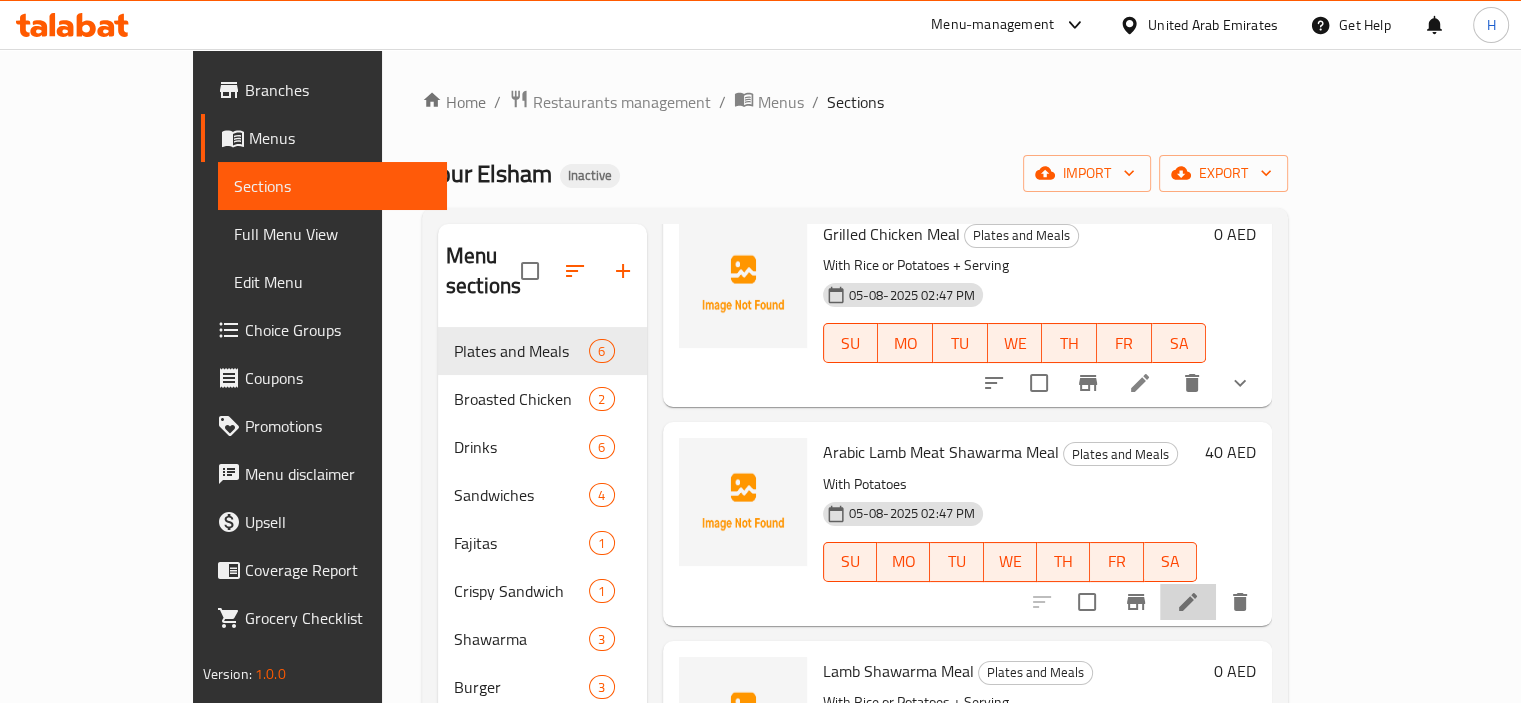 click at bounding box center (1188, 602) 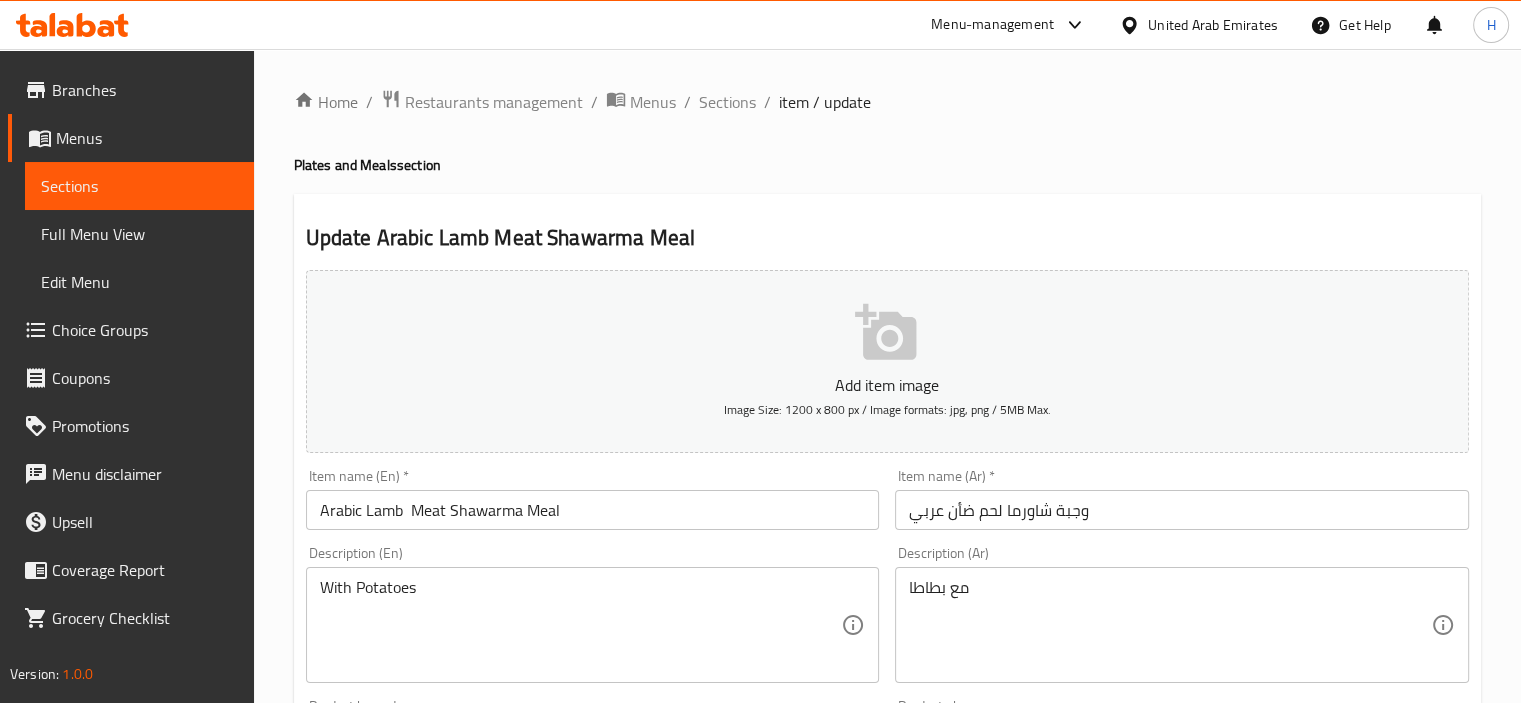 click on "Arabic Lamb  Meat Shawarma Meal" at bounding box center (593, 510) 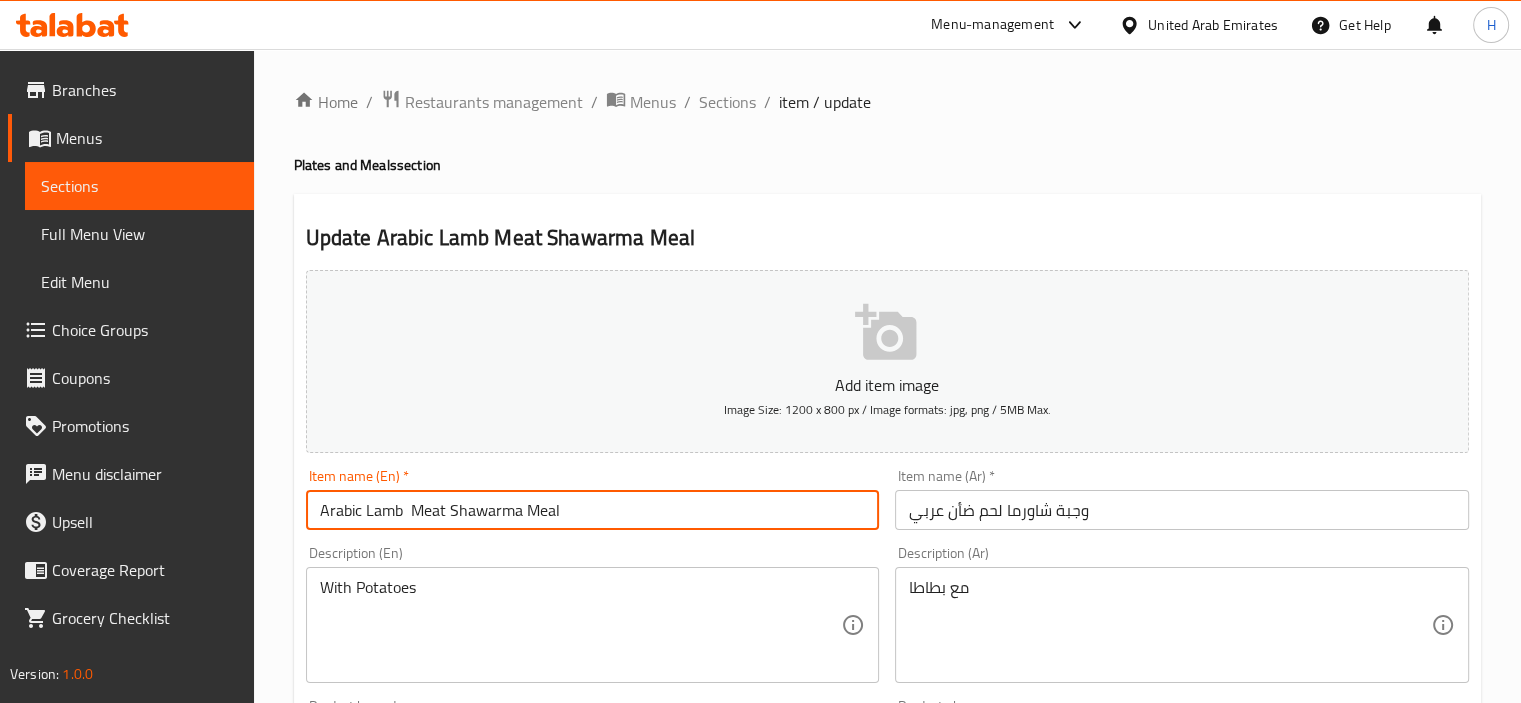 click on "Arabic Lamb  Meat Shawarma Meal" at bounding box center [593, 510] 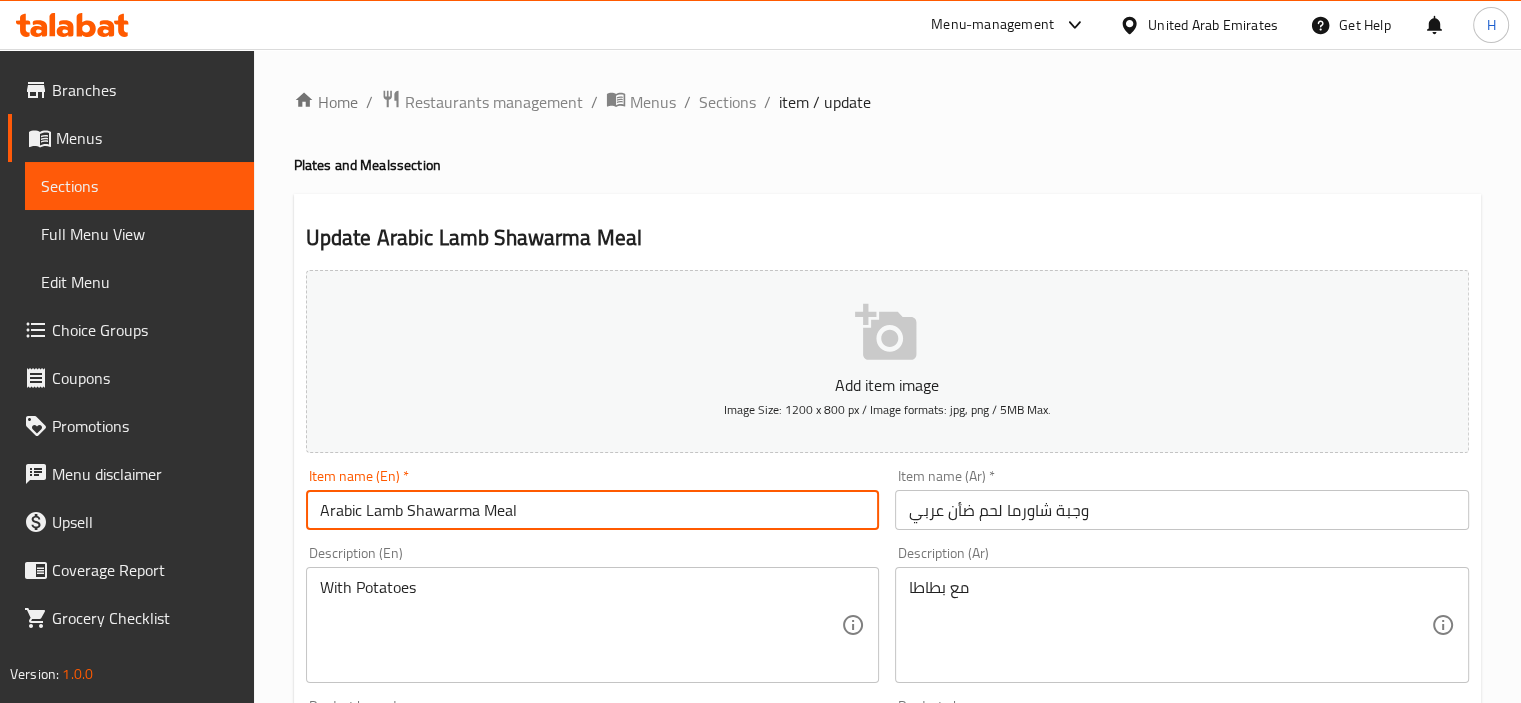 scroll, scrollTop: 709, scrollLeft: 0, axis: vertical 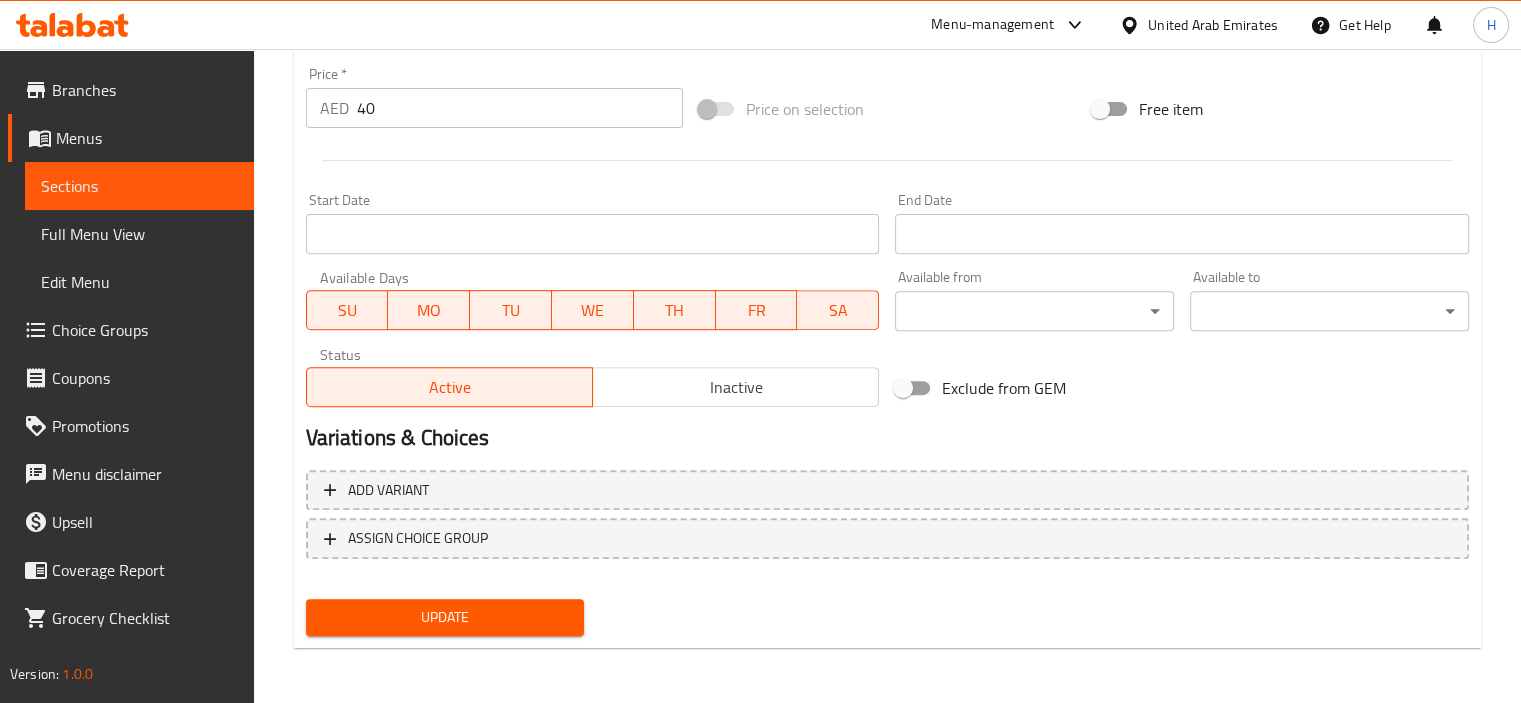 type on "Arabic Lamb Shawarma Meal" 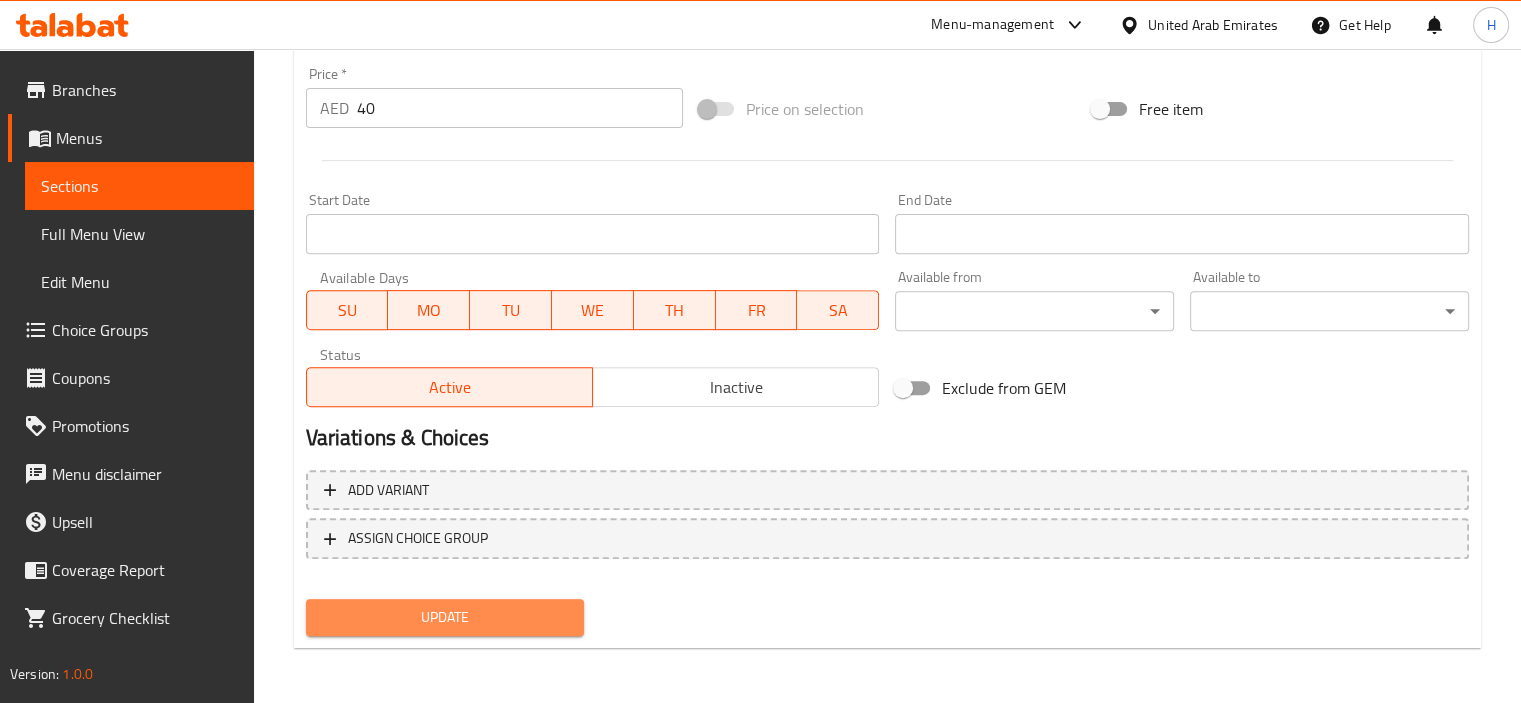 click on "Update" at bounding box center (445, 617) 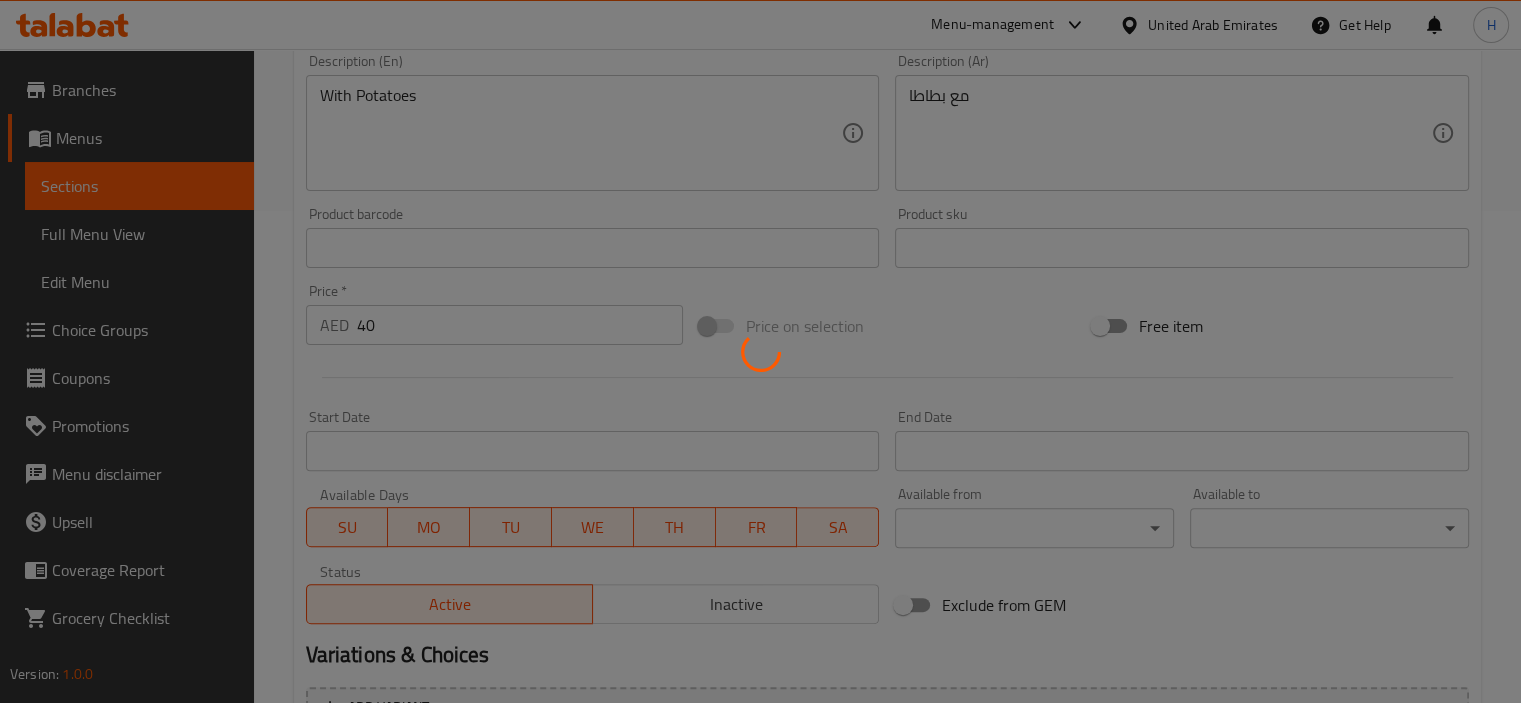 scroll, scrollTop: 436, scrollLeft: 0, axis: vertical 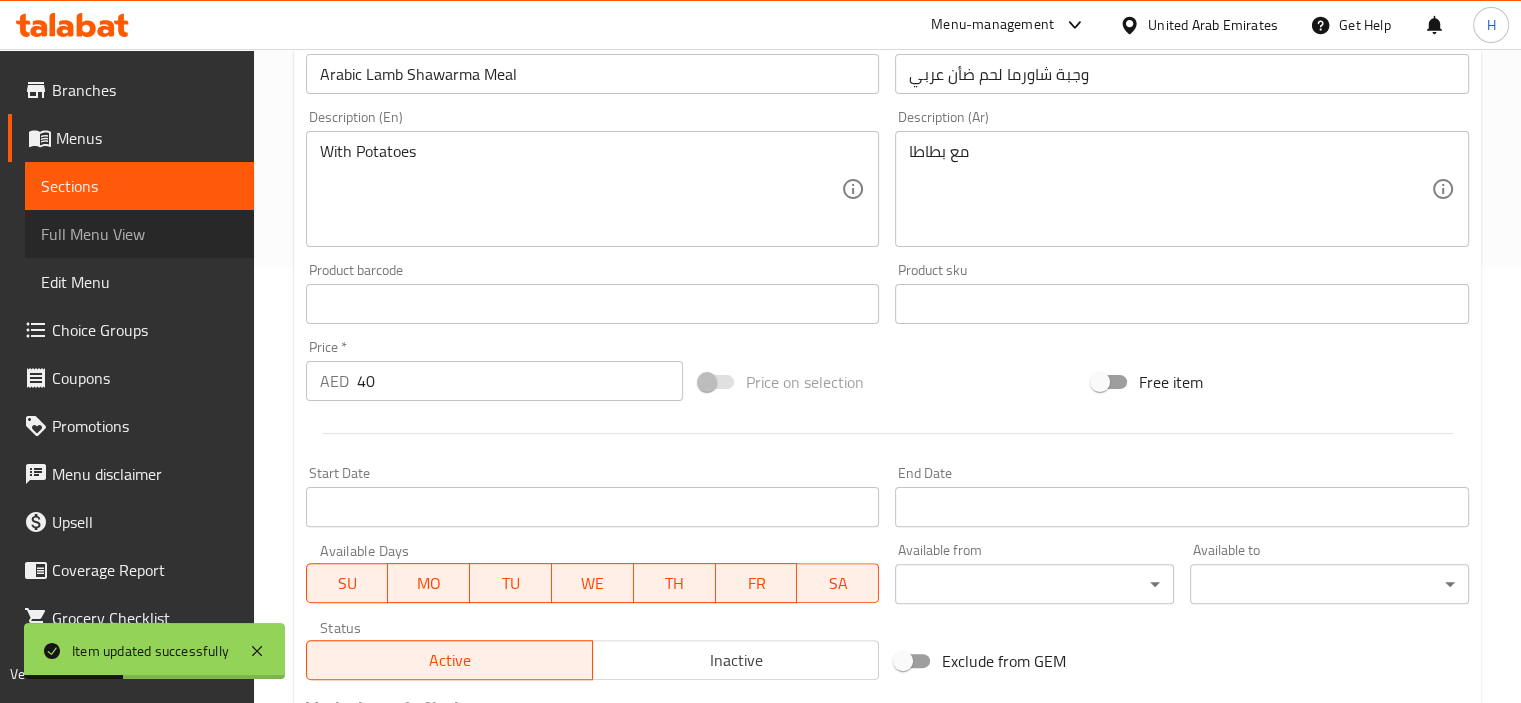 click on "Full Menu View" at bounding box center (139, 234) 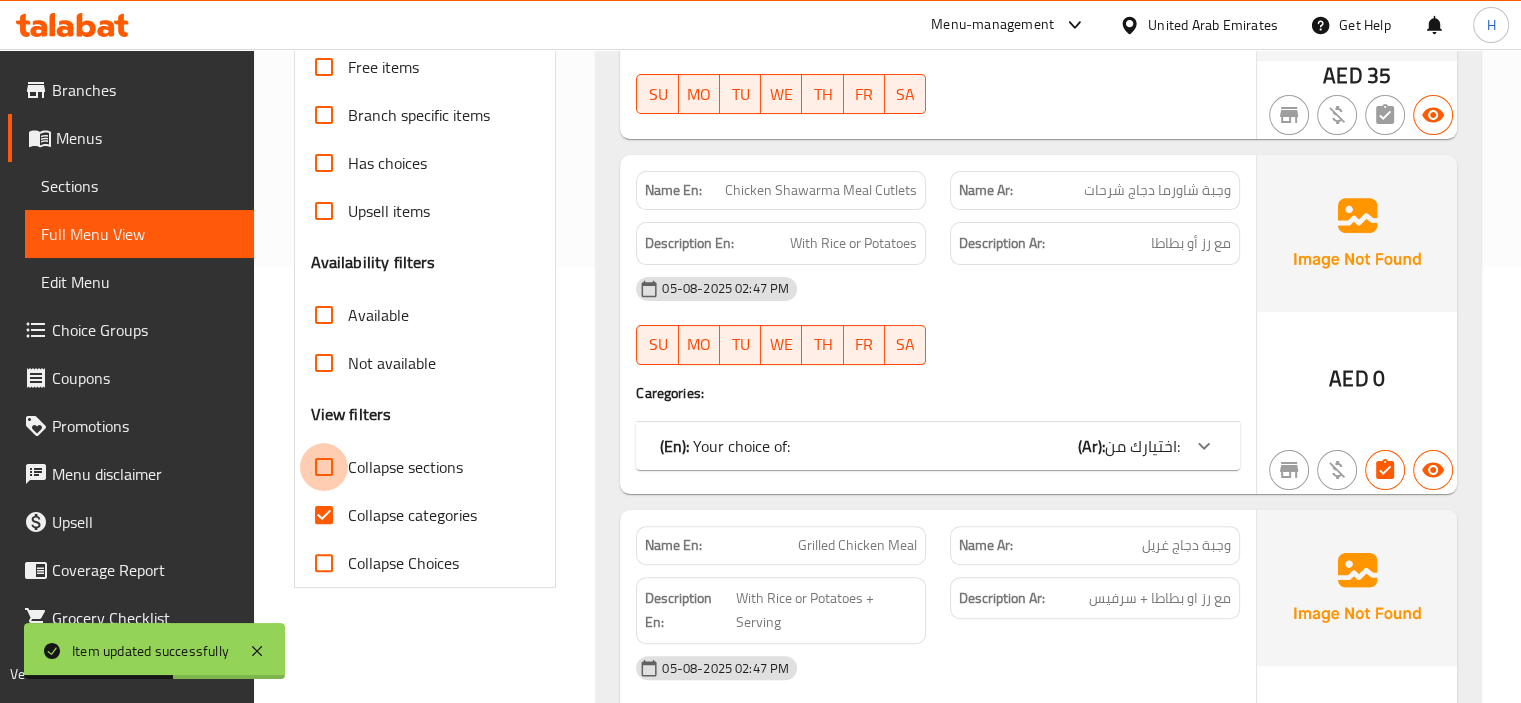 click on "Collapse sections" at bounding box center (324, 467) 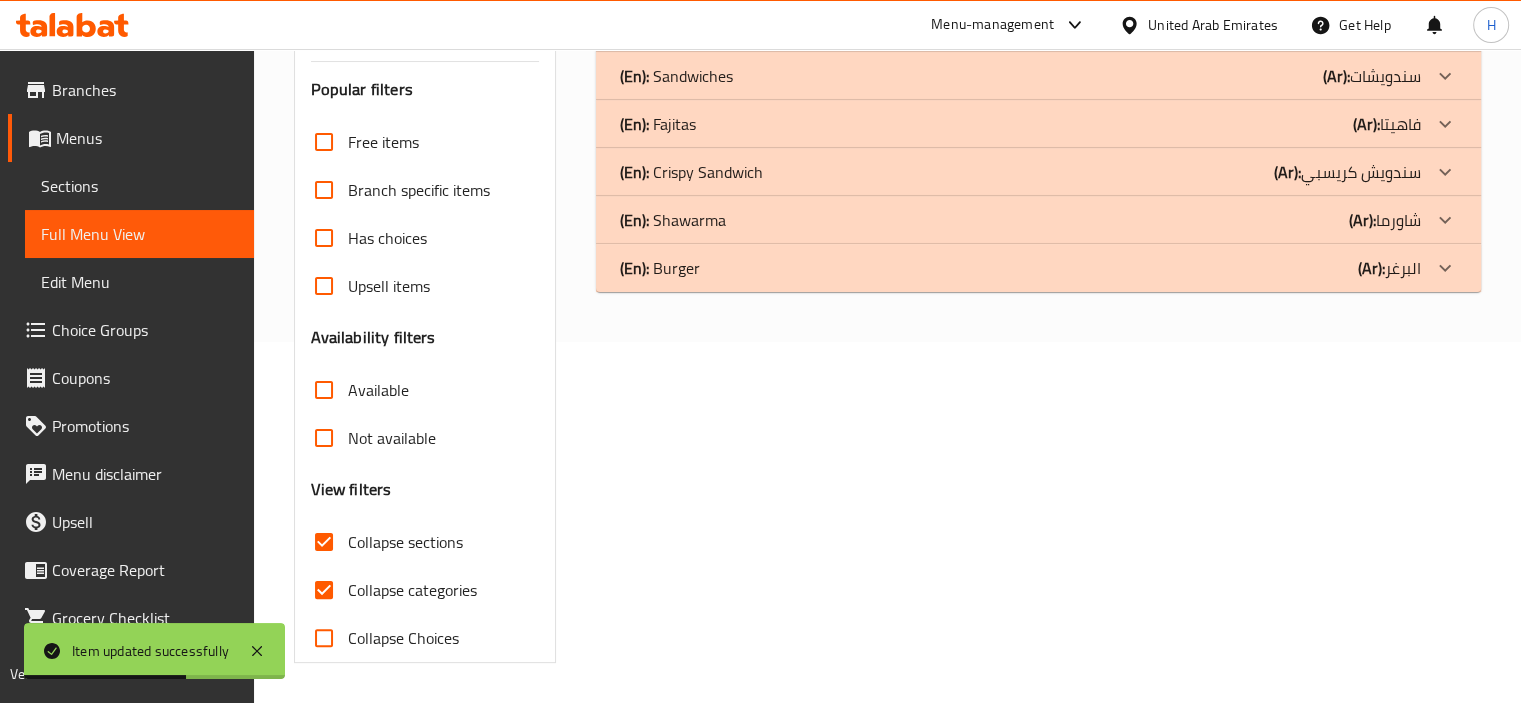 scroll, scrollTop: 360, scrollLeft: 0, axis: vertical 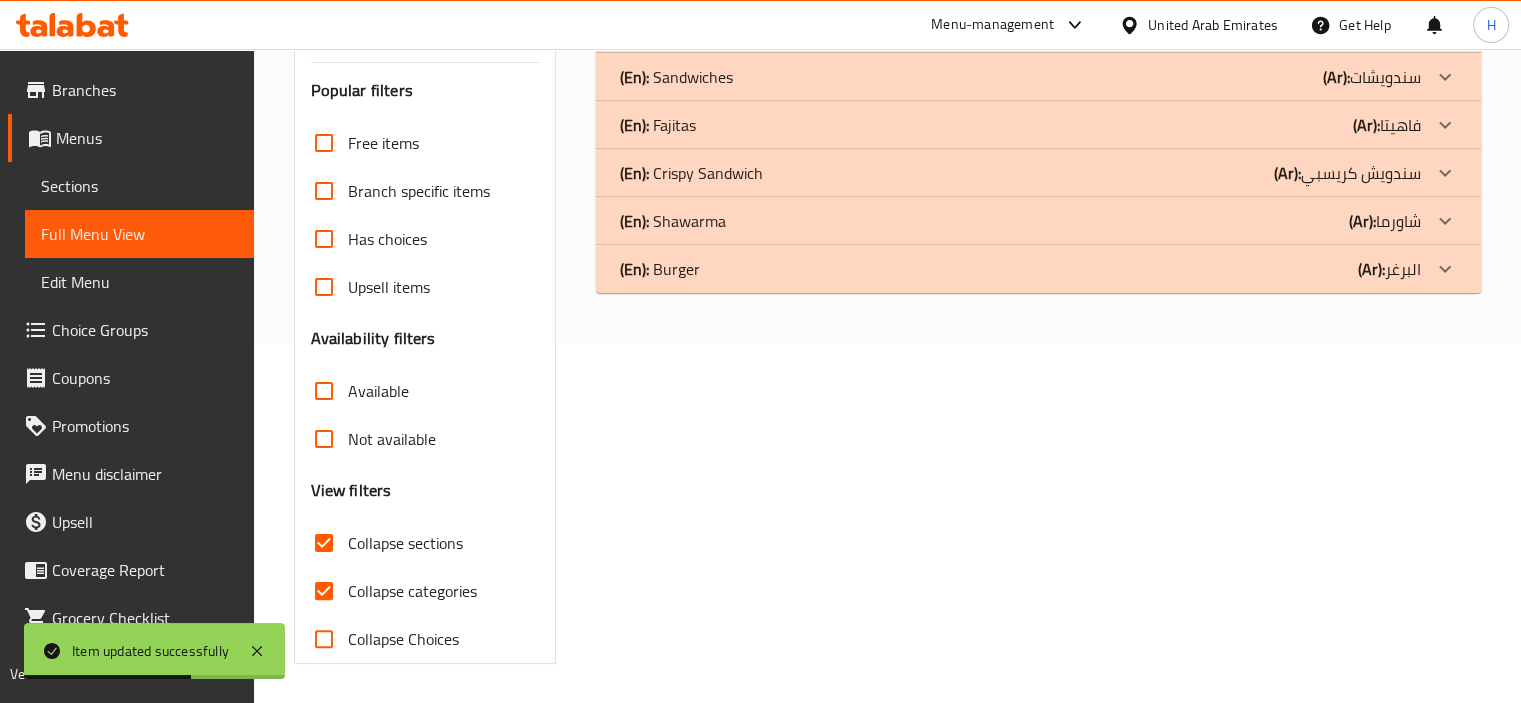click on "View filters" at bounding box center (351, 490) 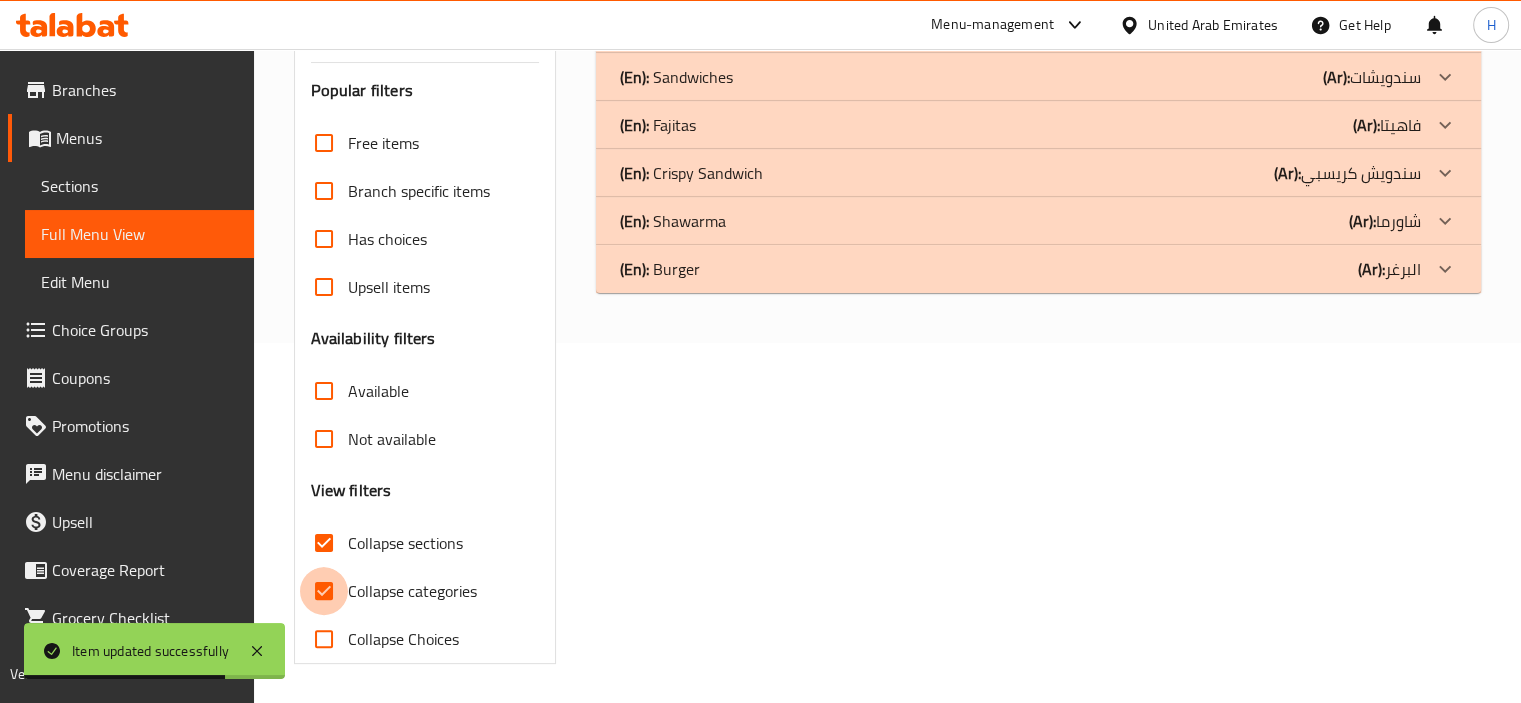 click on "Collapse categories" at bounding box center (324, 591) 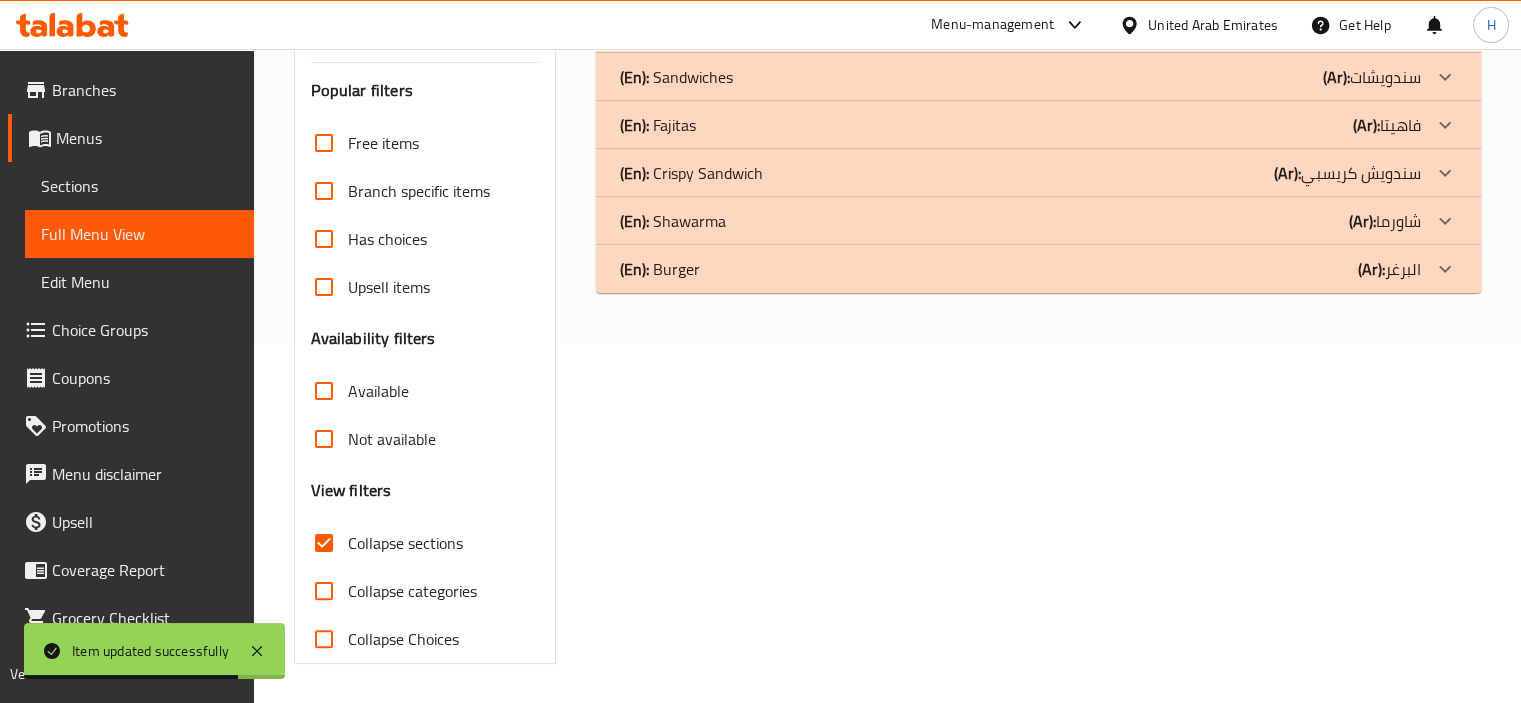 scroll, scrollTop: 0, scrollLeft: 0, axis: both 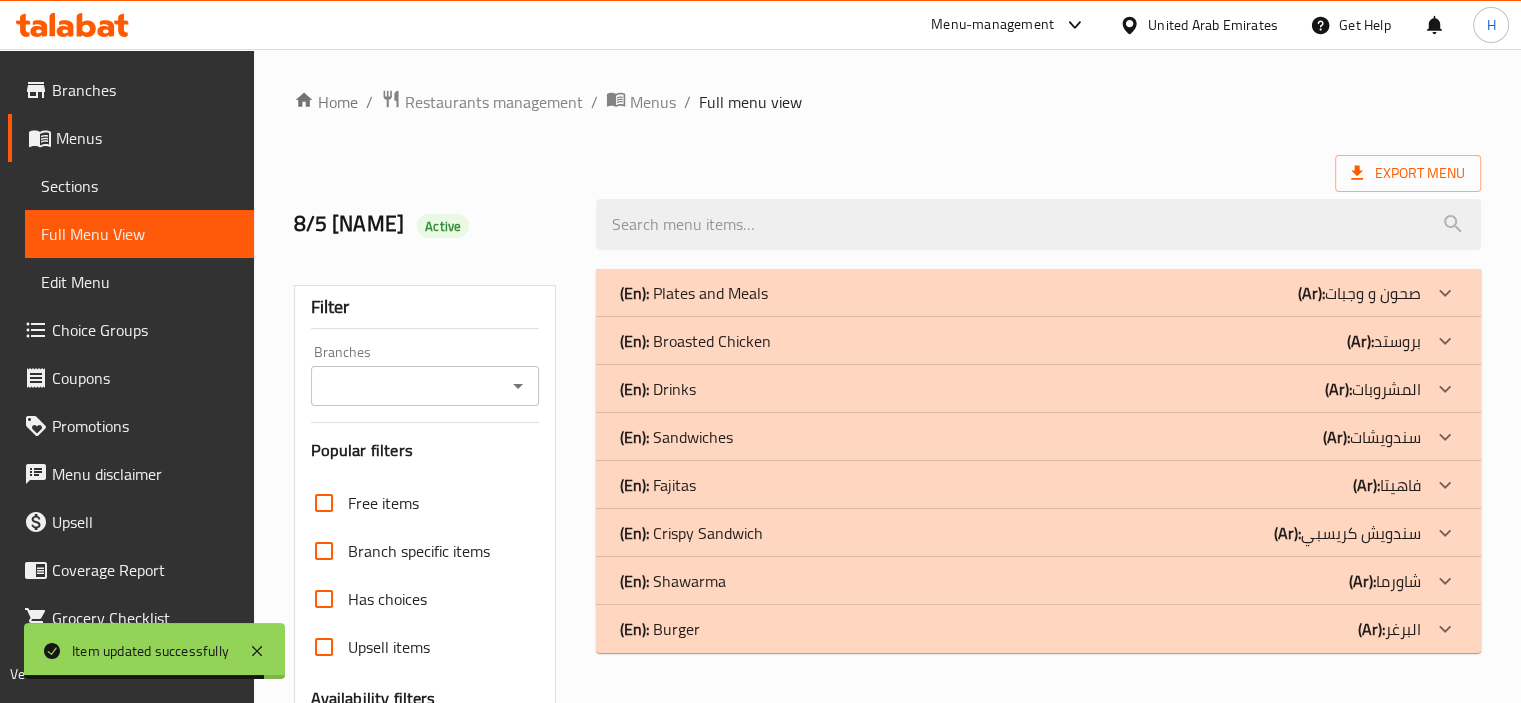 click on "(En):   Plates and Meals" at bounding box center [694, 293] 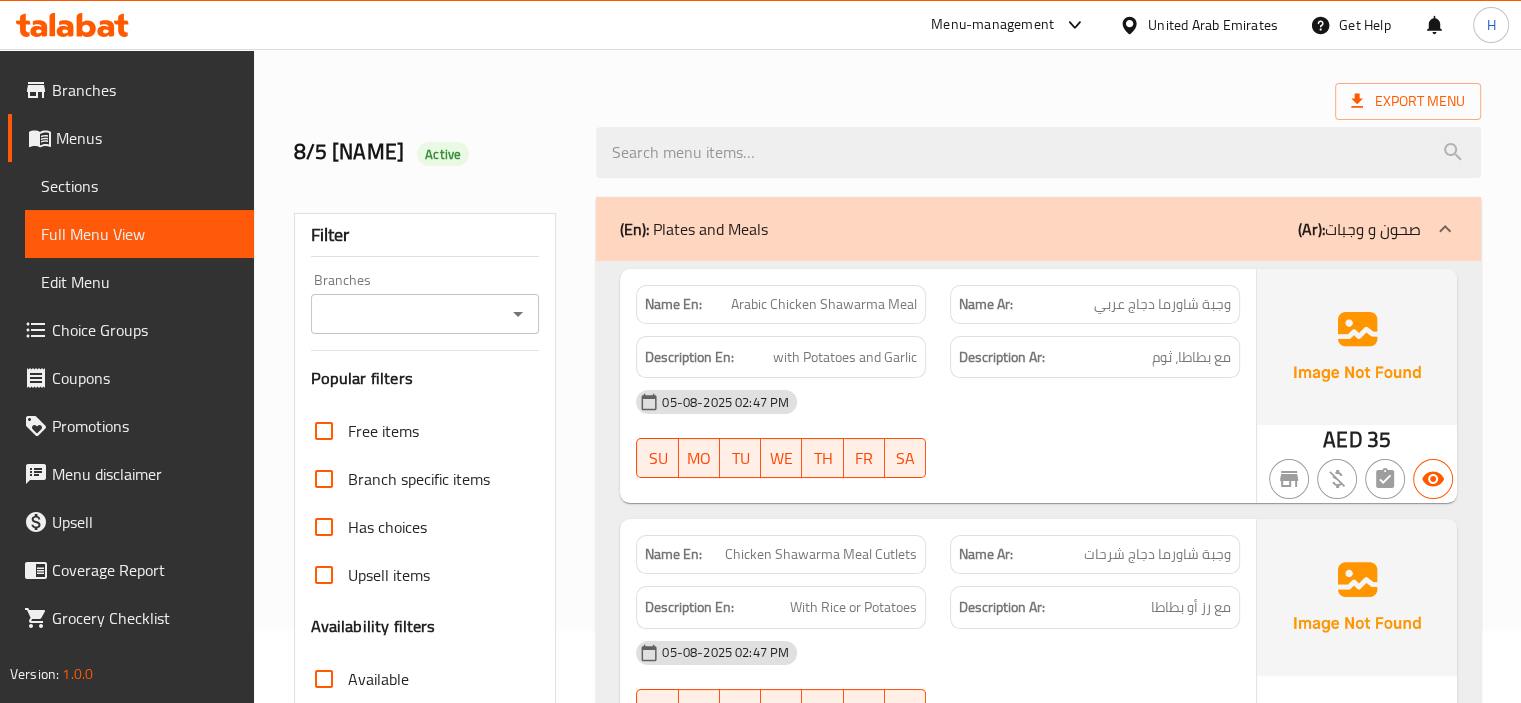 scroll, scrollTop: 0, scrollLeft: 0, axis: both 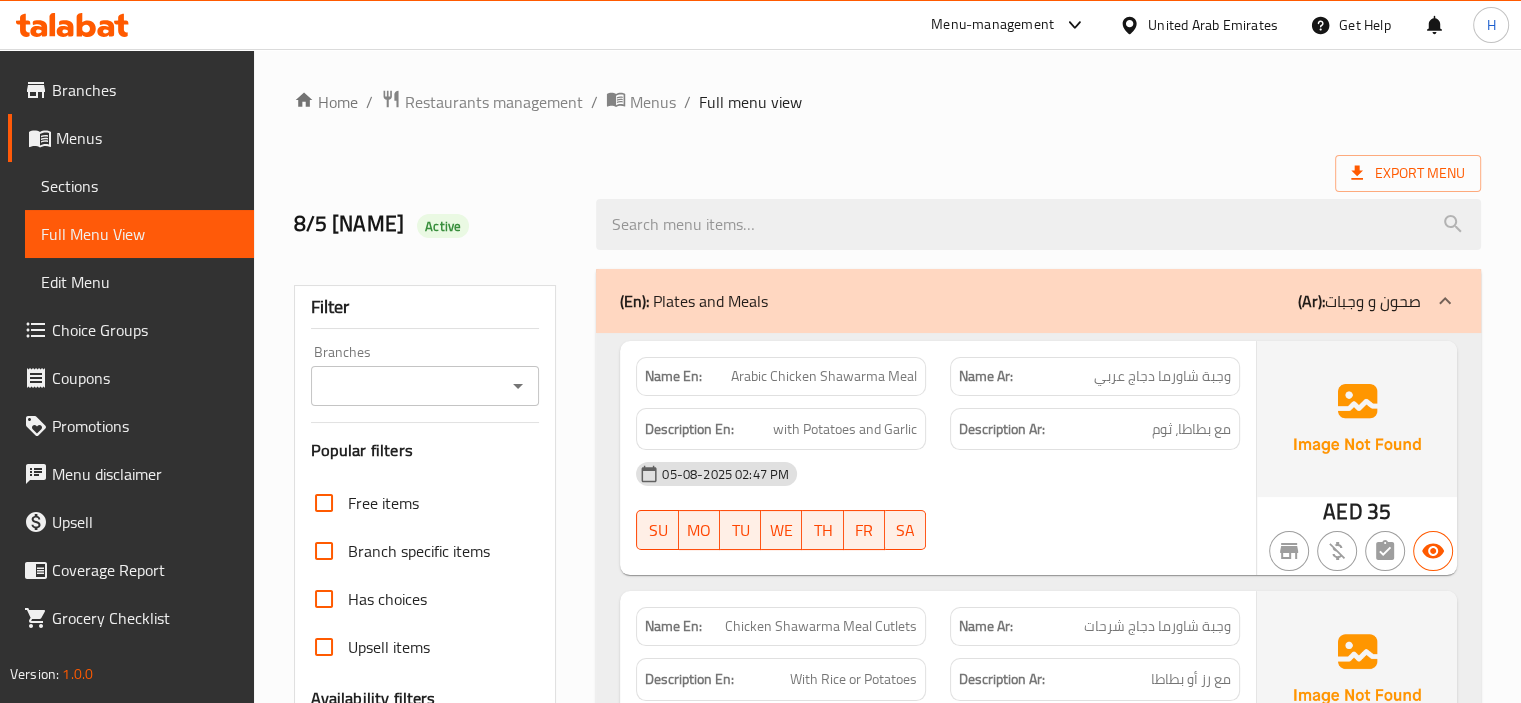 click on "Home / Restaurants management / Menus / Full menu view Export Menu 8/5 farah   Active Filter Branches Branches Popular filters Free items Branch specific items Has choices Upsell items Availability filters Available Not available View filters Collapse sections Collapse categories Collapse Choices (En):   Plates and Meals (Ar): صحون و وجبات Name En: Arabic Chicken Shawarma Meal  Name Ar: وجبة شاورما دجاج عربي  Description En: with Potatoes and Garlic Description Ar: مع بطاطا، ثوم 05-08-2025 02:47 PM SU MO TU WE TH FR SA AED 35 Name En: Chicken Shawarma Meal Cutlets Name Ar: وجبة شاورما دجاج شرحات  Description En: With Rice or Potatoes Description Ar: مع رز أو بطاطا 05-08-2025 02:47 PM SU MO TU WE TH FR SA Caregories: (En):   Your choice of: (Ar): اختيارك من: Name(En) Name(Ar) Status Price Rice  ارز  Active 35 Potatoes  بطاطا Active 35 AED 0 Name En: Grilled Chicken Meal  Name Ar: وجبة دجاج غريل  Description En: SU" at bounding box center (887, 1671) 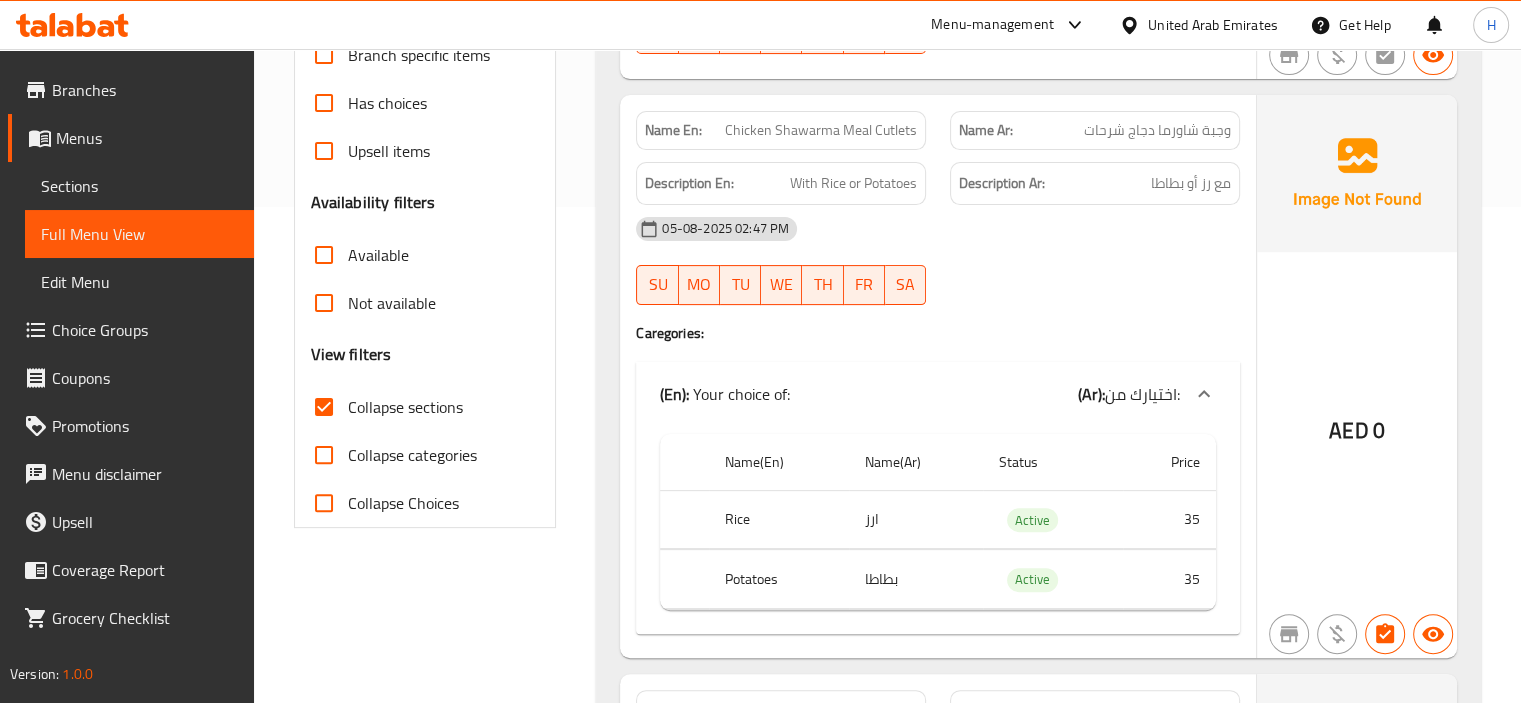scroll, scrollTop: 496, scrollLeft: 0, axis: vertical 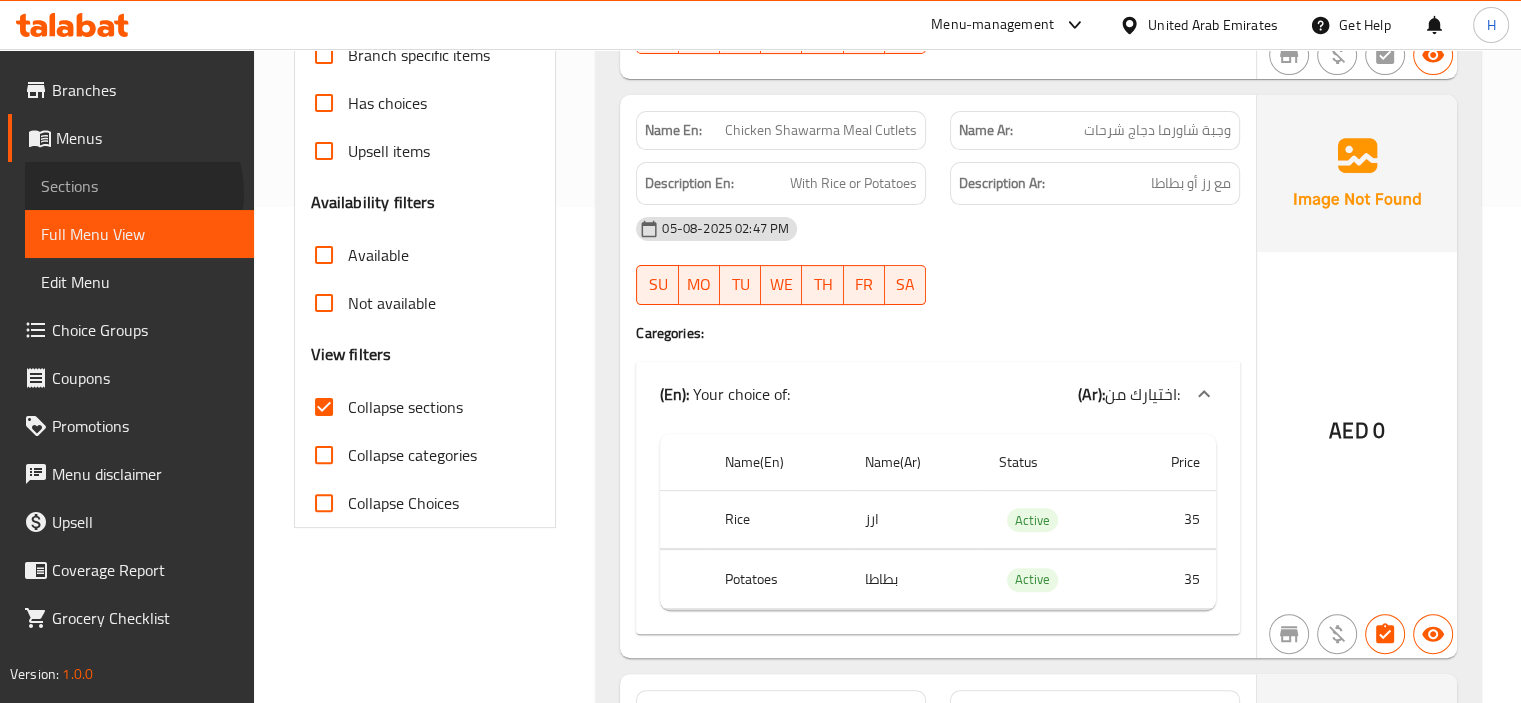 click on "Sections" at bounding box center [139, 186] 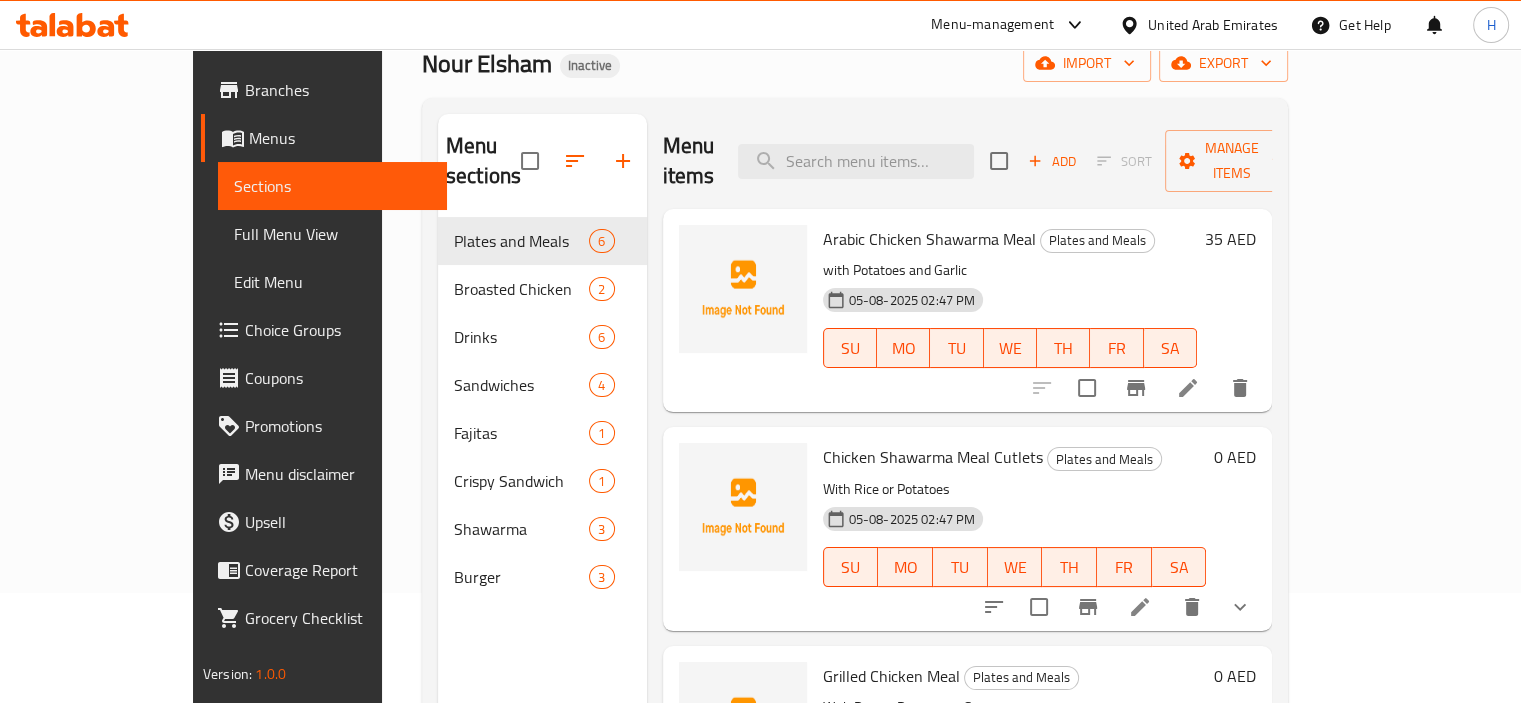 scroll, scrollTop: 108, scrollLeft: 0, axis: vertical 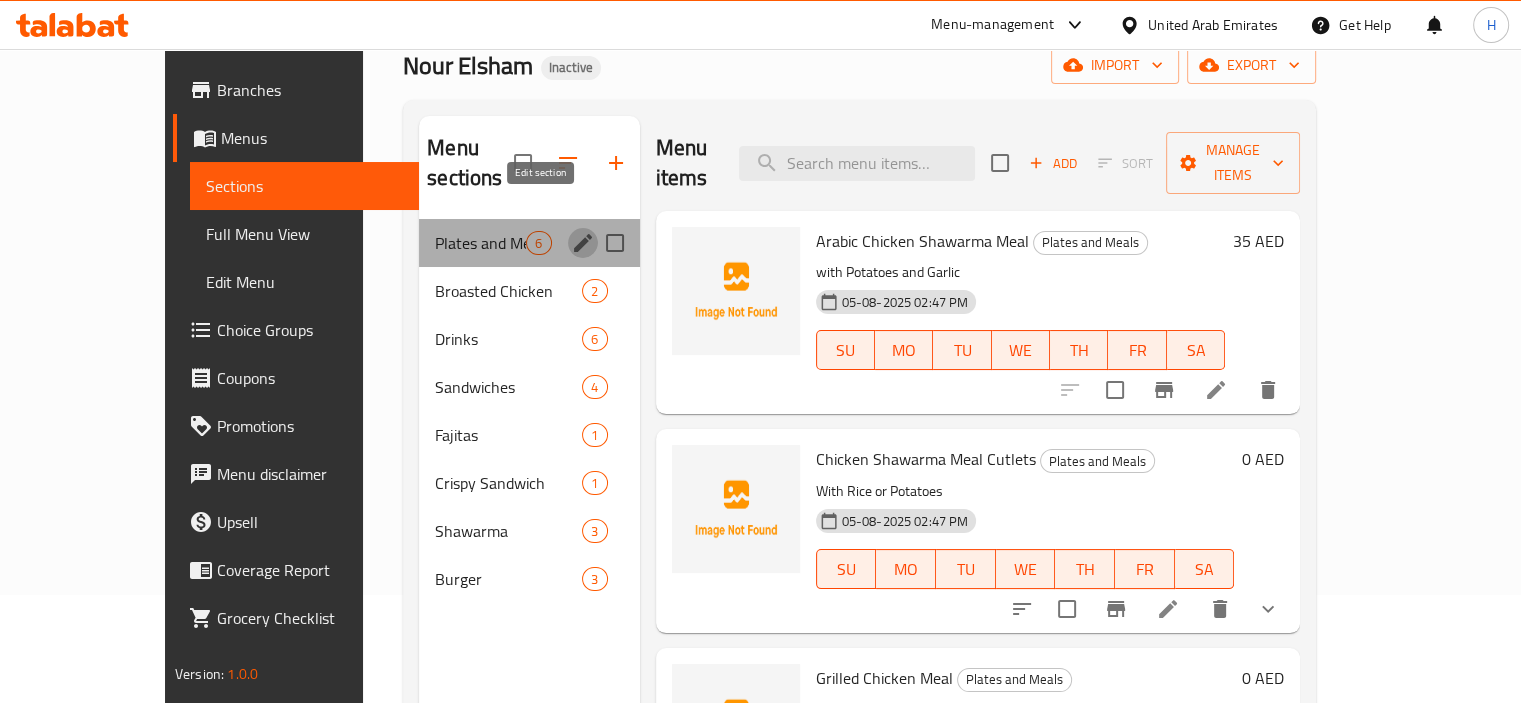click 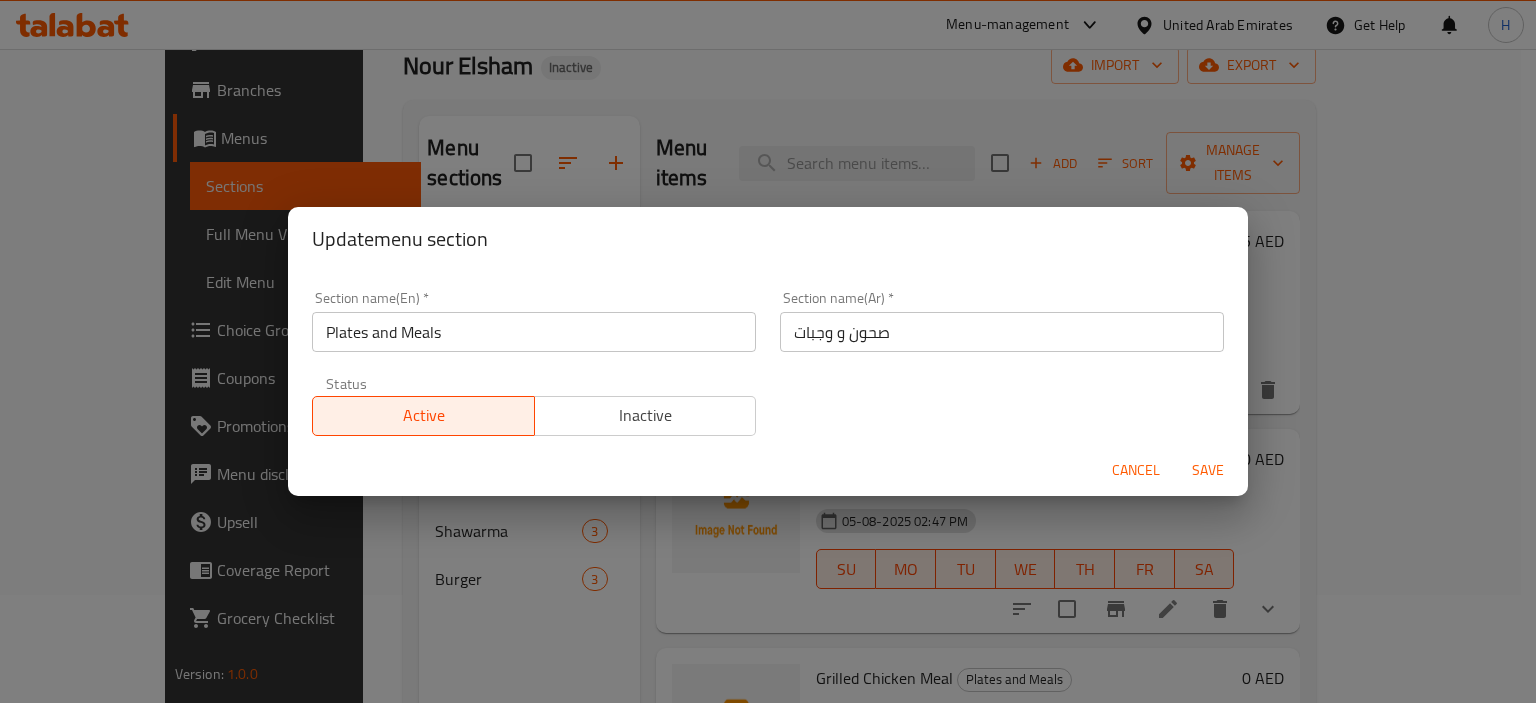 click on "صحون و وجبات" at bounding box center [1002, 332] 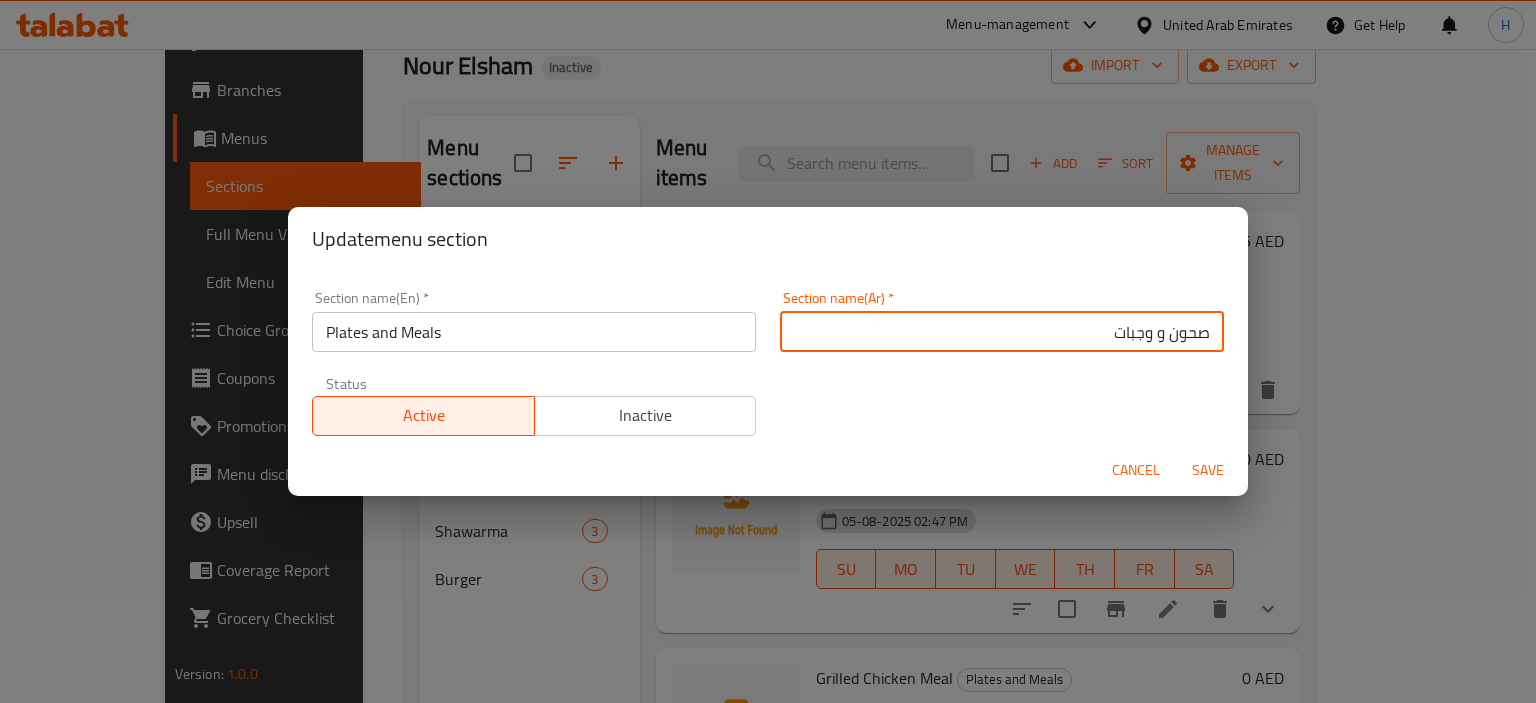 click on "صحون و وجبات" at bounding box center [1002, 332] 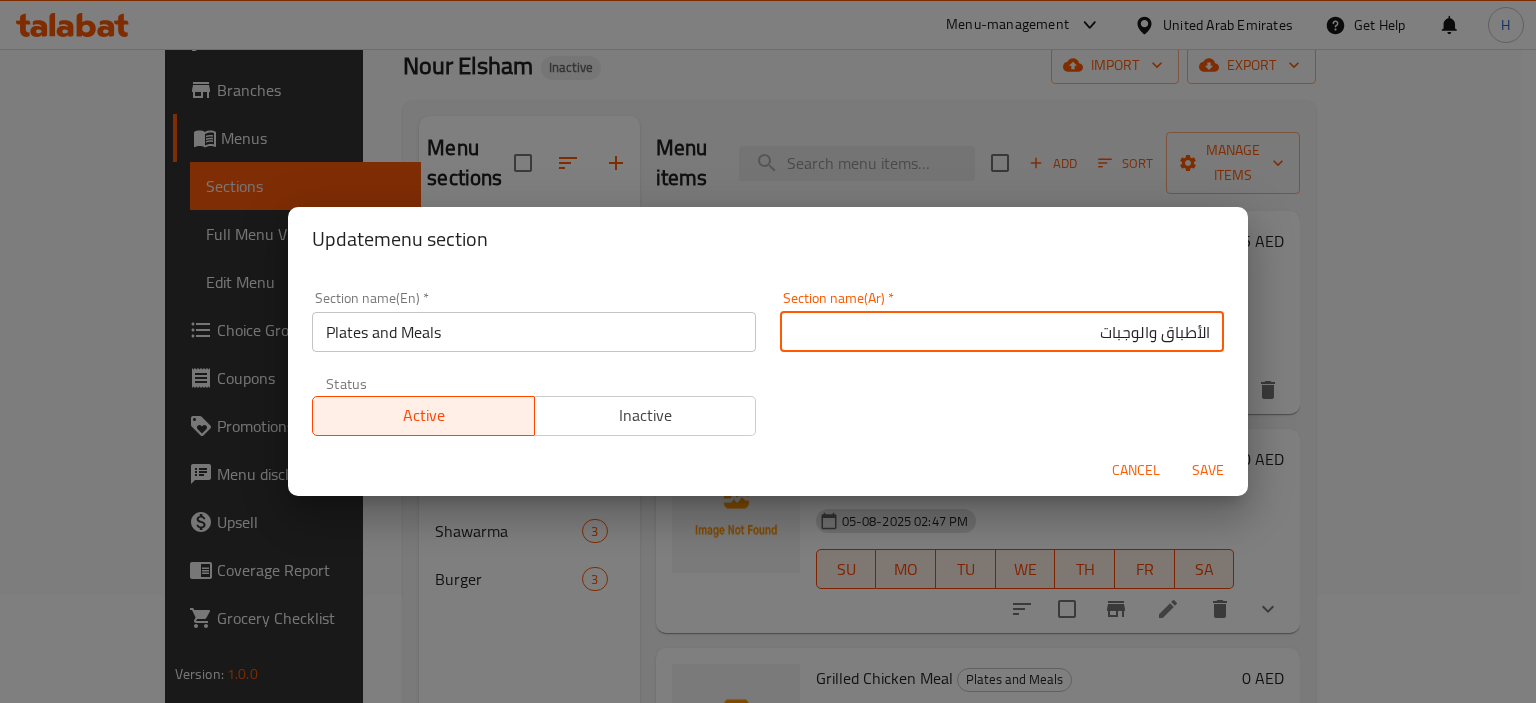 type on "الأطباق والوجبات" 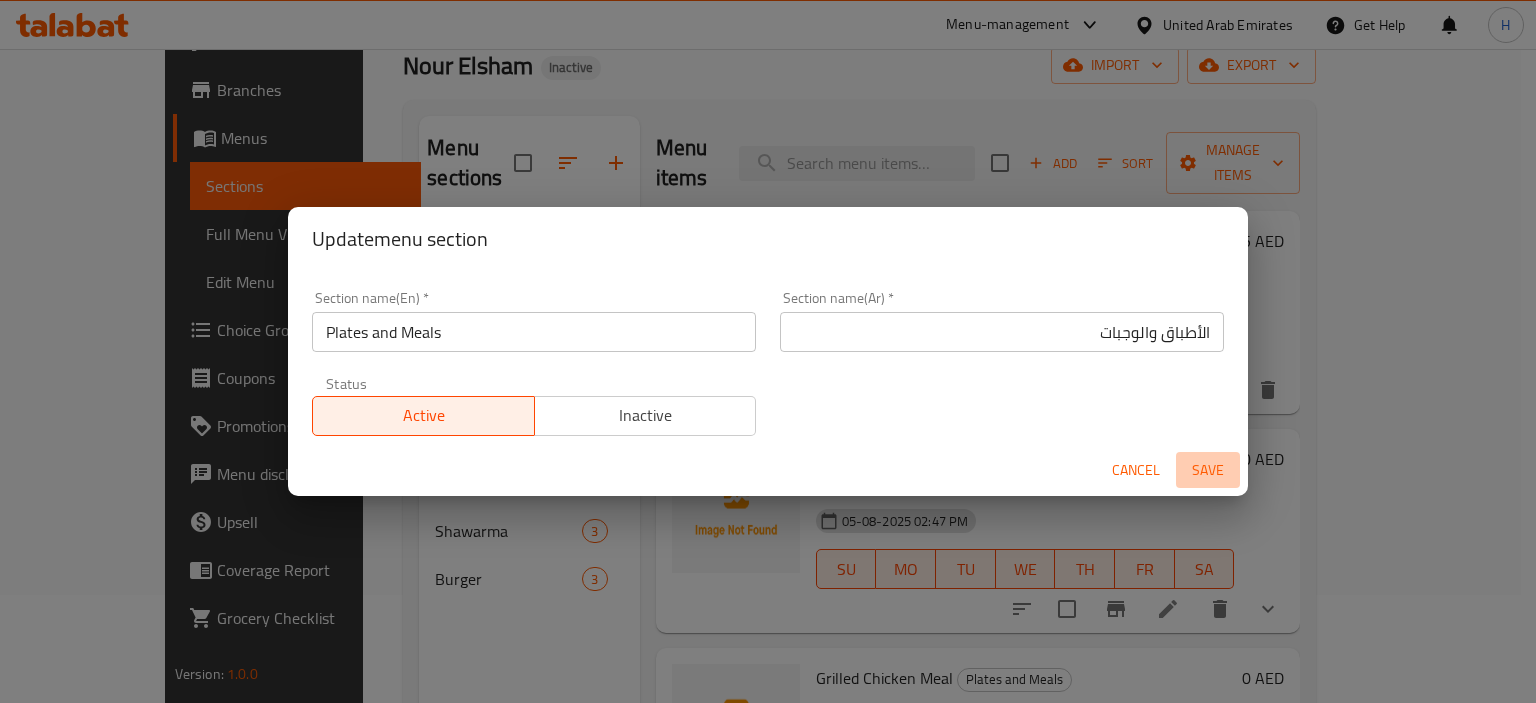 click on "Save" at bounding box center (1208, 470) 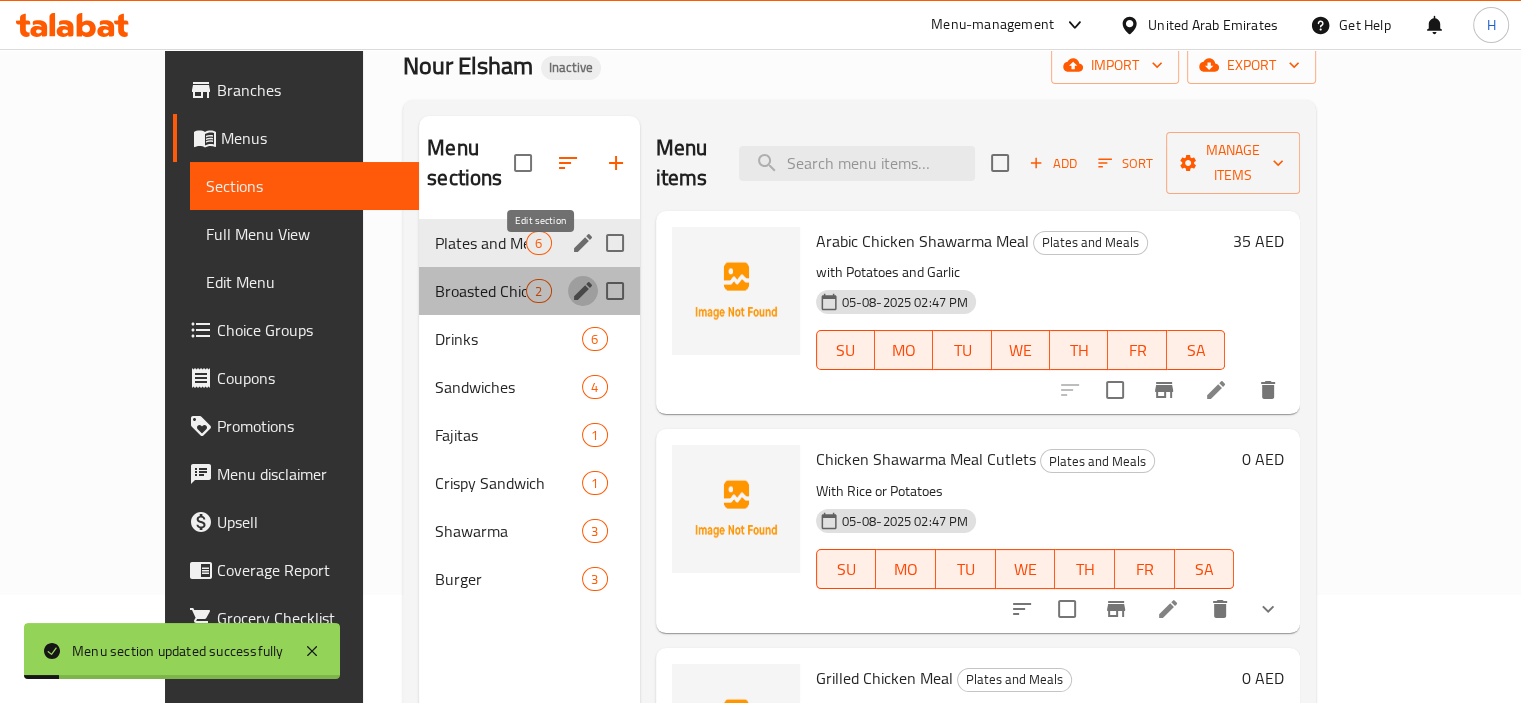 click 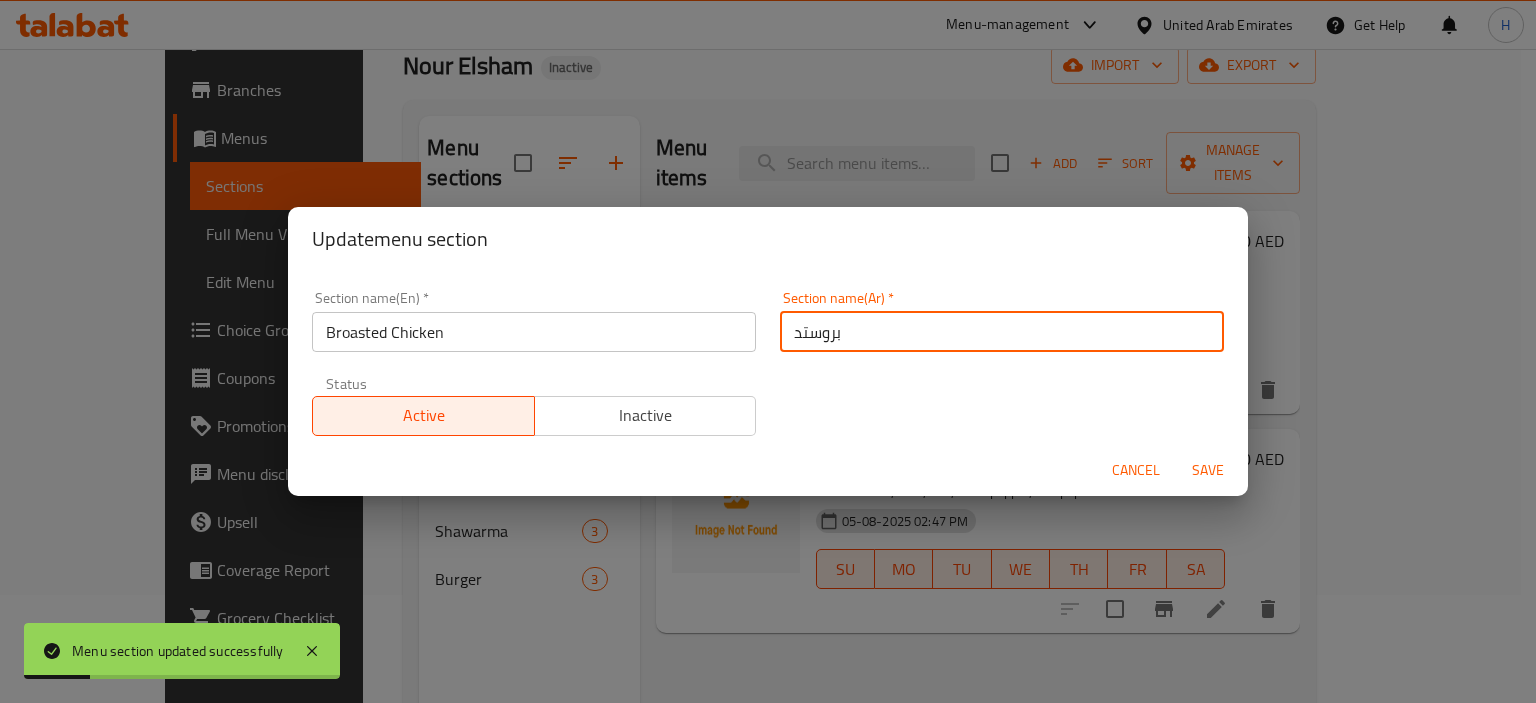 click on "بروستد" at bounding box center [1002, 332] 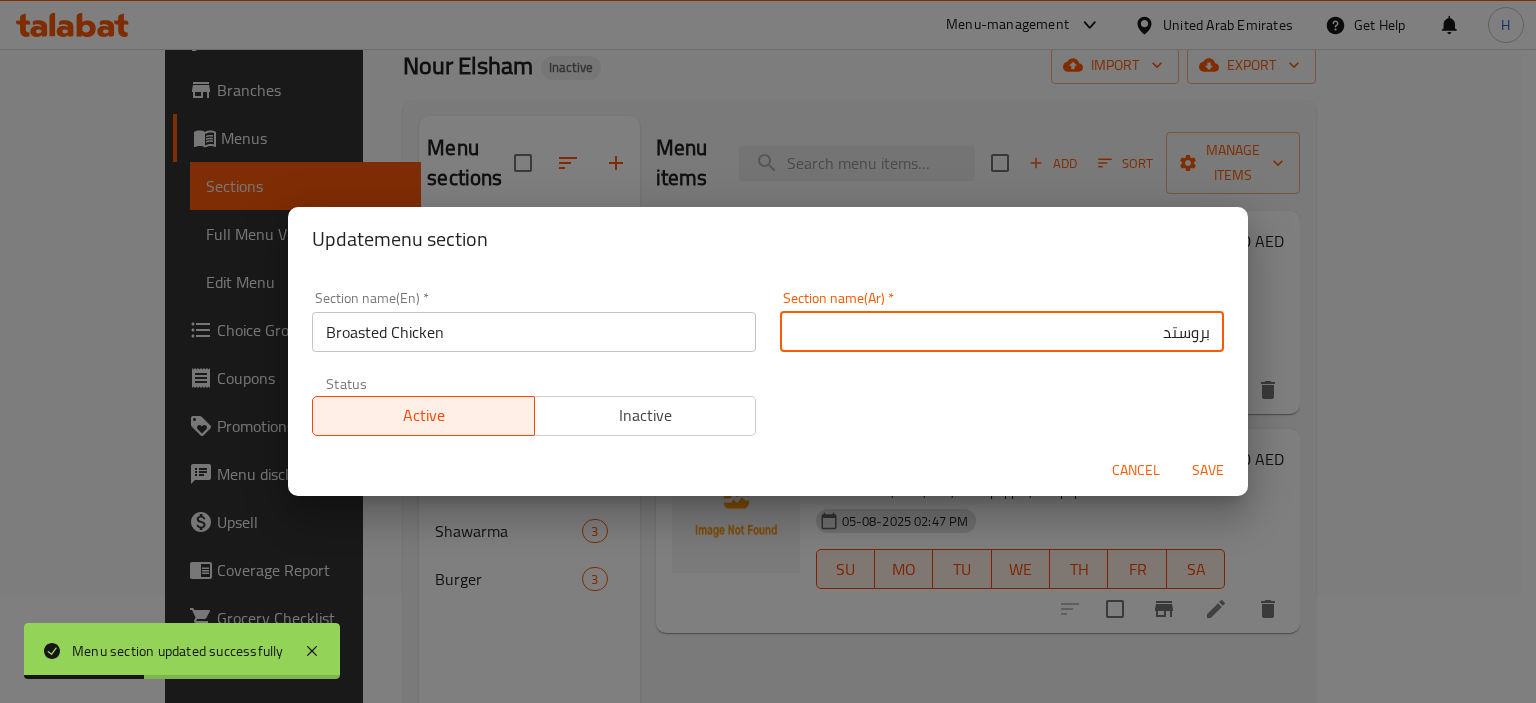 click on "بروستد" at bounding box center (1002, 332) 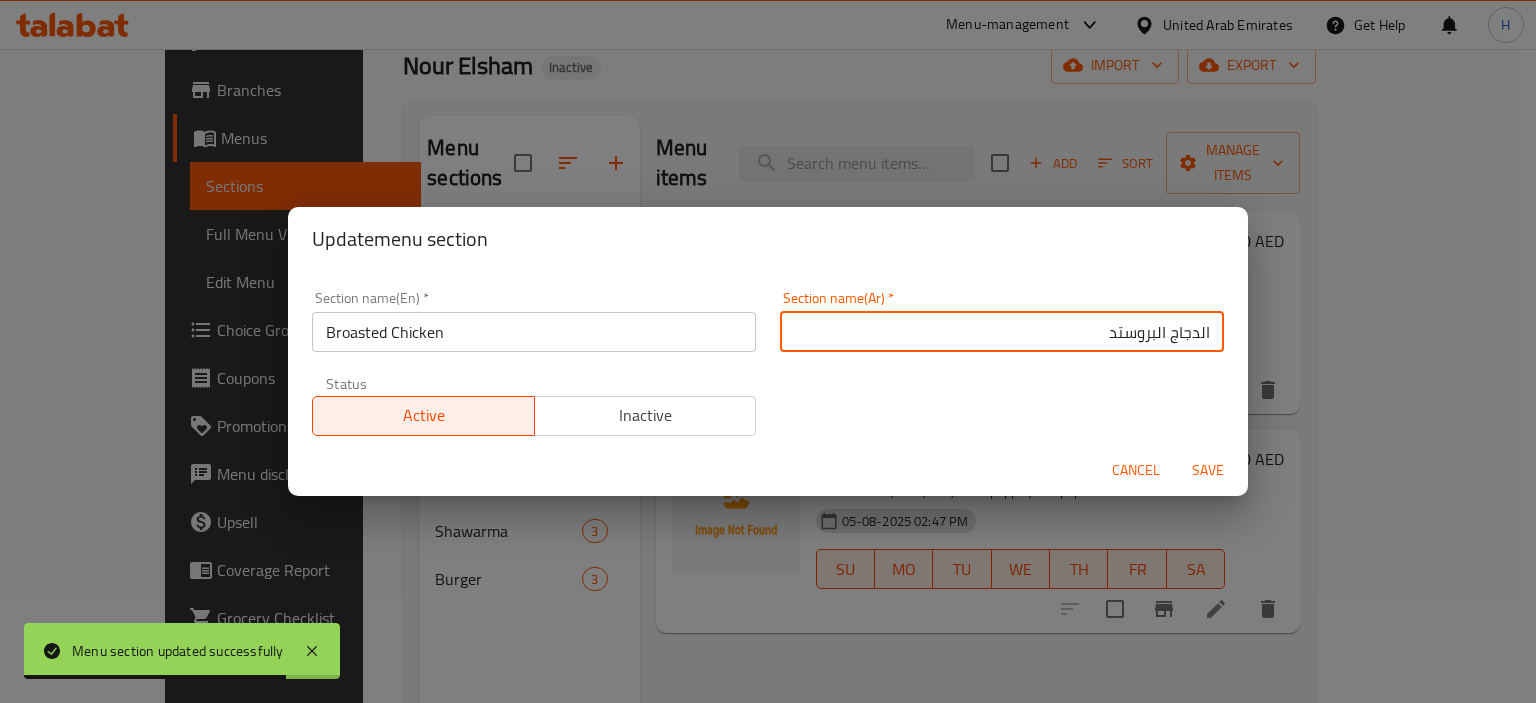 type on "الدجاج البروستد" 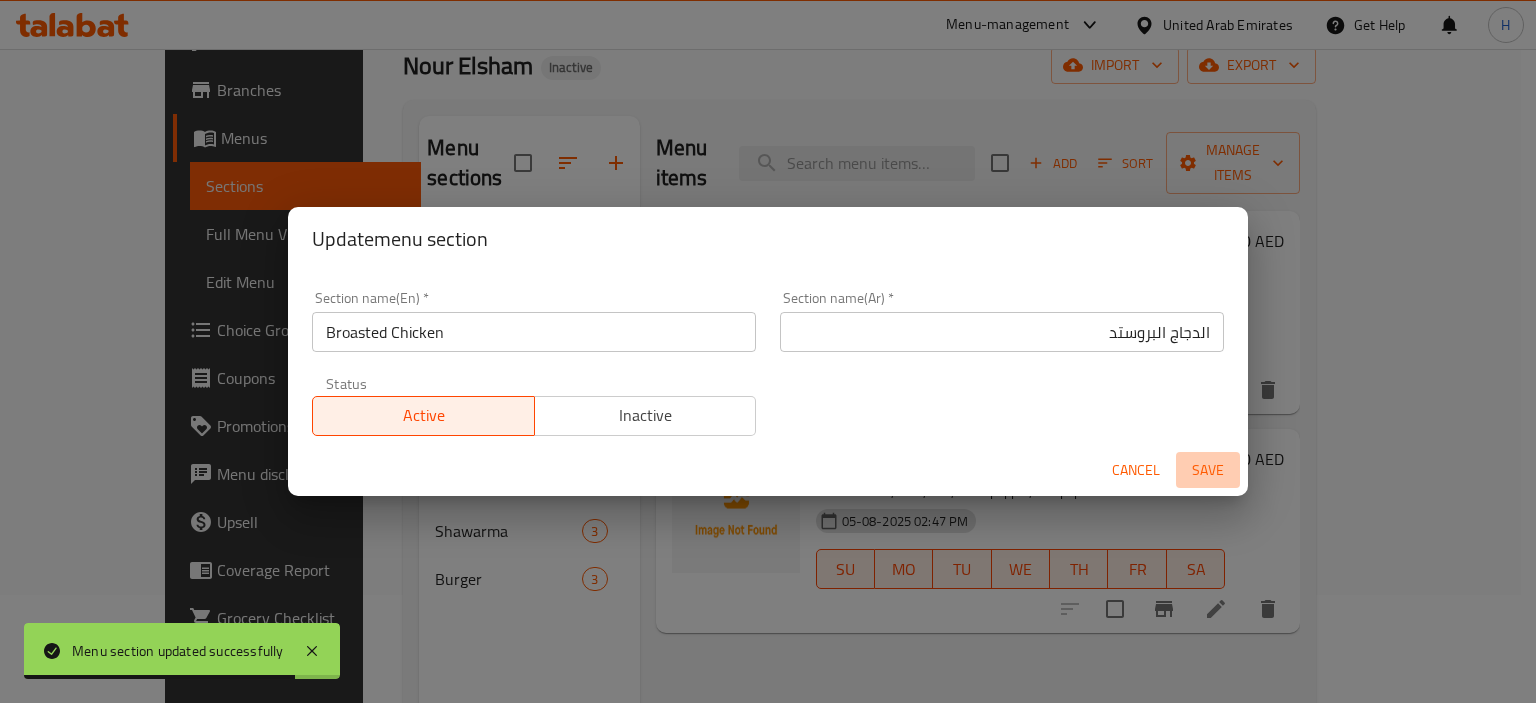 click on "Save" at bounding box center (1208, 470) 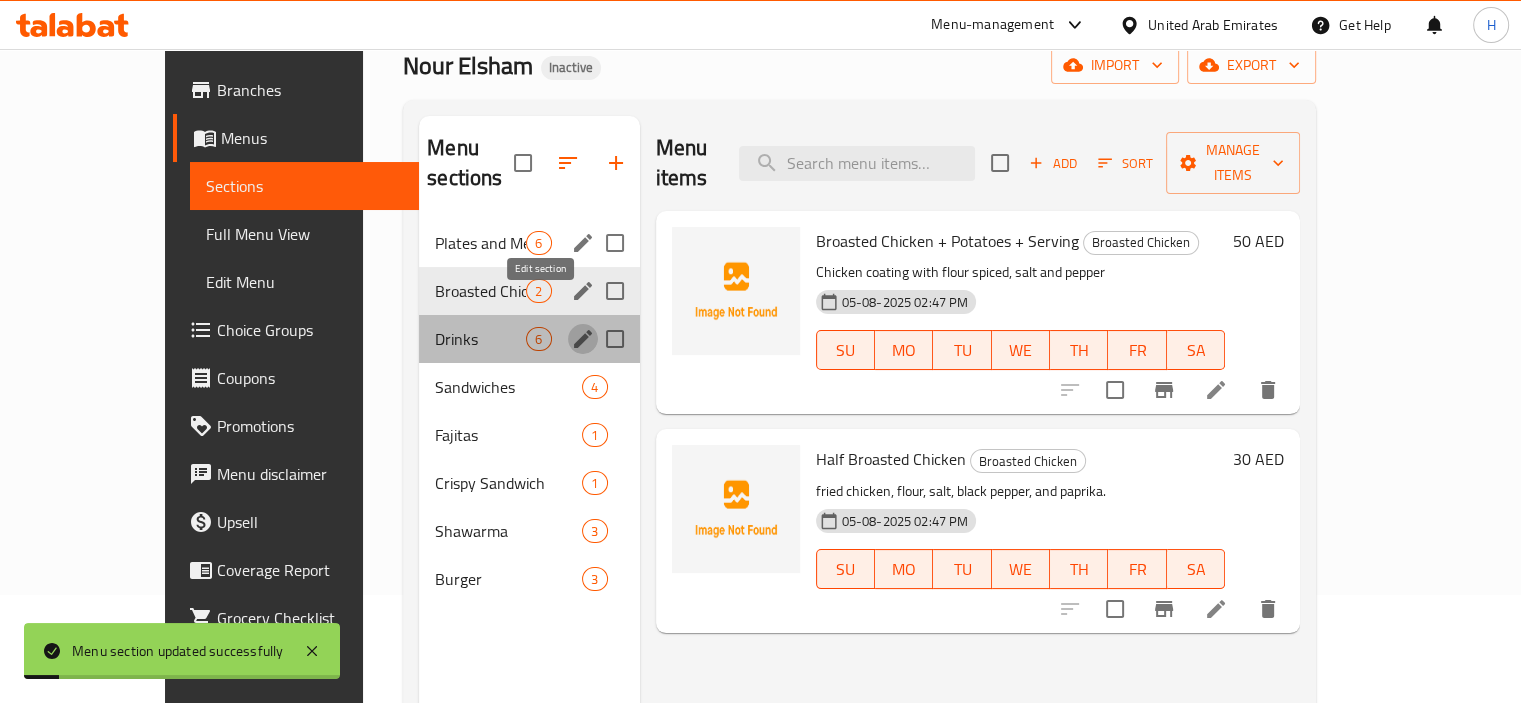 click 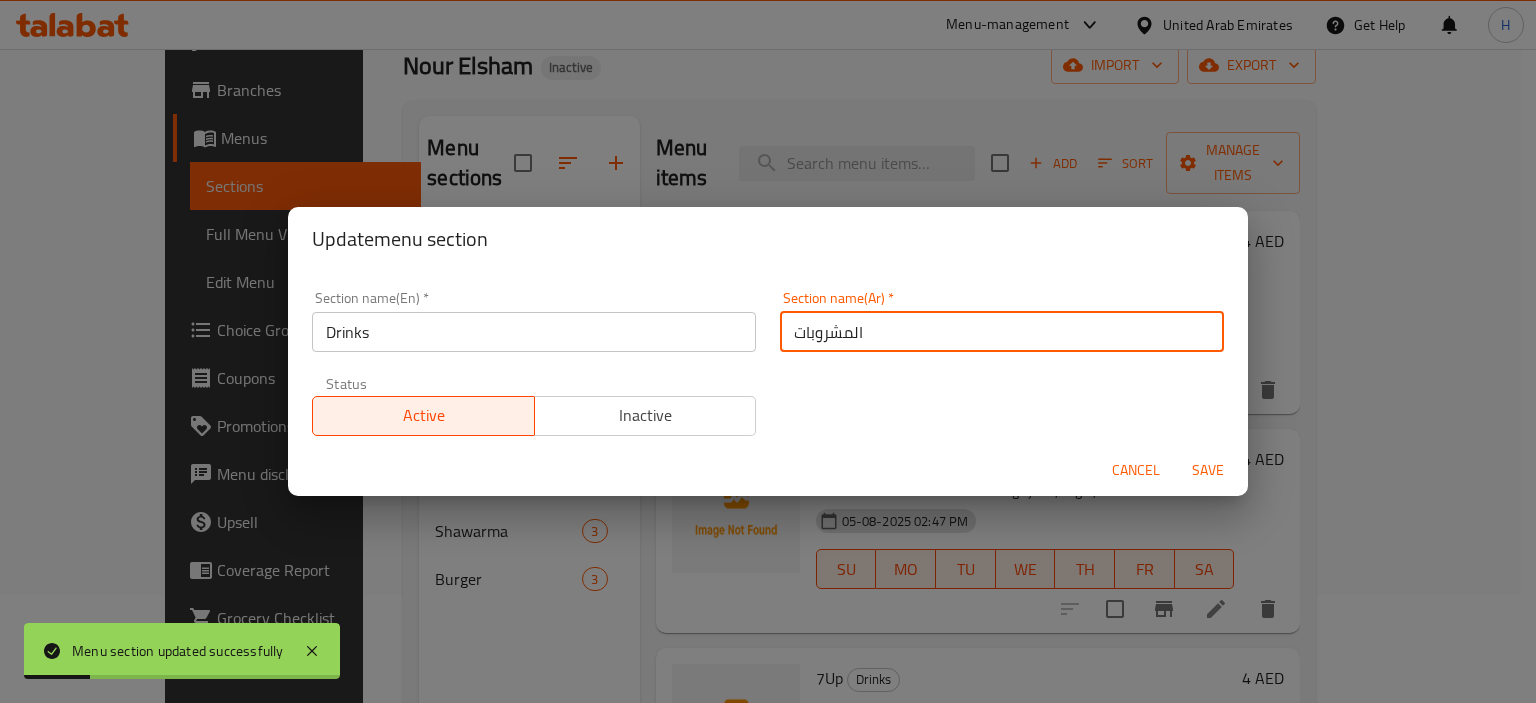click on "المشروبات" at bounding box center [1002, 332] 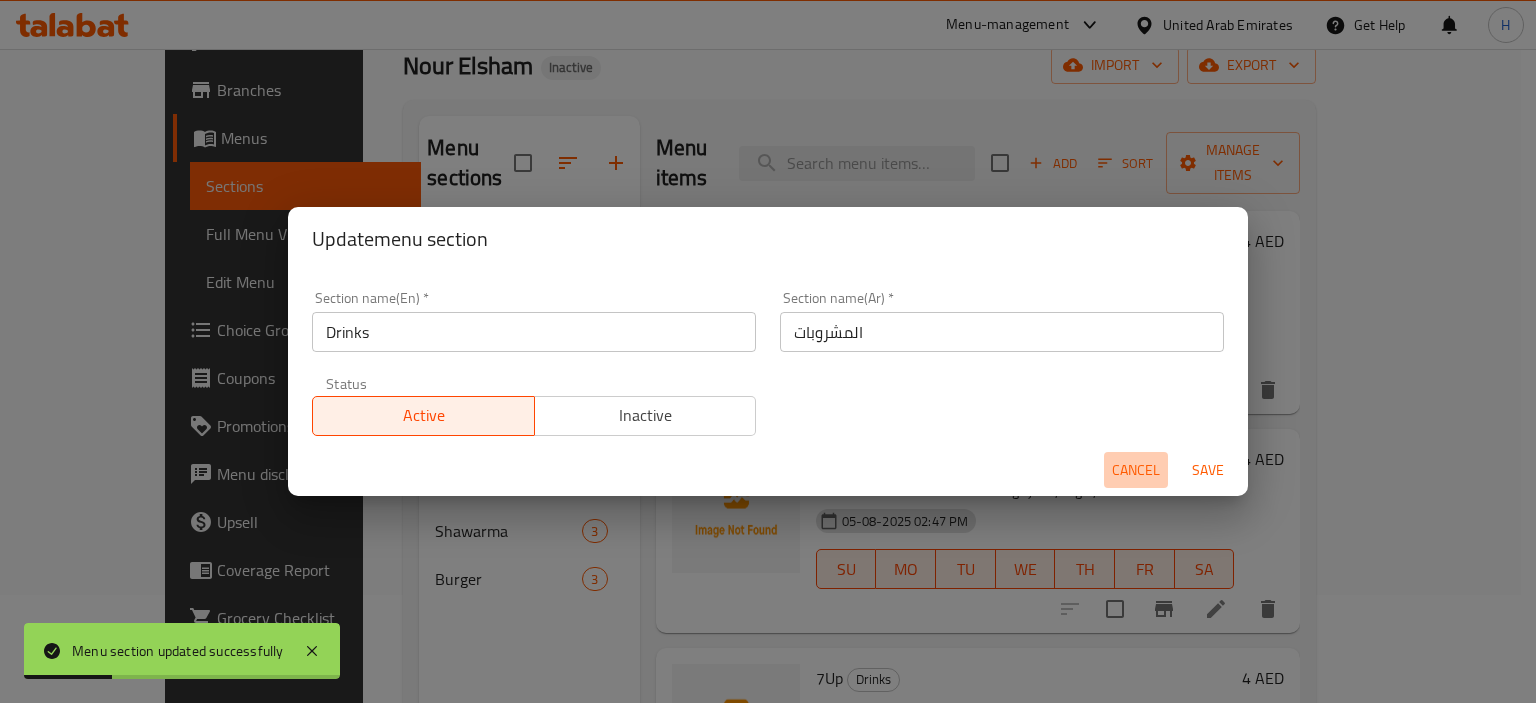 click on "Cancel" at bounding box center (1136, 470) 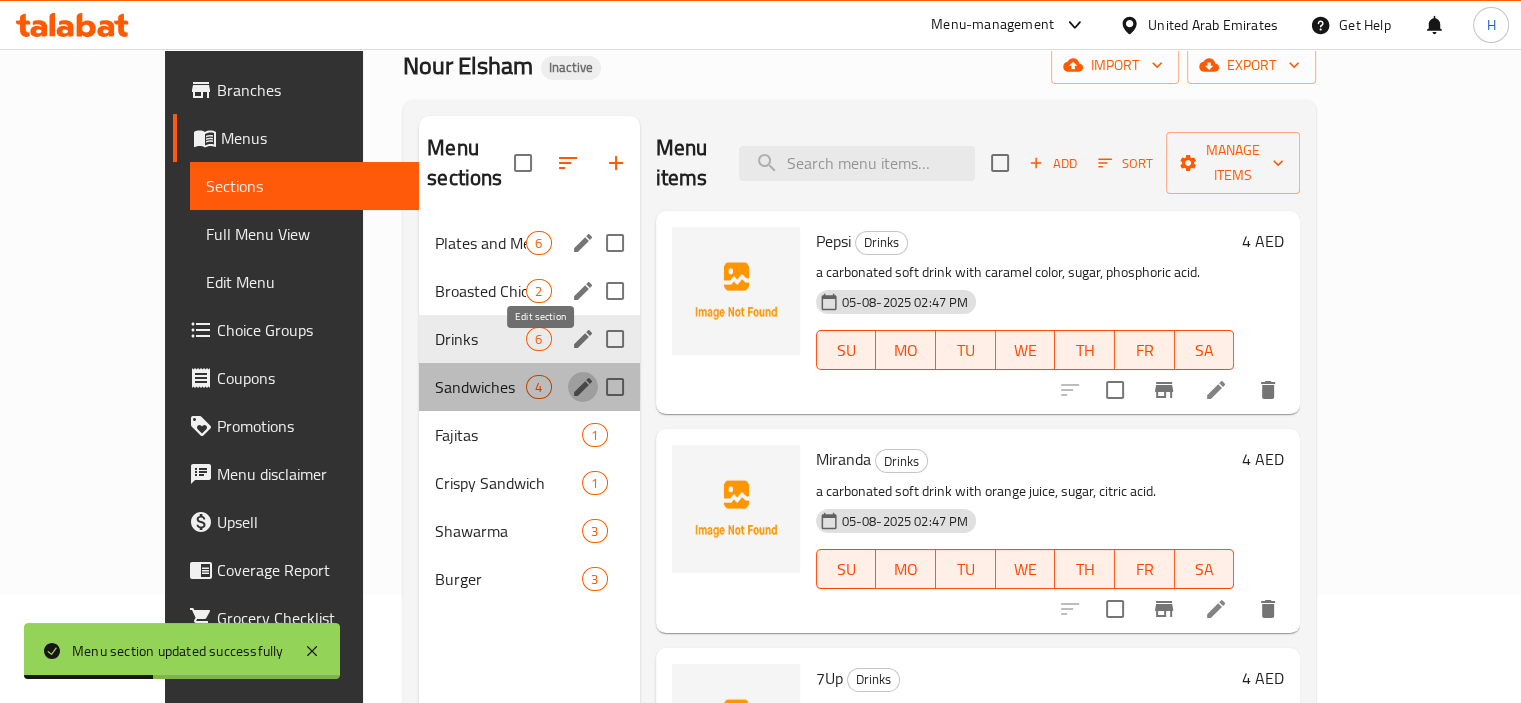 click 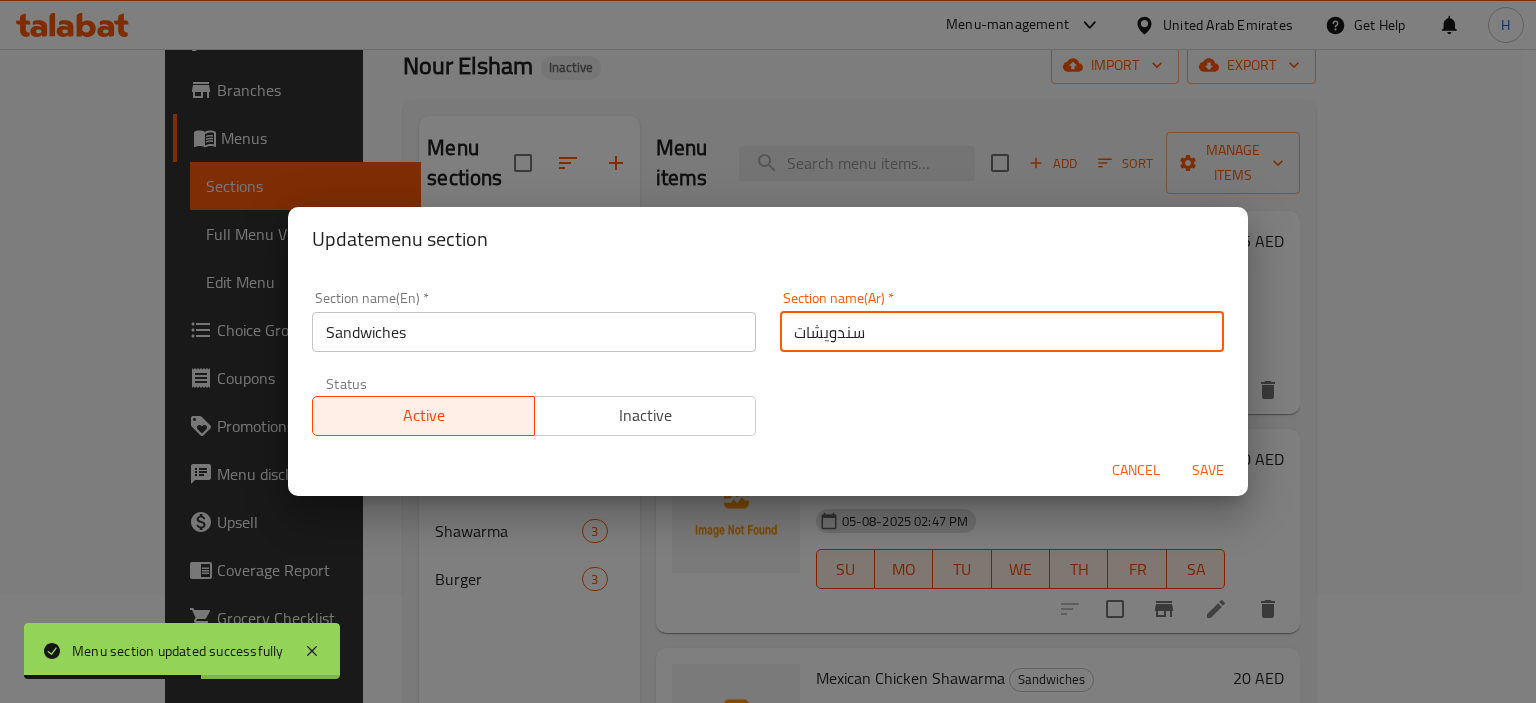 click on "سندويشات" at bounding box center (1002, 332) 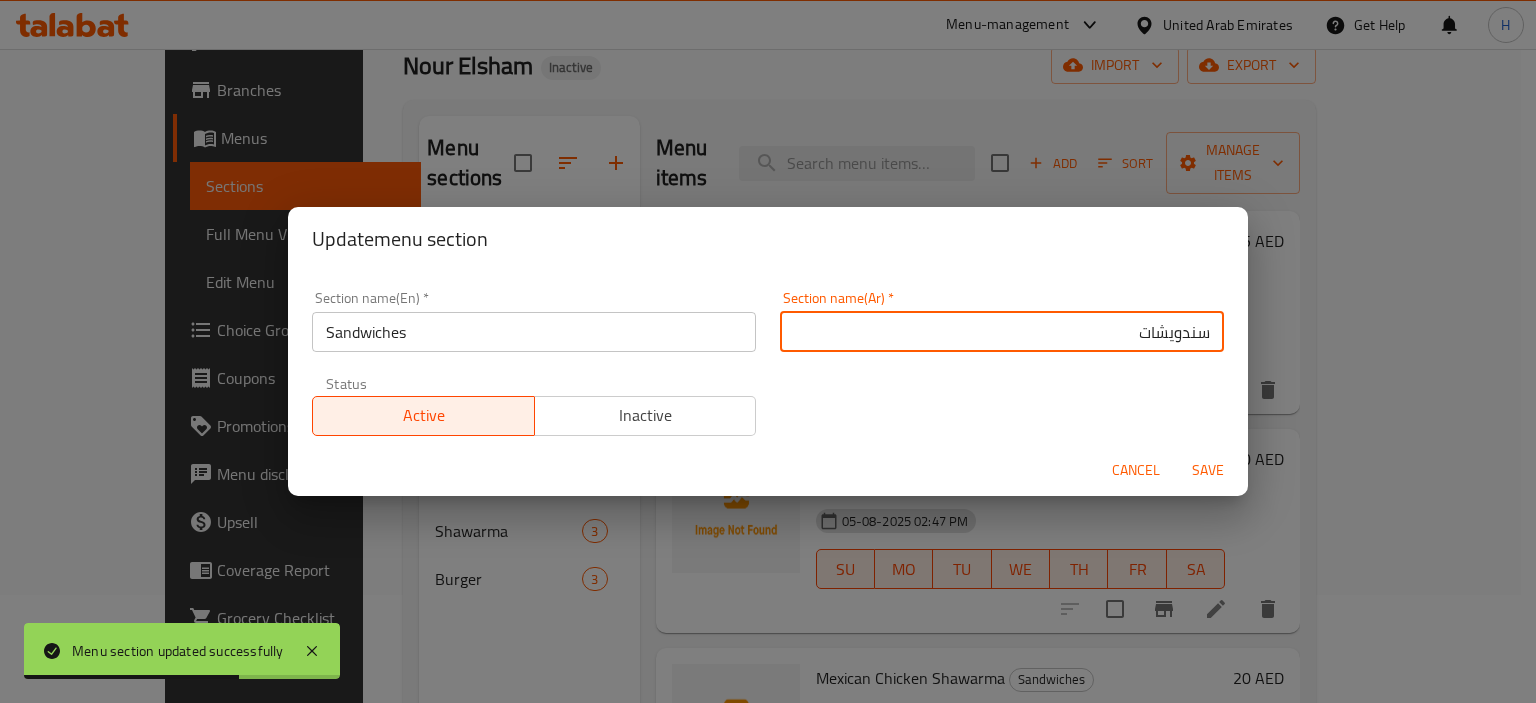 click on "سندويشات" at bounding box center (1002, 332) 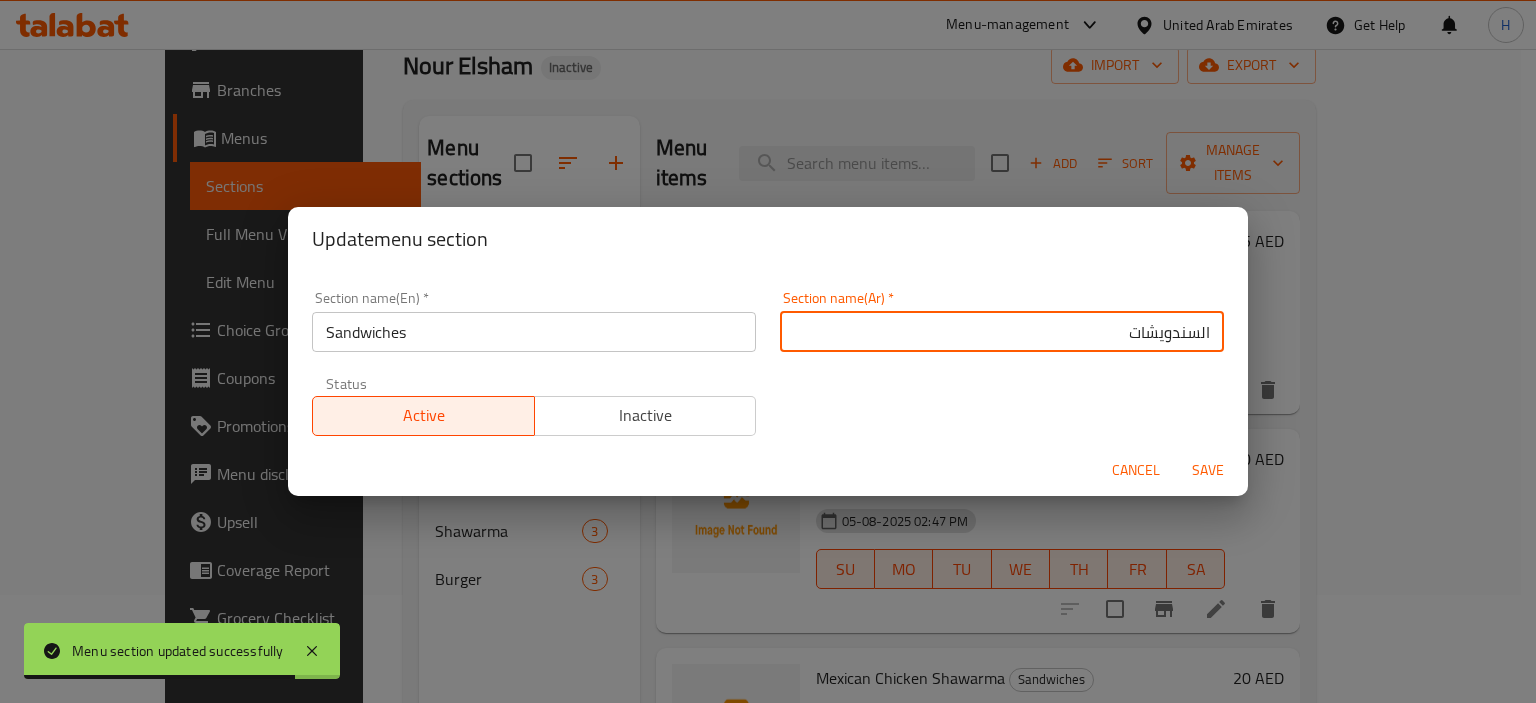 type on "السندويشات" 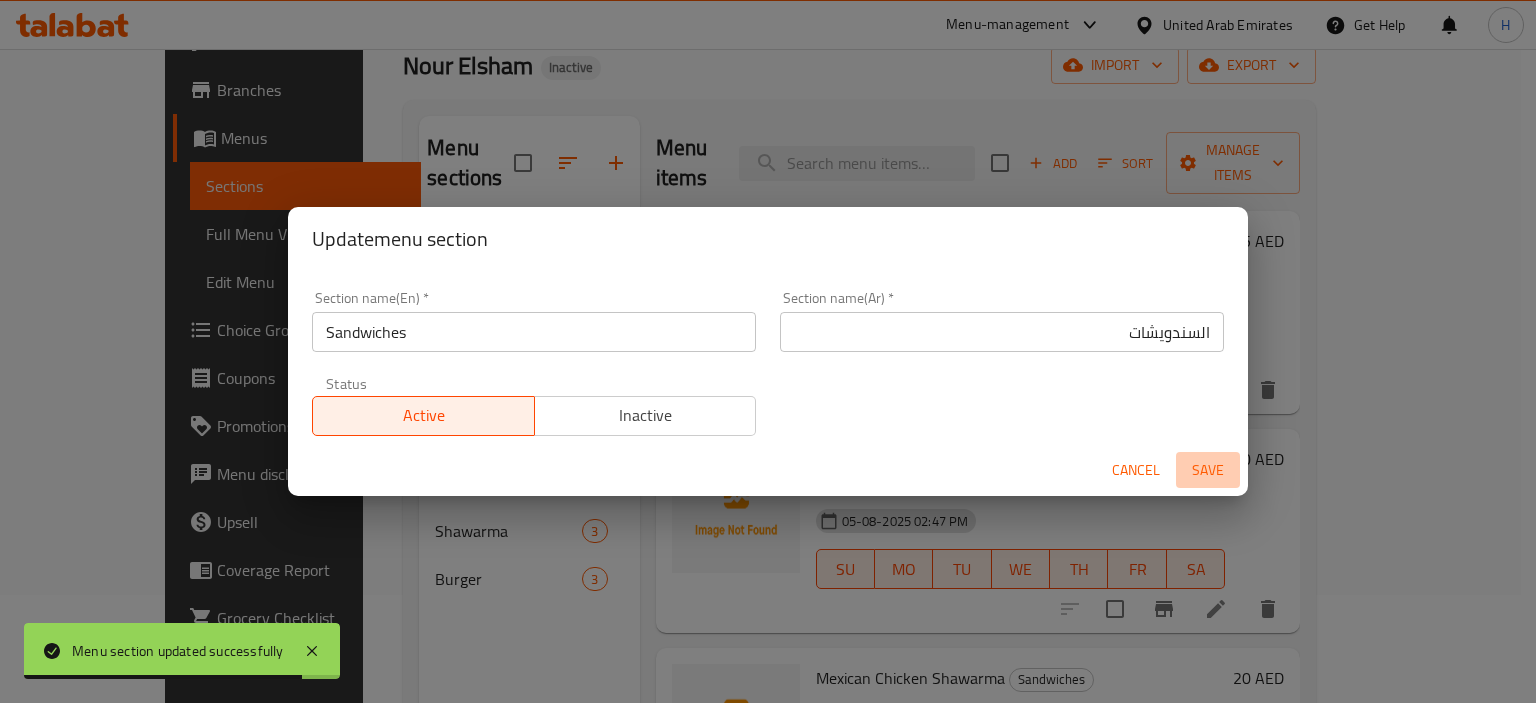 click on "Save" at bounding box center [1208, 470] 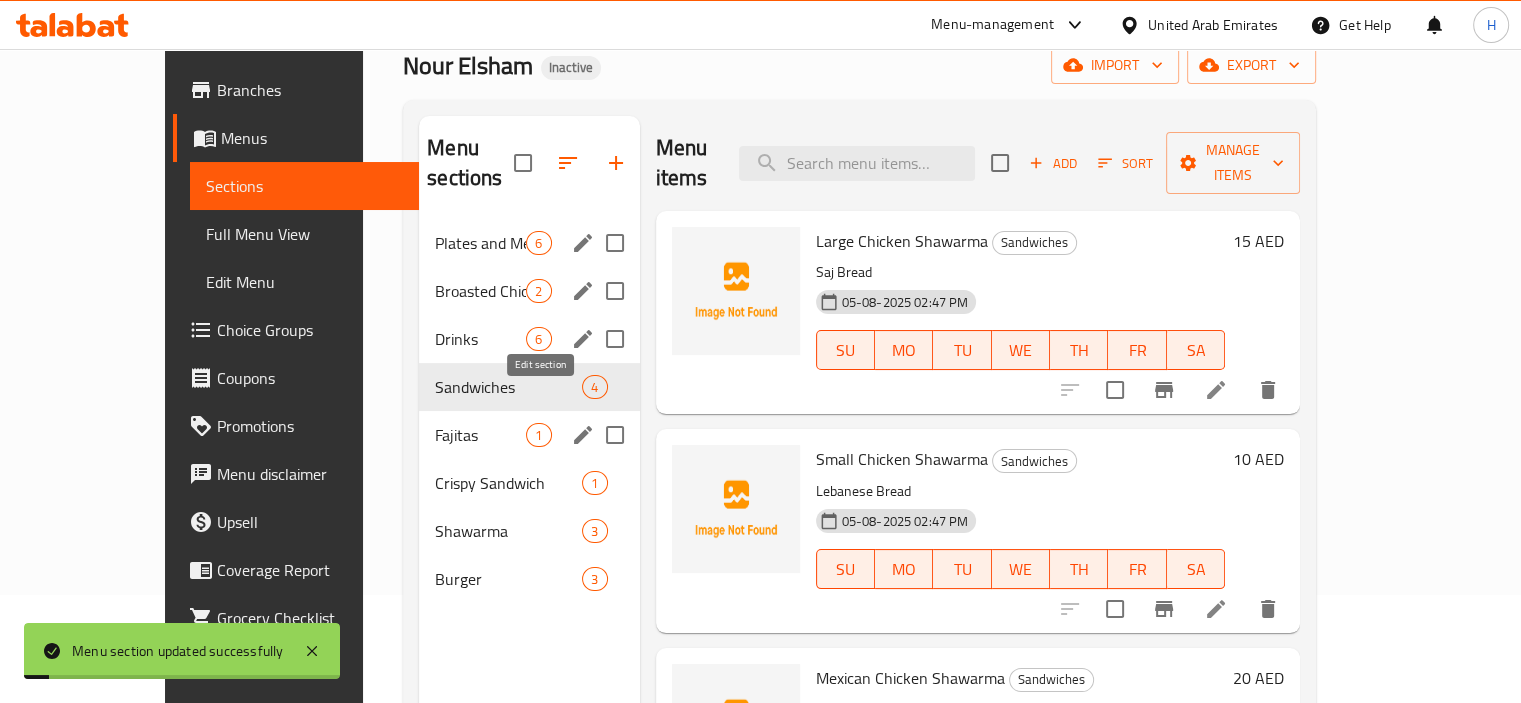 click 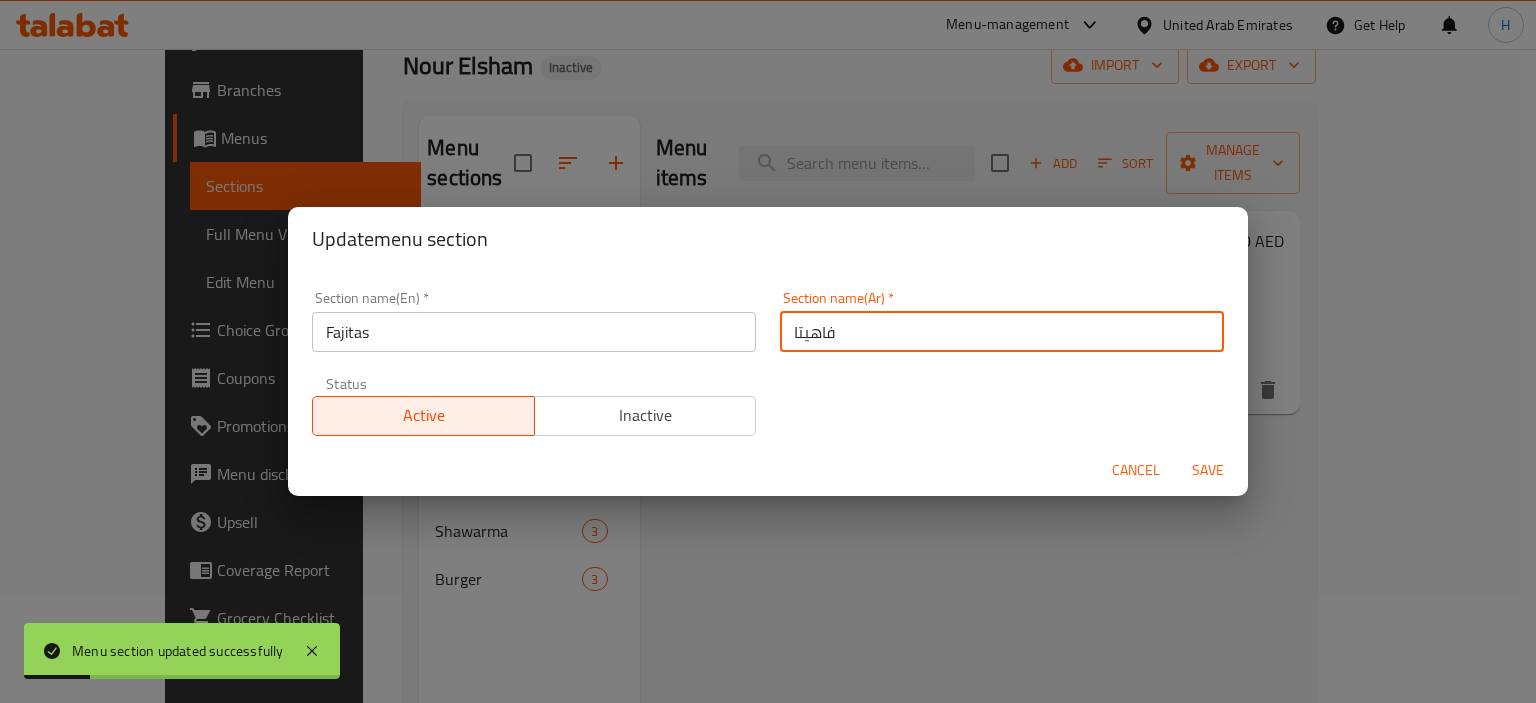 click on "فاهيتا" at bounding box center [1002, 332] 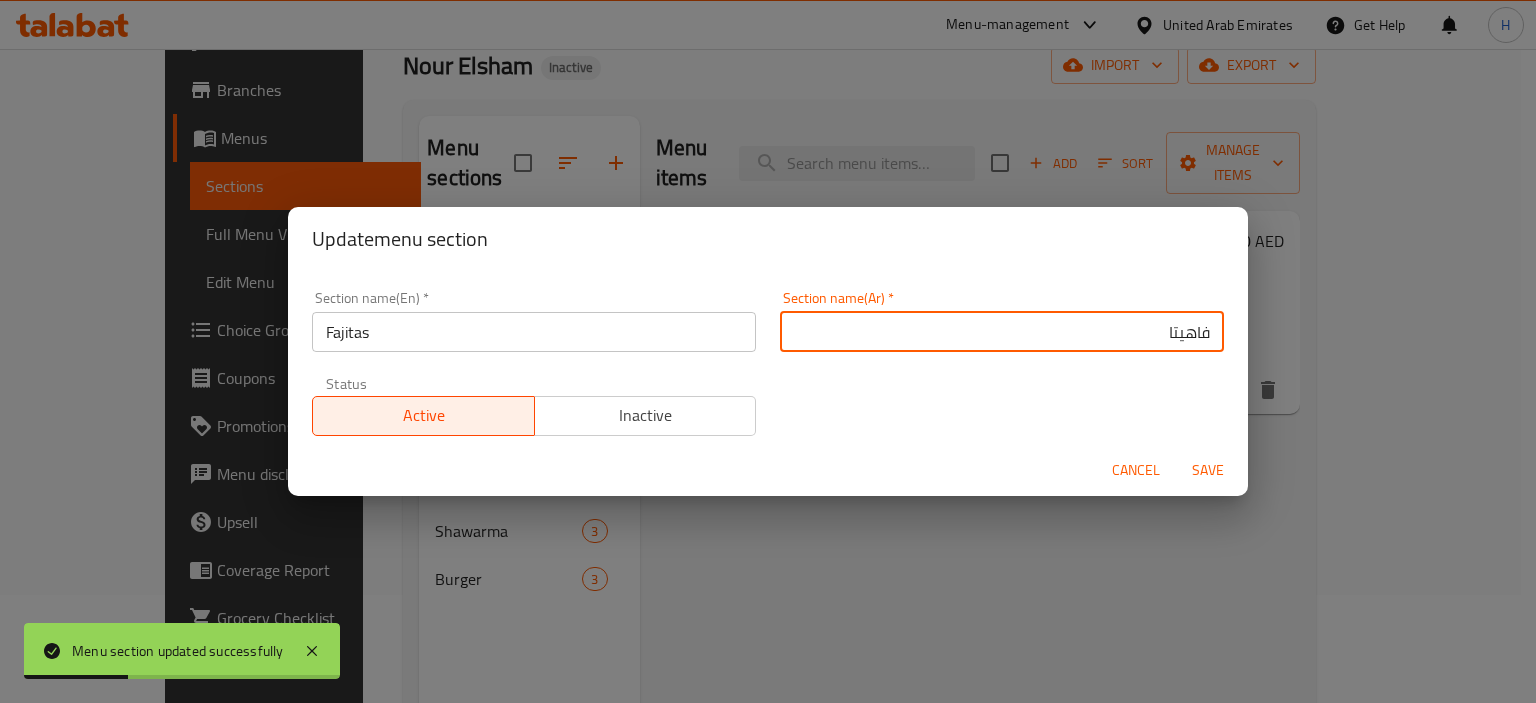 click on "فاهيتا" at bounding box center (1002, 332) 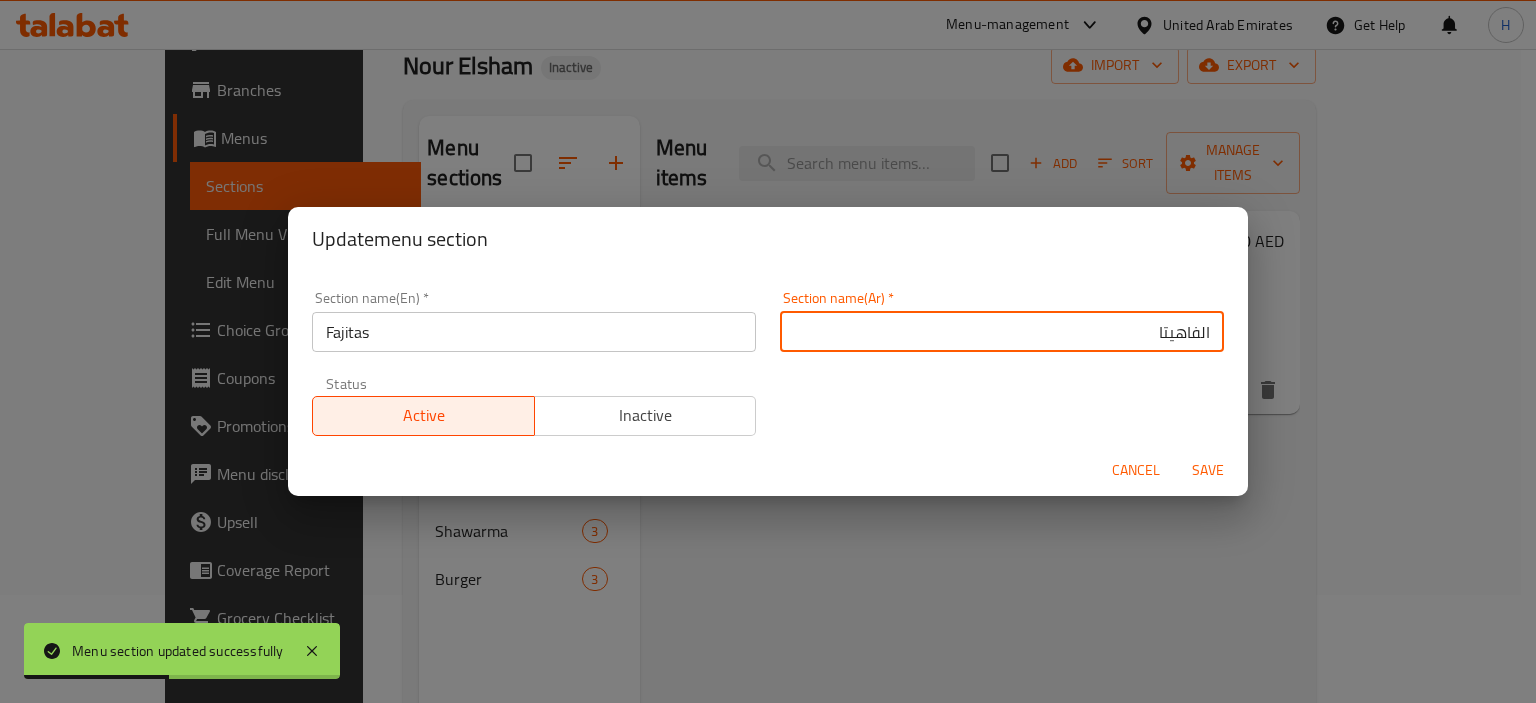 type on "الفاهيتا" 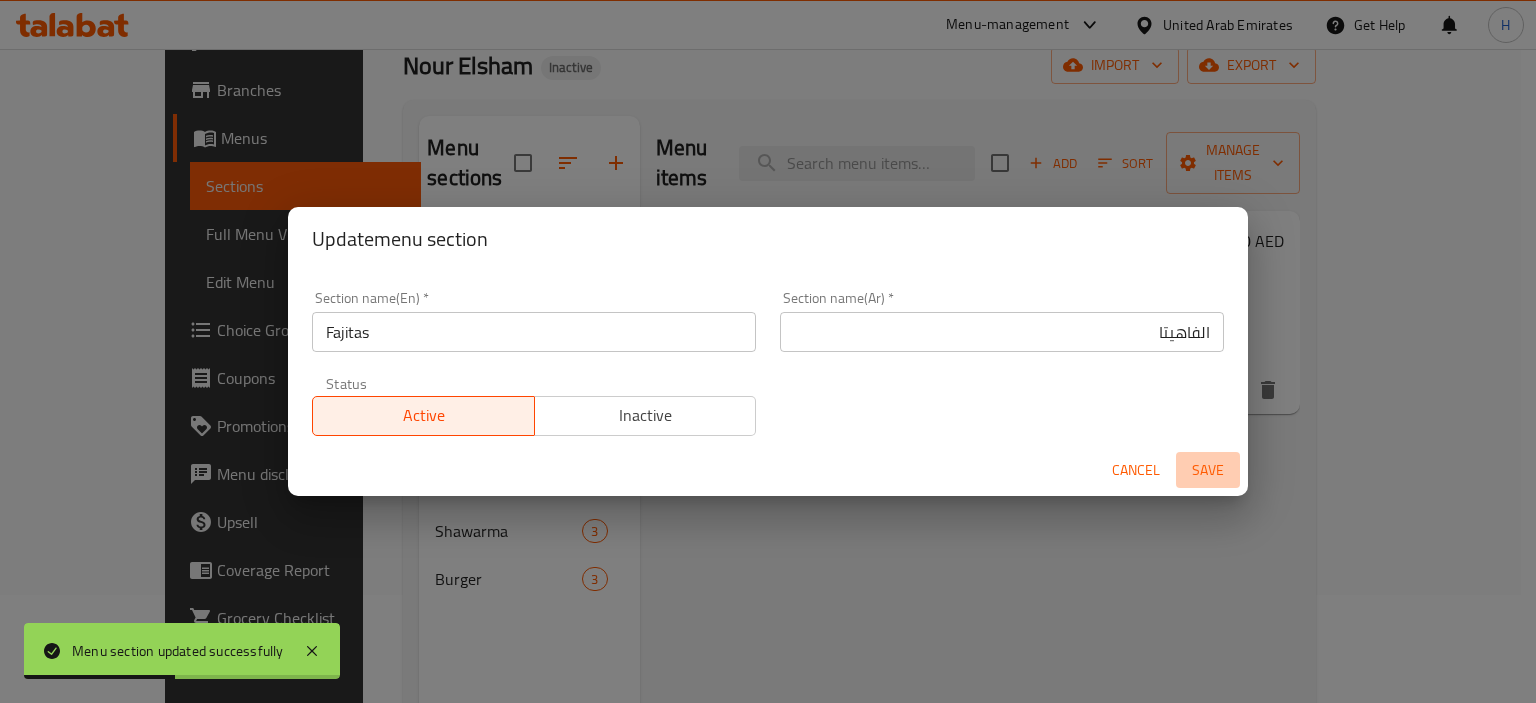 click on "Save" at bounding box center [1208, 470] 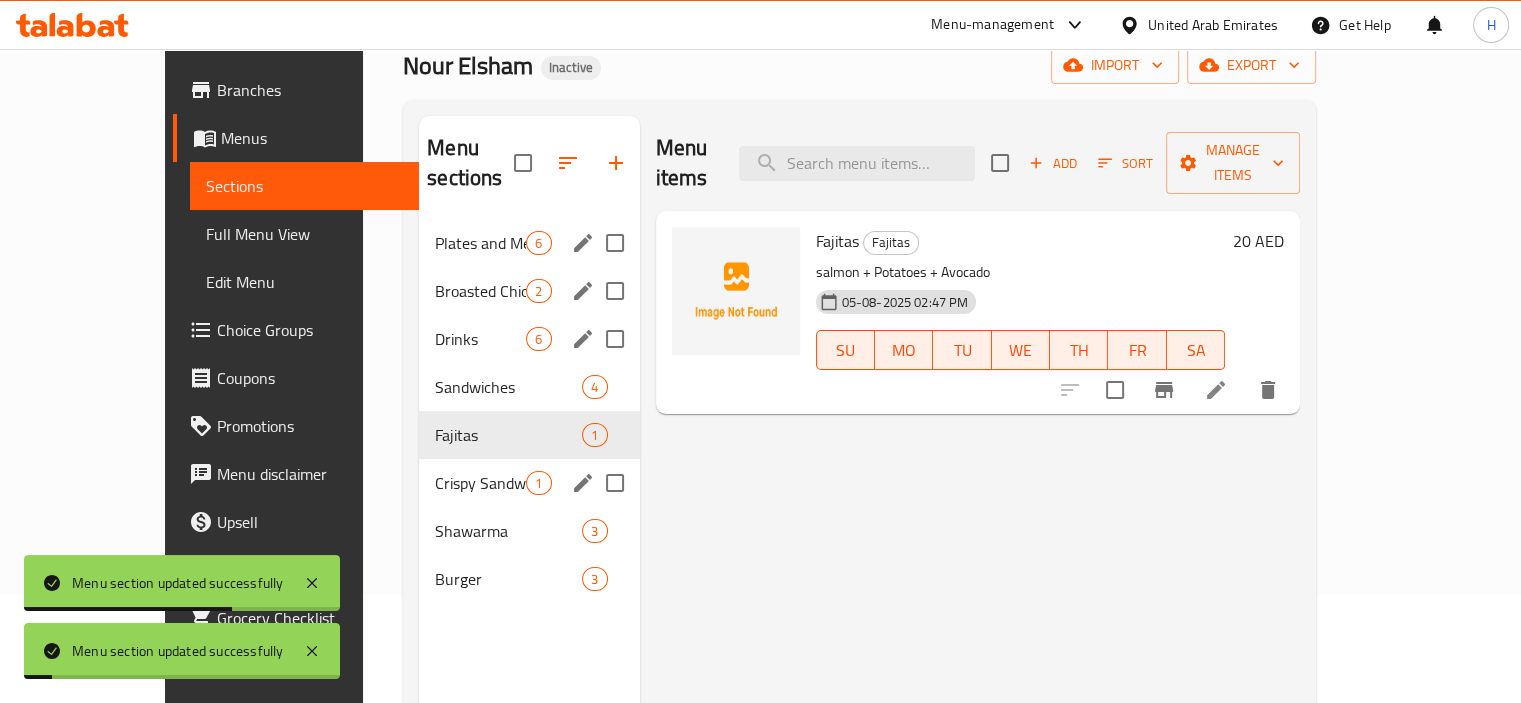 click on "Crispy Sandwich 1" at bounding box center (529, 483) 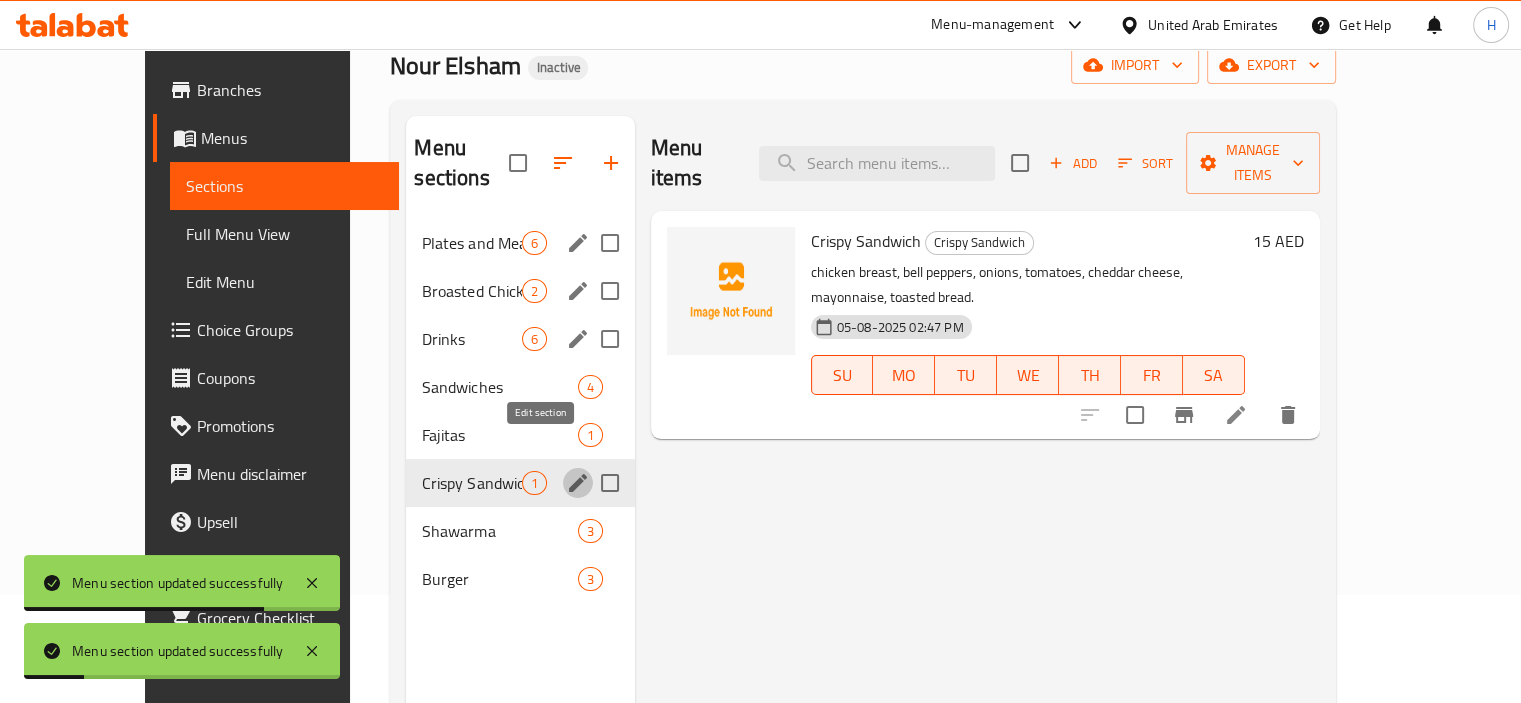click 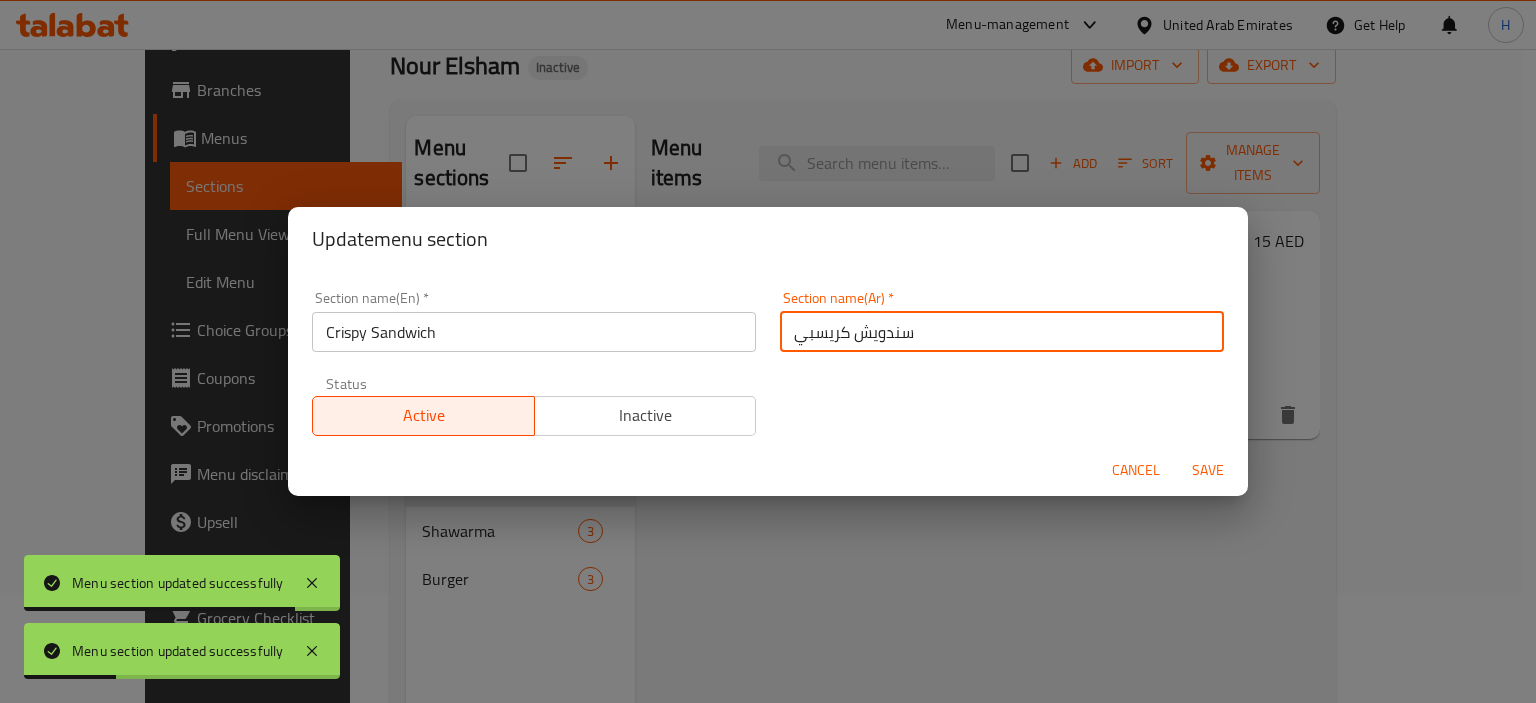 click on "سندويش كريسبي" at bounding box center [1002, 332] 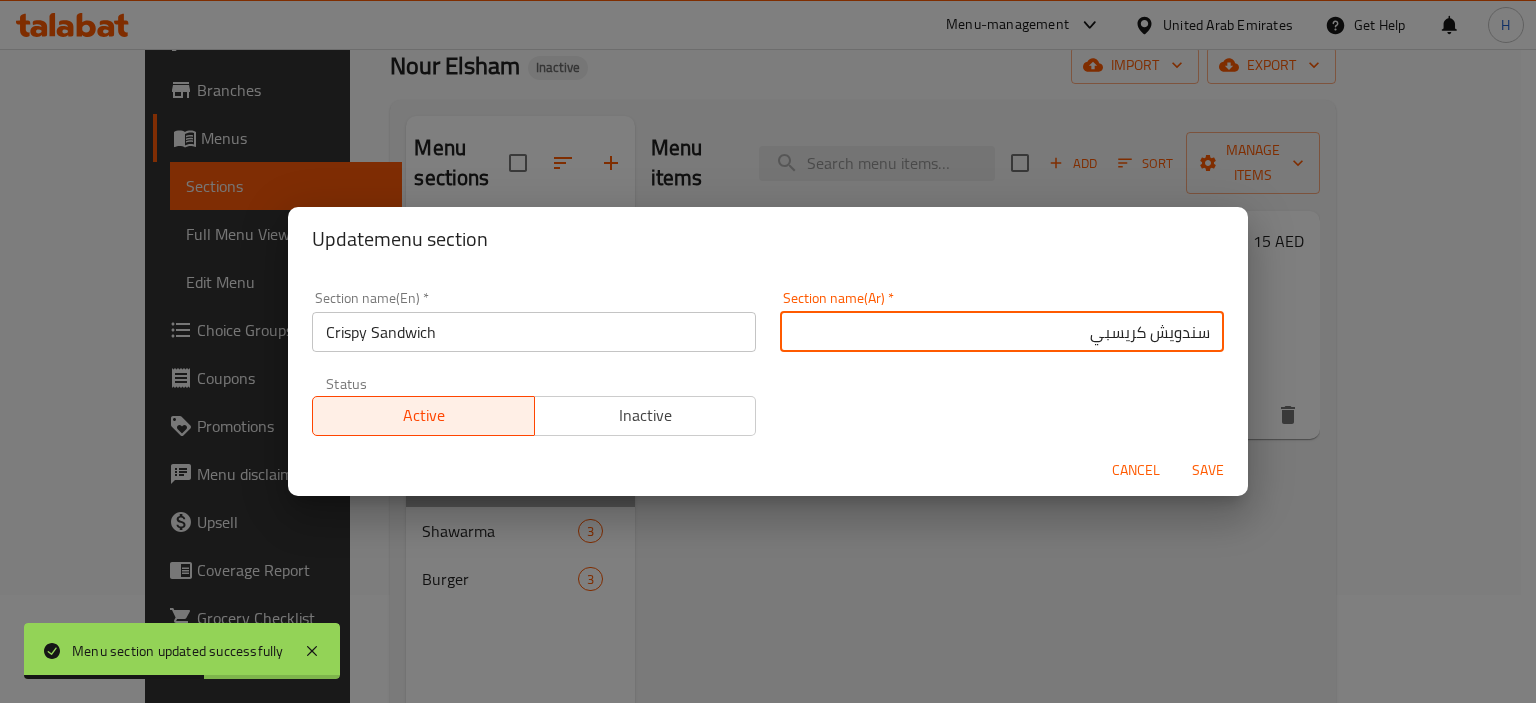 click on "سندويش كريسبي" at bounding box center [1002, 332] 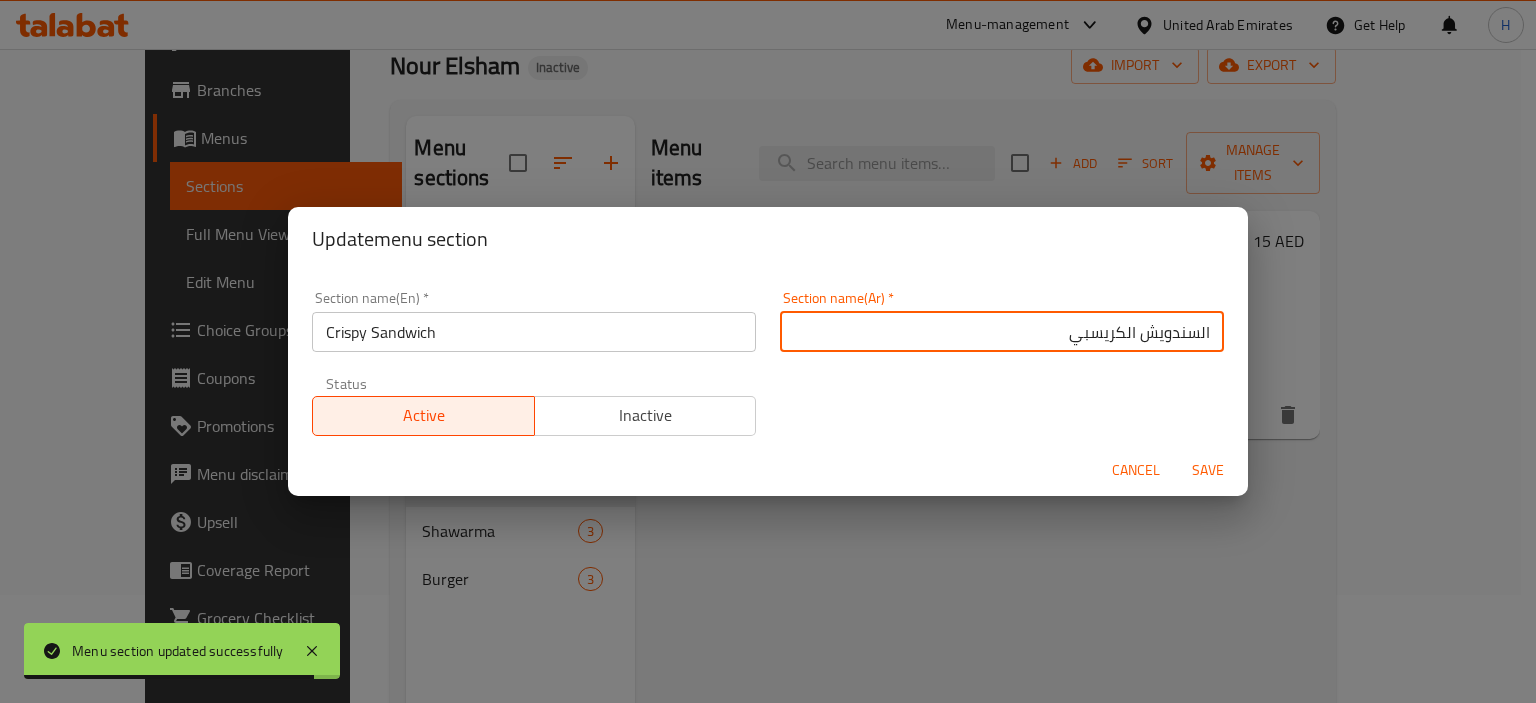 type on "السندويش الكريسبي" 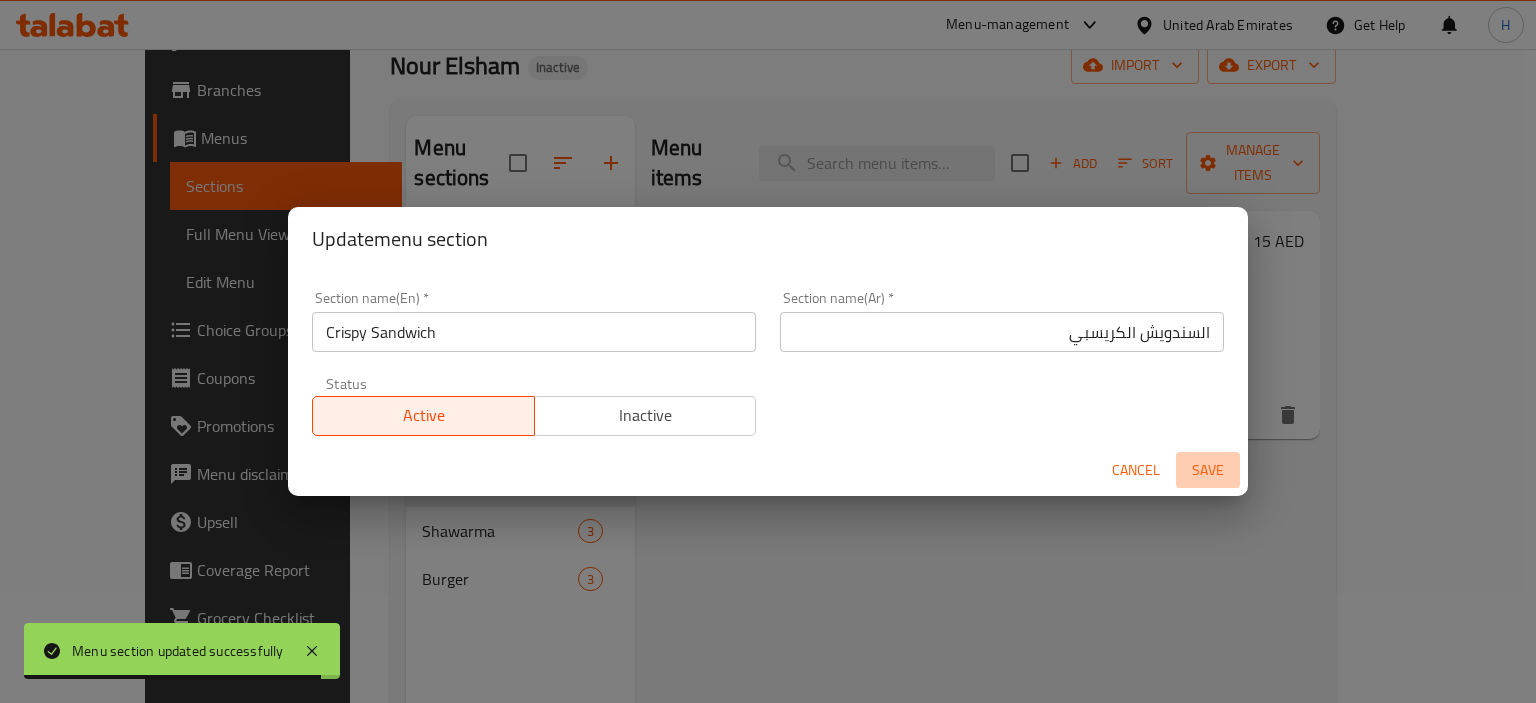 click on "Save" at bounding box center (1208, 470) 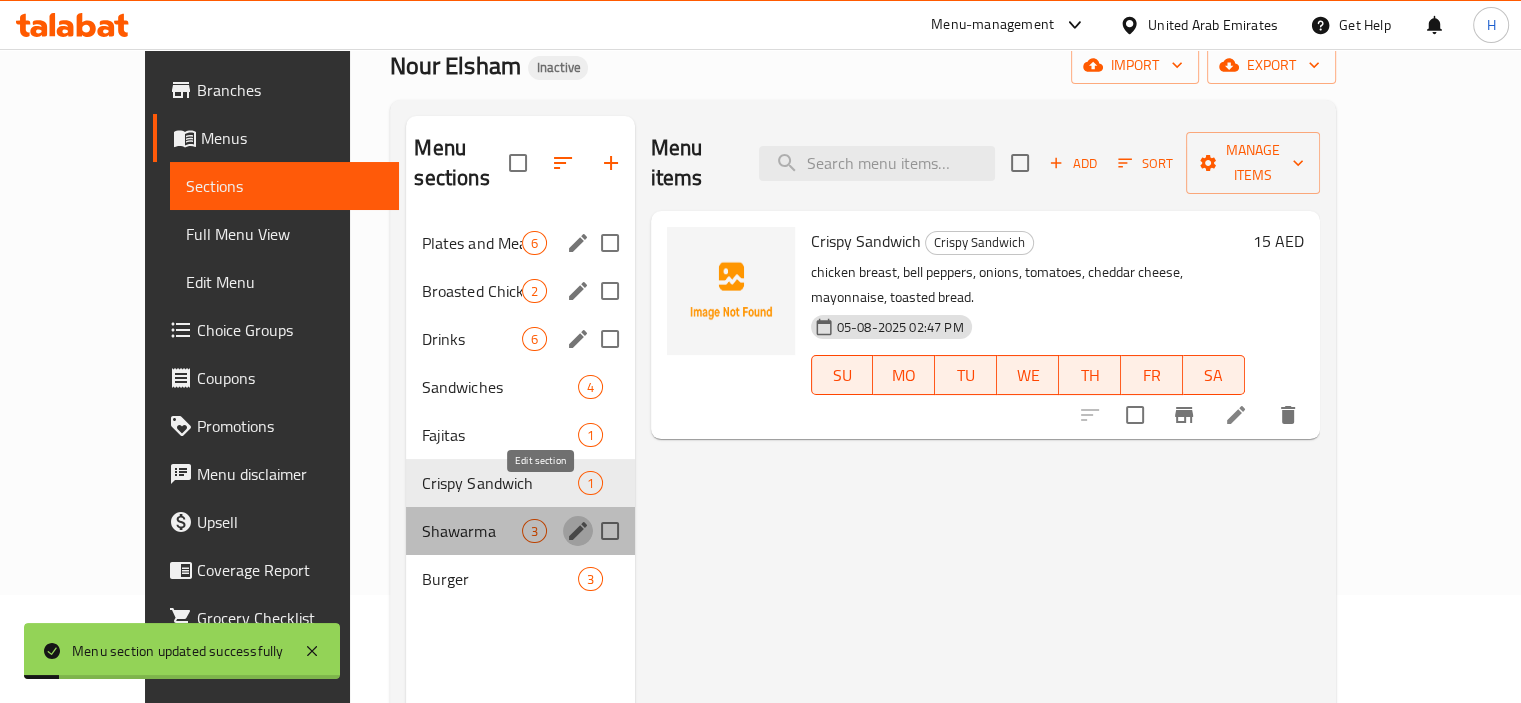 click 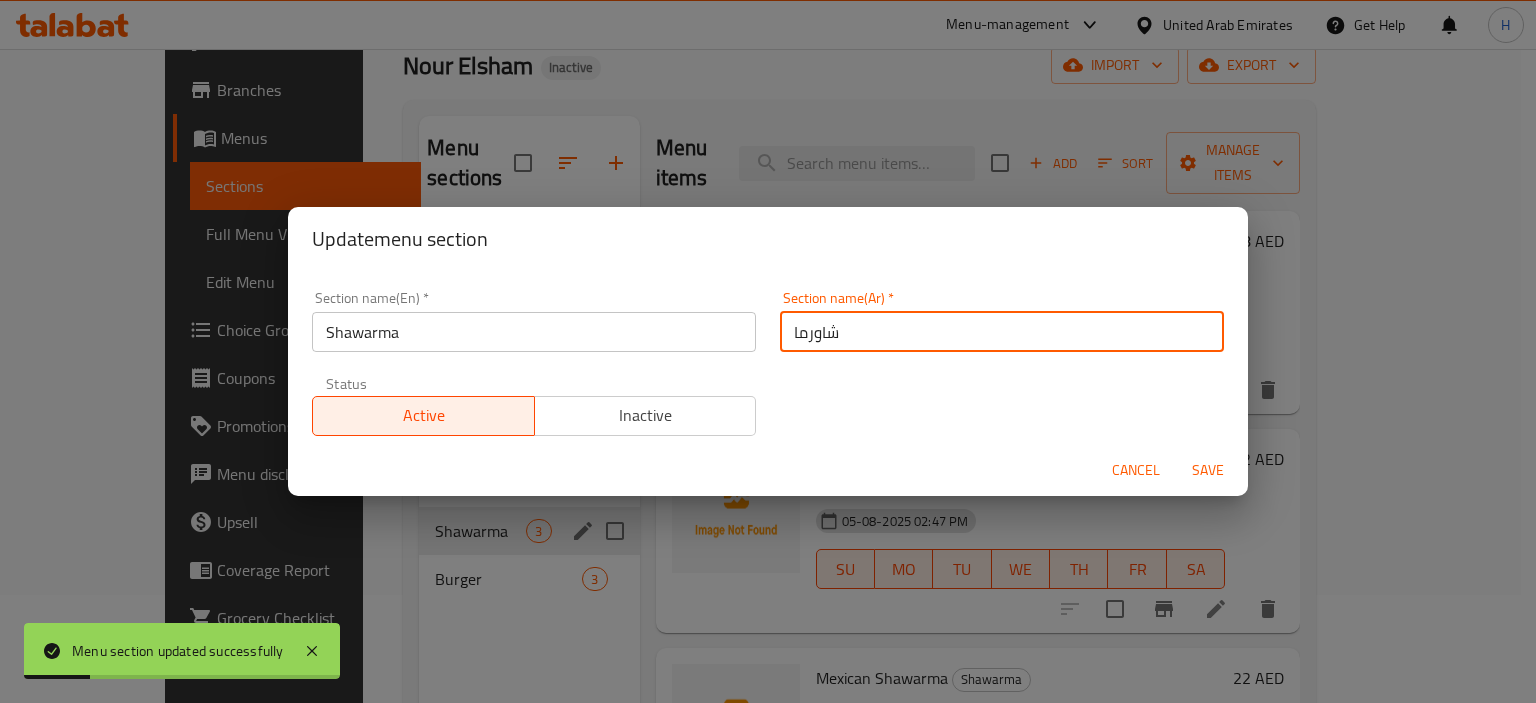 click on "شاورما" at bounding box center (1002, 332) 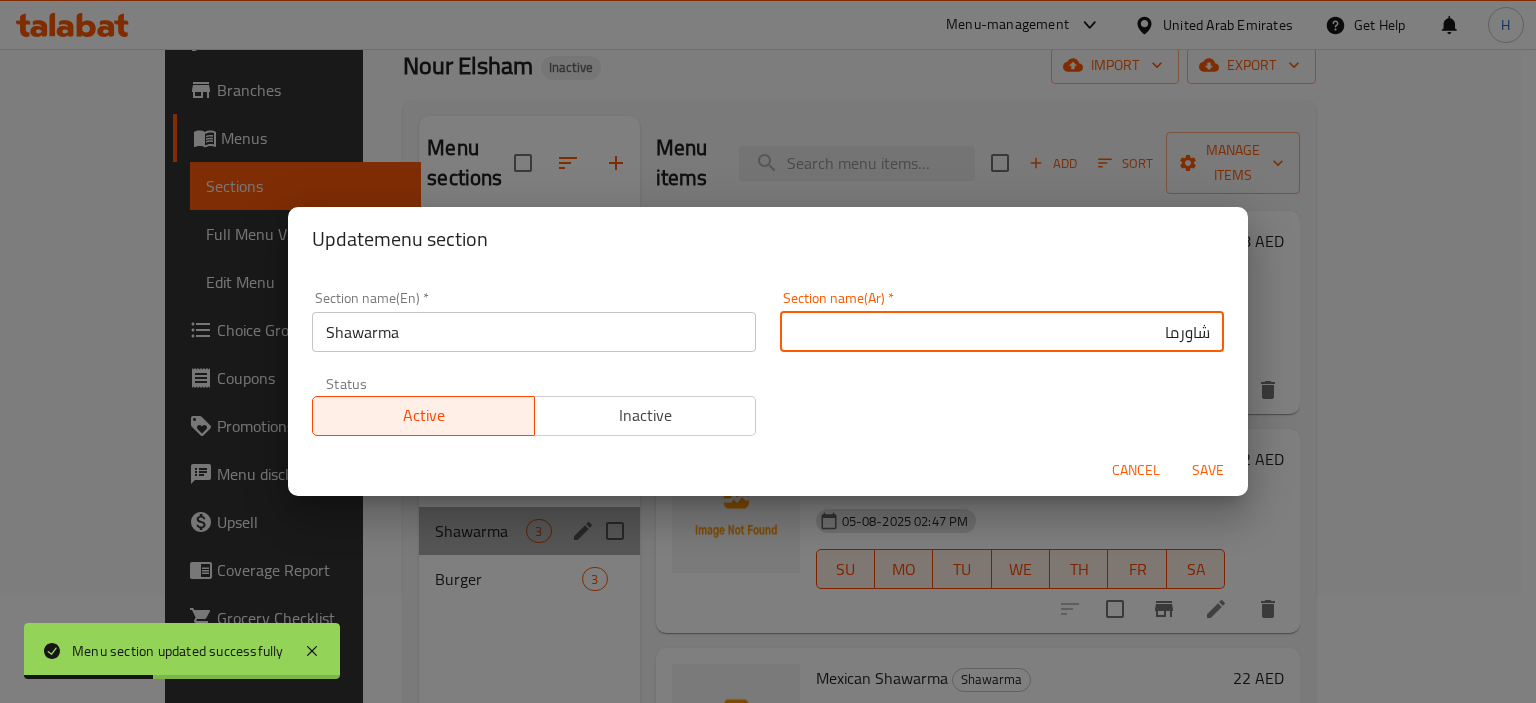 click on "شاورما" at bounding box center (1002, 332) 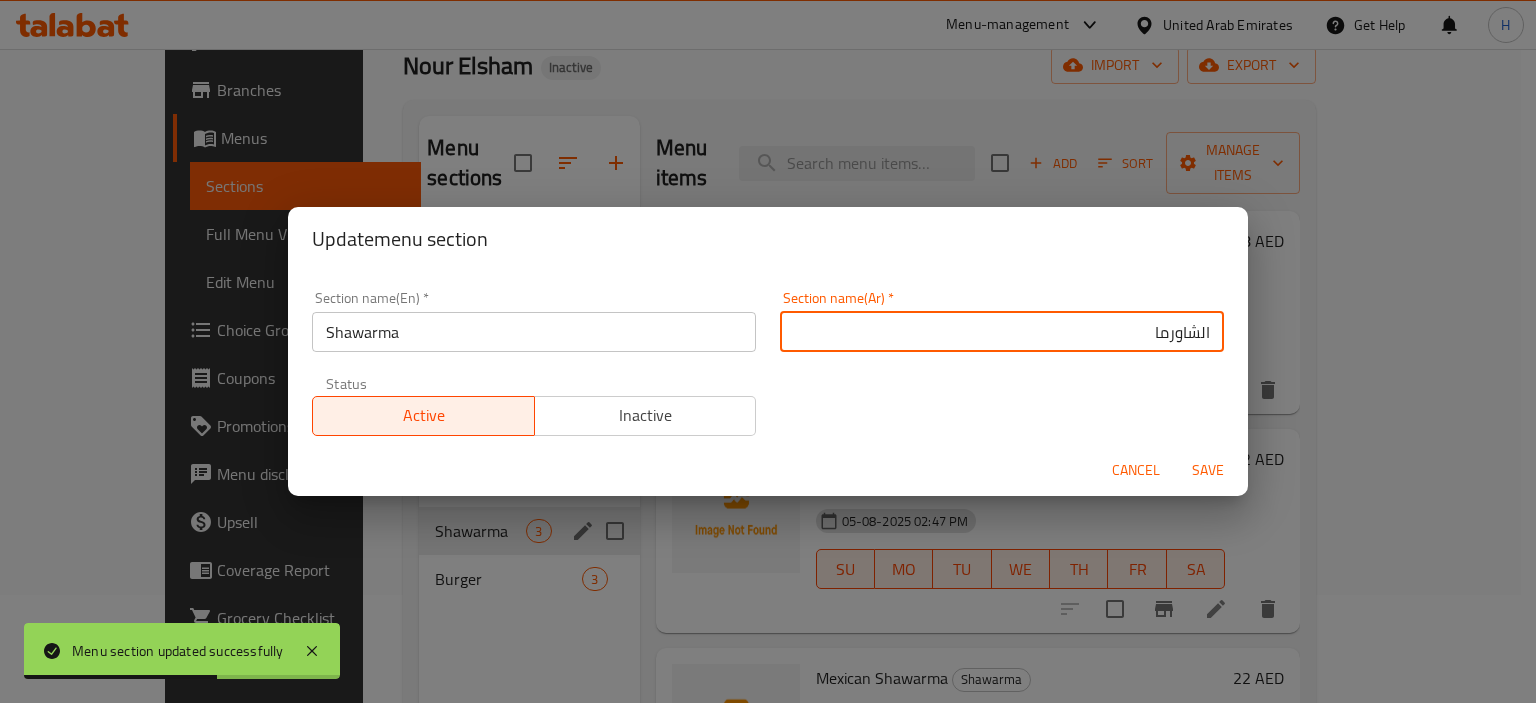 type on "الشاورما" 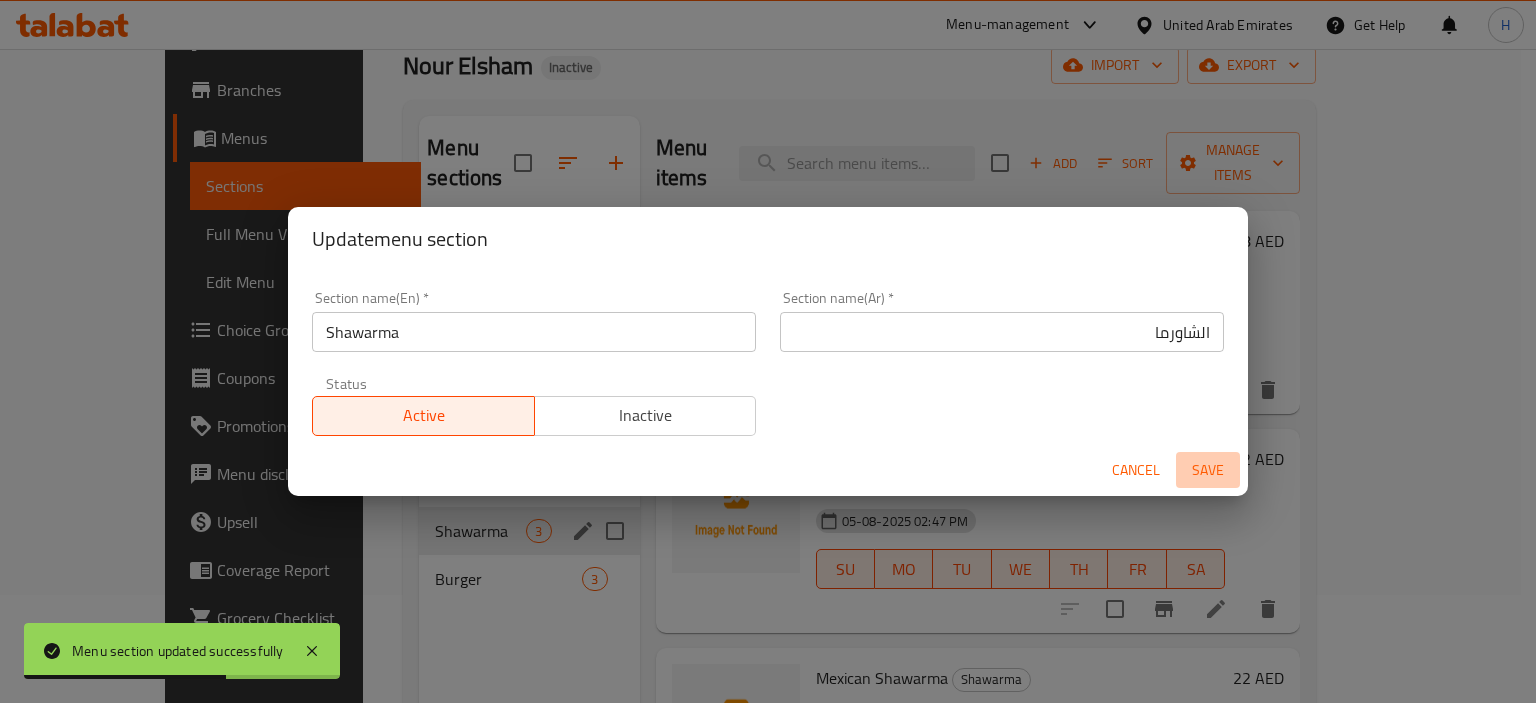 click on "Save" at bounding box center (1208, 470) 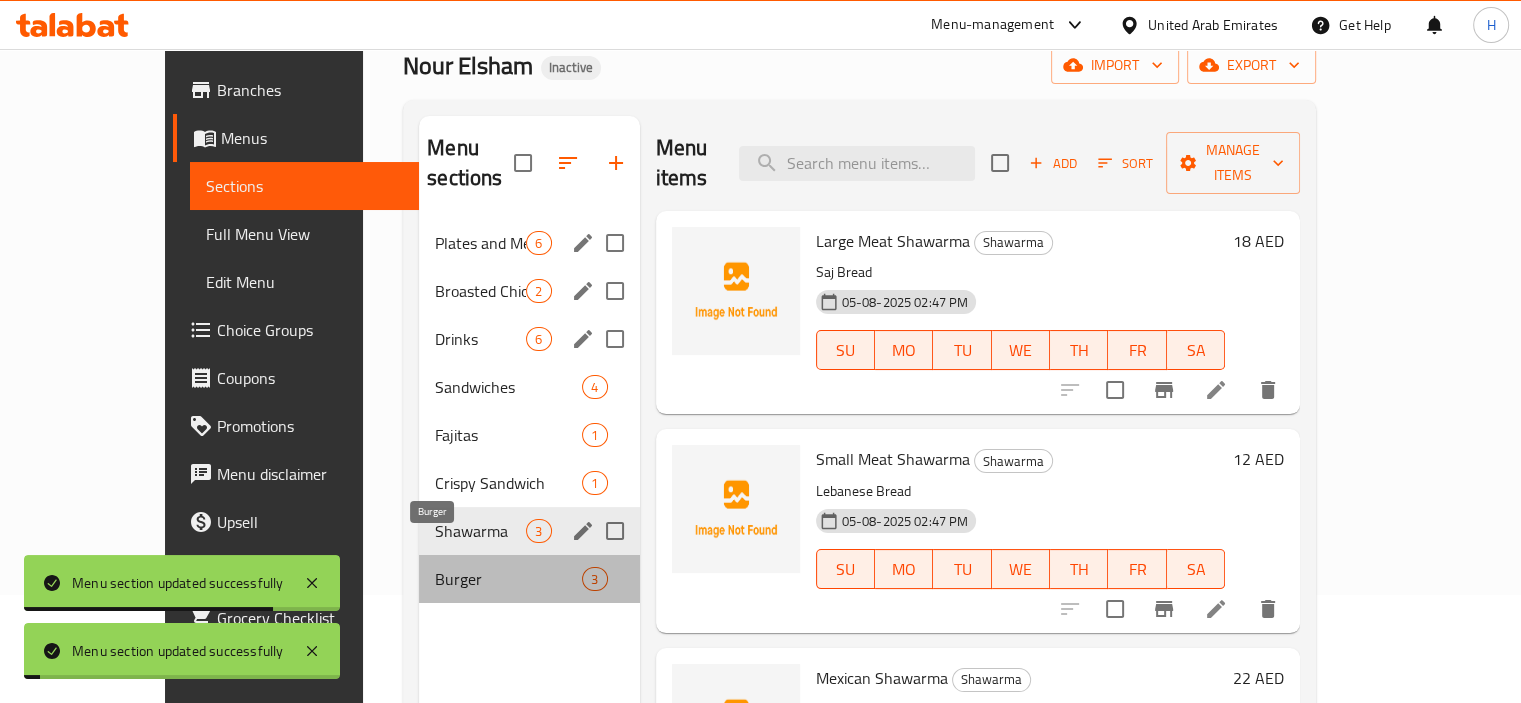 click on "Burger" at bounding box center (508, 579) 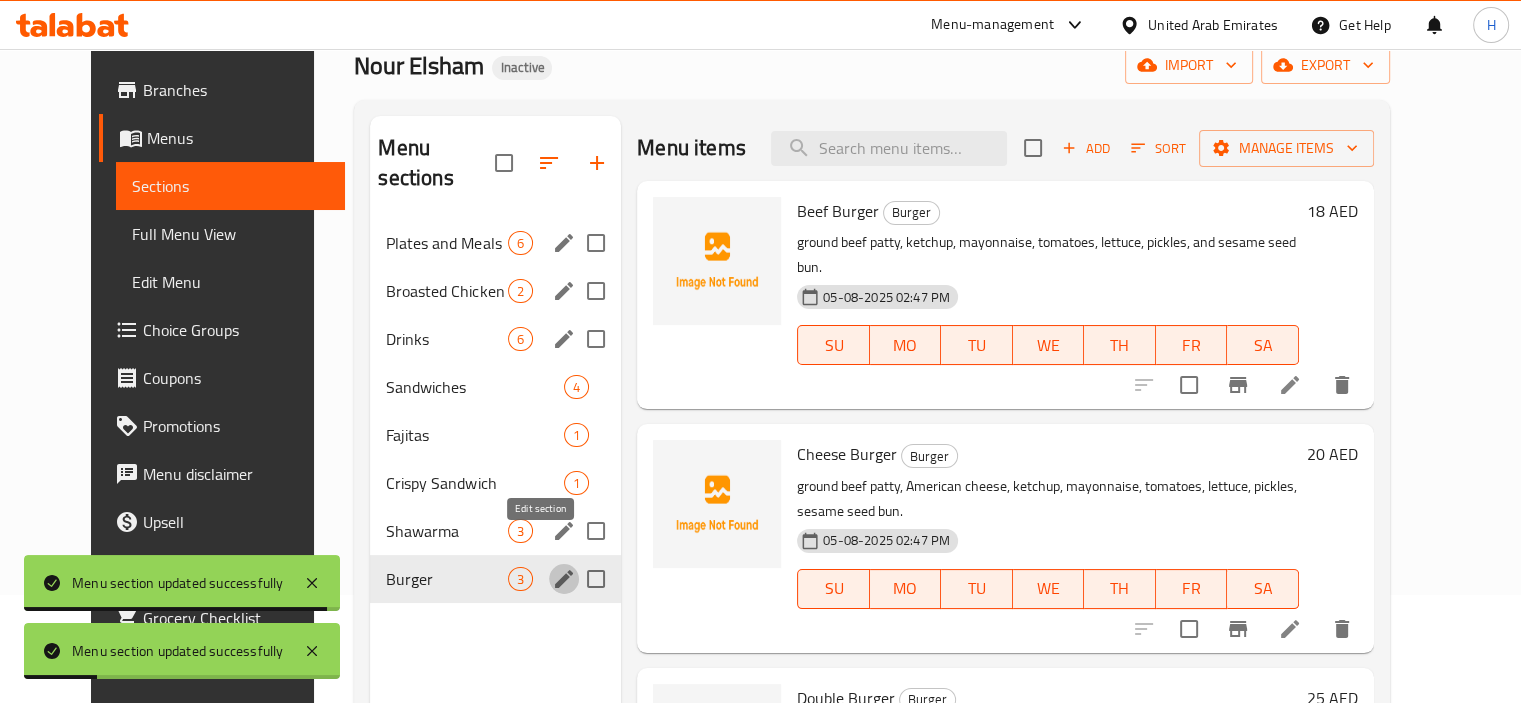 click 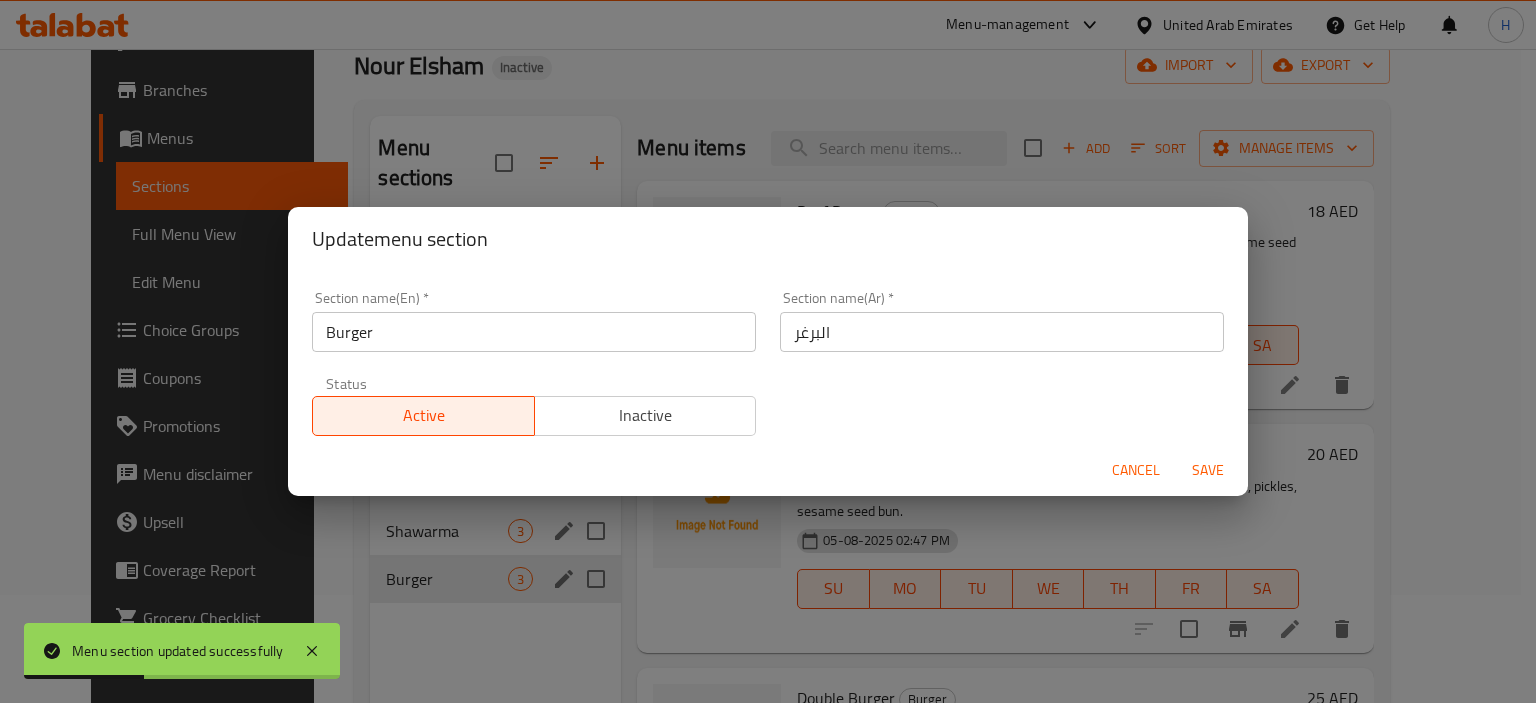 click on "Cancel" at bounding box center (1136, 470) 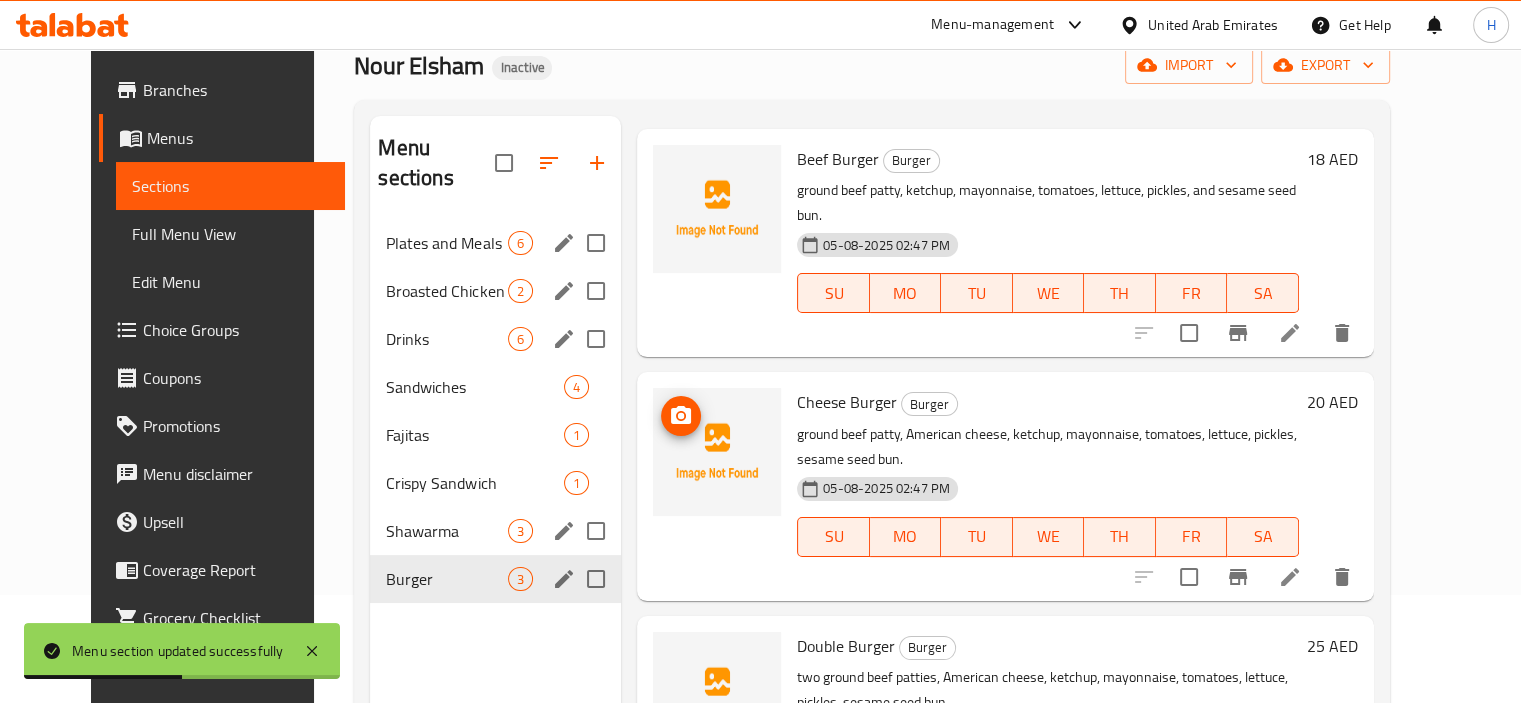 scroll, scrollTop: 51, scrollLeft: 0, axis: vertical 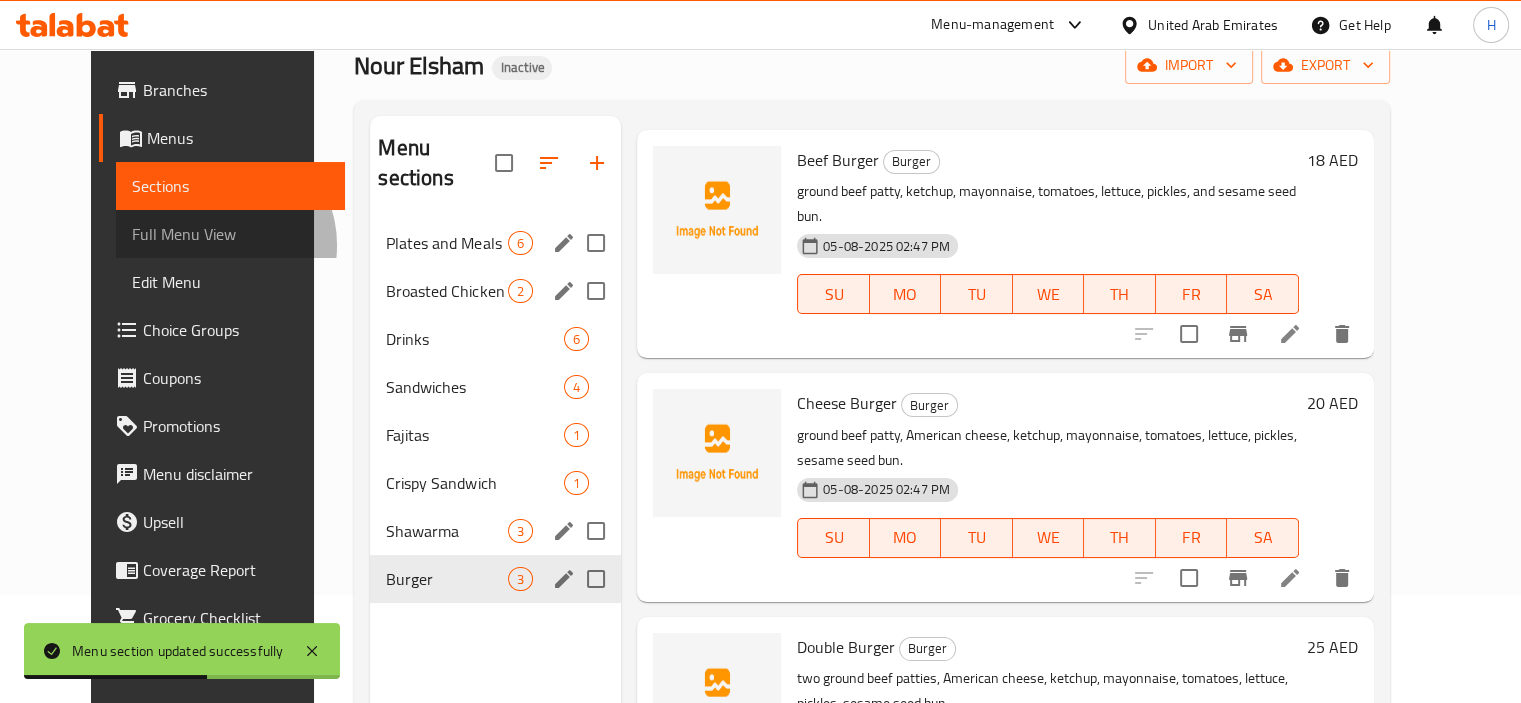 click on "Full Menu View" at bounding box center [230, 234] 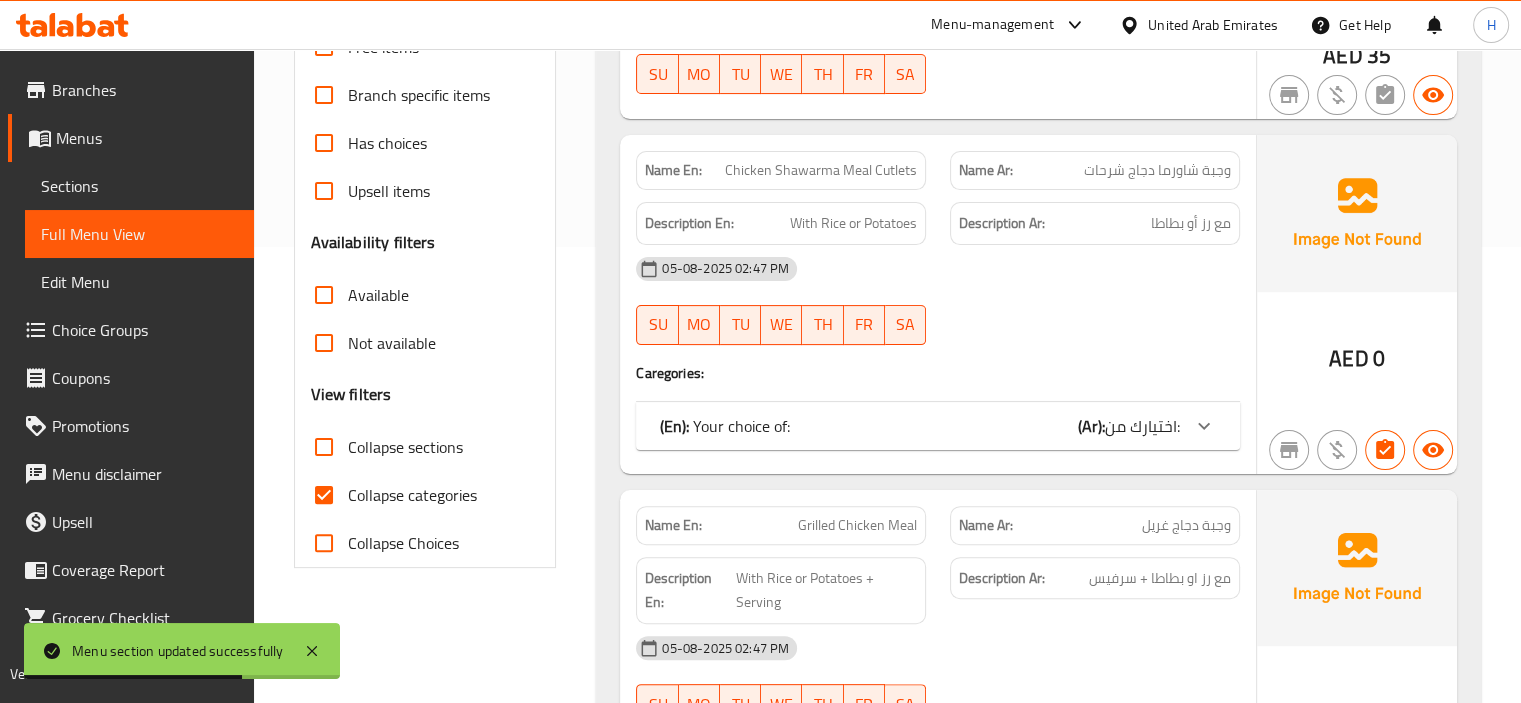 scroll, scrollTop: 467, scrollLeft: 0, axis: vertical 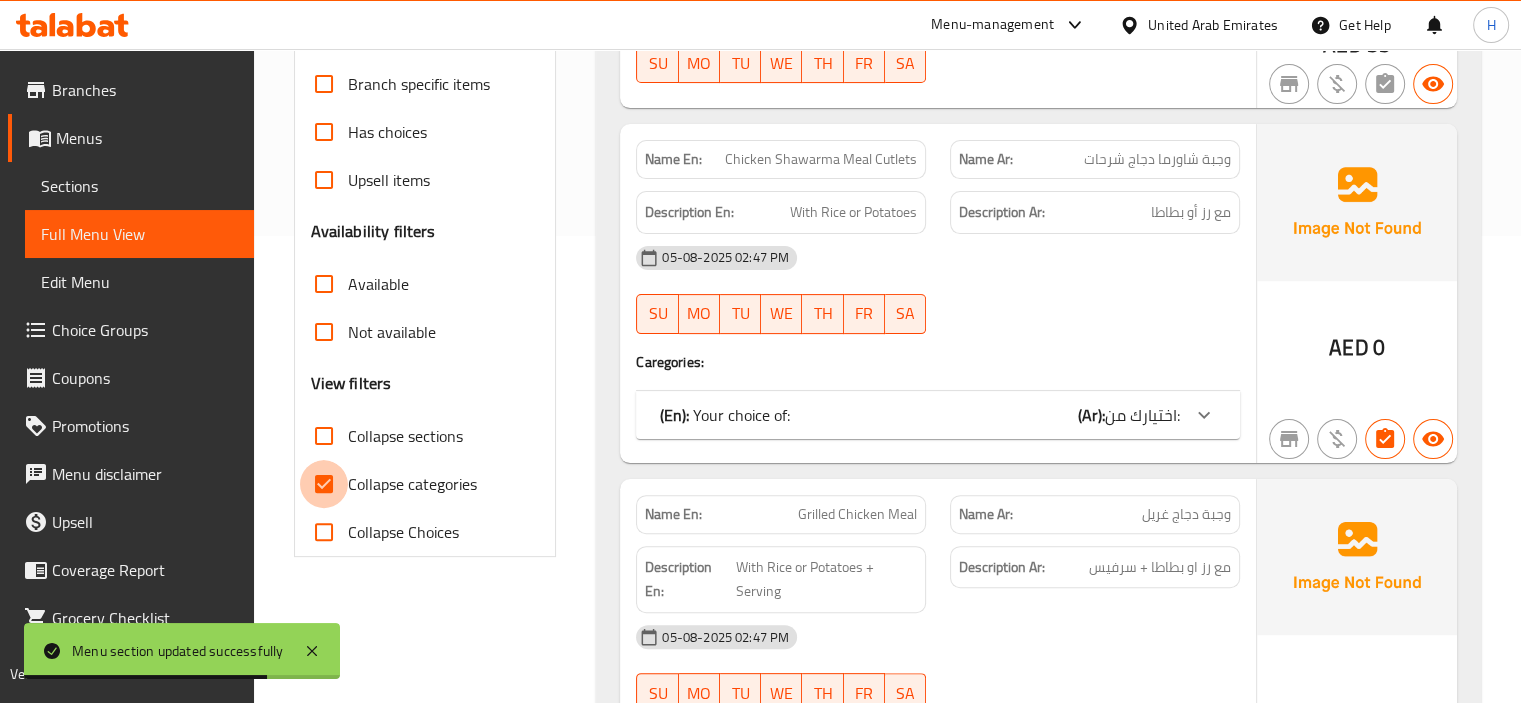 click on "Collapse categories" at bounding box center [324, 484] 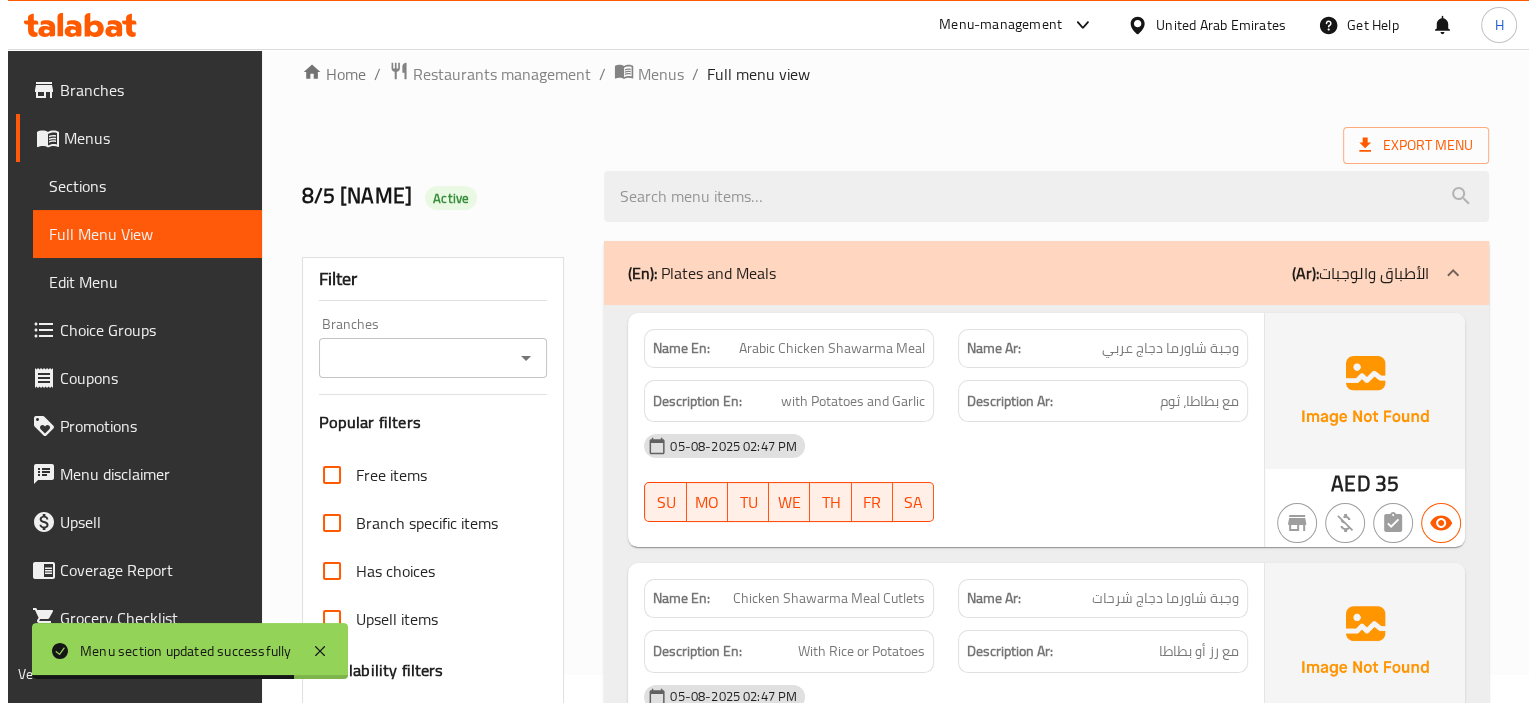 scroll, scrollTop: 0, scrollLeft: 0, axis: both 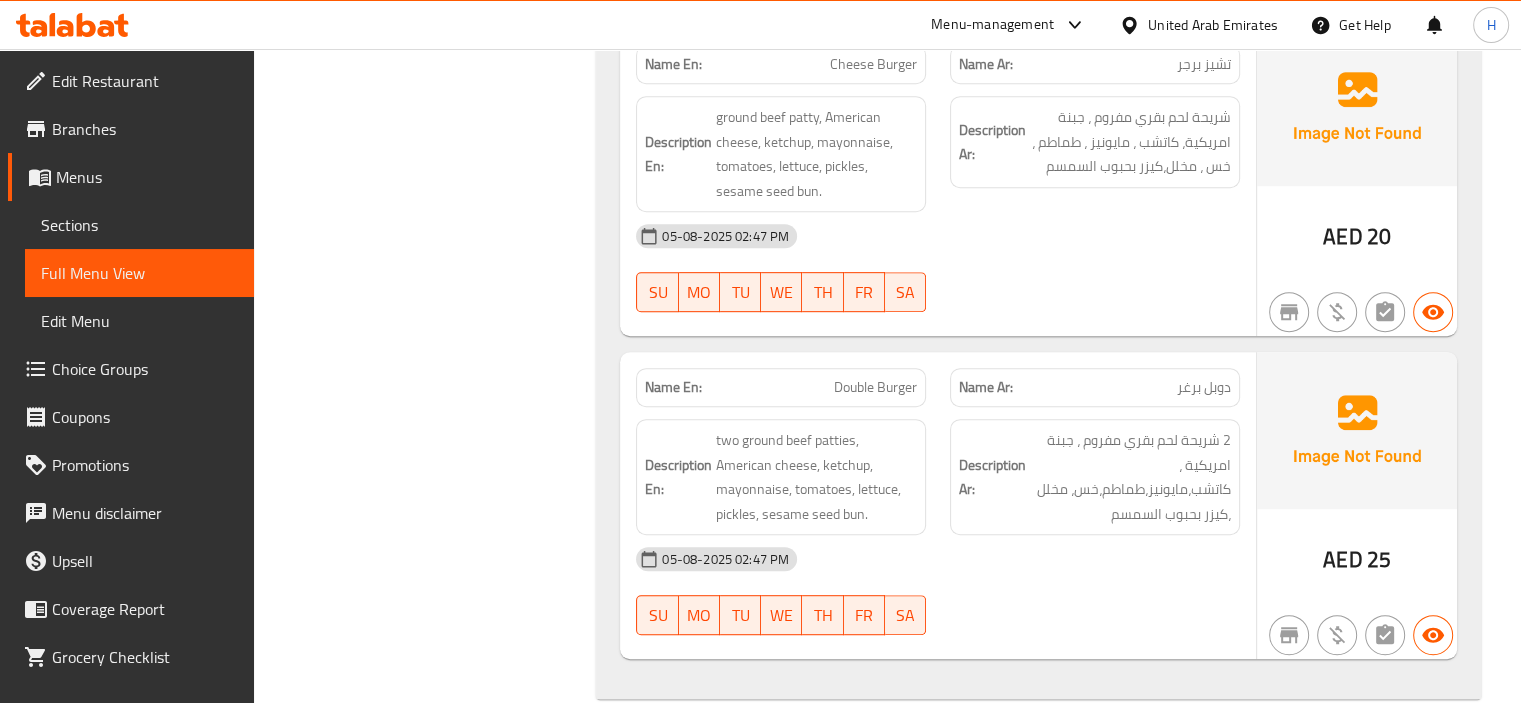 click on "Sections" at bounding box center (139, 225) 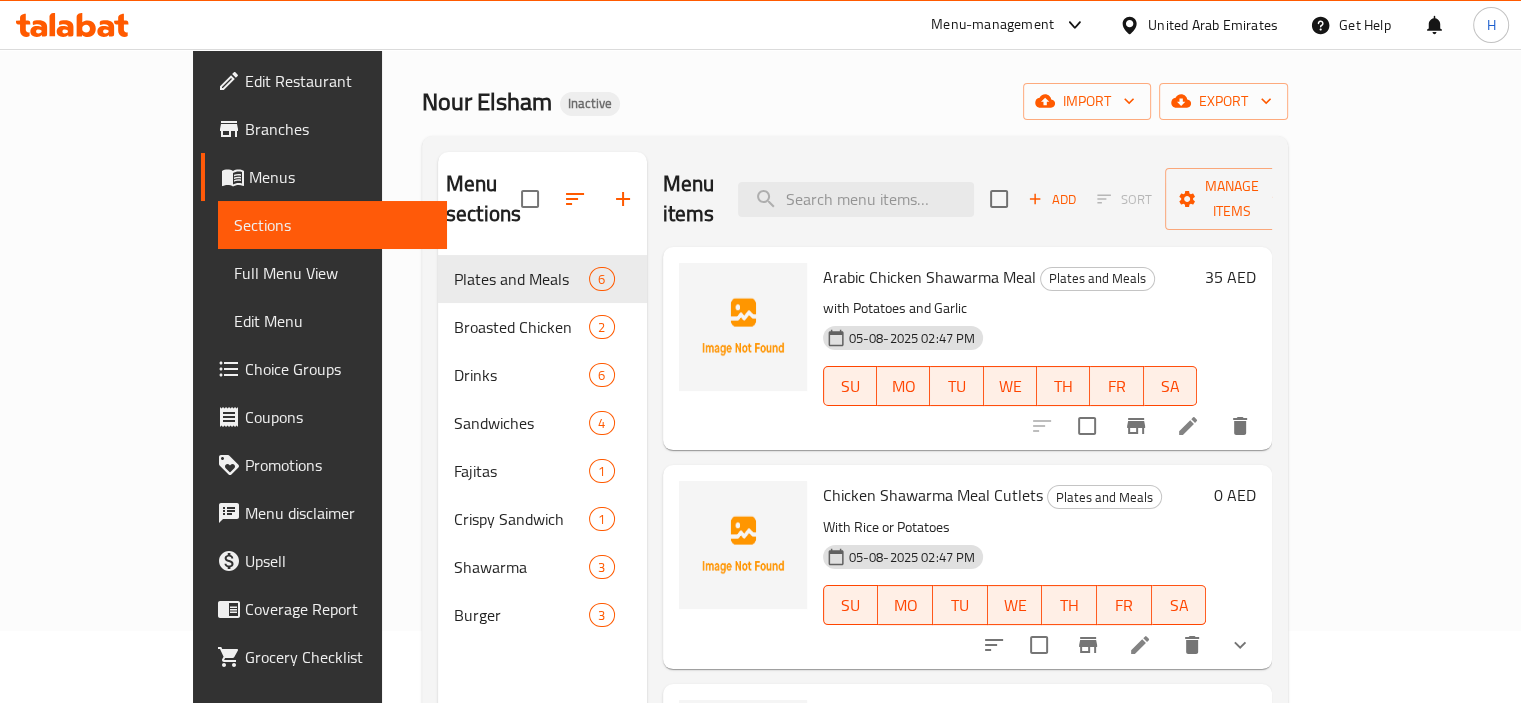 scroll, scrollTop: 28, scrollLeft: 0, axis: vertical 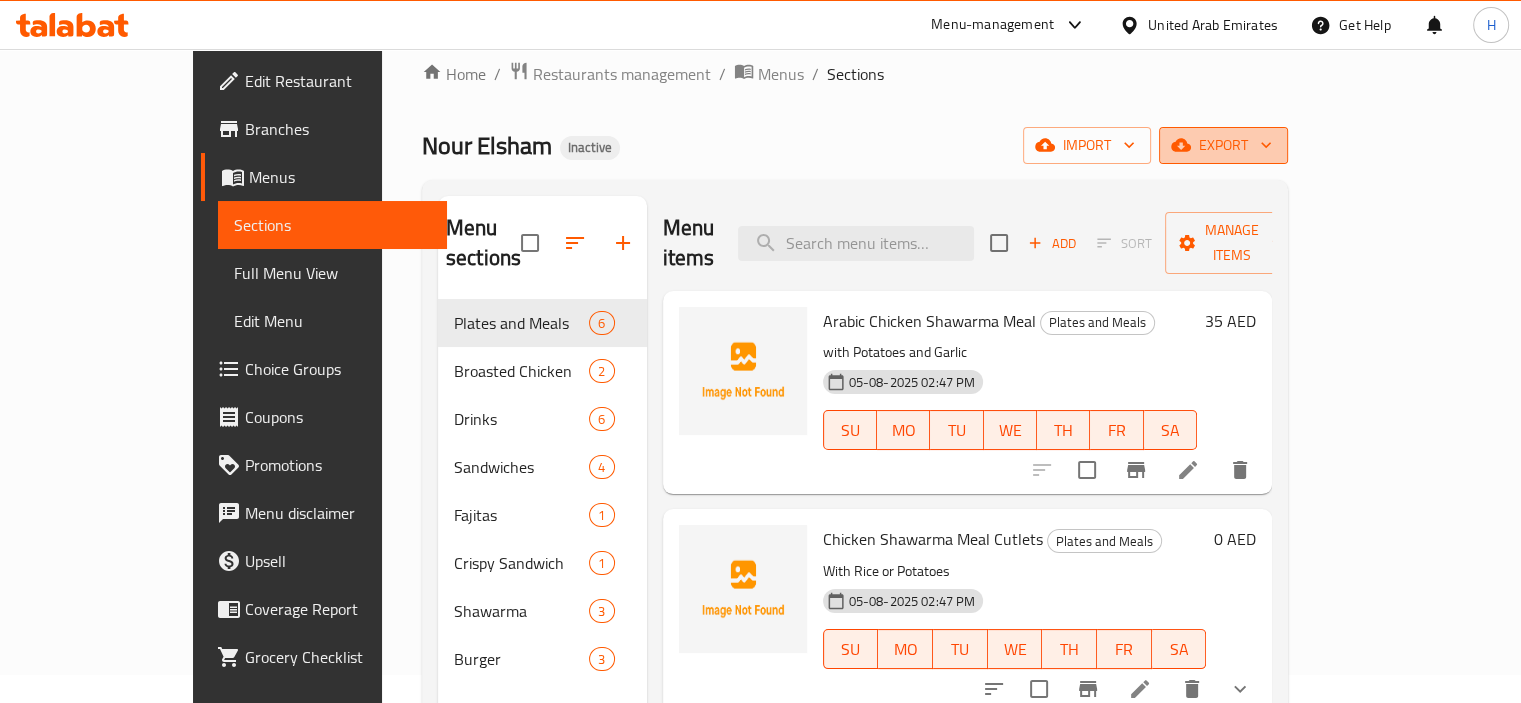 click on "export" at bounding box center (1223, 145) 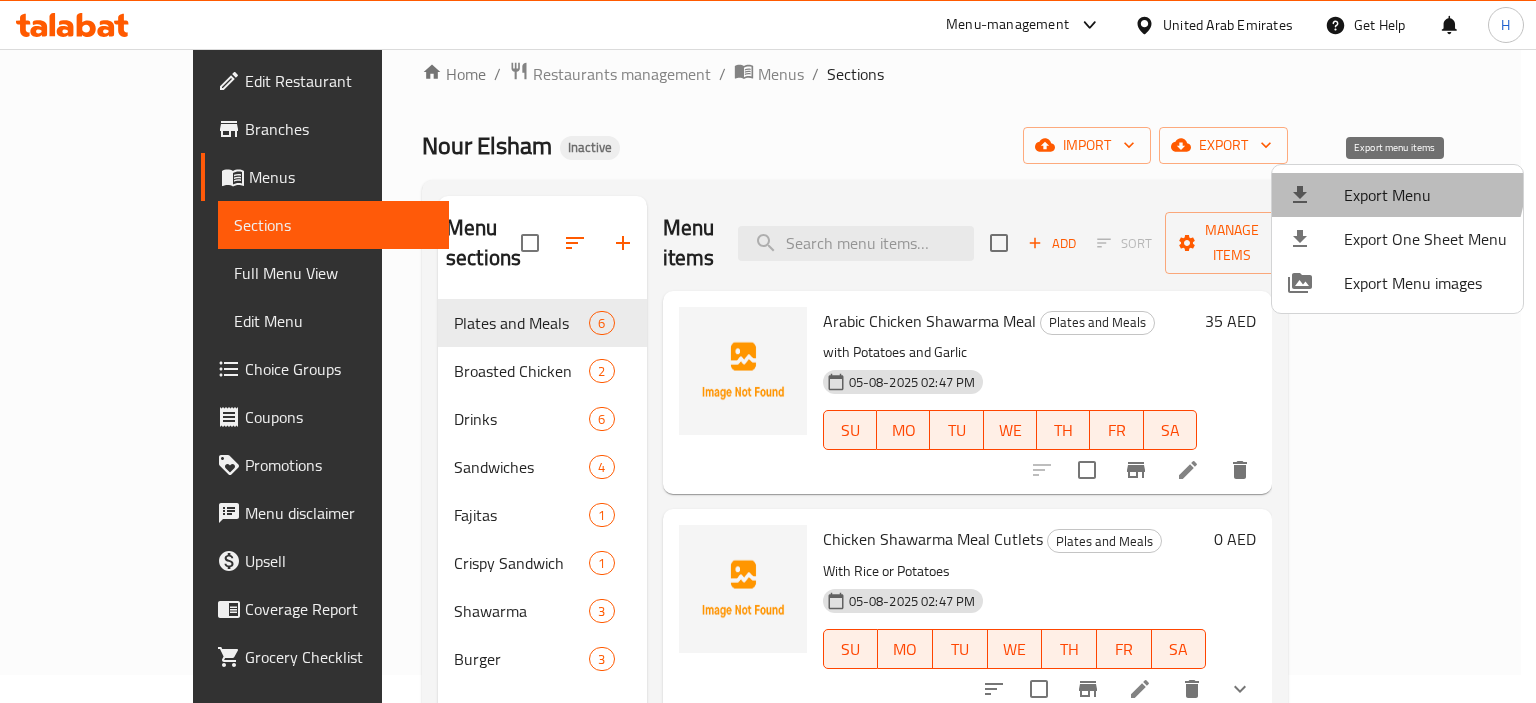 click on "Export Menu" at bounding box center [1397, 195] 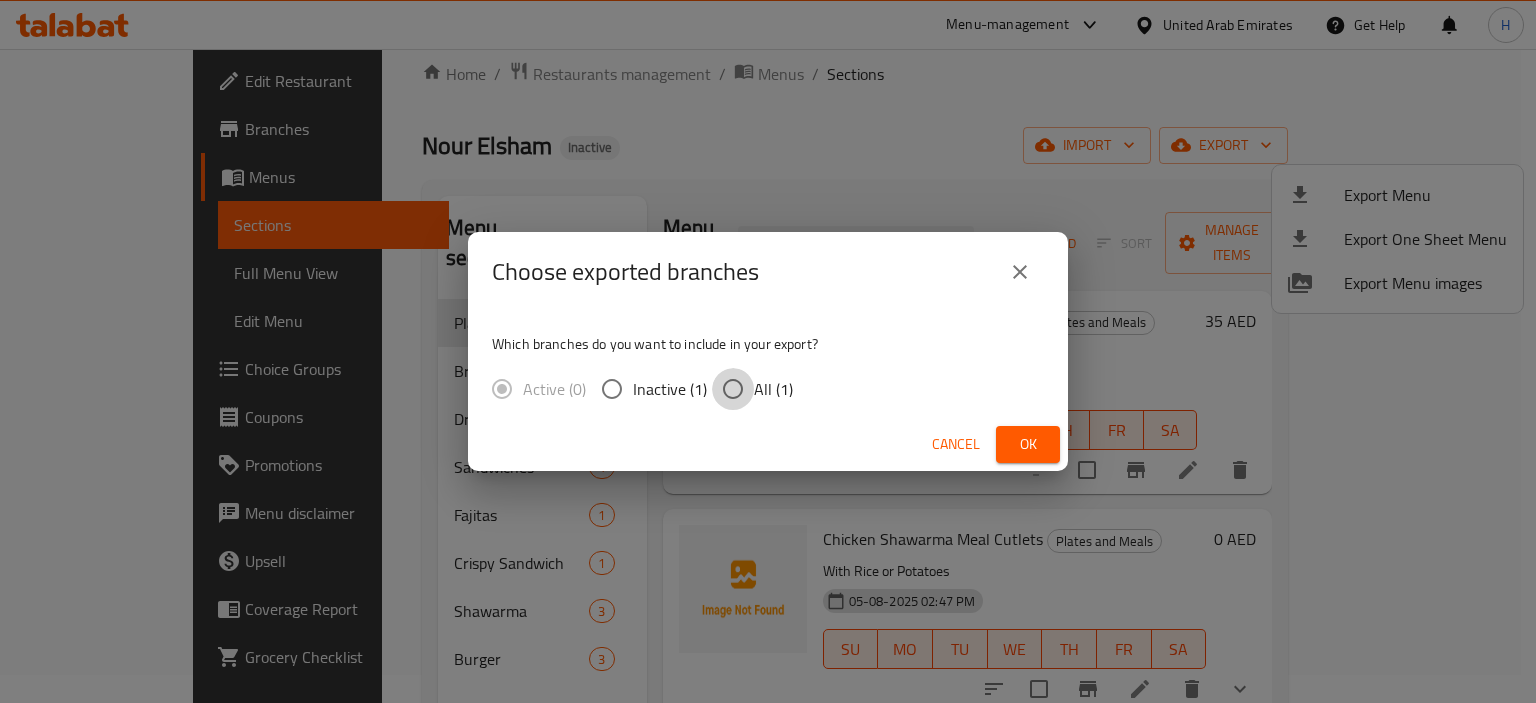 click on "All (1)" at bounding box center [733, 389] 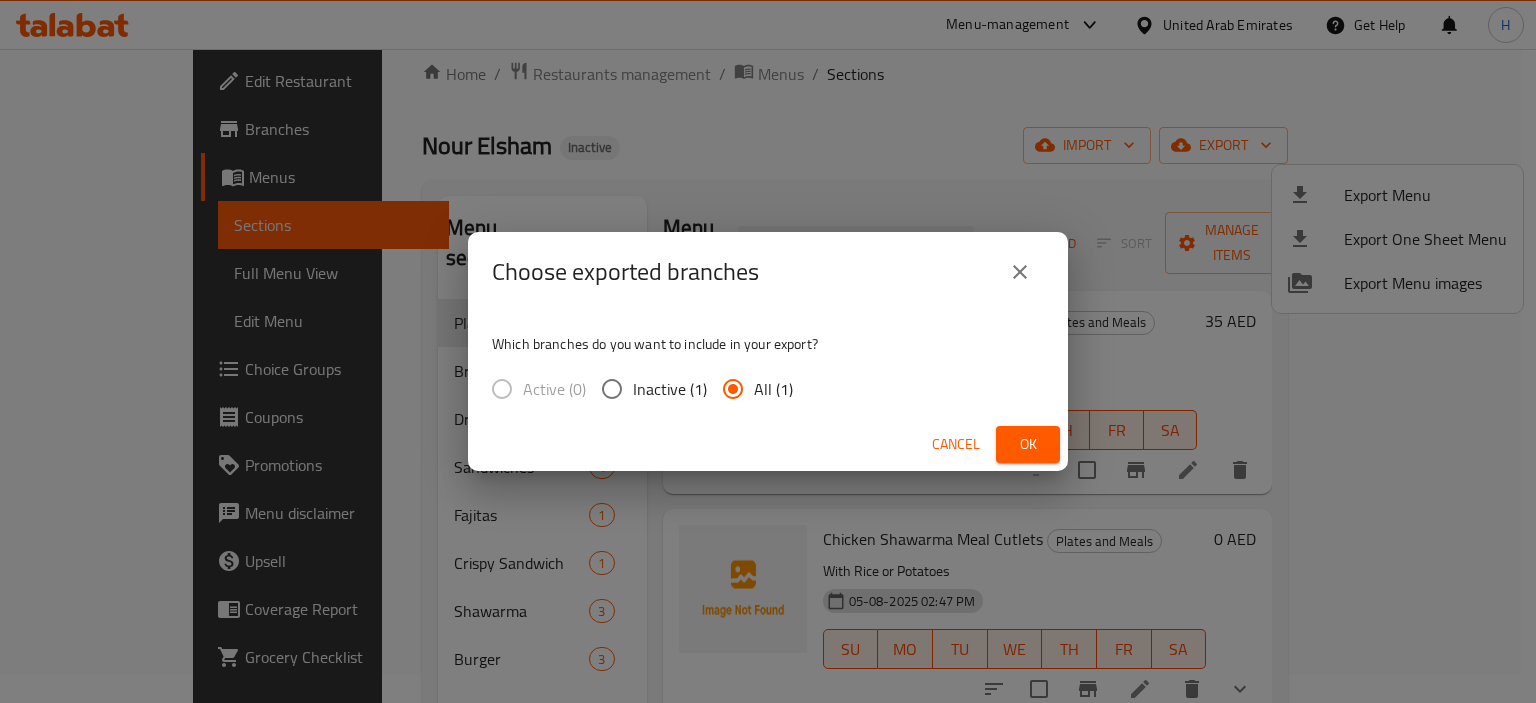 drag, startPoint x: 1012, startPoint y: 422, endPoint x: 1017, endPoint y: 445, distance: 23.537205 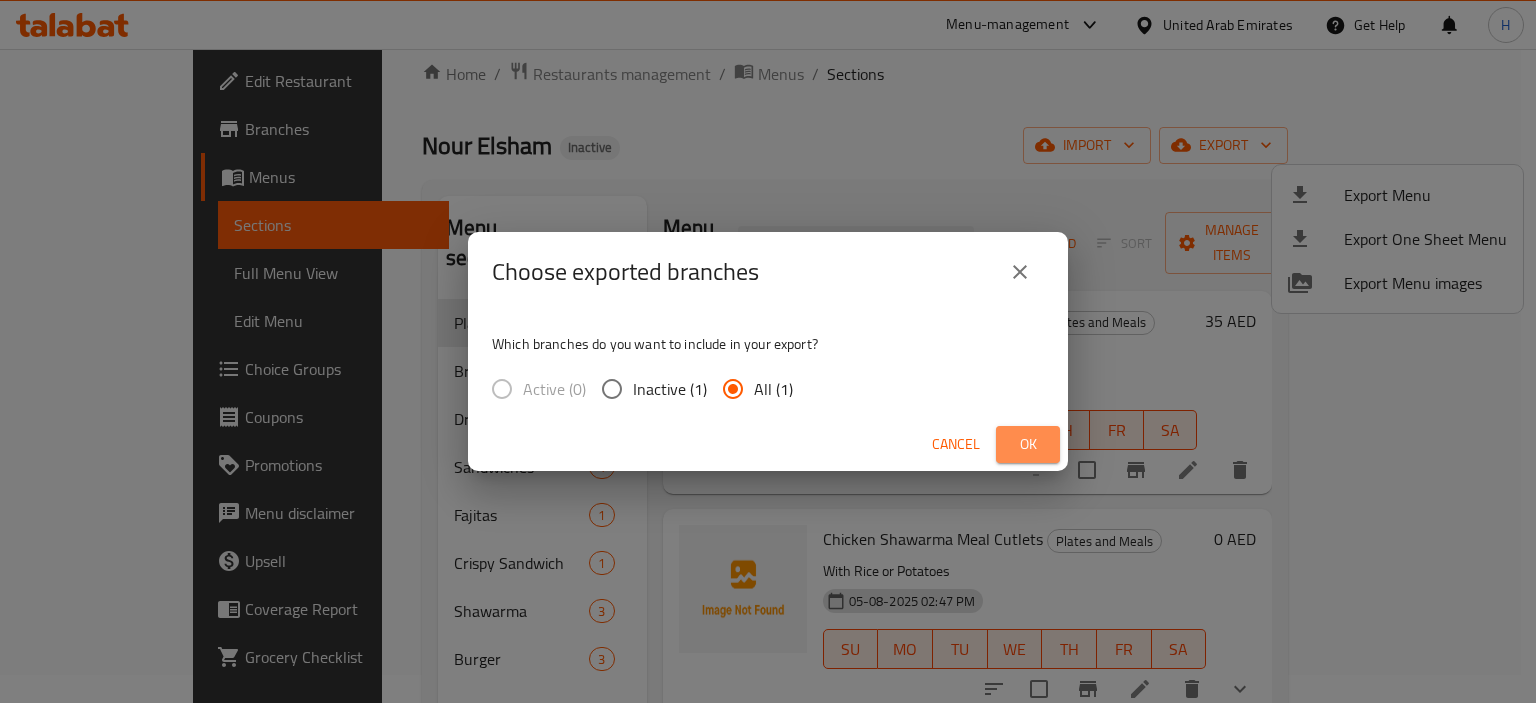 click on "Ok" at bounding box center [1028, 444] 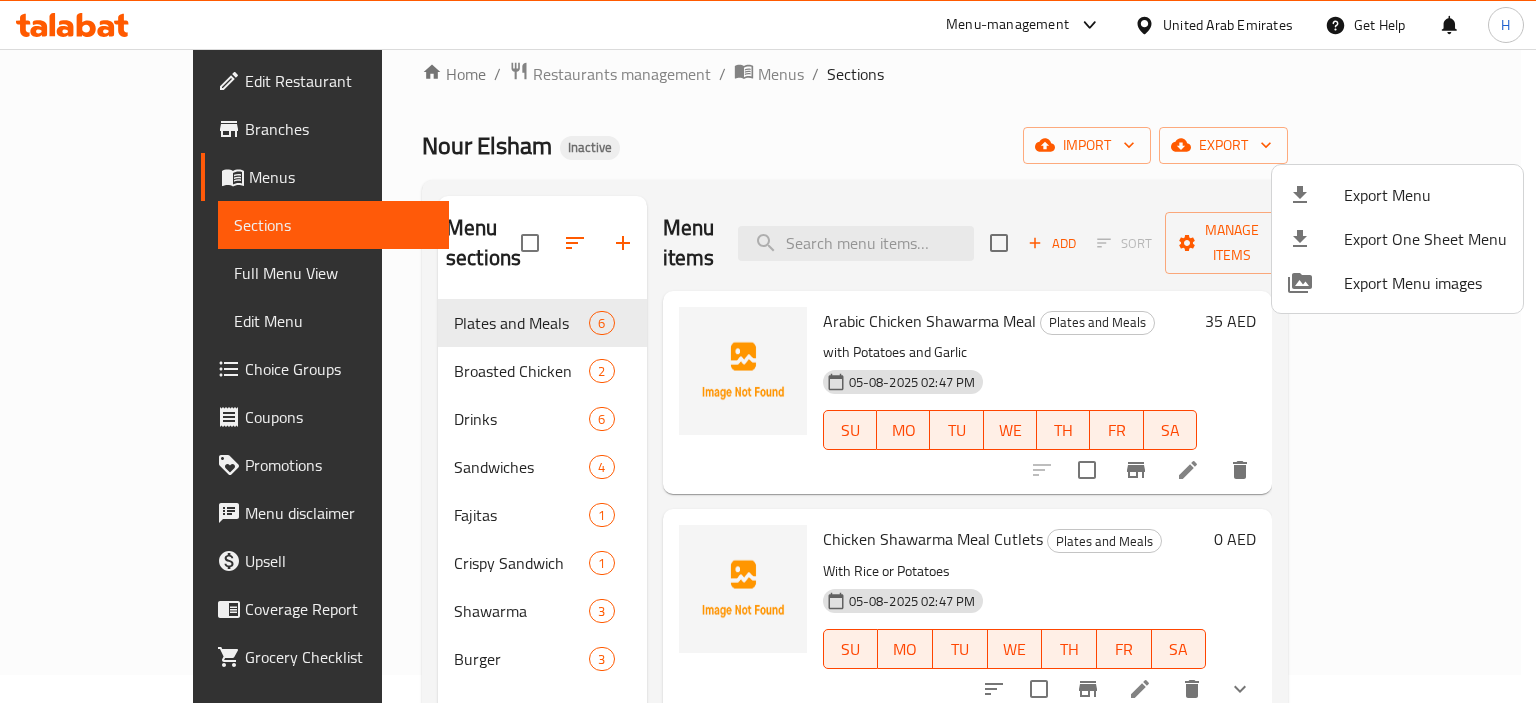 click at bounding box center (768, 351) 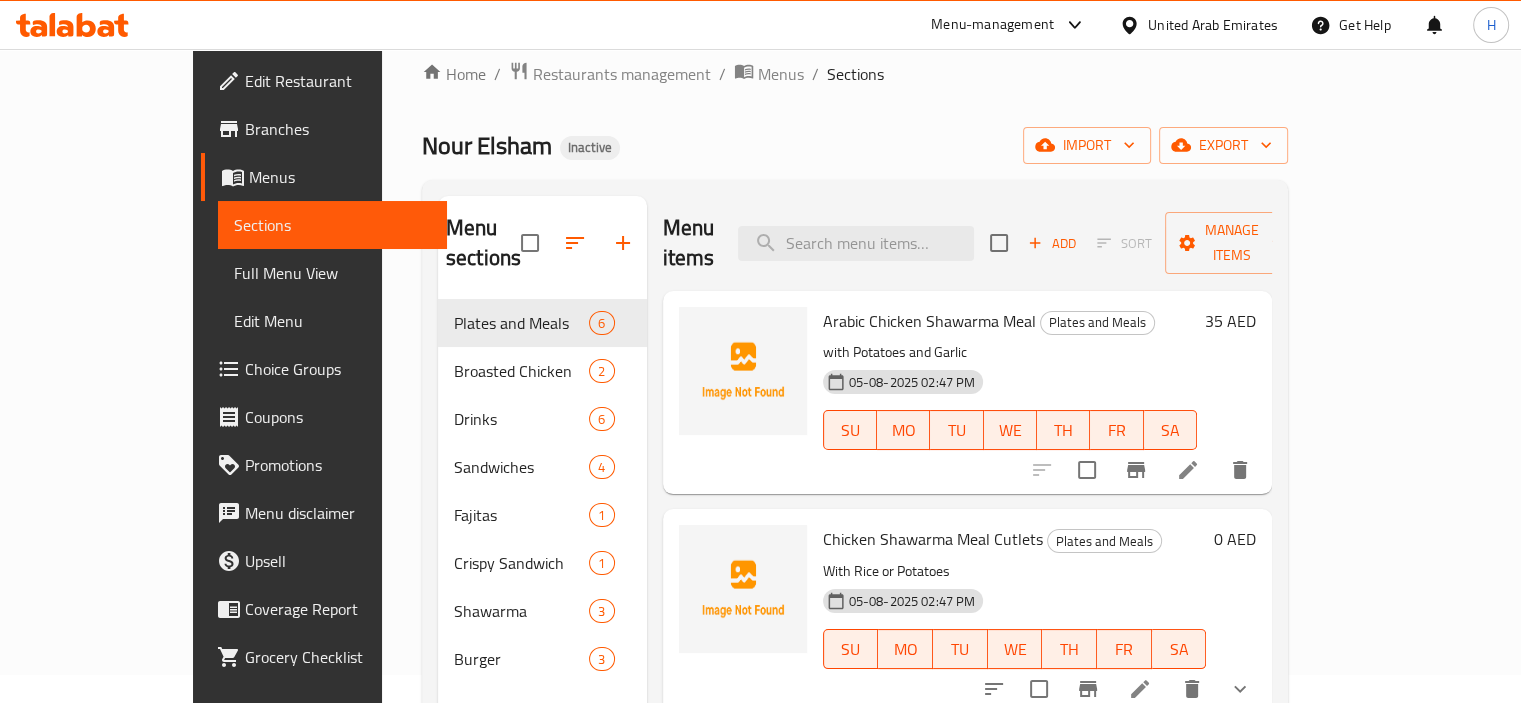 click 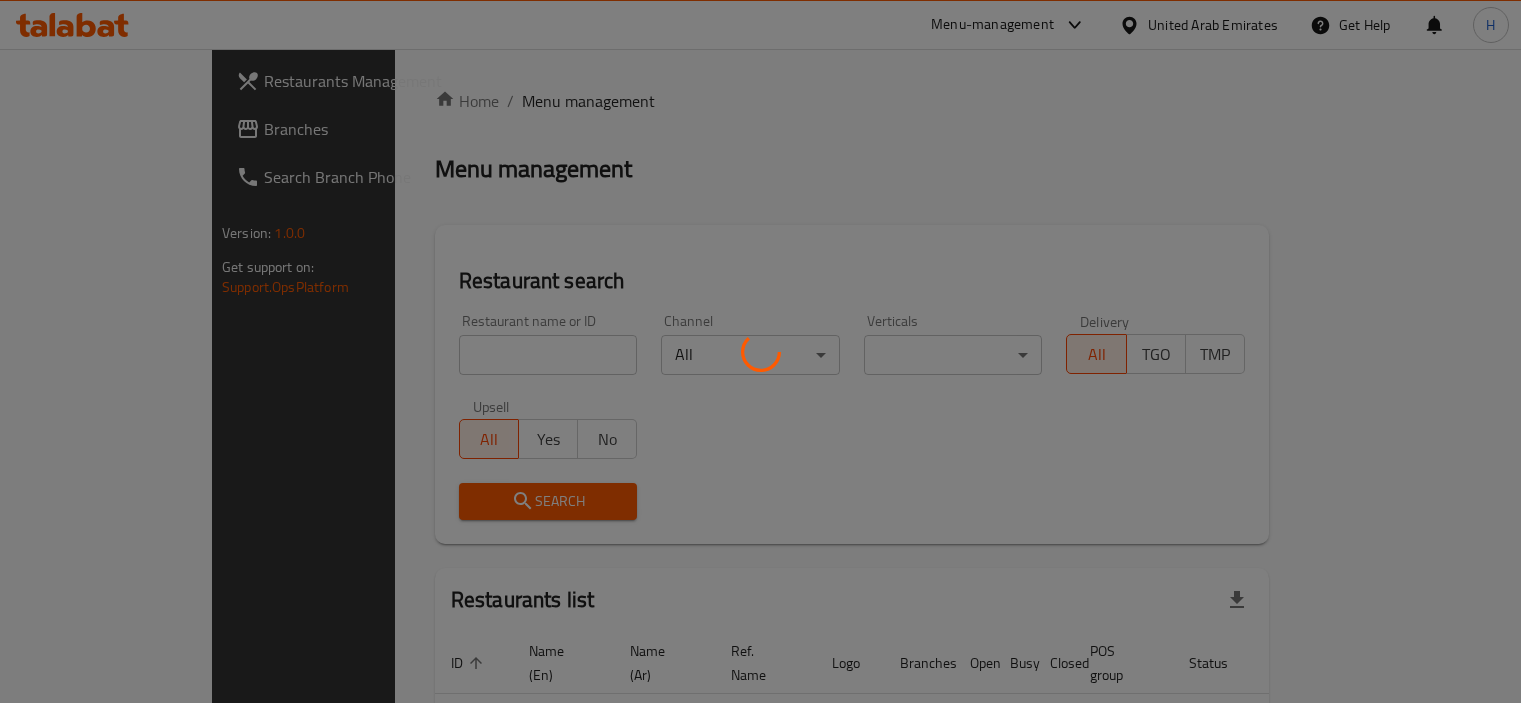 scroll, scrollTop: 28, scrollLeft: 0, axis: vertical 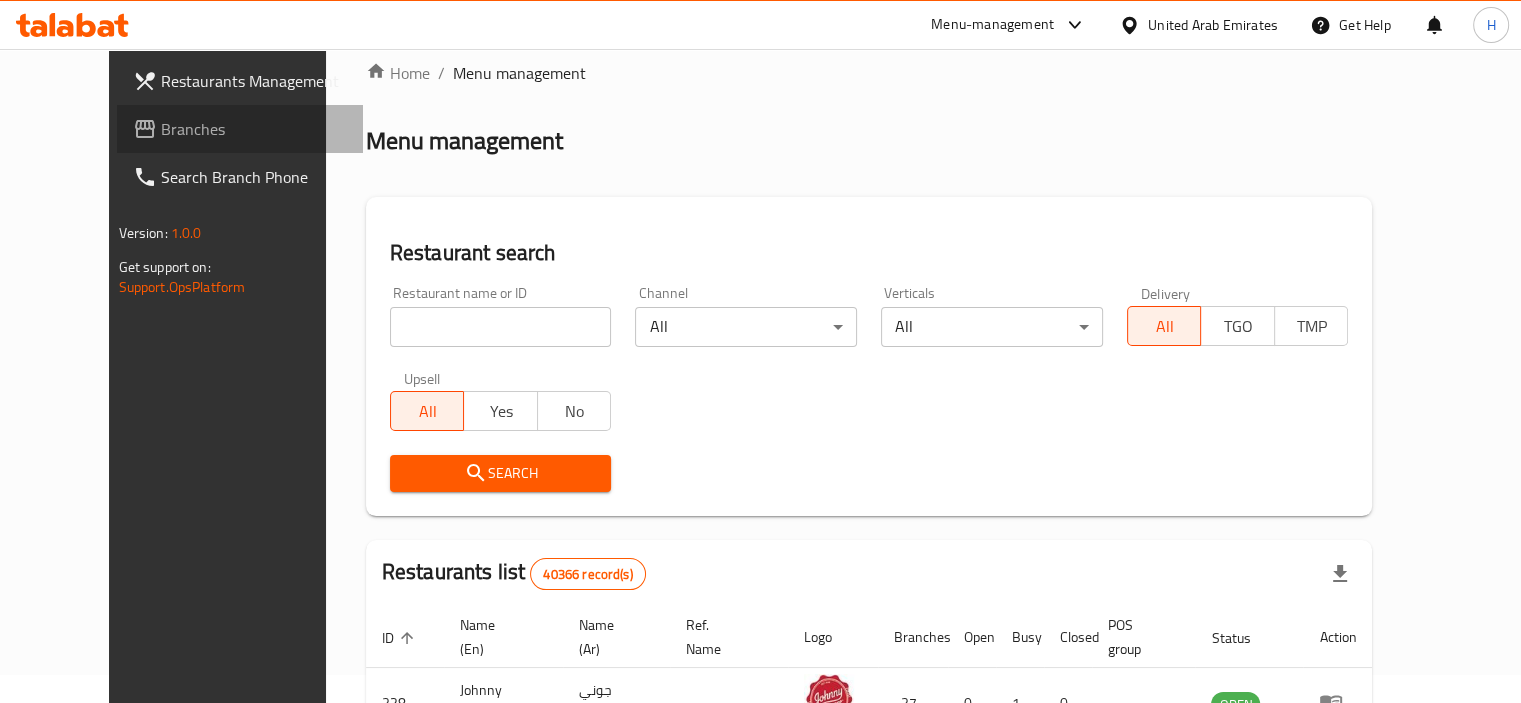 click on "Branches" at bounding box center [240, 129] 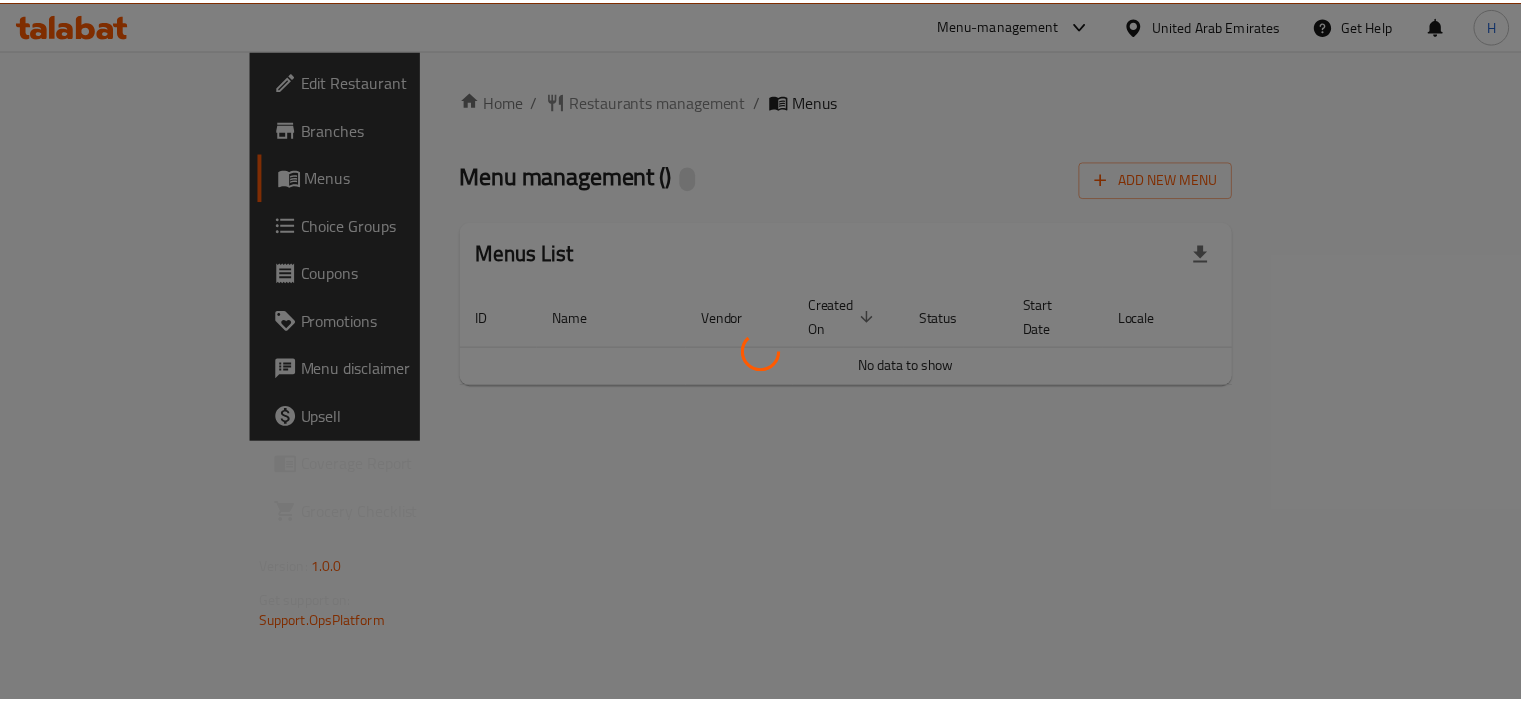 scroll, scrollTop: 0, scrollLeft: 0, axis: both 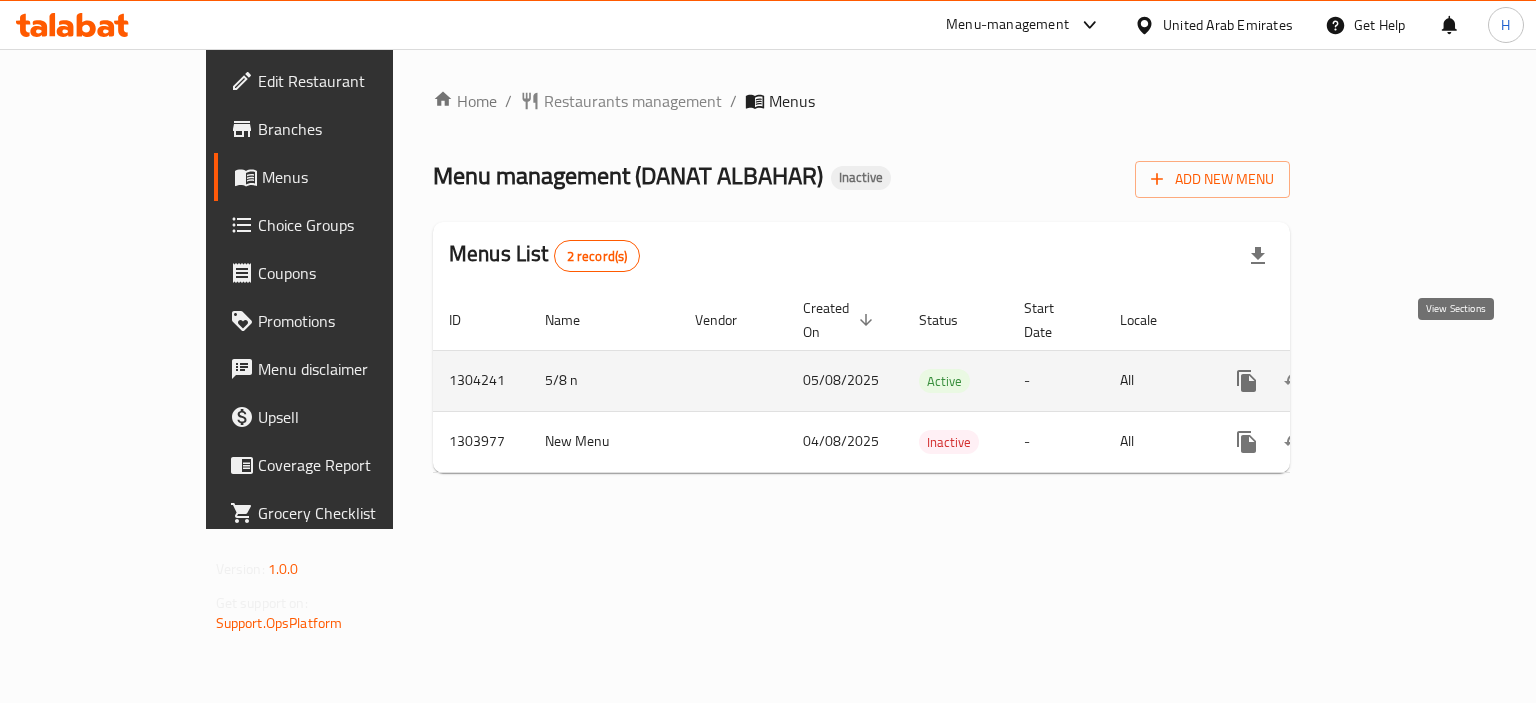 click 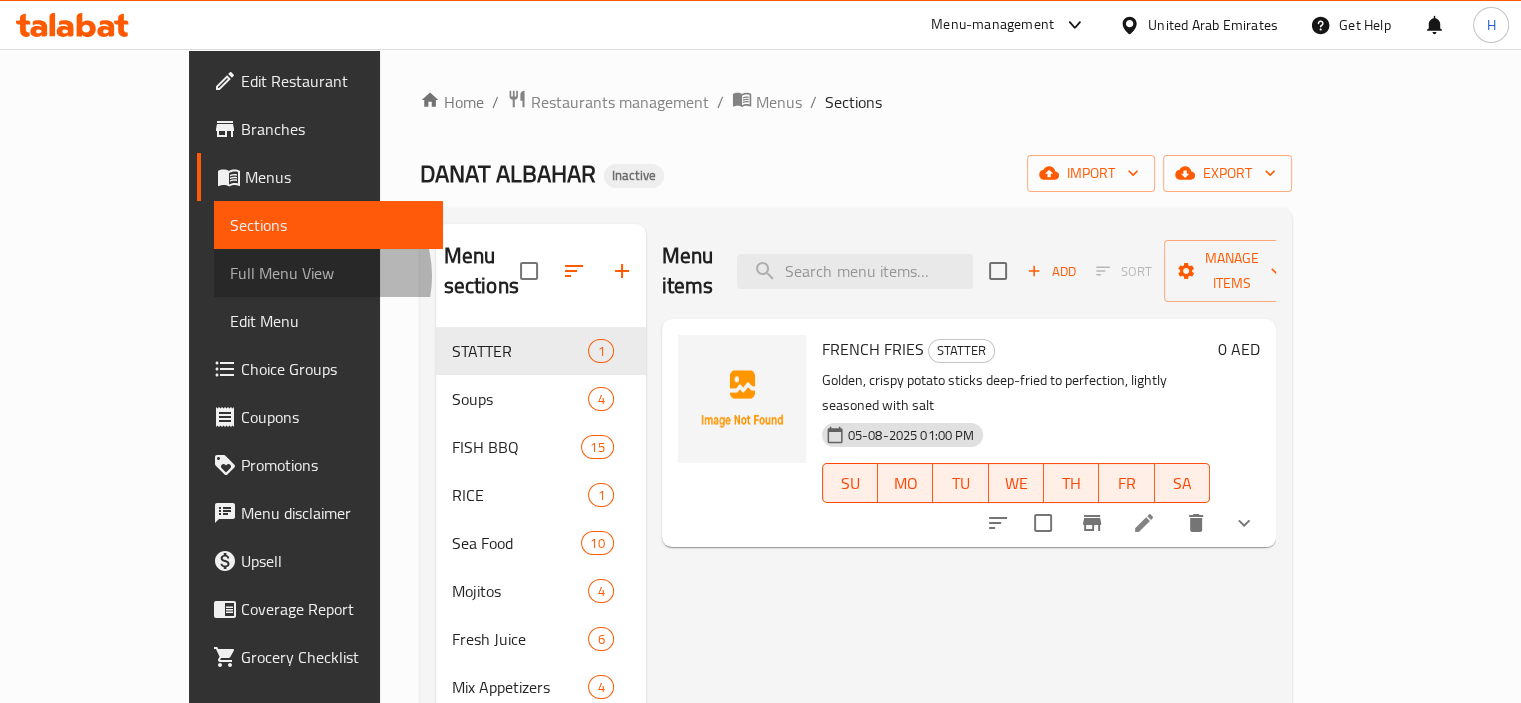 click on "Full Menu View" at bounding box center (328, 273) 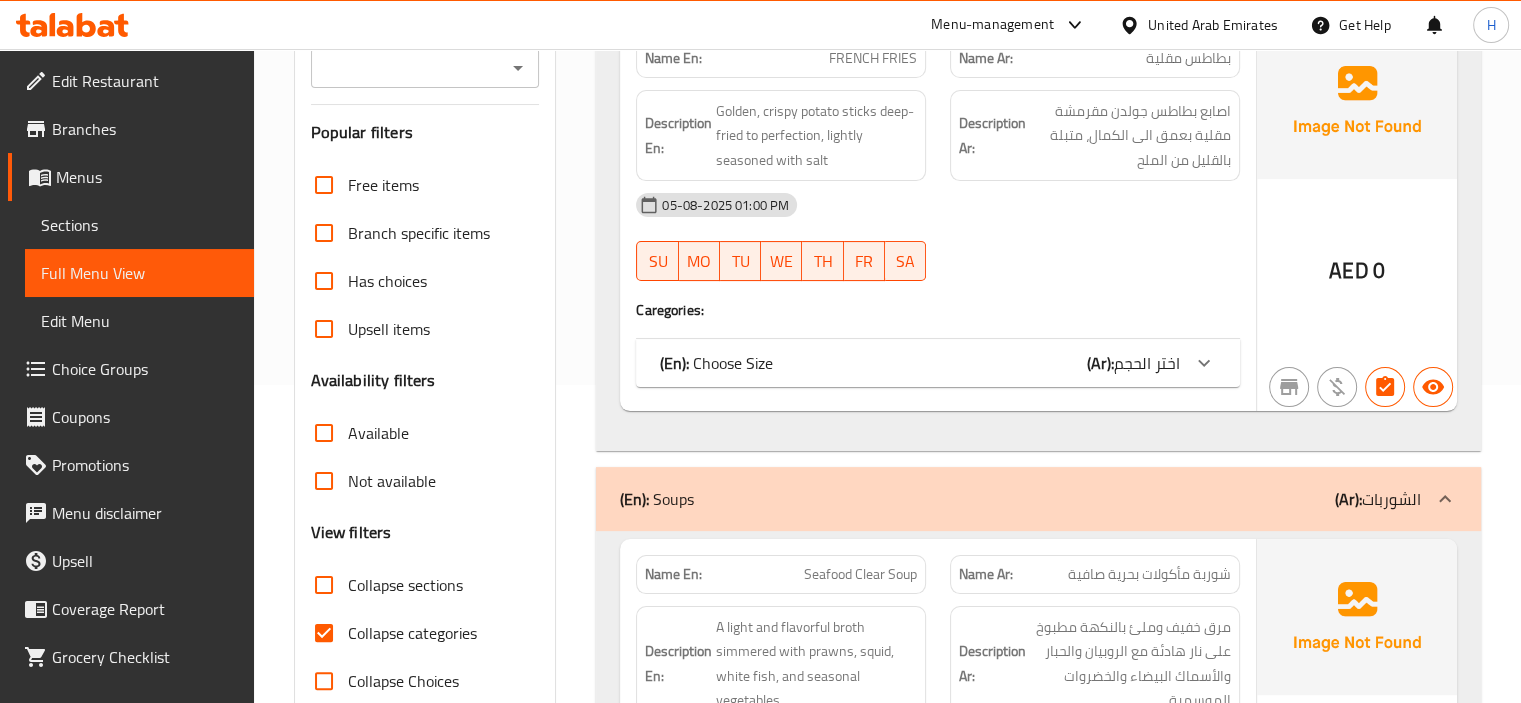 scroll, scrollTop: 319, scrollLeft: 0, axis: vertical 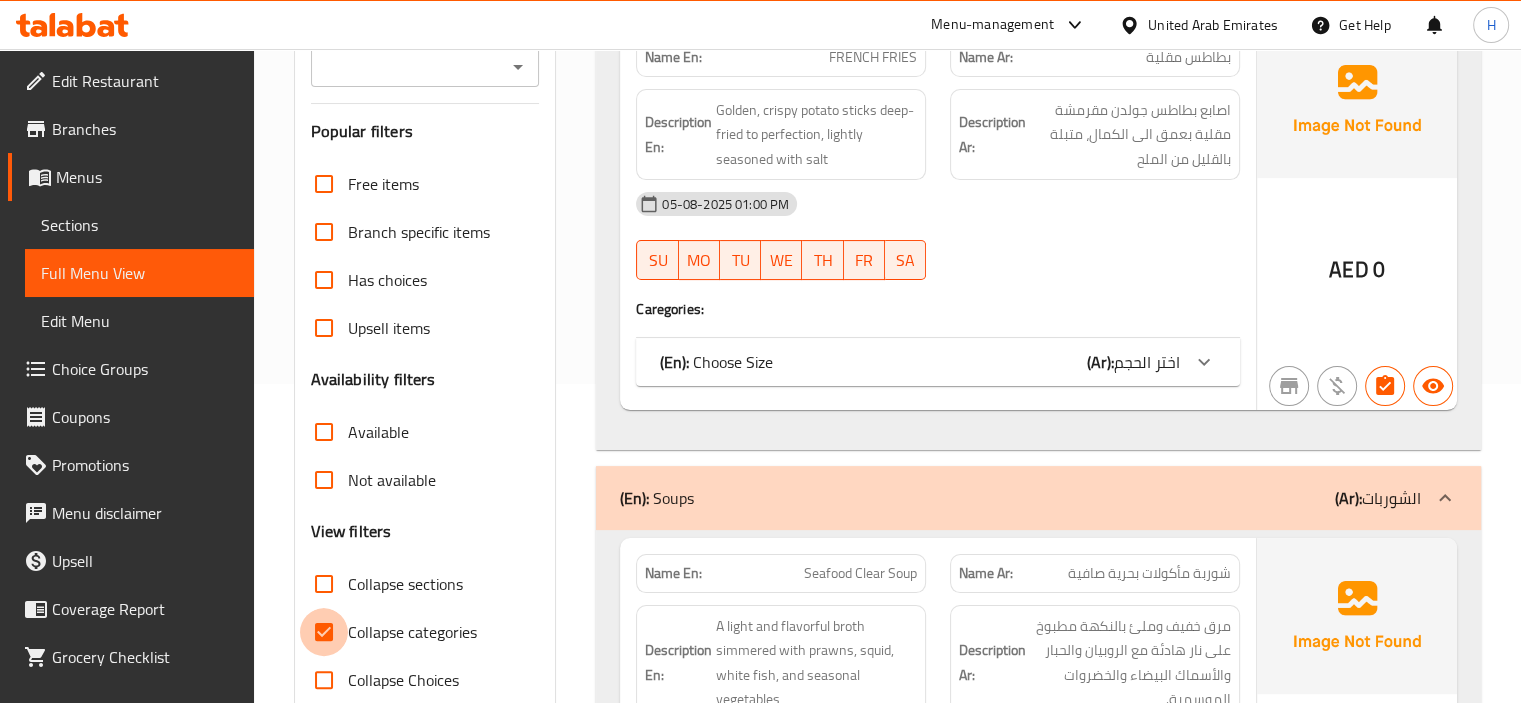 click on "Collapse categories" at bounding box center [324, 632] 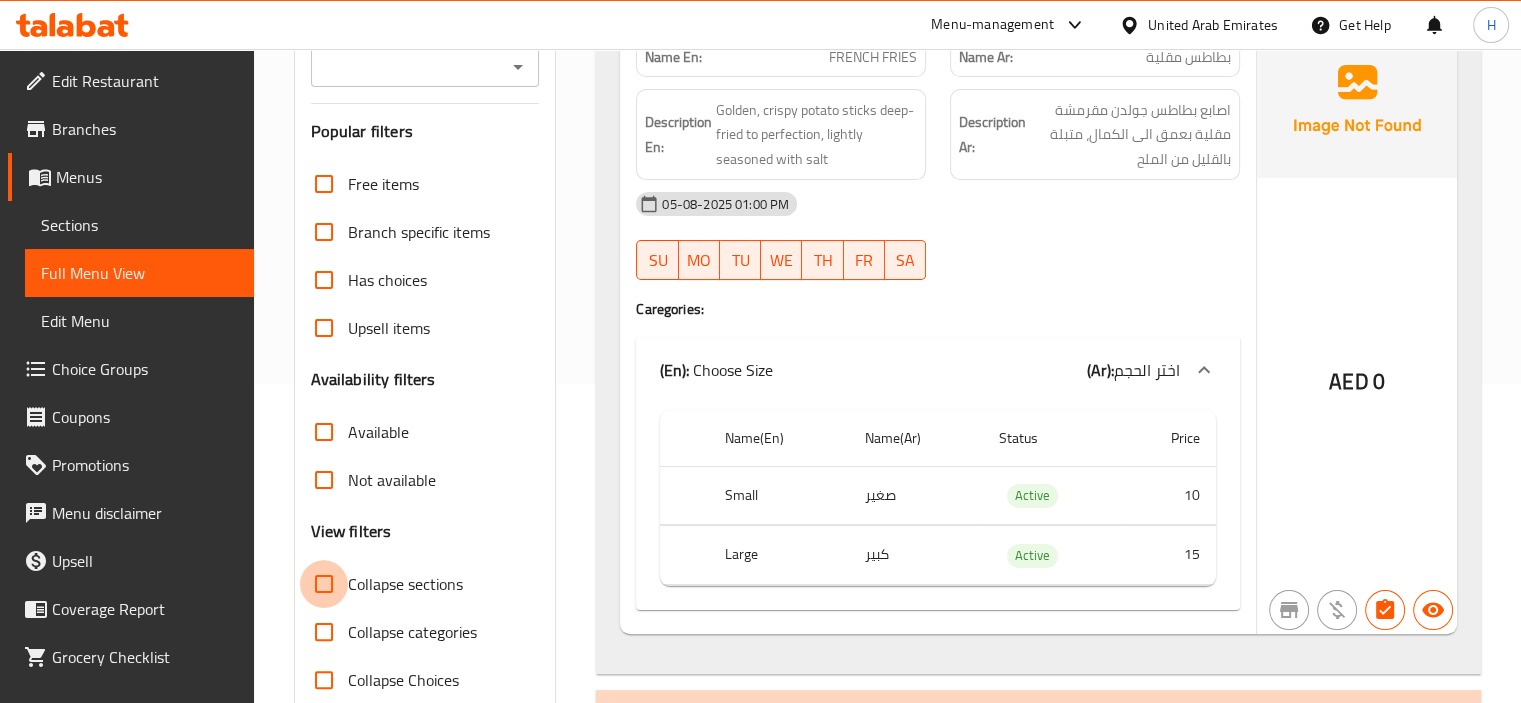 click on "Collapse sections" at bounding box center [324, 584] 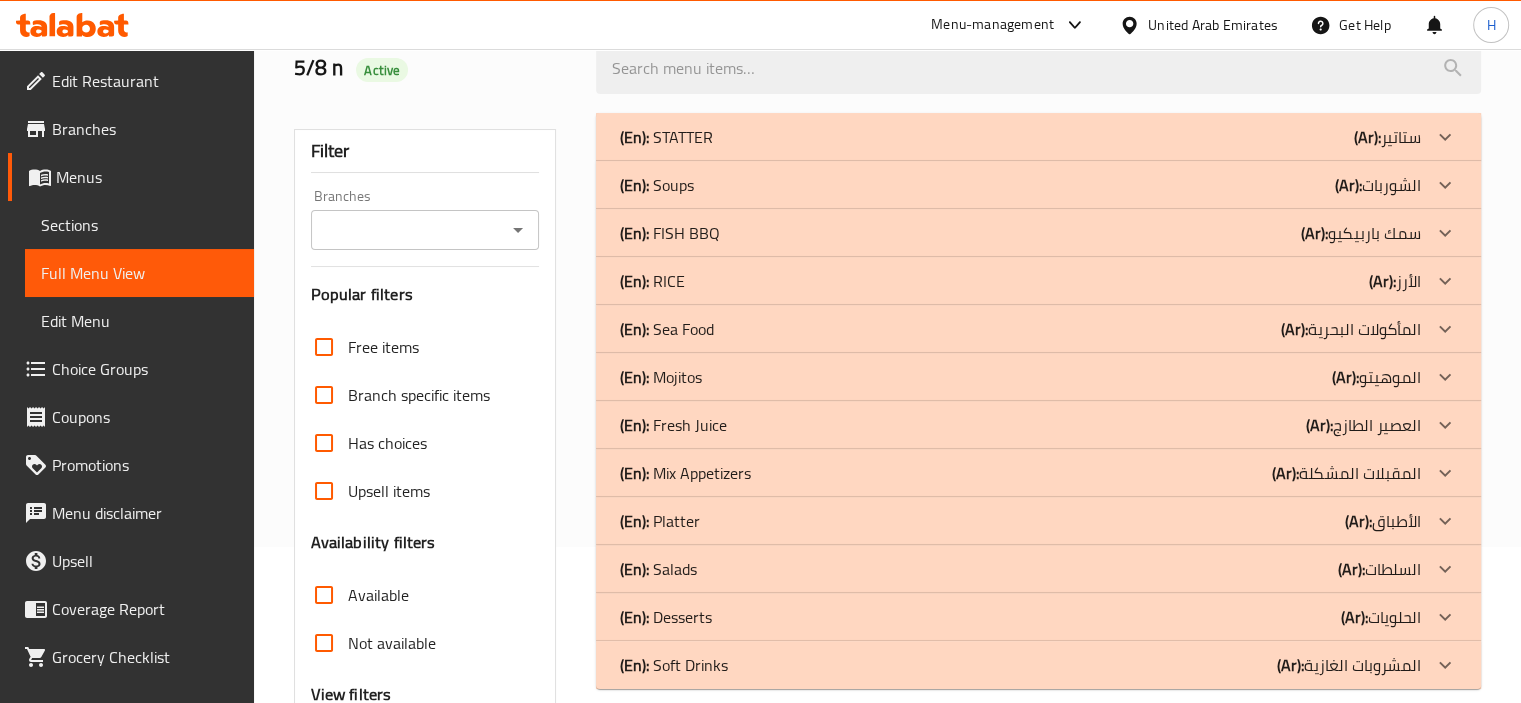 scroll, scrollTop: 150, scrollLeft: 0, axis: vertical 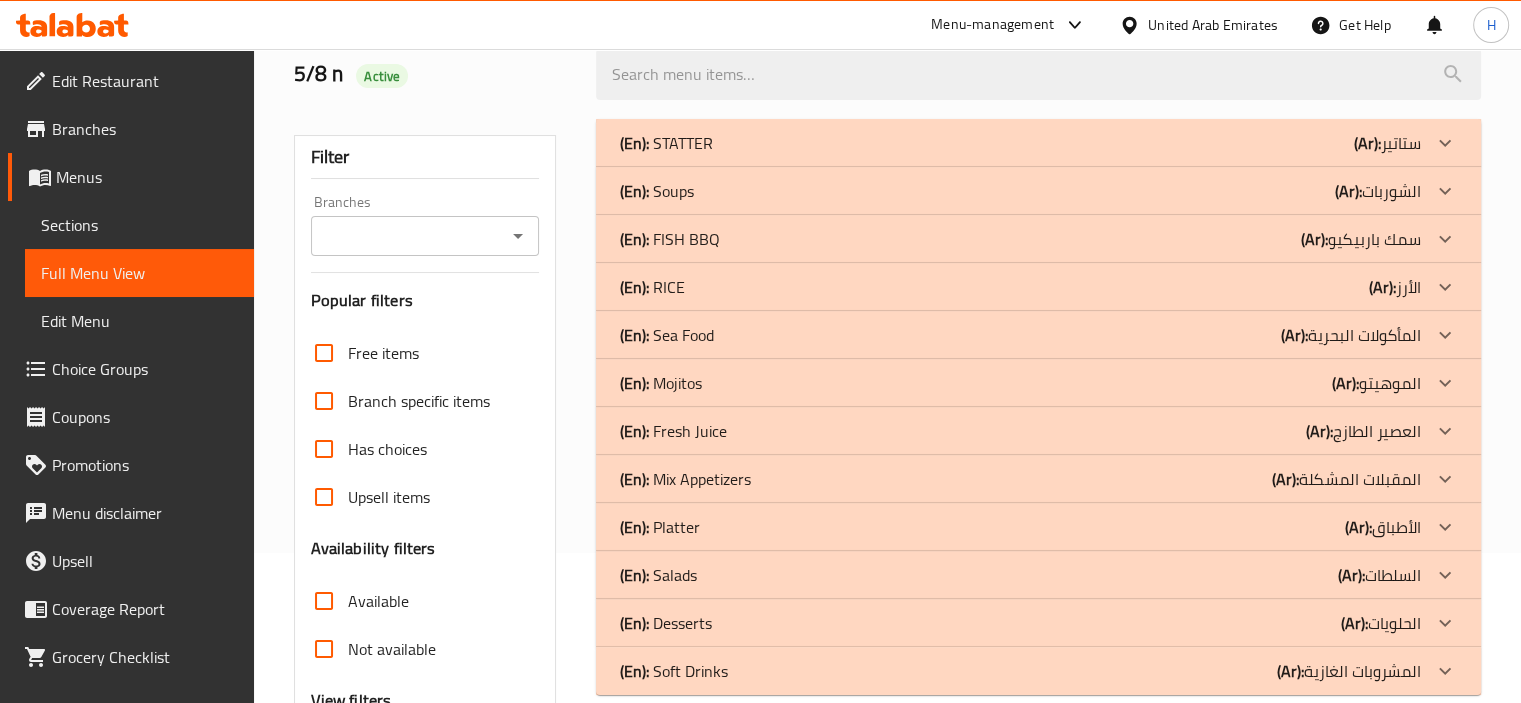 click on "(En):   STATTER (Ar): ستاتير" at bounding box center [1038, 143] 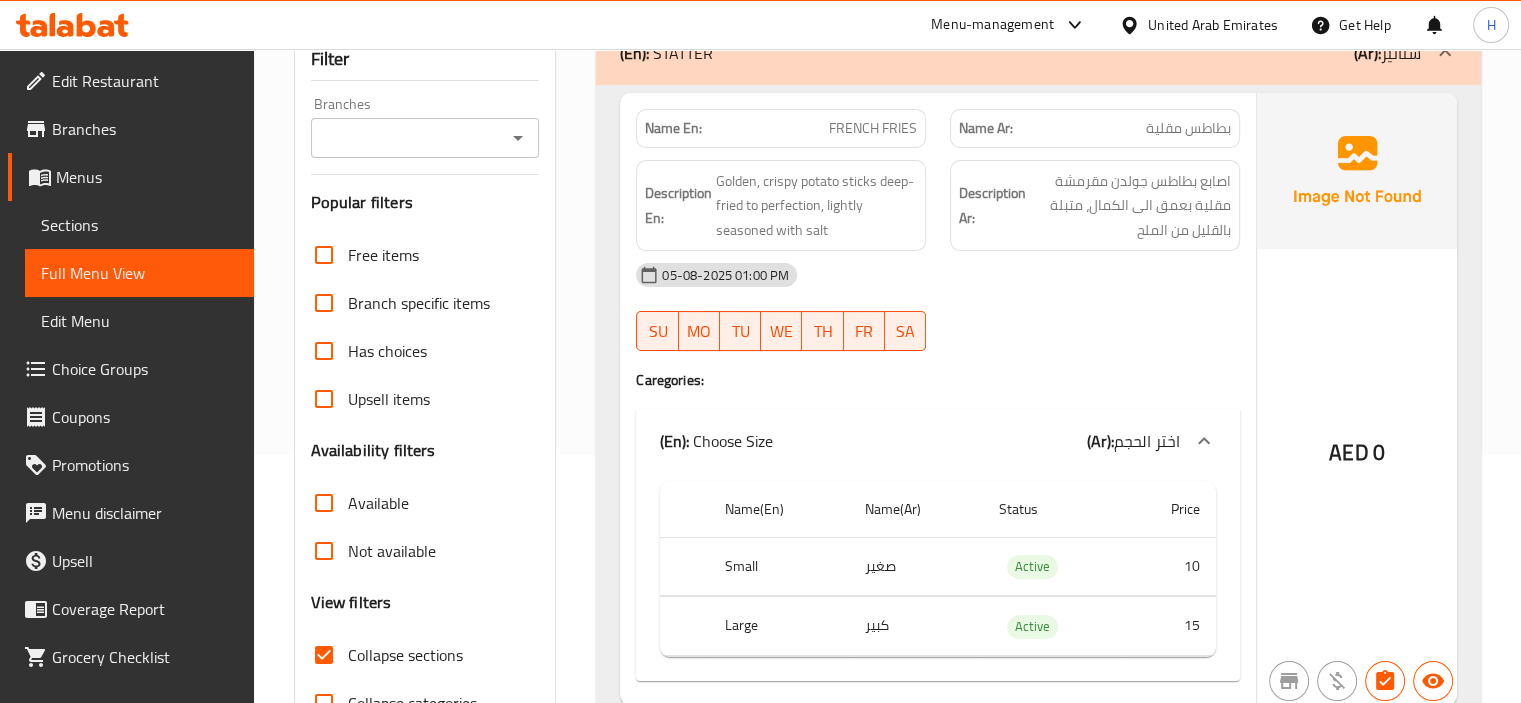 scroll, scrollTop: 250, scrollLeft: 0, axis: vertical 